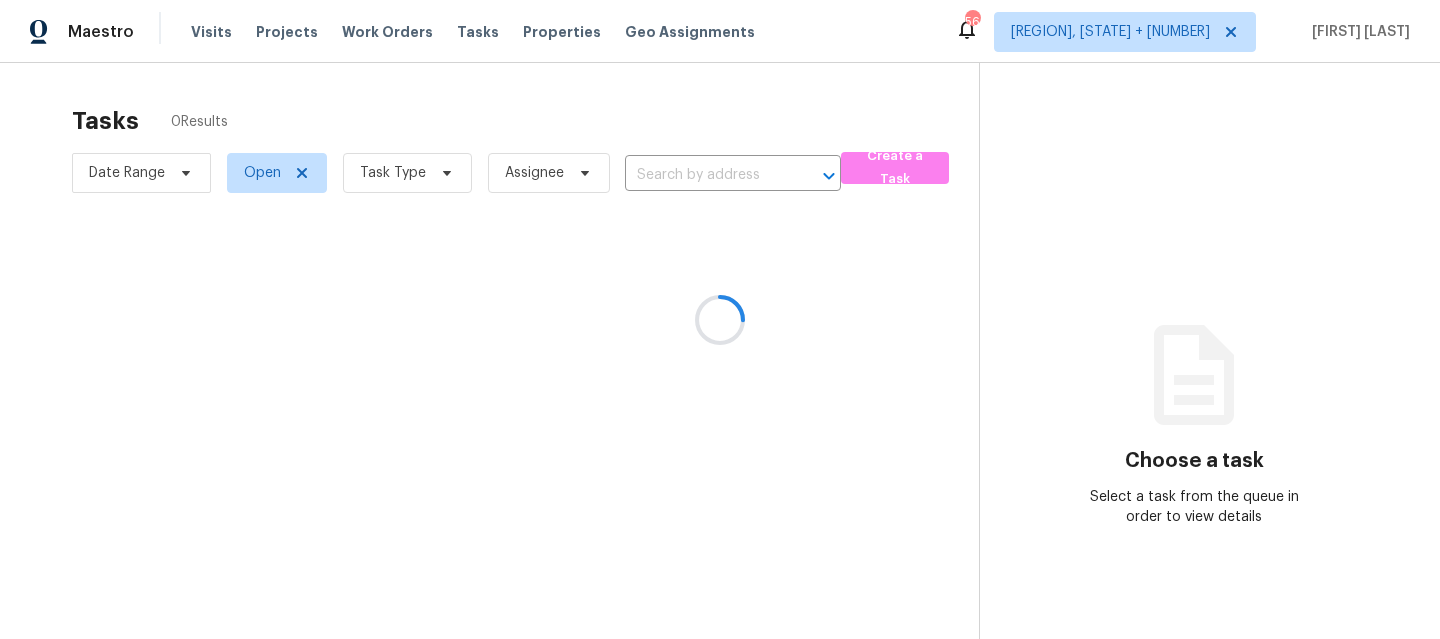 scroll, scrollTop: 0, scrollLeft: 0, axis: both 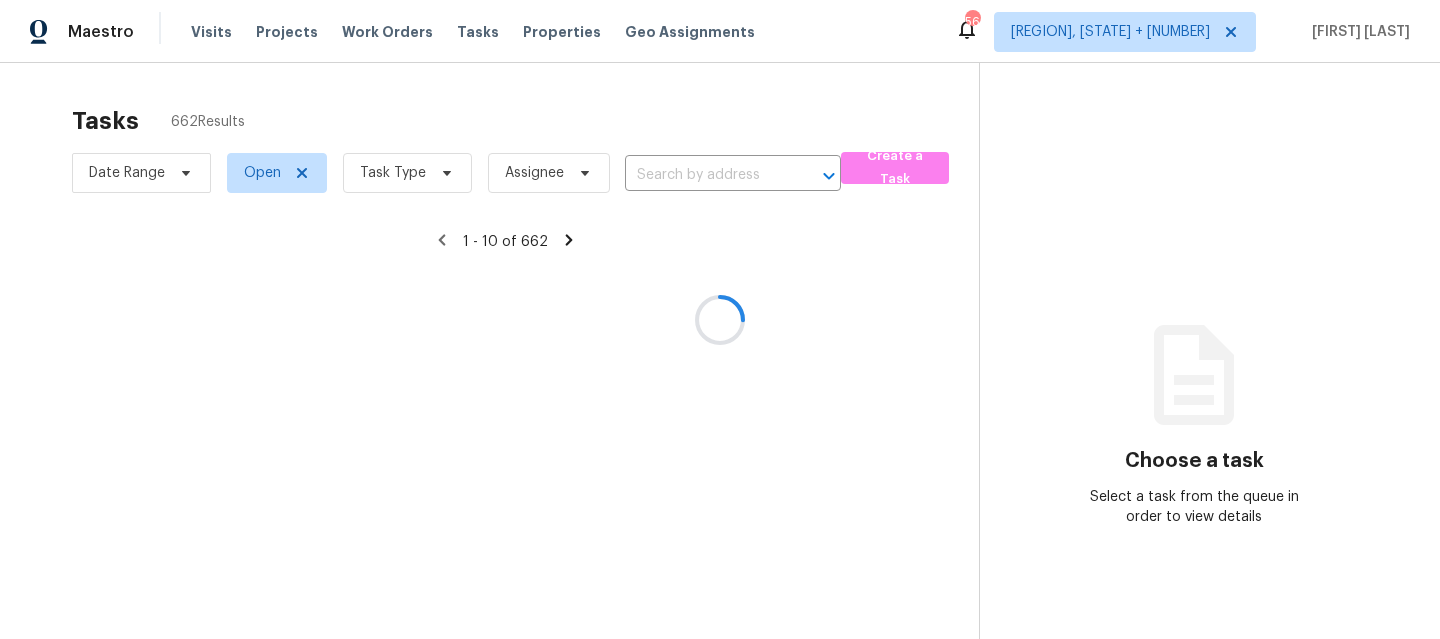 click at bounding box center [720, 319] 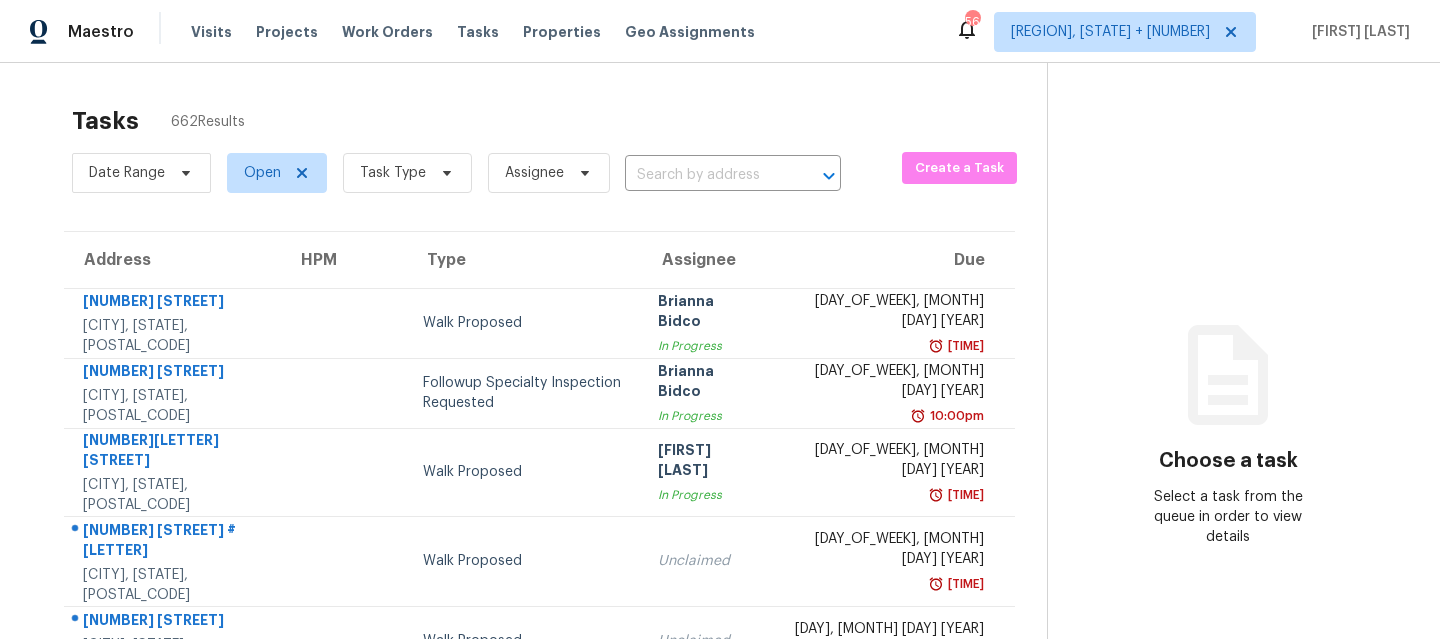 click on "Visits" at bounding box center [211, 32] 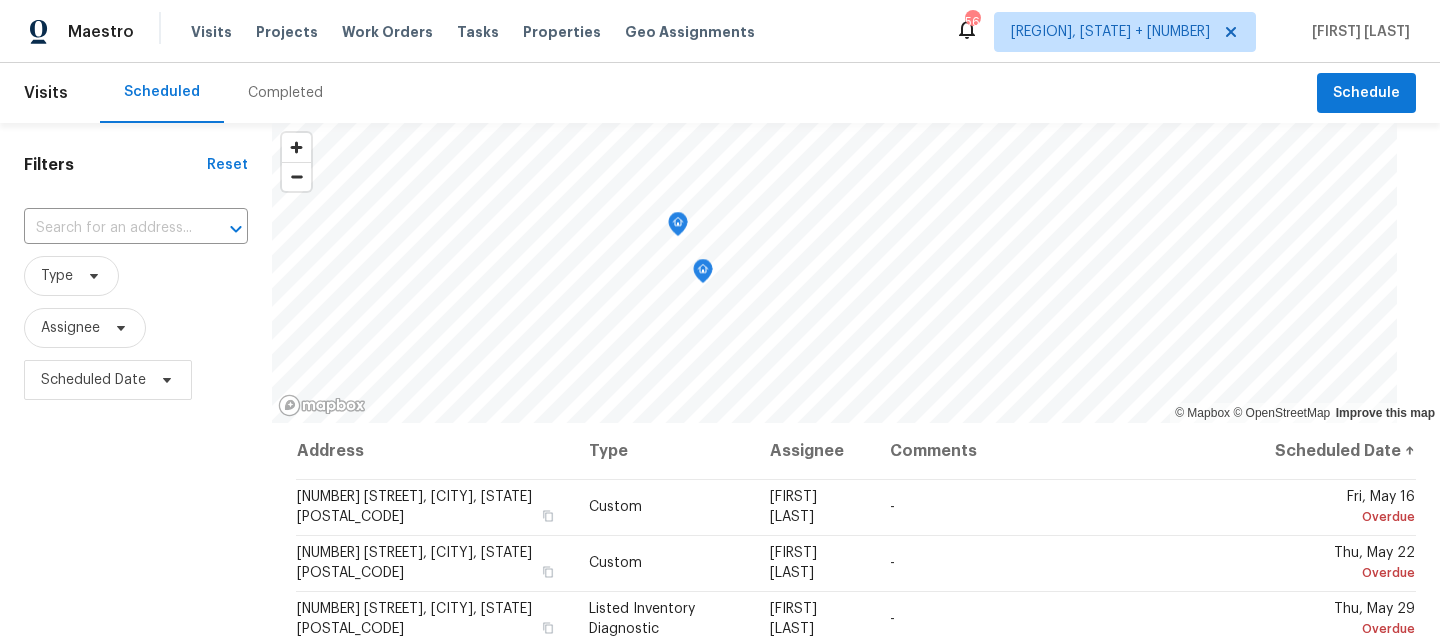 click on "Completed" at bounding box center [285, 93] 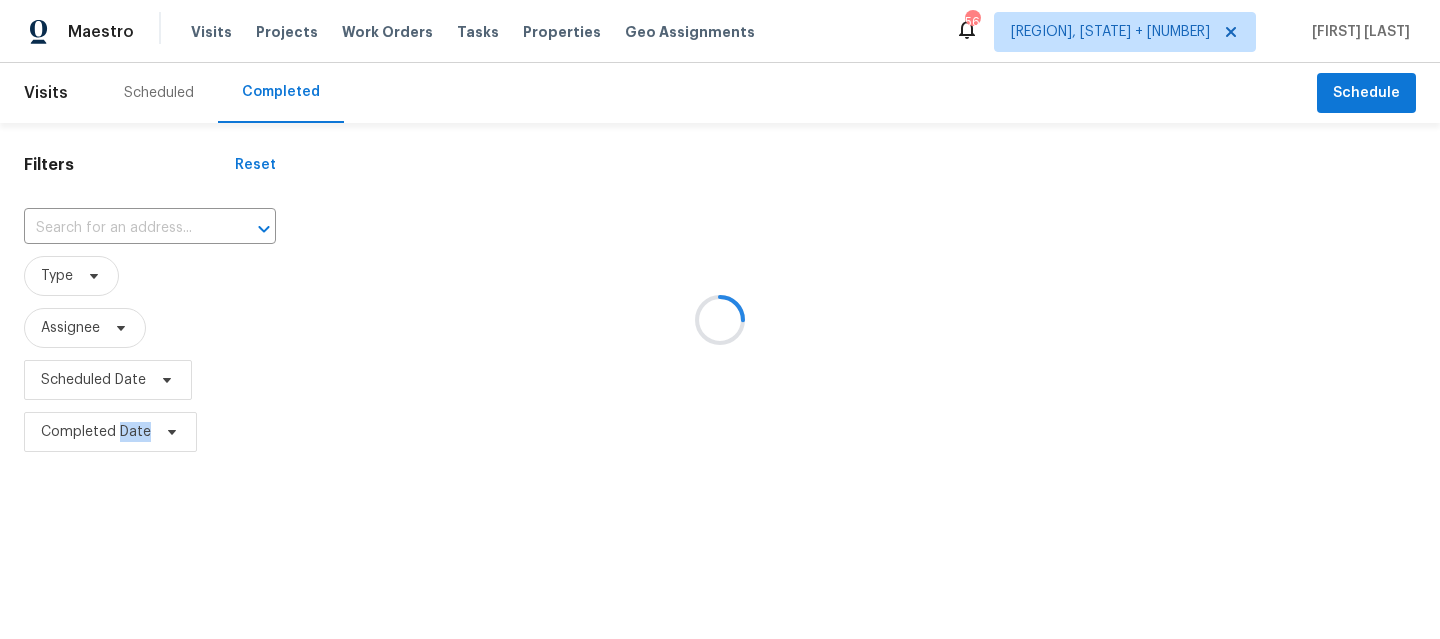 click at bounding box center [720, 319] 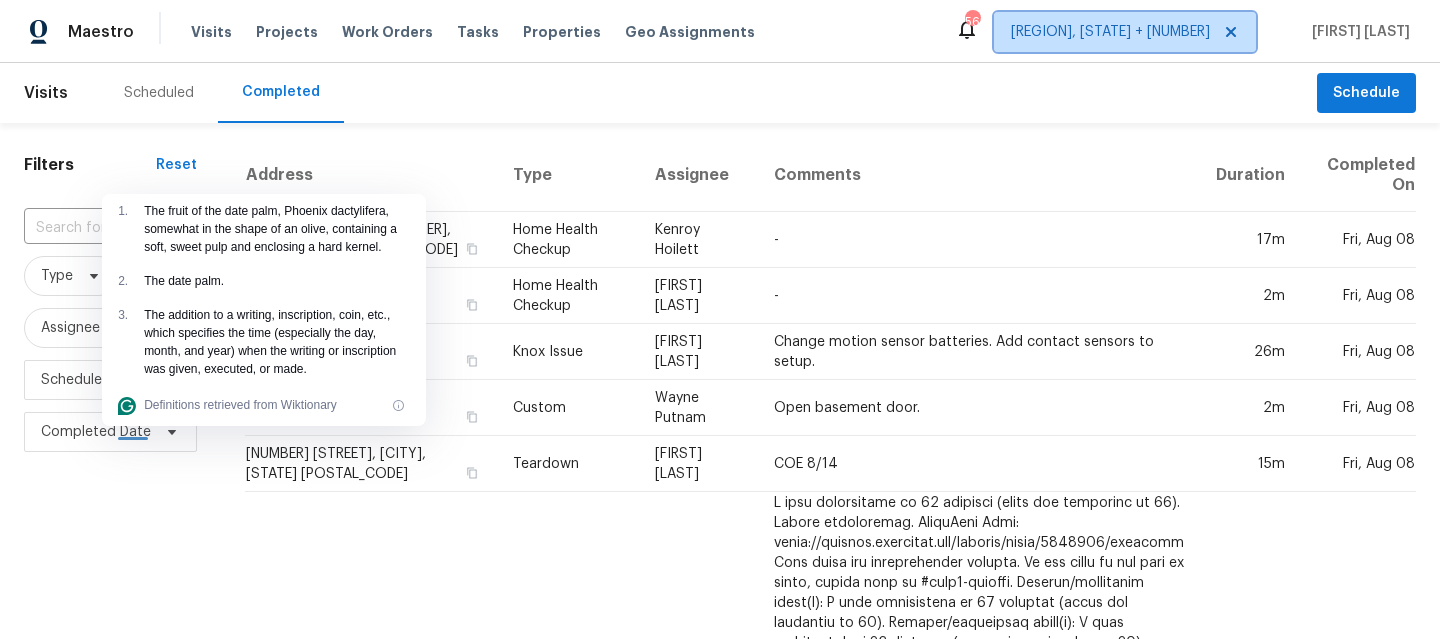 click on "Southwest, FL + 22" at bounding box center (1125, 32) 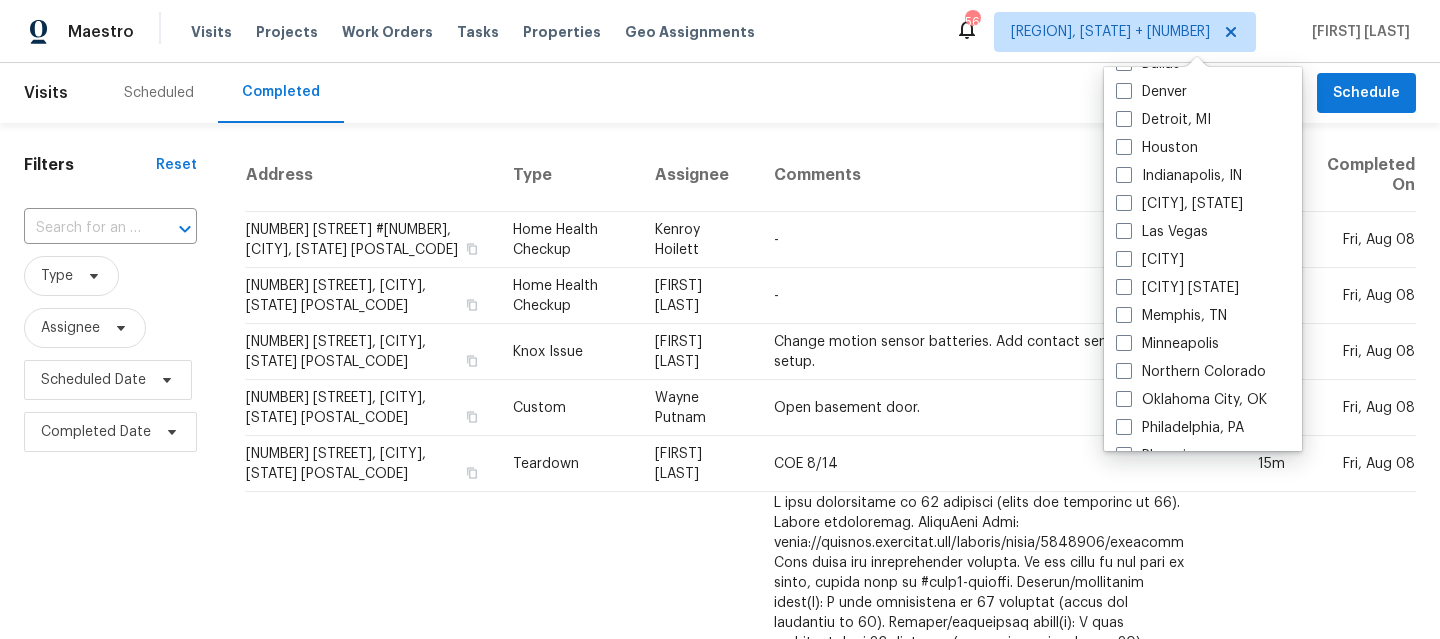 scroll, scrollTop: 965, scrollLeft: 0, axis: vertical 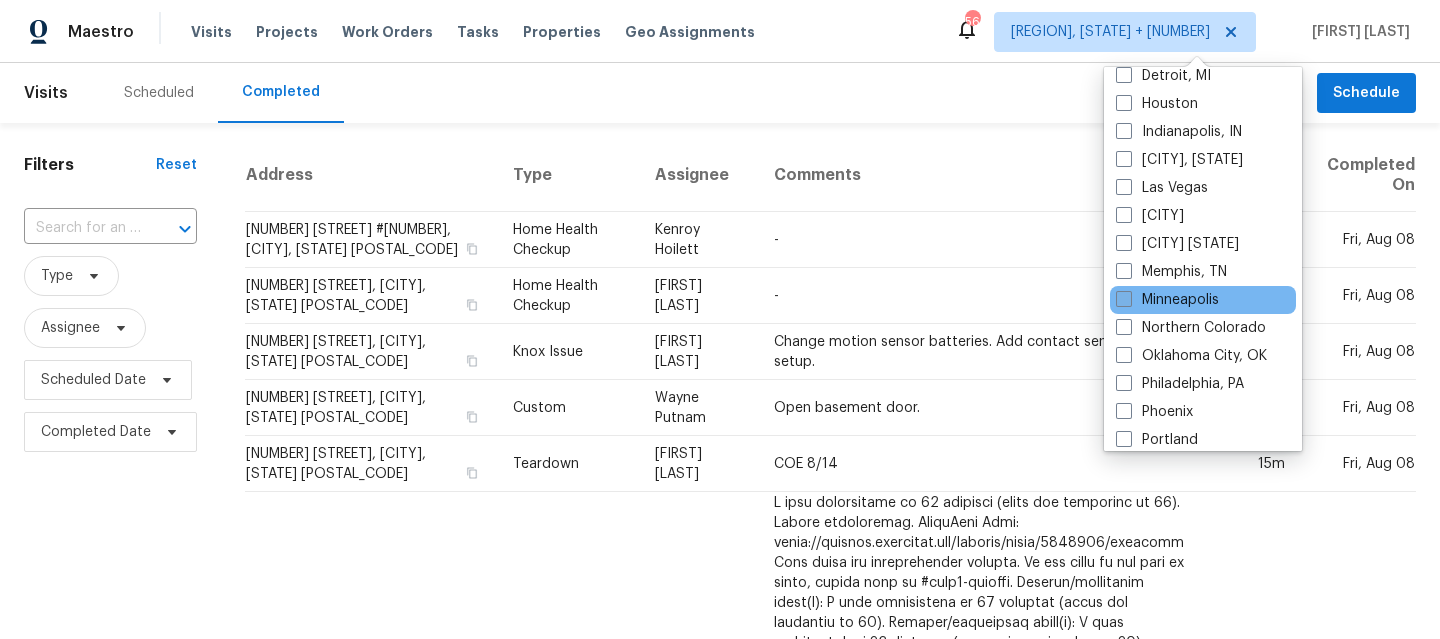 click on "Minneapolis" at bounding box center [1167, 300] 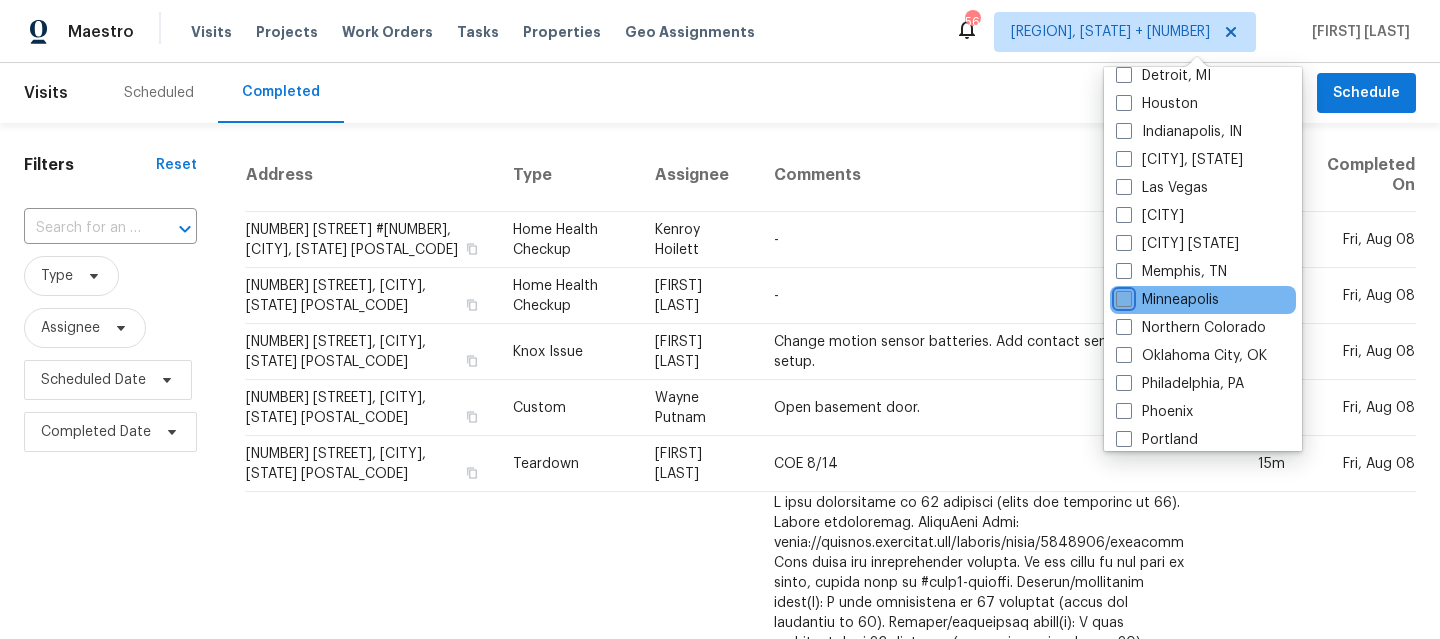 click on "Minneapolis" at bounding box center (1122, 296) 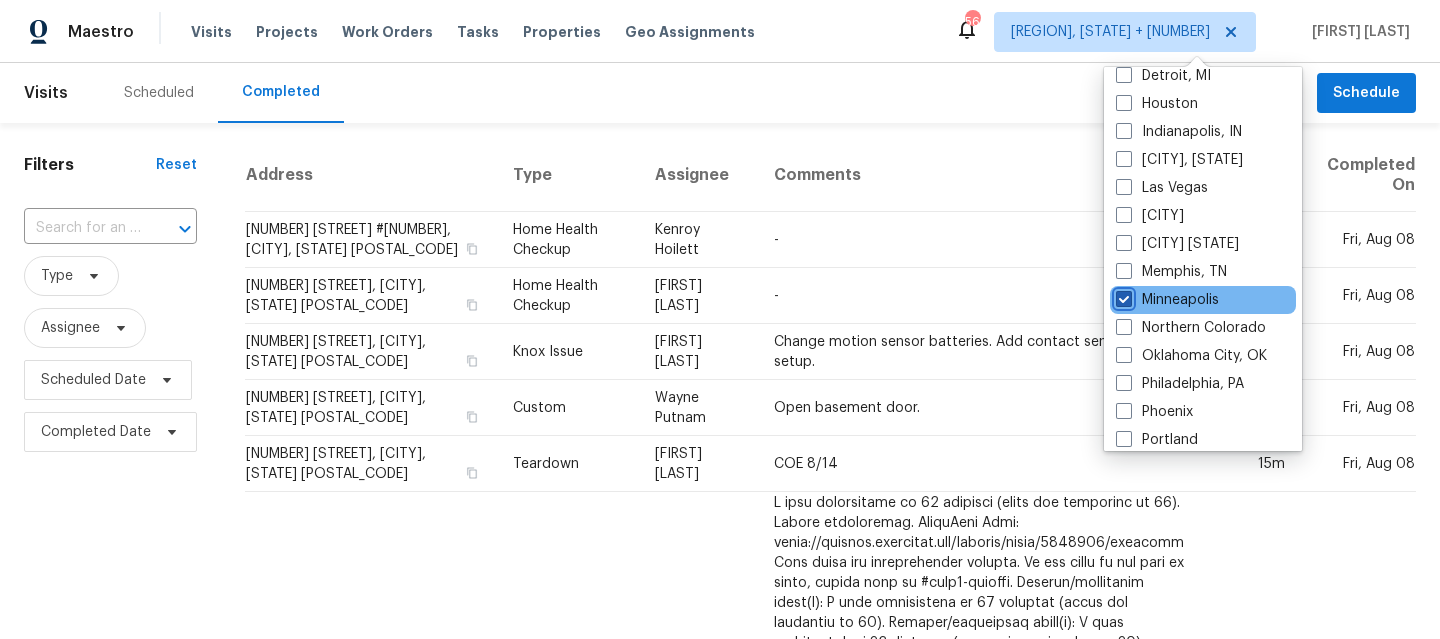 checkbox on "true" 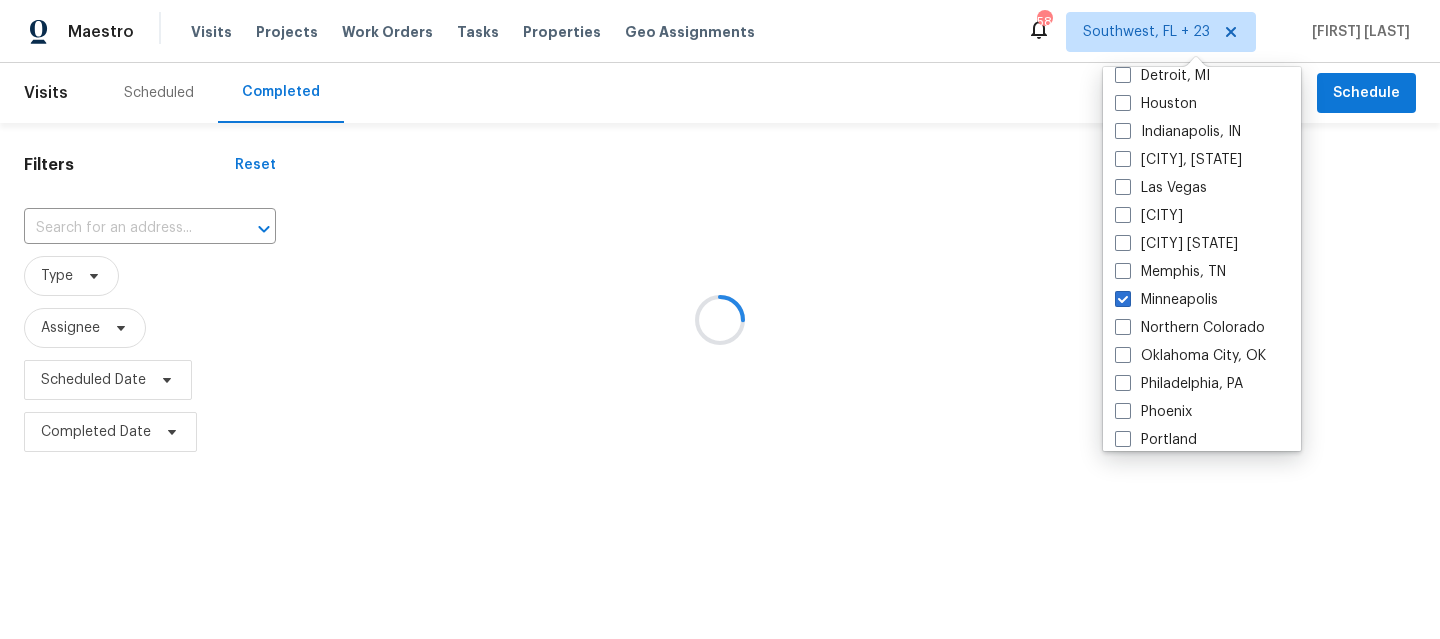 click at bounding box center [720, 319] 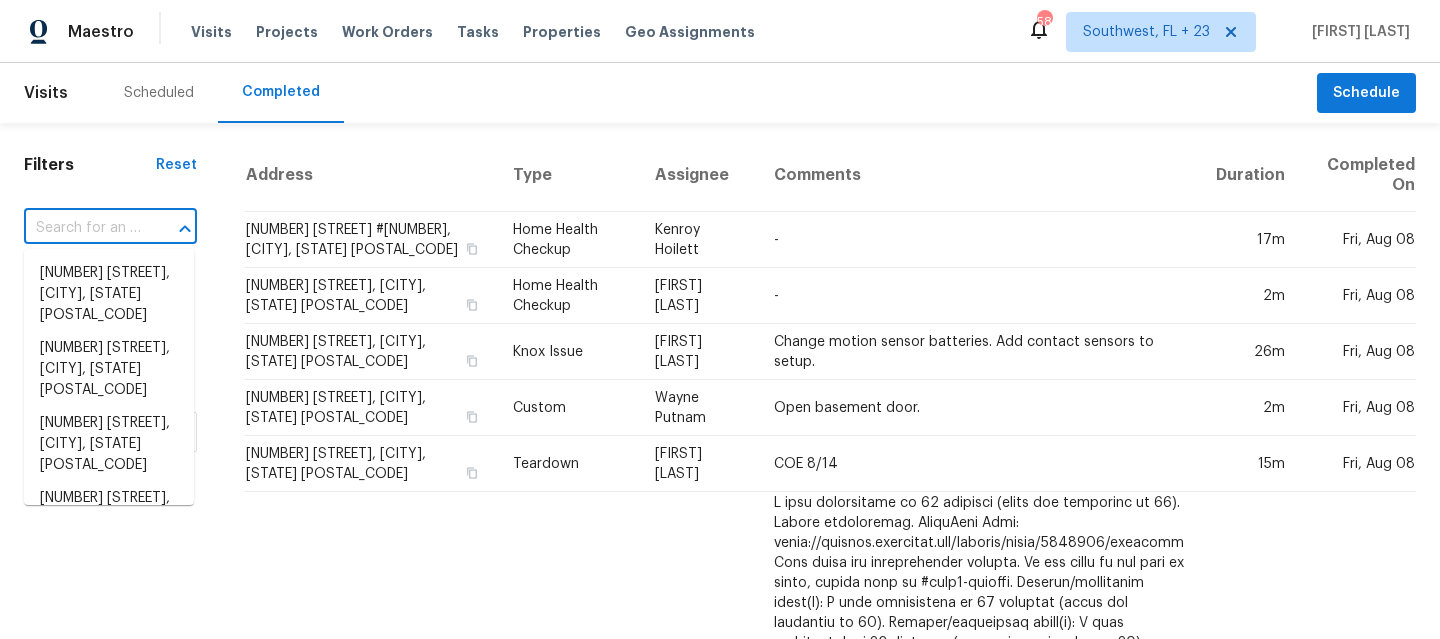 click at bounding box center (82, 228) 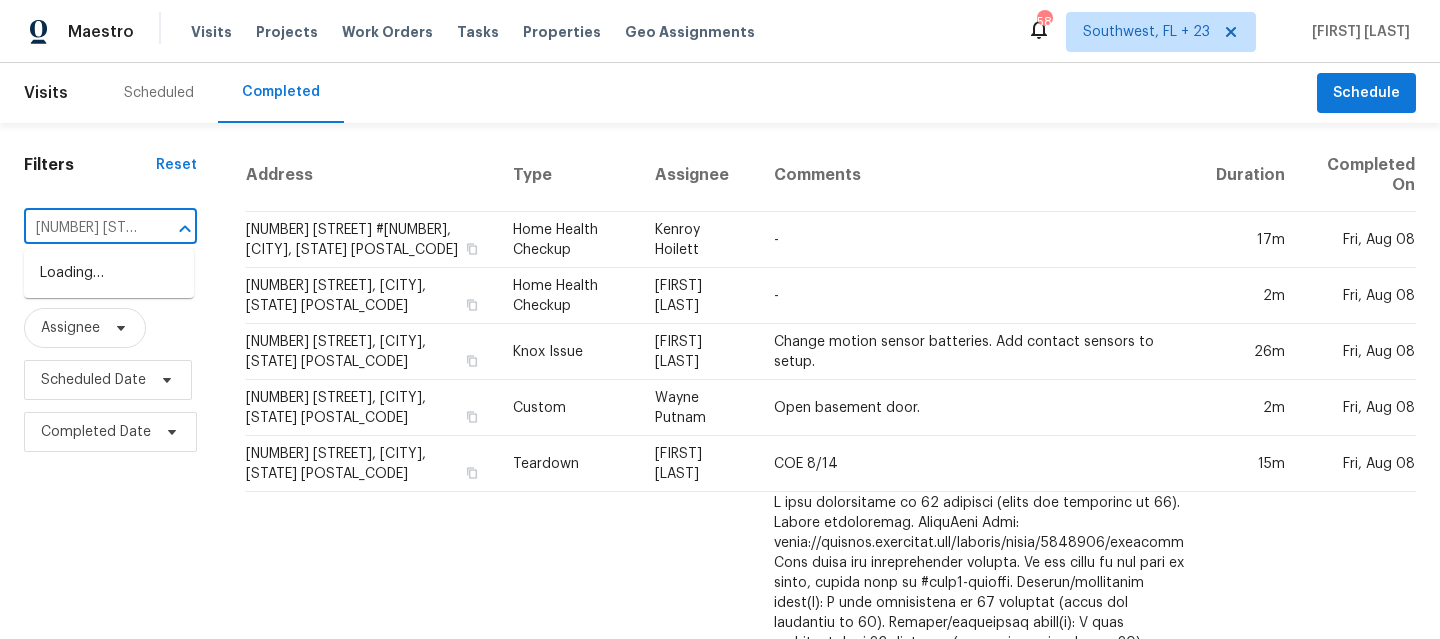 scroll, scrollTop: 0, scrollLeft: 168, axis: horizontal 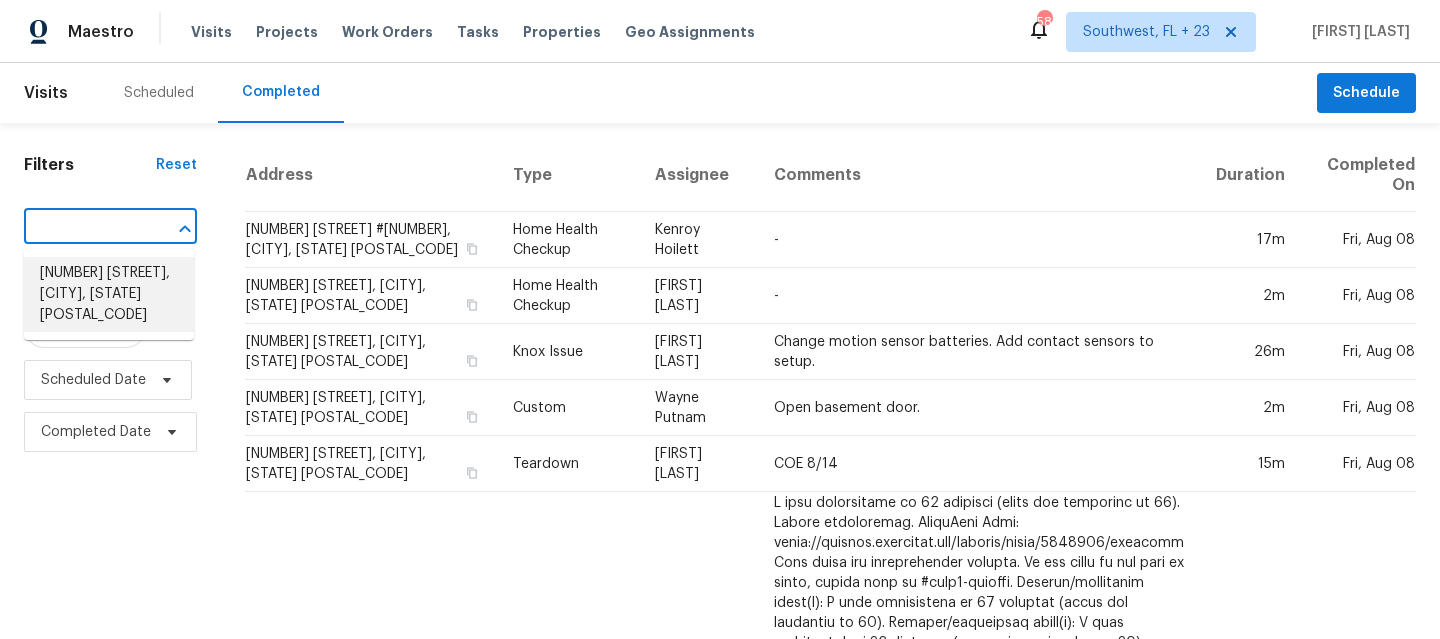 click on "3309 Red Oak Cir N, Burnsville, MN 55337" at bounding box center [109, 294] 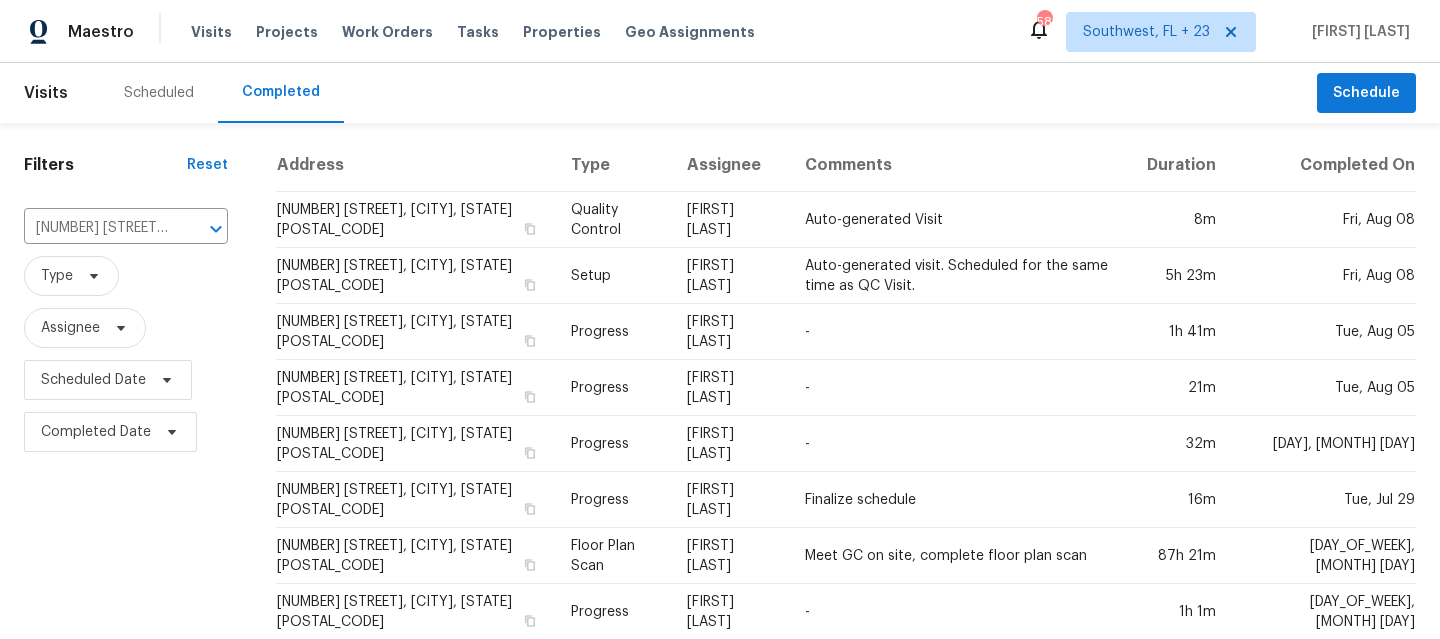 scroll, scrollTop: 220, scrollLeft: 0, axis: vertical 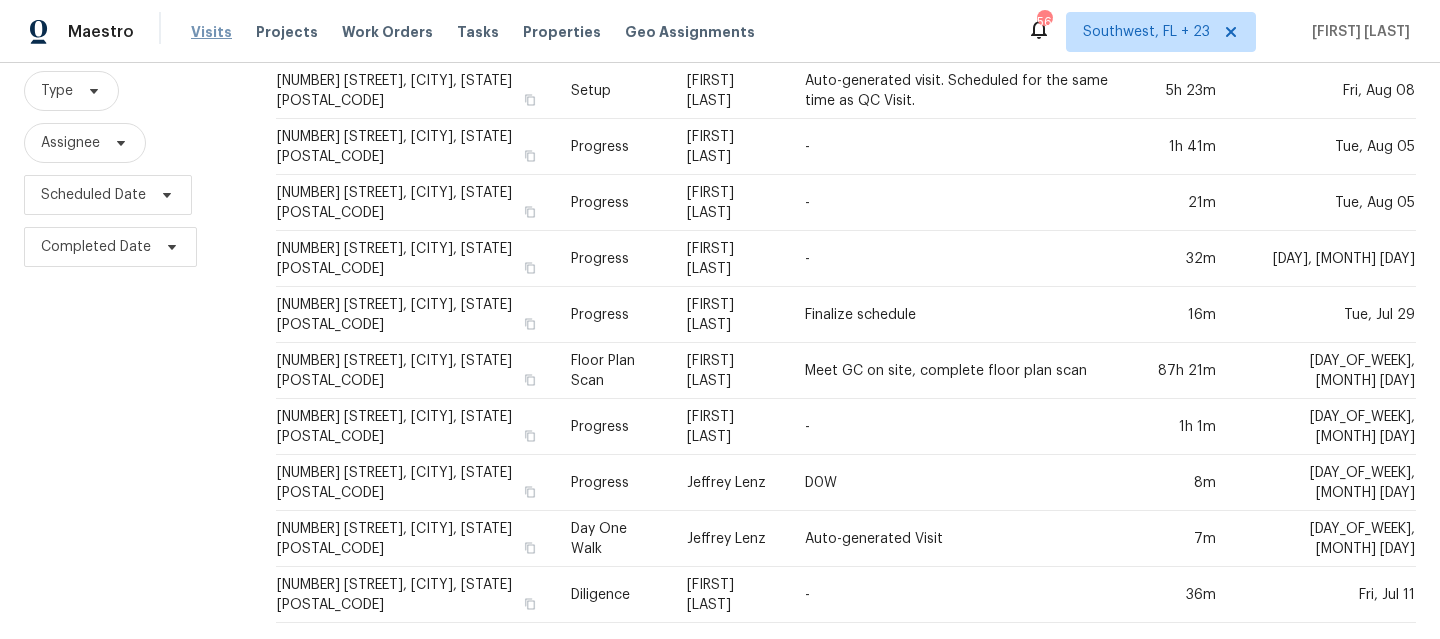 click on "Visits" at bounding box center [211, 32] 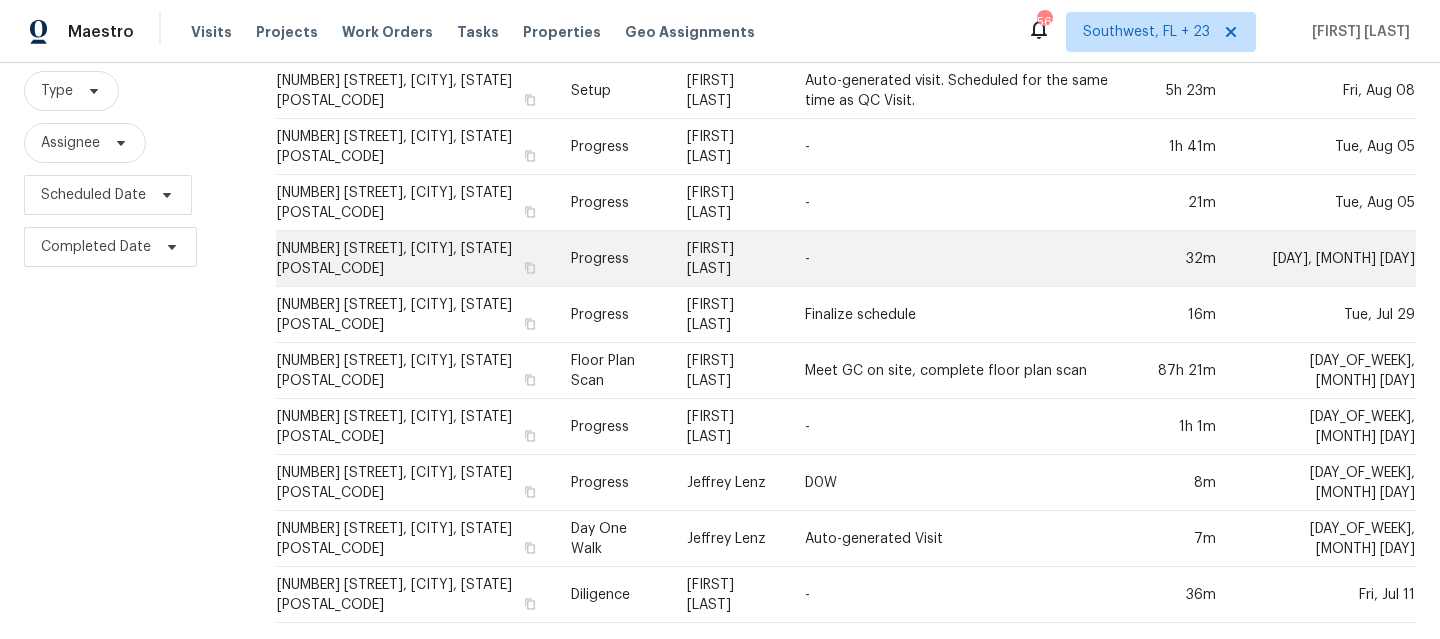 scroll, scrollTop: 0, scrollLeft: 0, axis: both 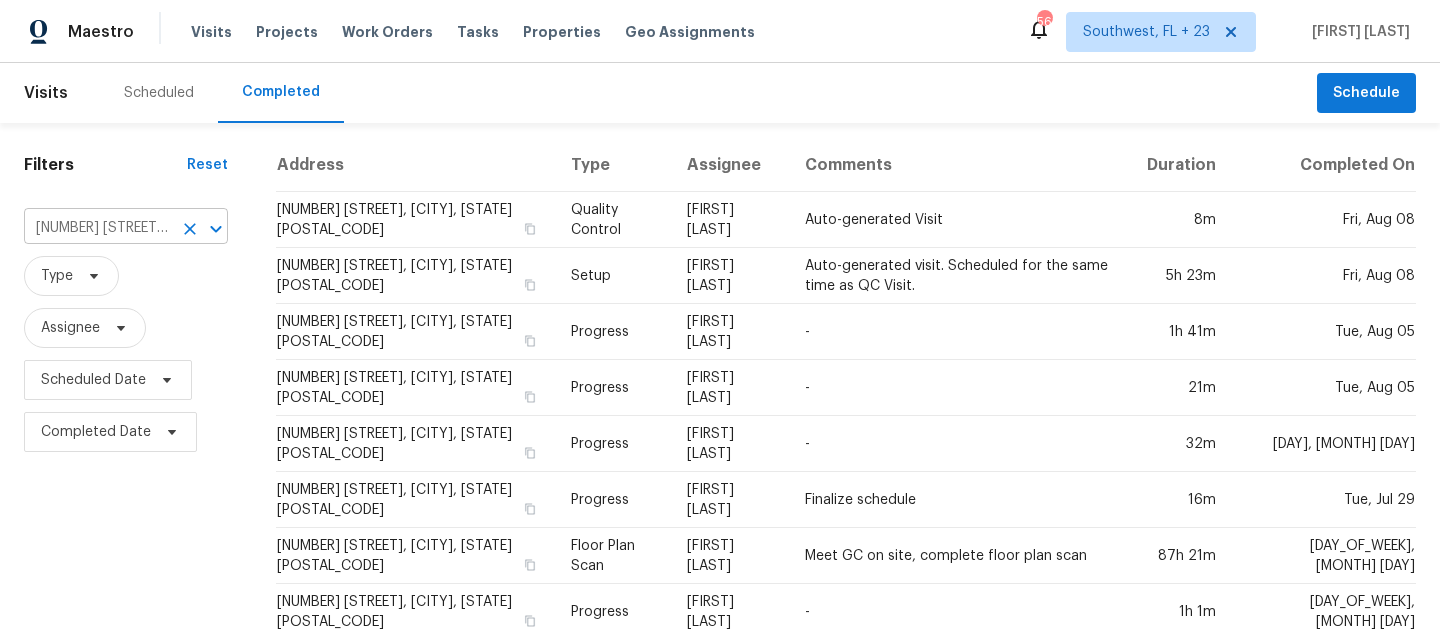 click on "3309 Red Oak Cir N, Burnsville, MN 55337" at bounding box center (98, 228) 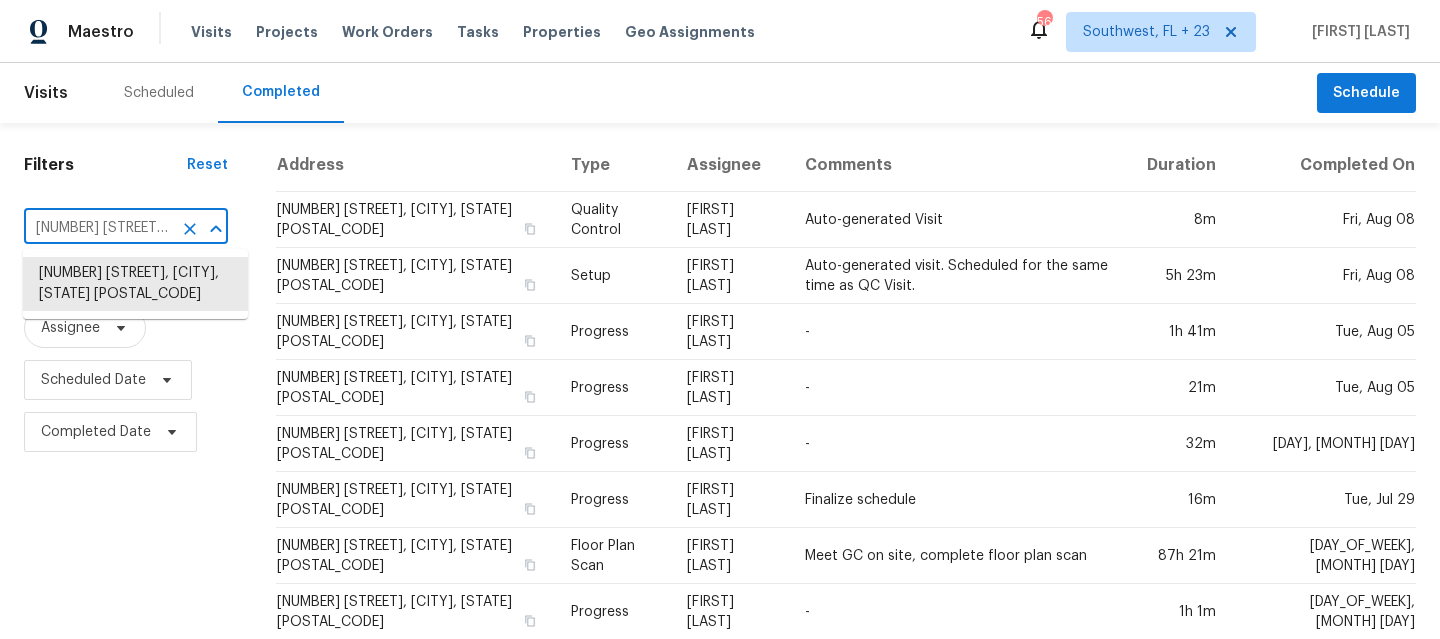 click on "3309 Red Oak Cir N, Burnsville, MN 55337" at bounding box center [98, 228] 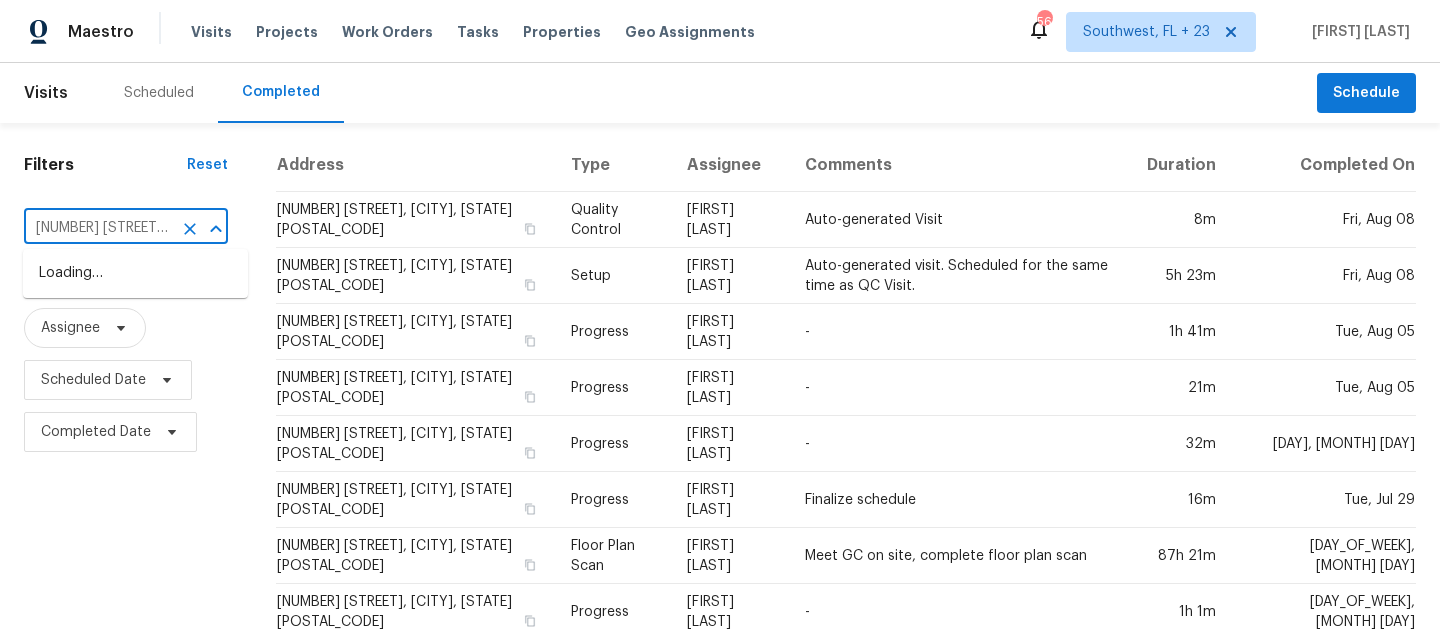 scroll, scrollTop: 0, scrollLeft: 79, axis: horizontal 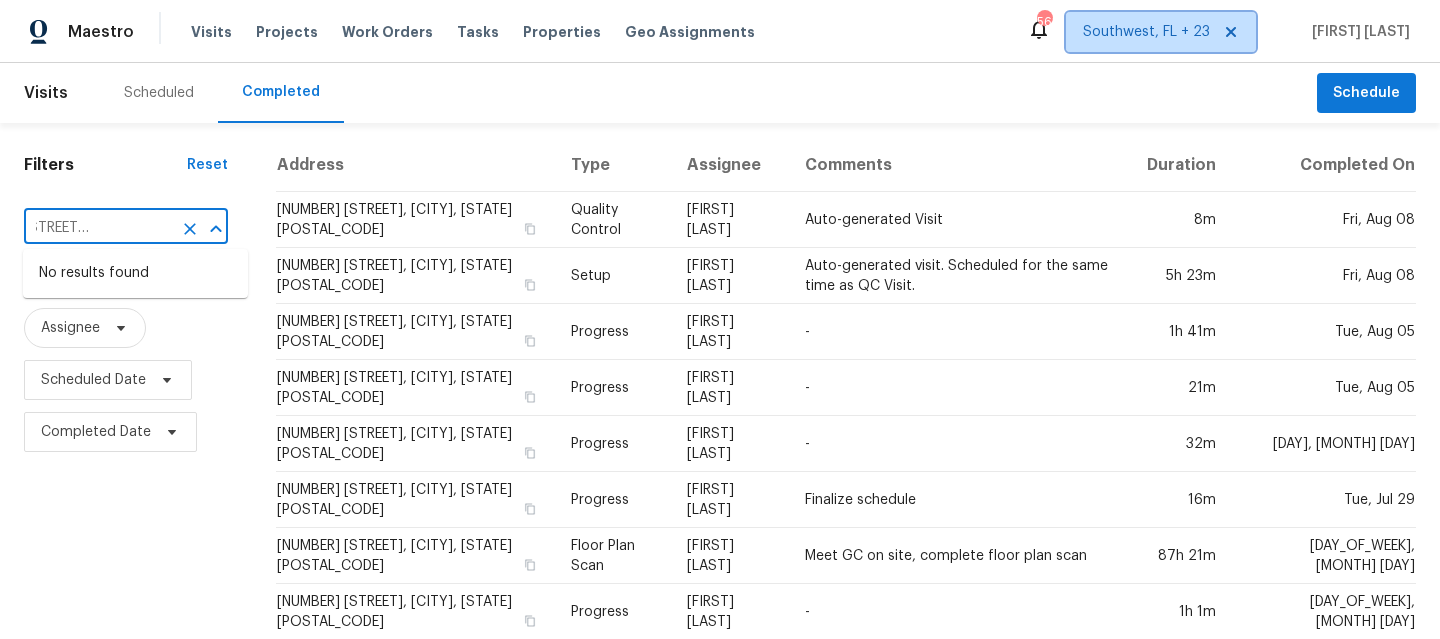 type on "3309 Red Oak Cir N, Burnsville, MN 55337" 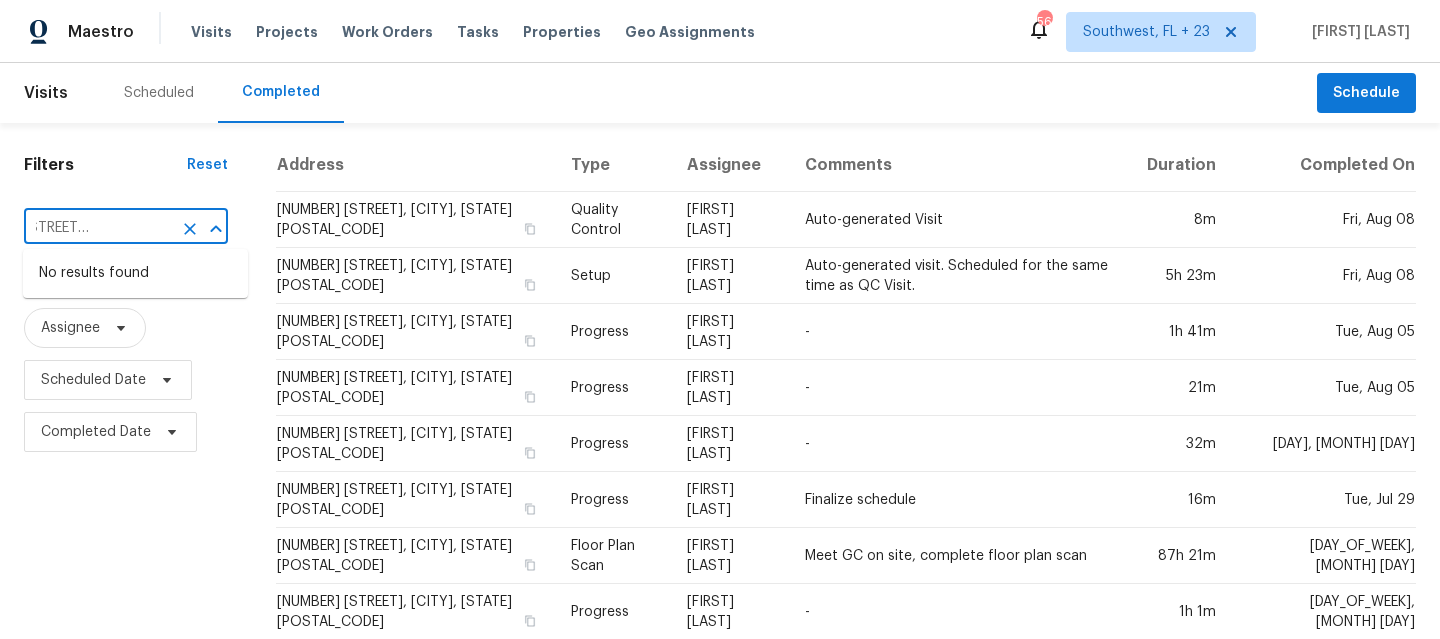 scroll, scrollTop: 0, scrollLeft: 0, axis: both 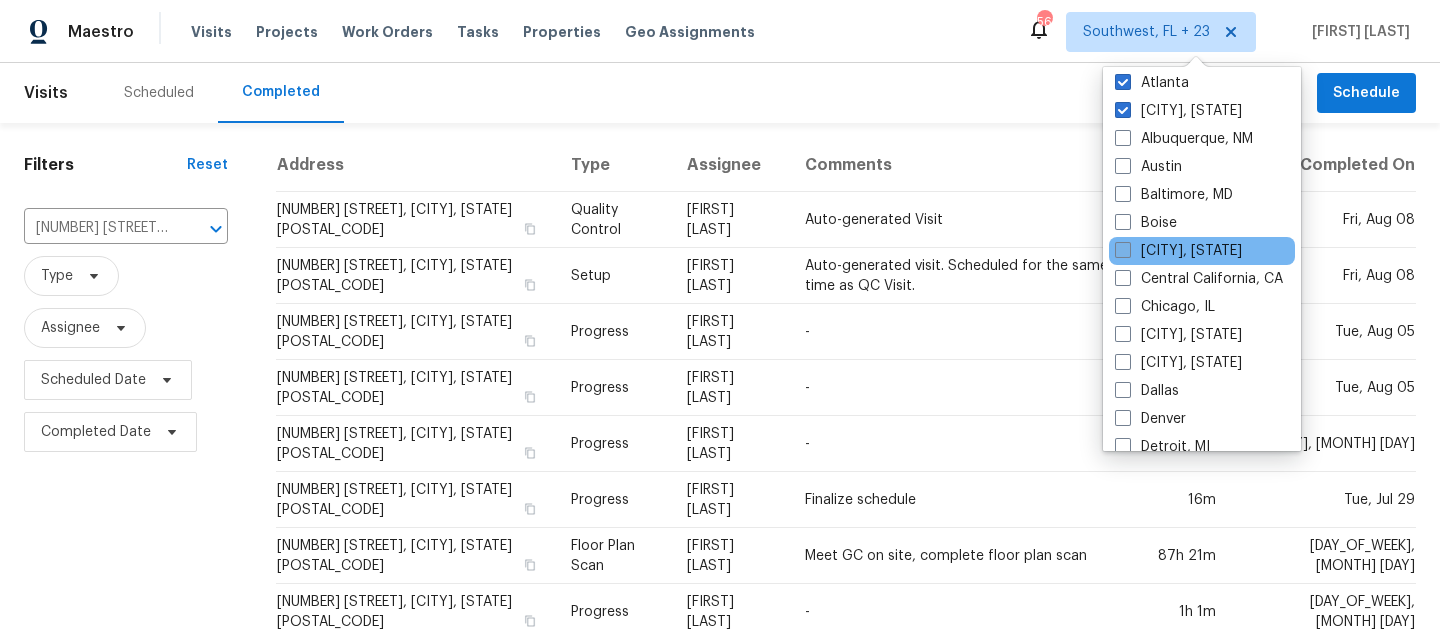 click on "Boston, MA" at bounding box center (1178, 251) 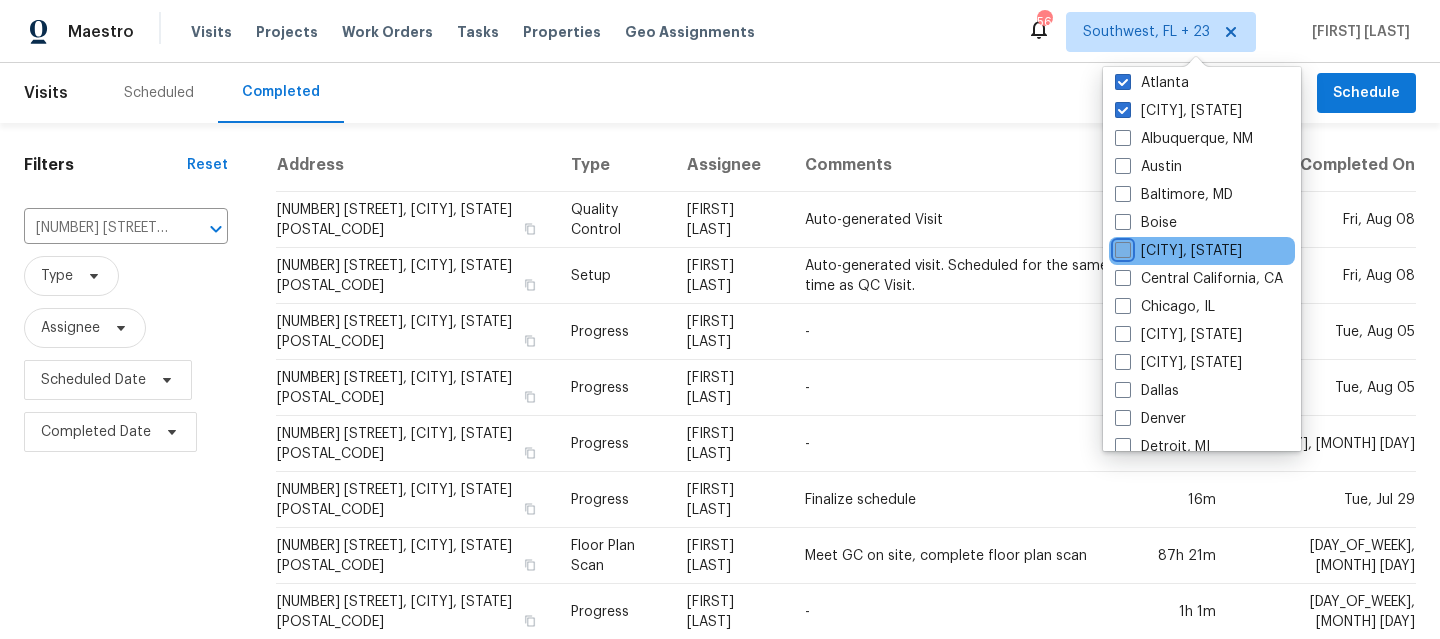 click on "Boston, MA" at bounding box center (1121, 247) 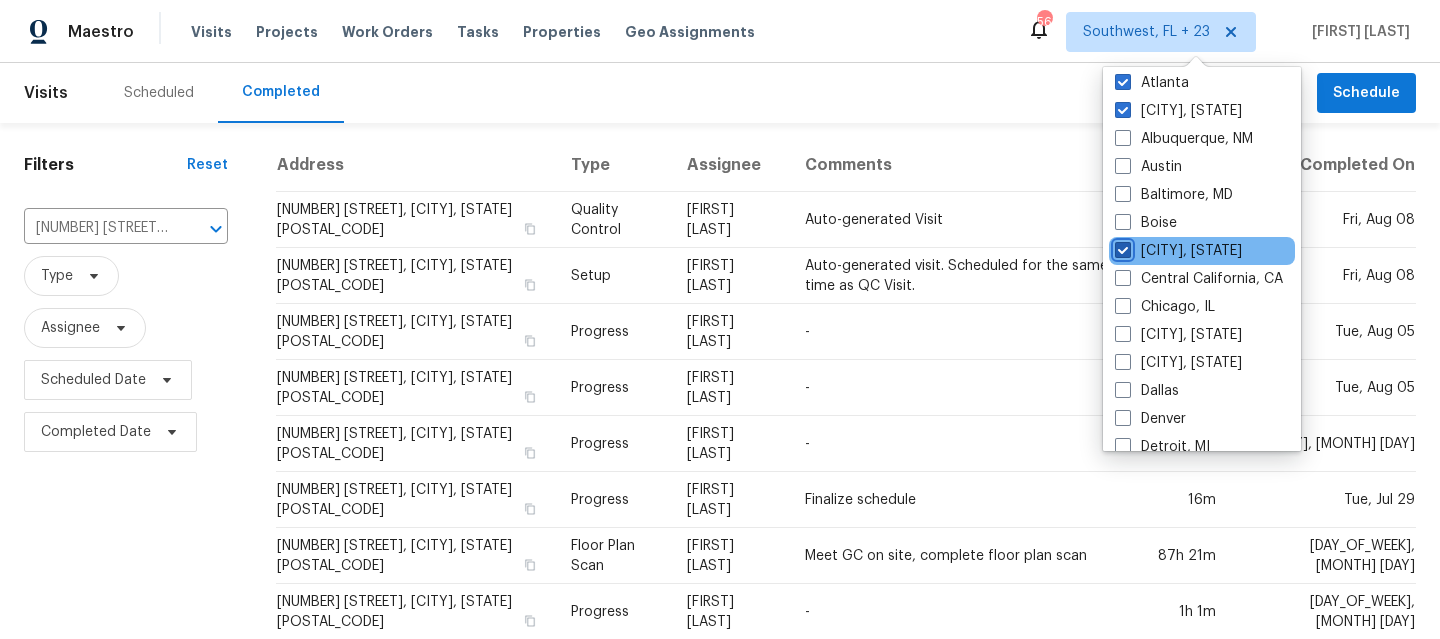 checkbox on "true" 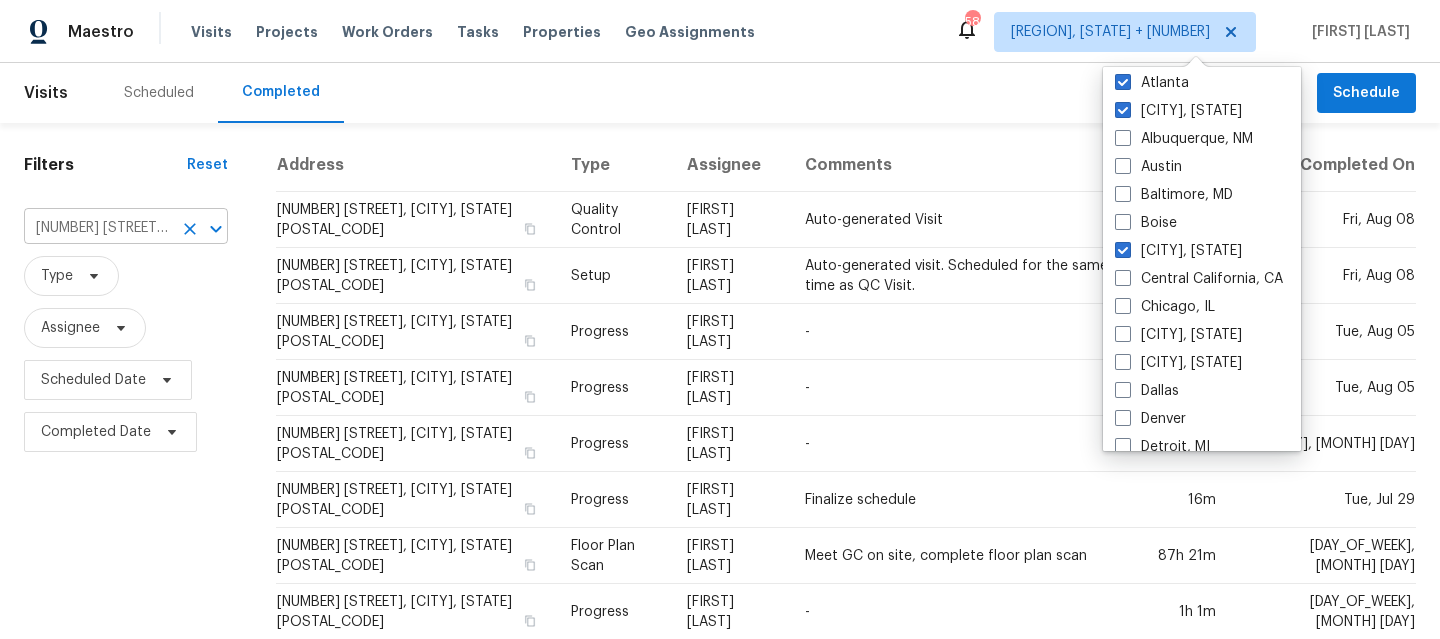 click on "3309 Red Oak Cir N, Burnsville, MN 55337" at bounding box center [98, 228] 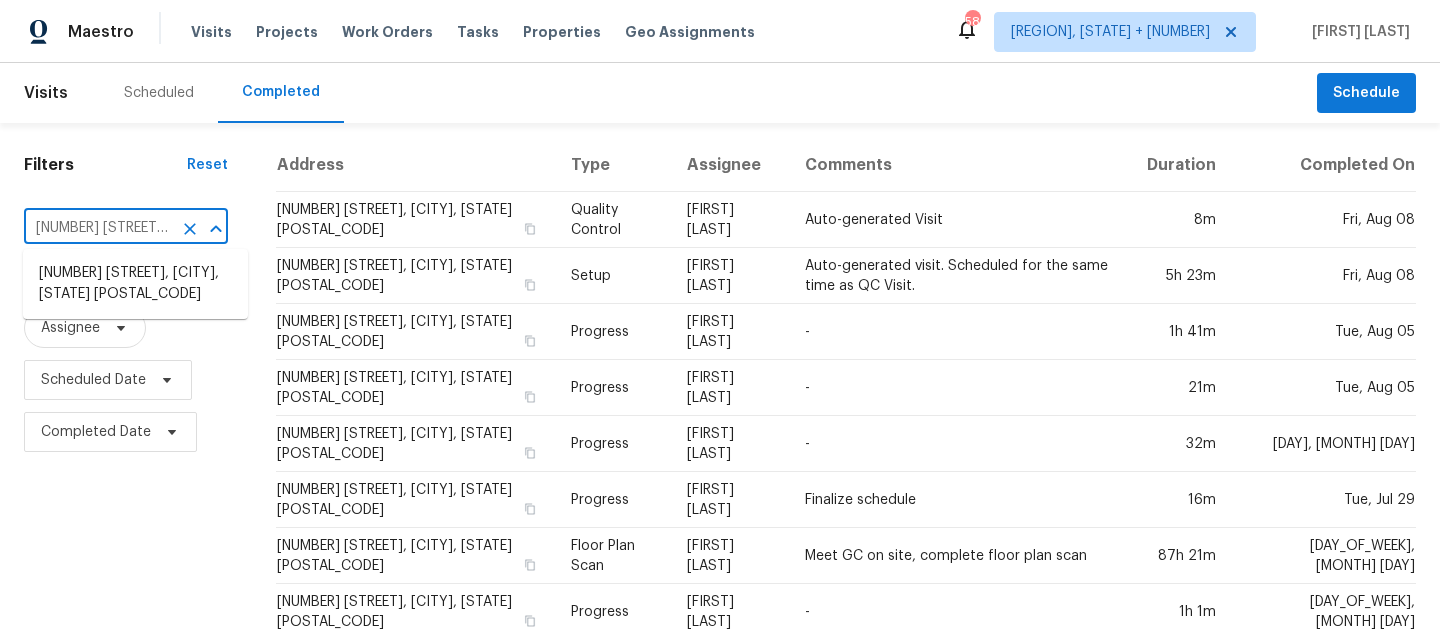 click on "3309 Red Oak Cir N, Burnsville, MN 55337" at bounding box center [98, 228] 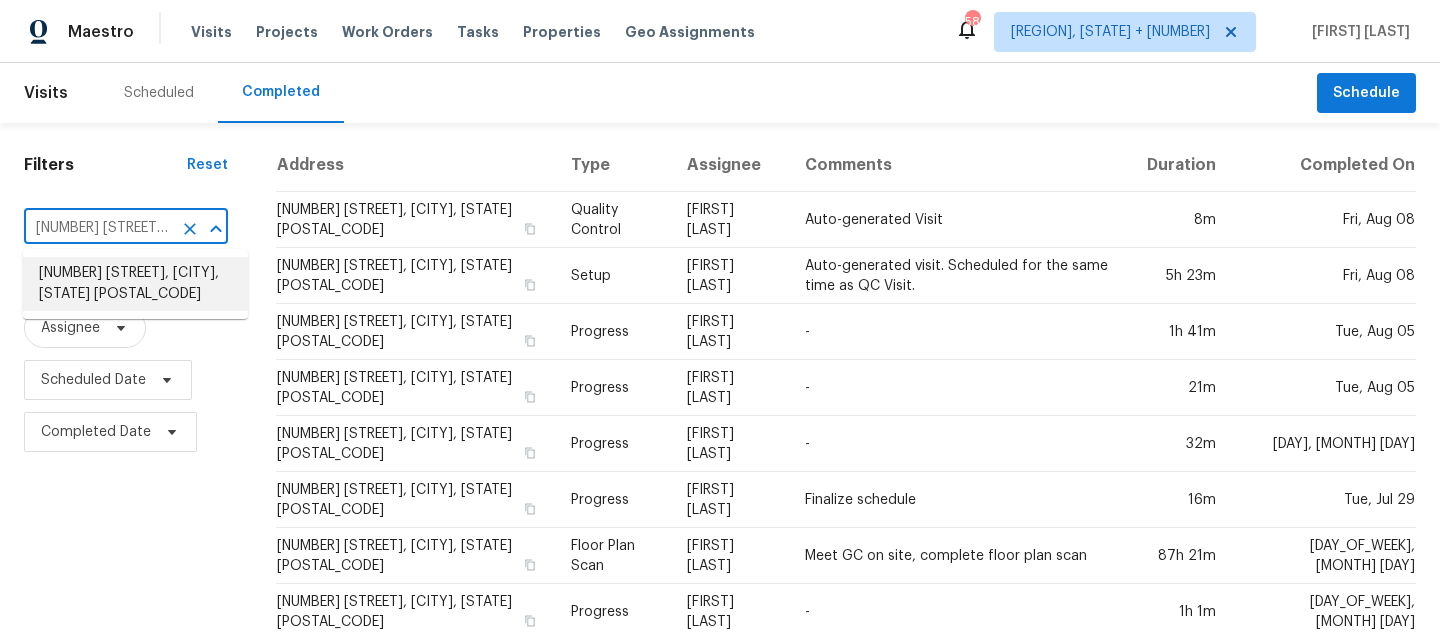 click on "3309 Red Oak Cir N, Burnsville, MN 55337" at bounding box center (135, 284) 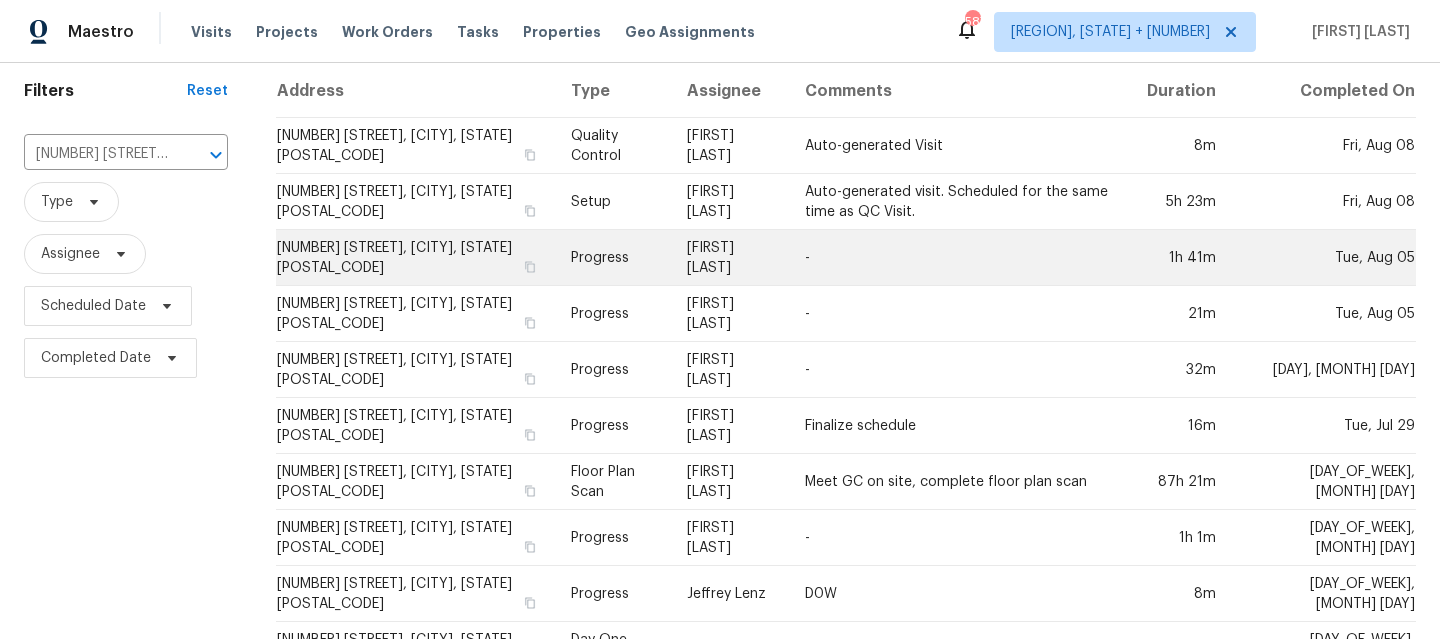 scroll, scrollTop: 90, scrollLeft: 0, axis: vertical 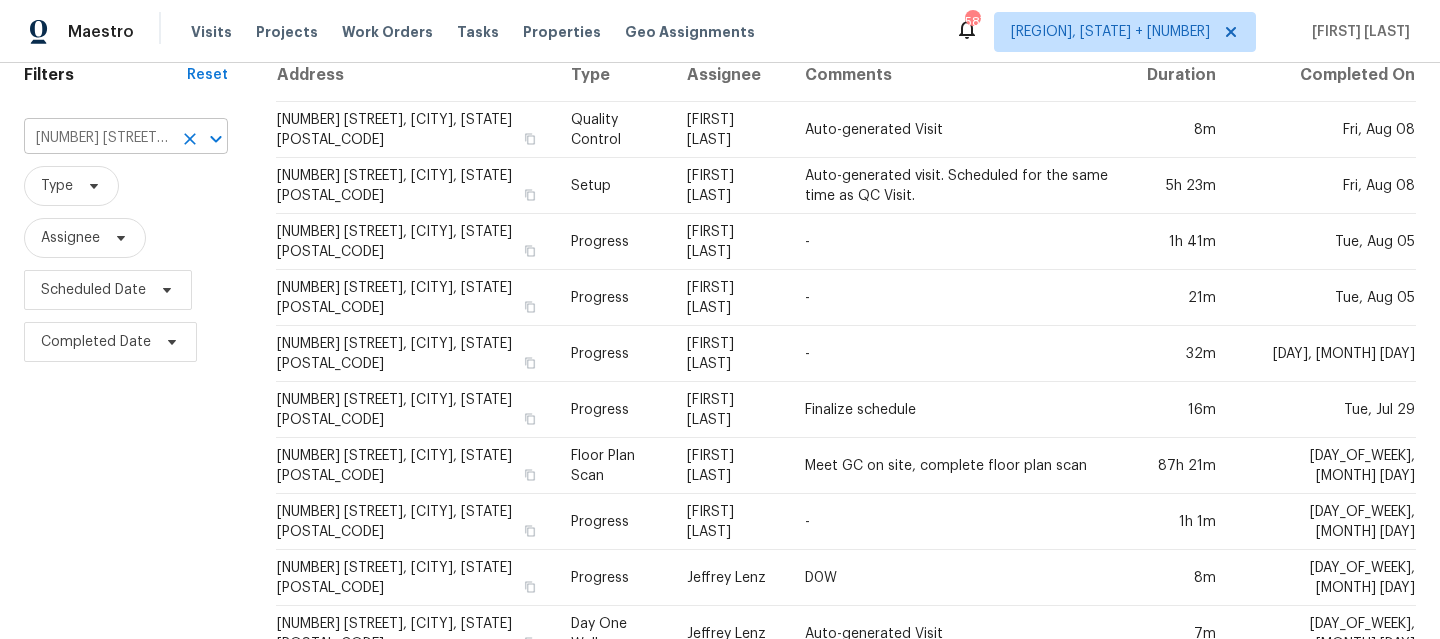click on "3309 Red Oak Cir N, Burnsville, MN 55337" at bounding box center [98, 138] 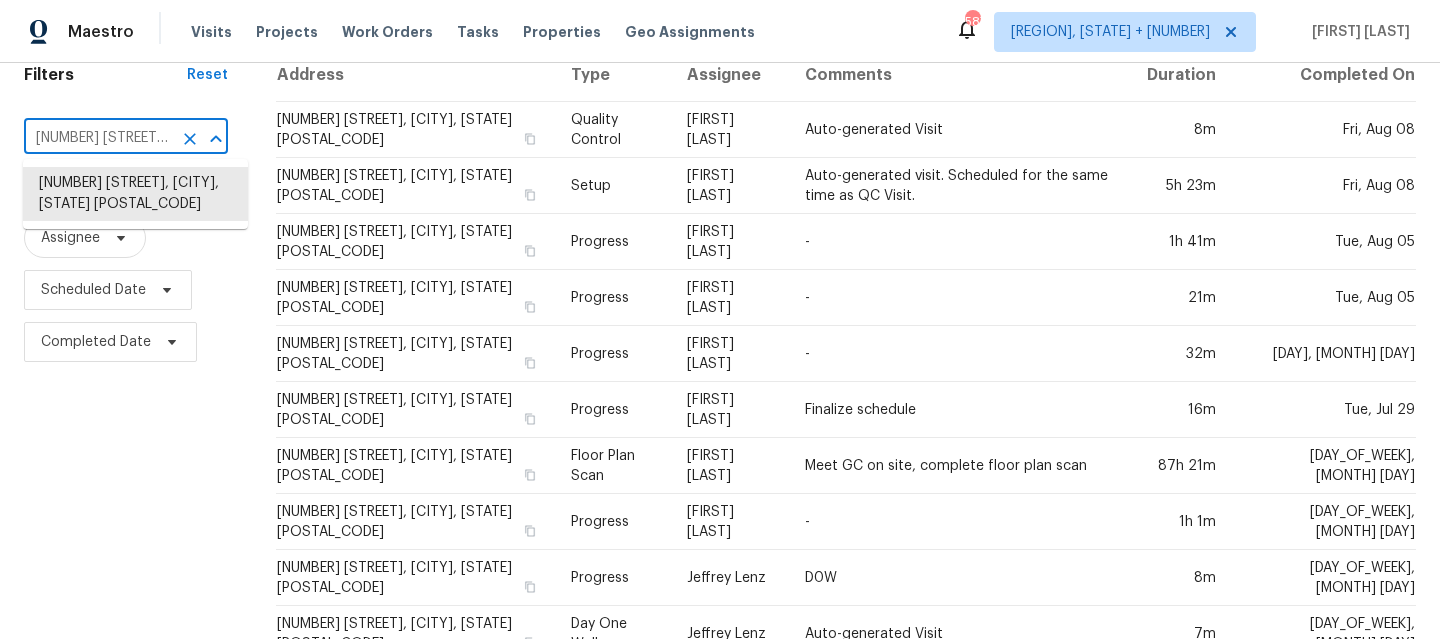 click on "3309 Red Oak Cir N, Burnsville, MN 55337" at bounding box center [98, 138] 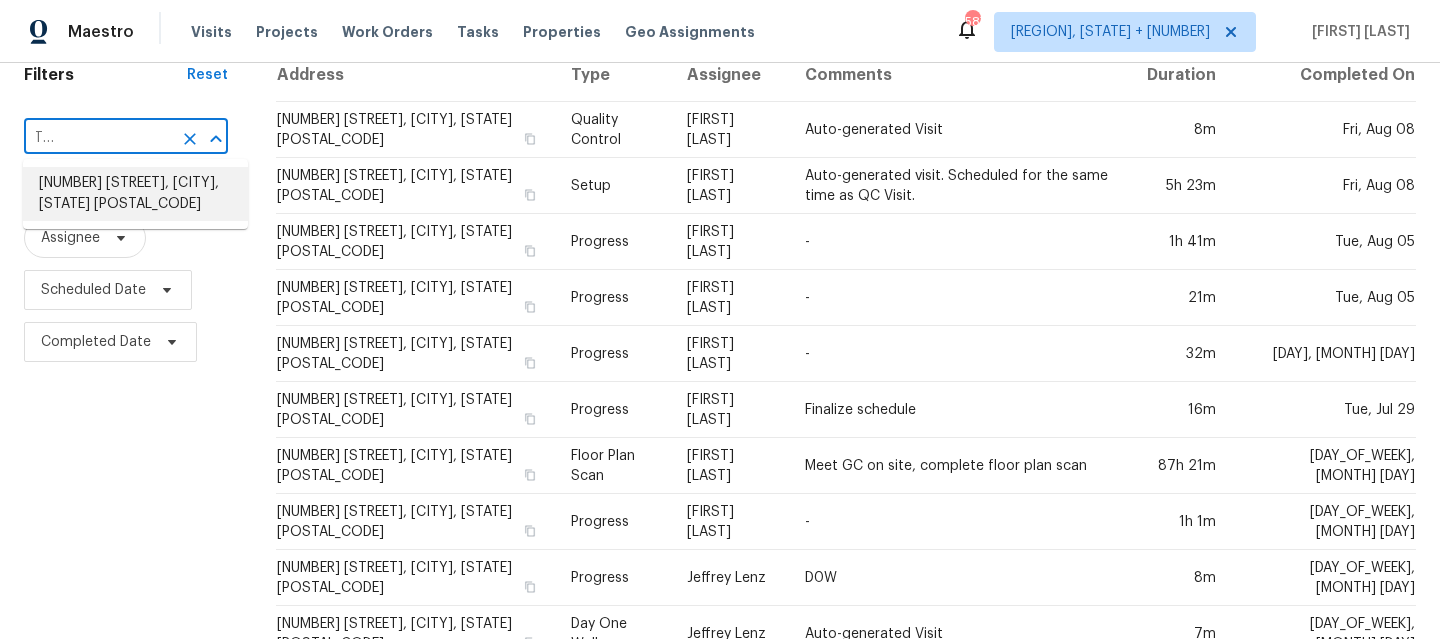 click on "3309 Red Oak Cir N, Burnsville, MN 55337" at bounding box center [135, 194] 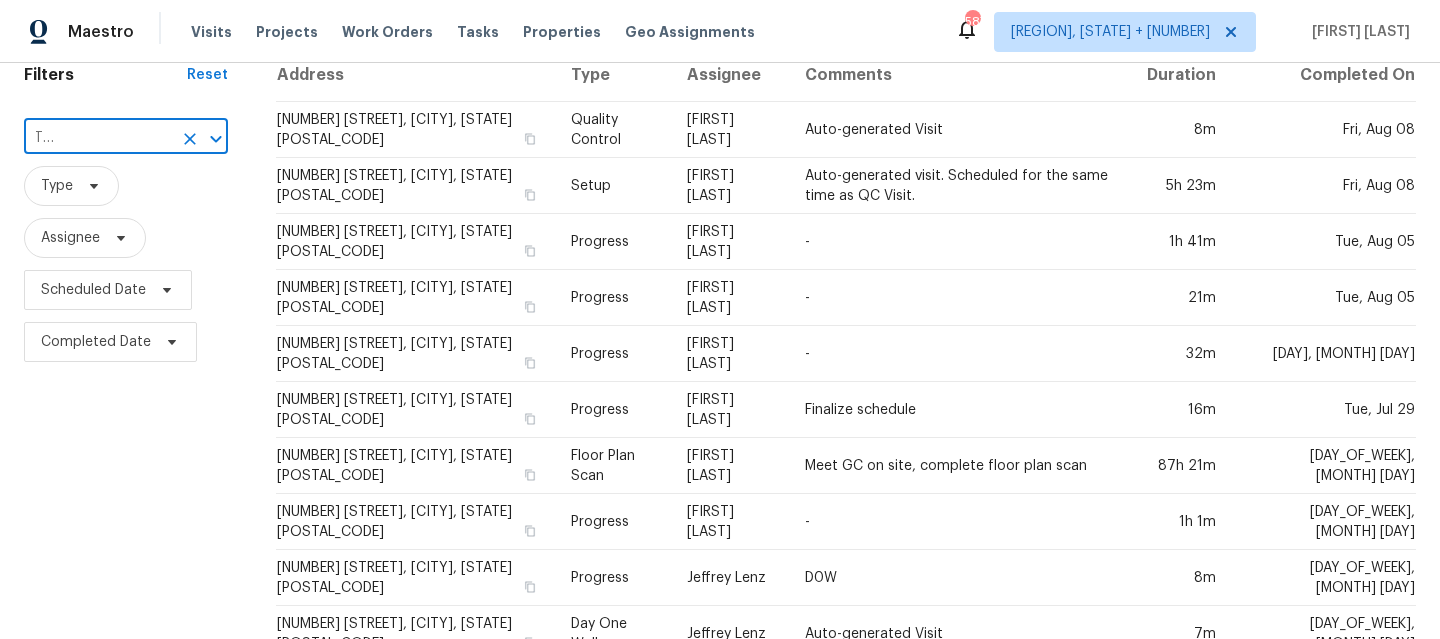 click on "3309 Red Oak Cir N, Burnsville, MN 55337" at bounding box center (98, 138) 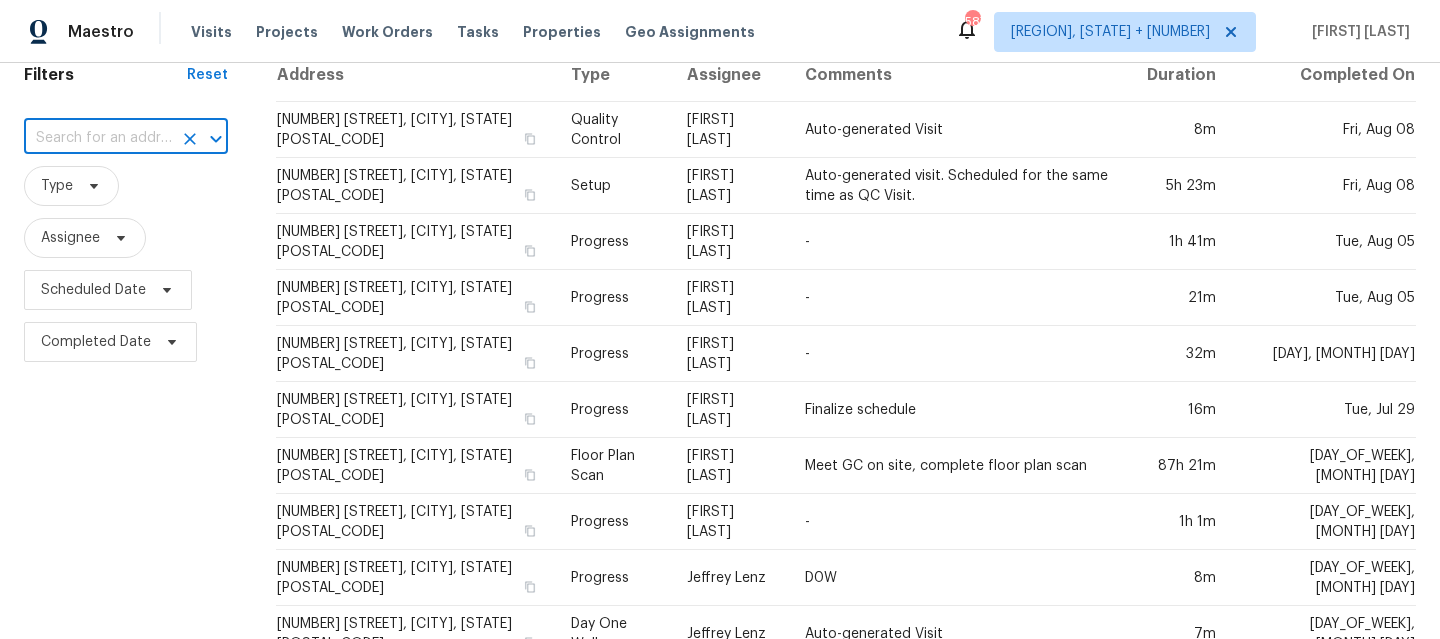 scroll, scrollTop: 0, scrollLeft: 0, axis: both 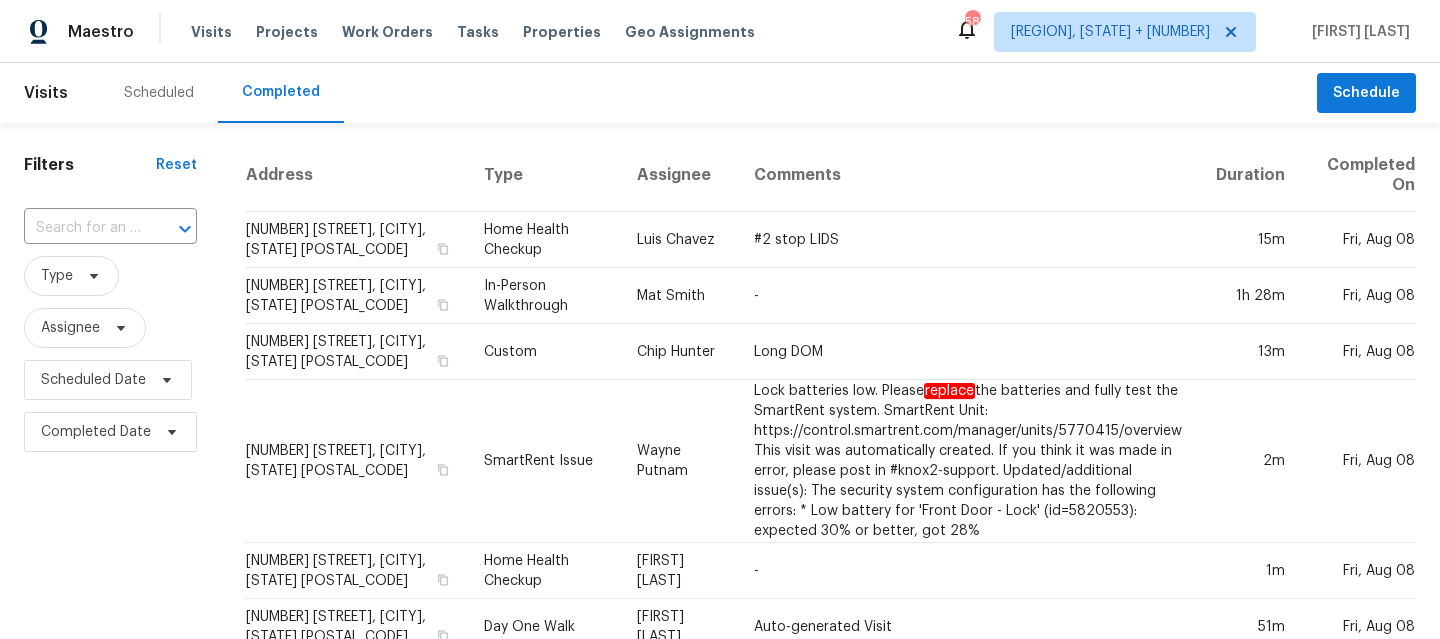 click at bounding box center (82, 228) 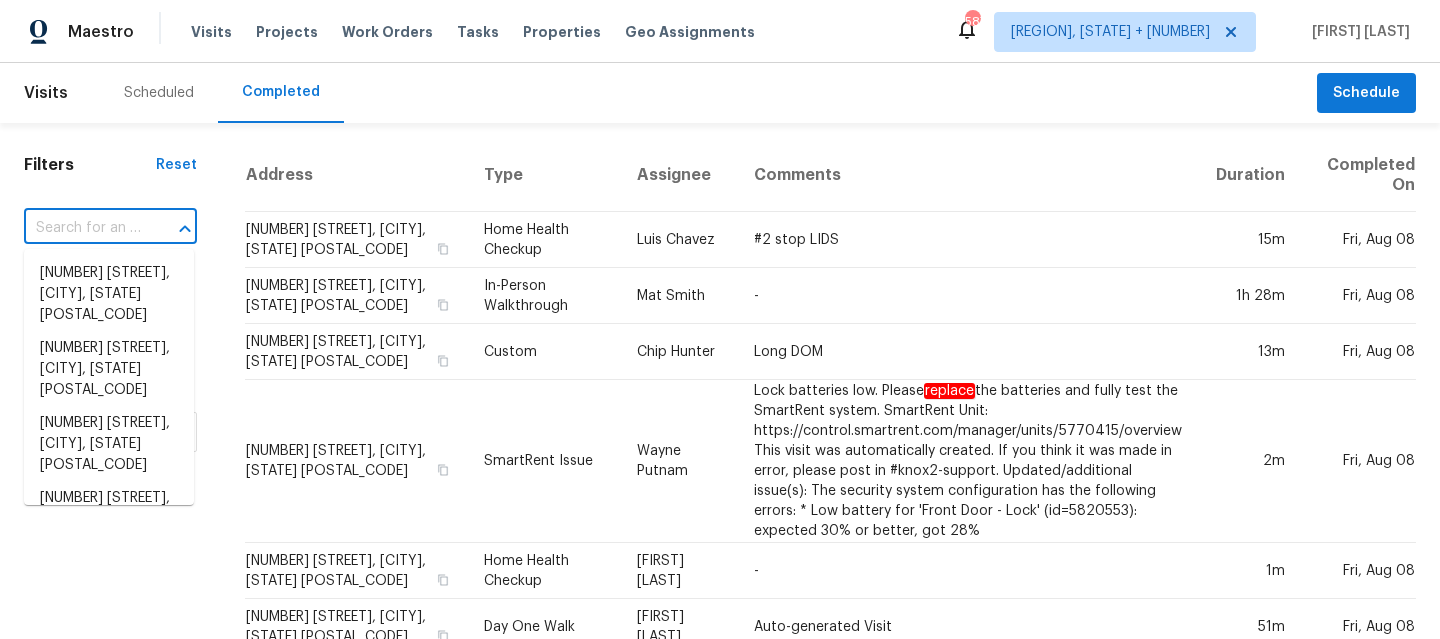 paste on "3309 Red Oak Cir N Burnsville, MN 55337" 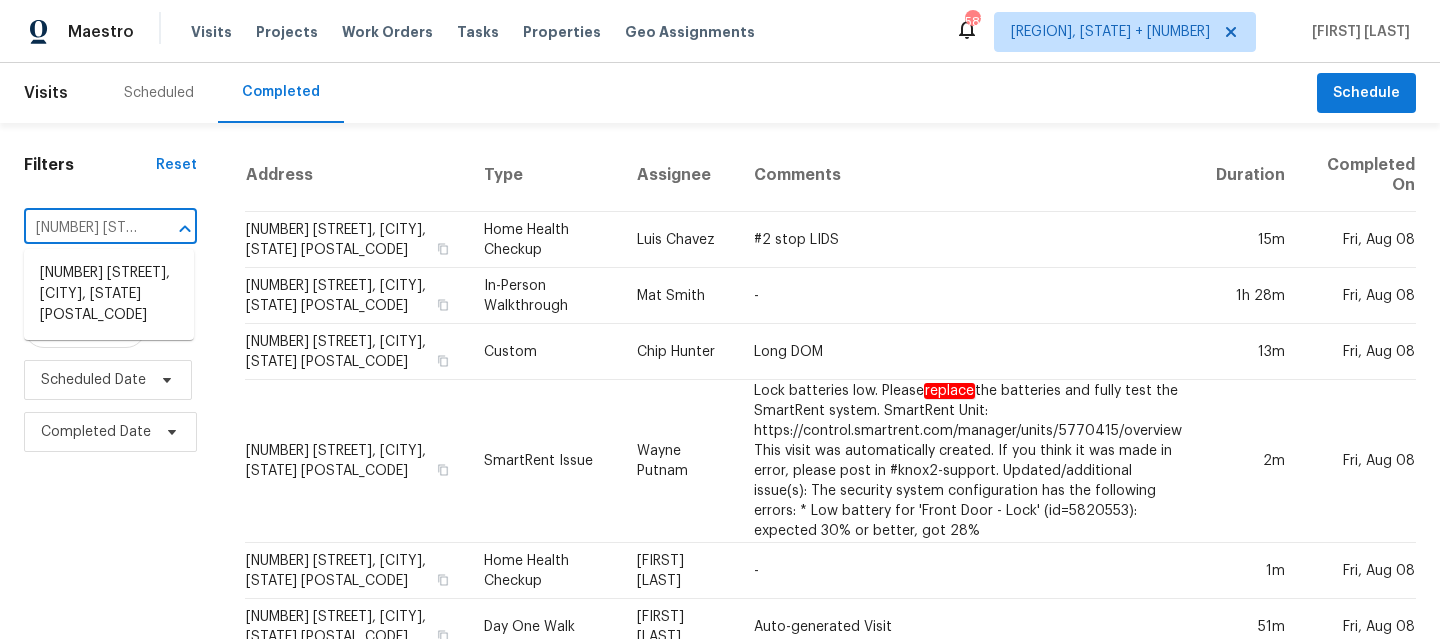 scroll, scrollTop: 0, scrollLeft: 168, axis: horizontal 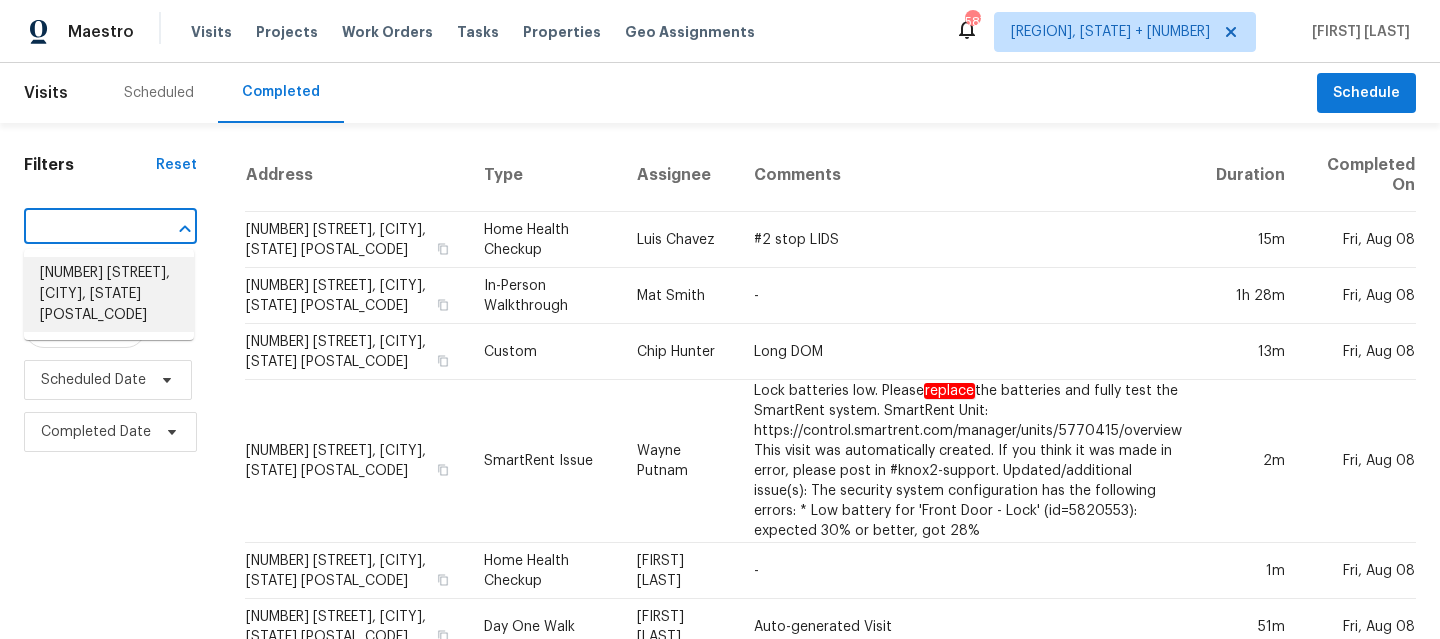 click on "3309 Red Oak Cir N, Burnsville, MN 55337" at bounding box center (109, 294) 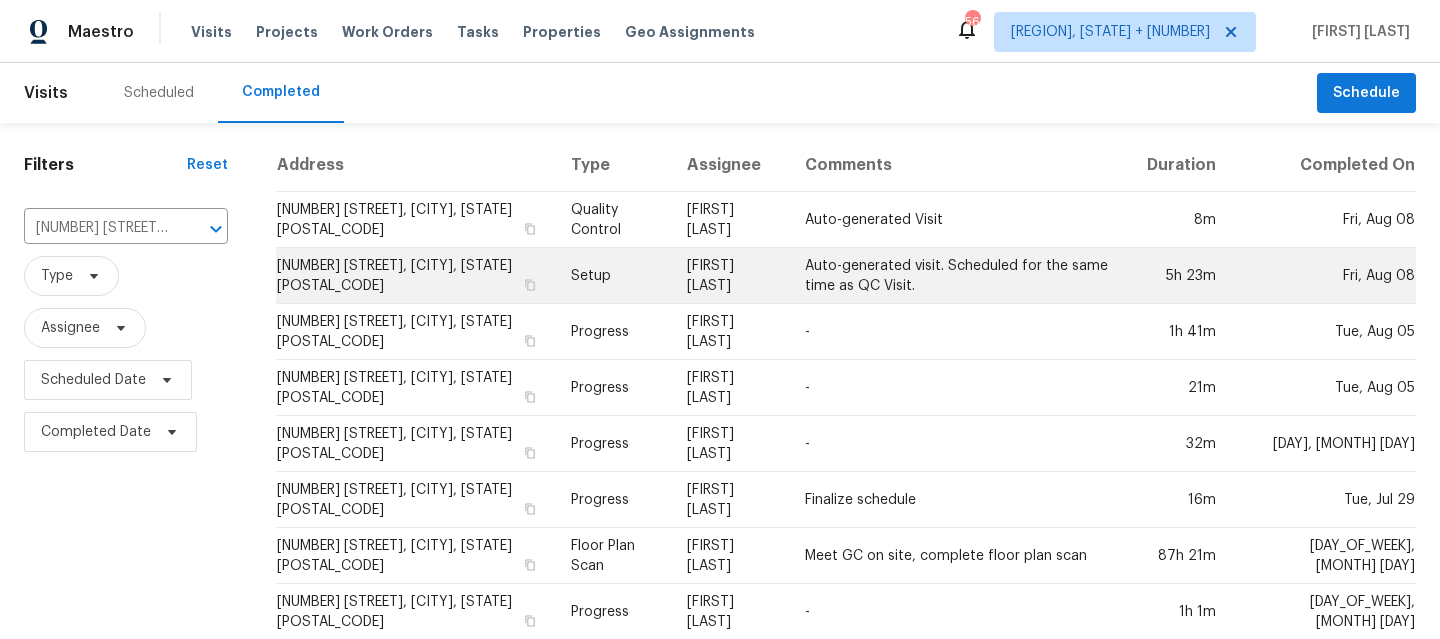 click on "Setup" at bounding box center [613, 276] 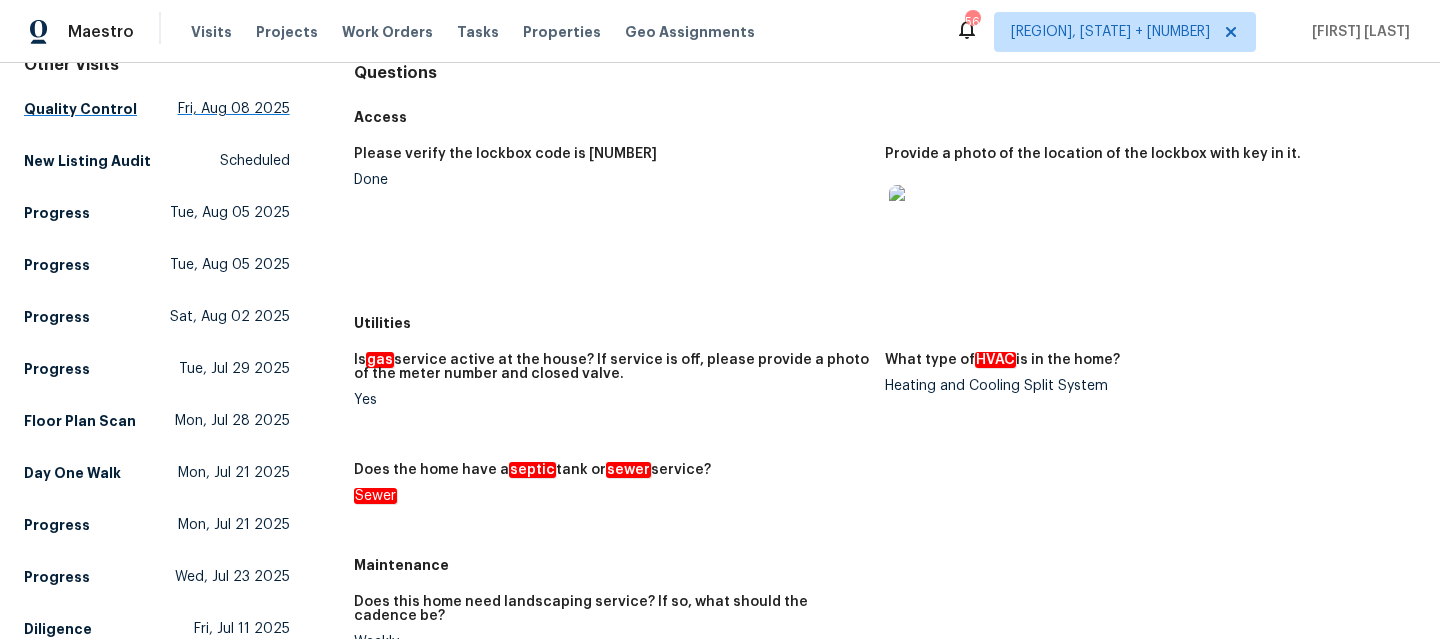 scroll, scrollTop: 209, scrollLeft: 0, axis: vertical 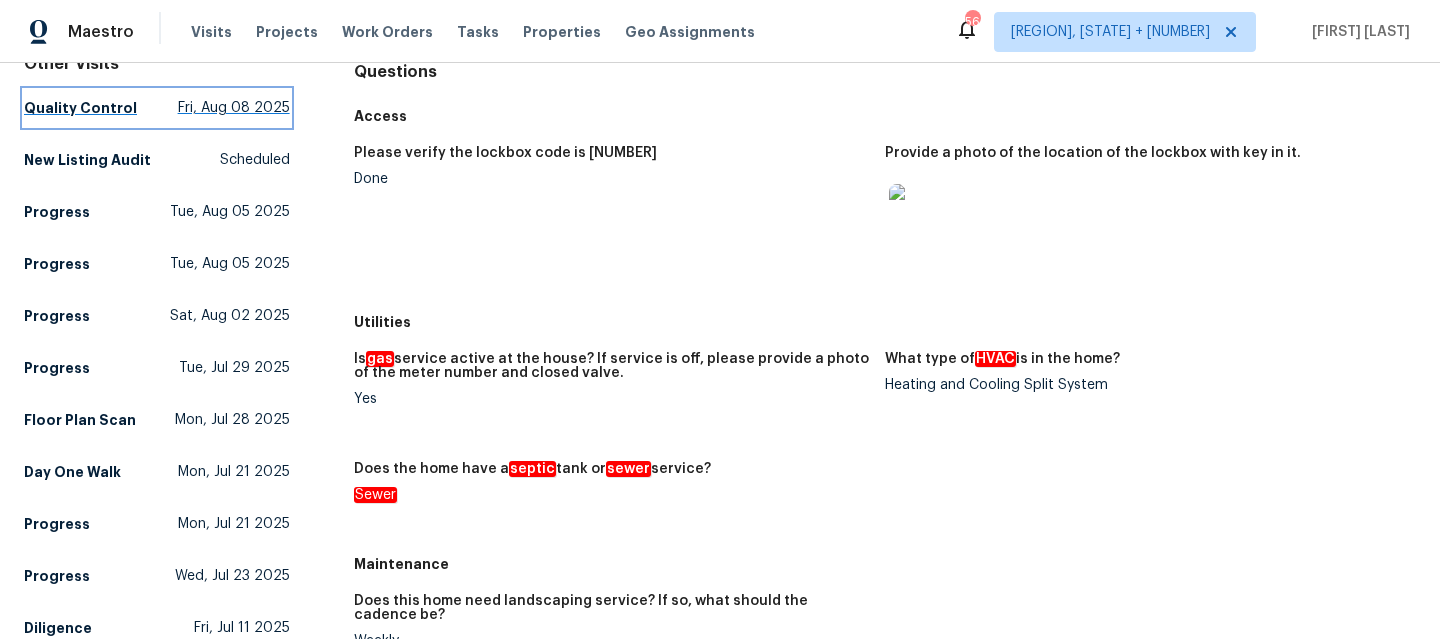 click on "Quality Control Fri, Aug 08 2025" at bounding box center (157, 108) 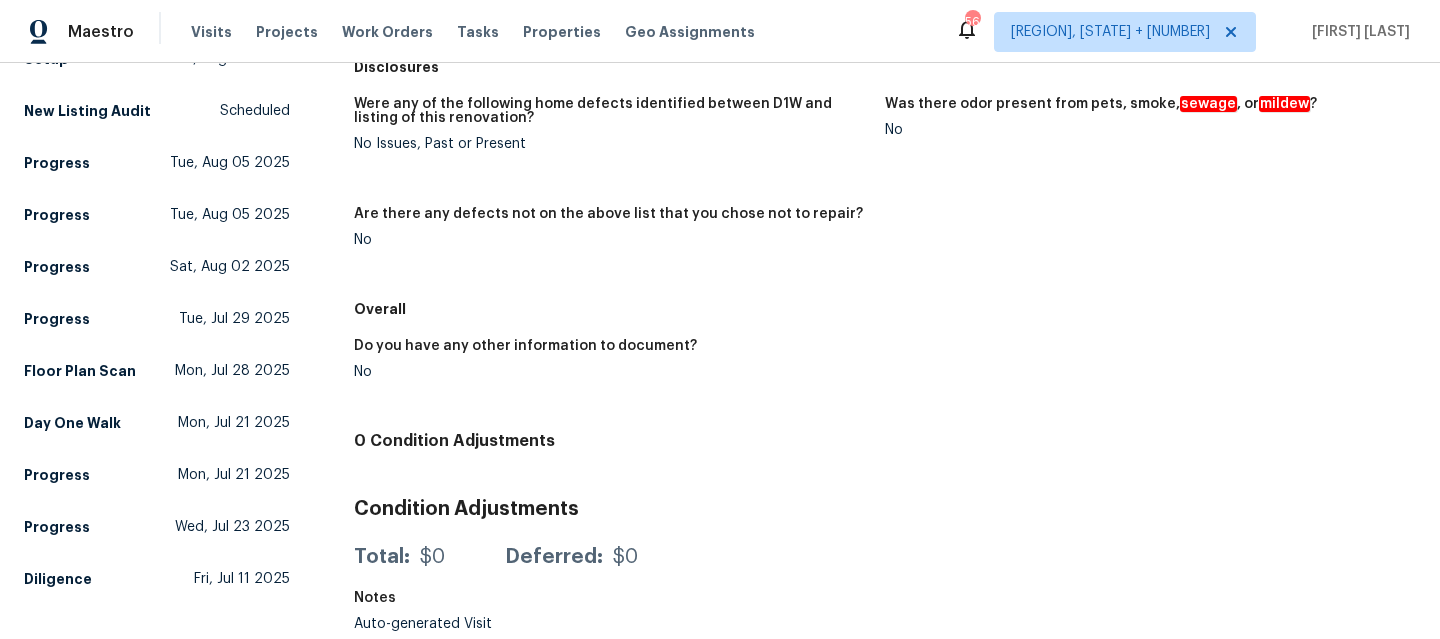 scroll, scrollTop: 277, scrollLeft: 0, axis: vertical 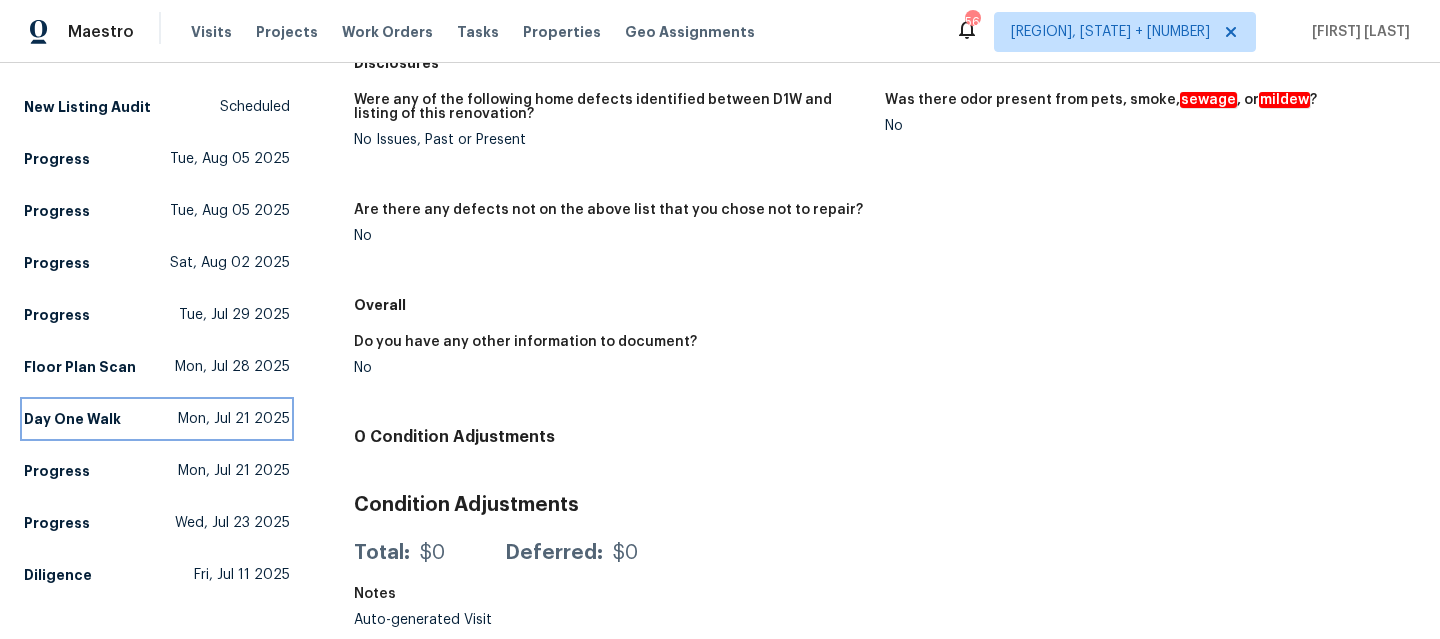 click on "Day One Walk Mon, Jul 21 2025" at bounding box center (157, 419) 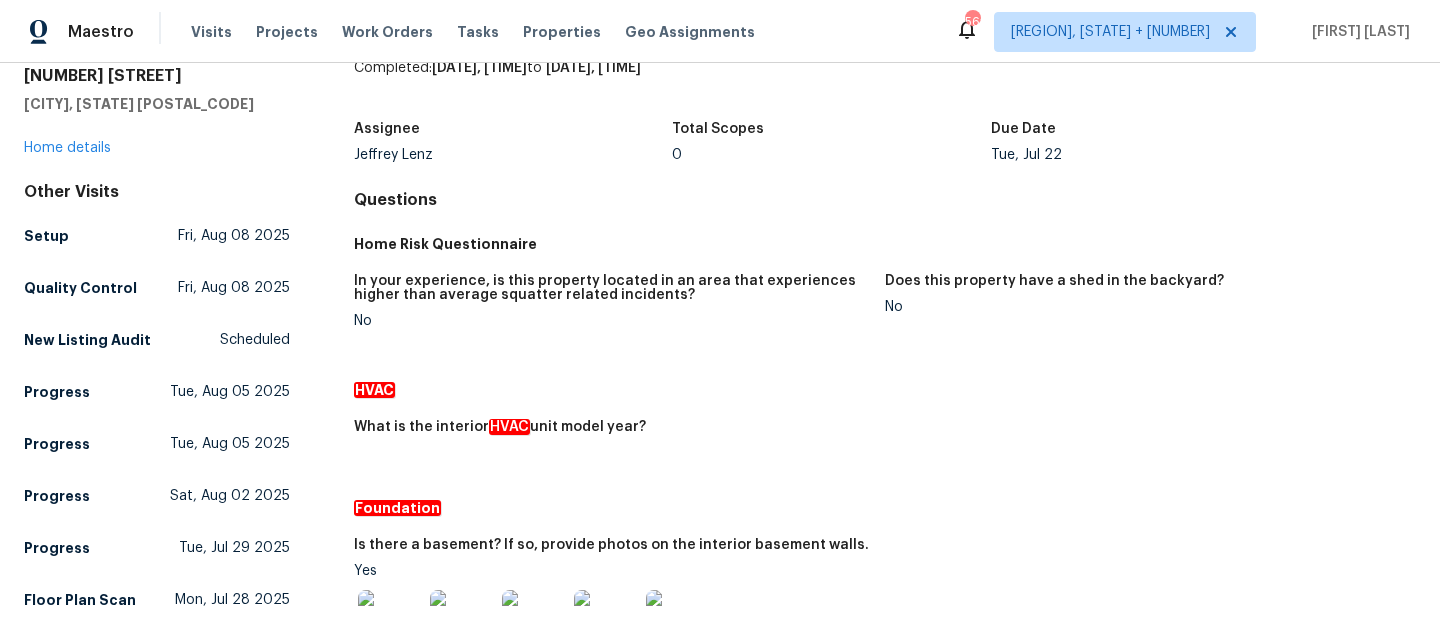 scroll, scrollTop: 68, scrollLeft: 0, axis: vertical 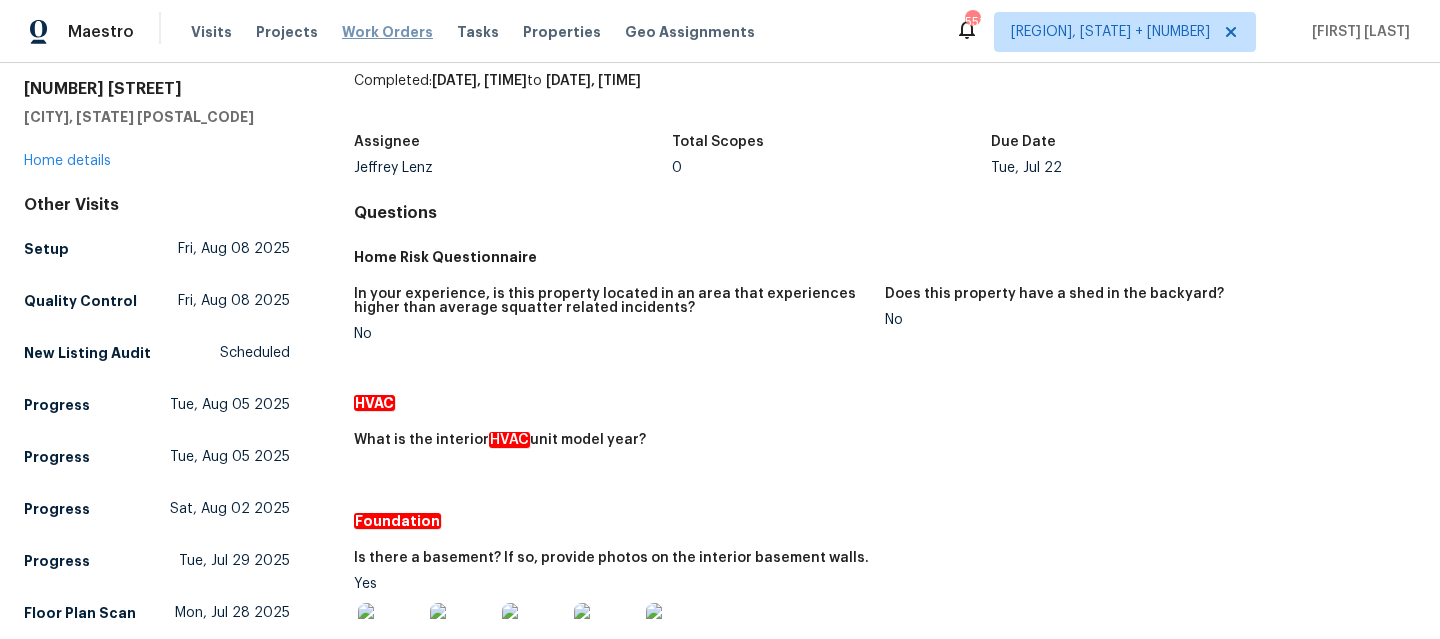 click on "Work Orders" at bounding box center (387, 32) 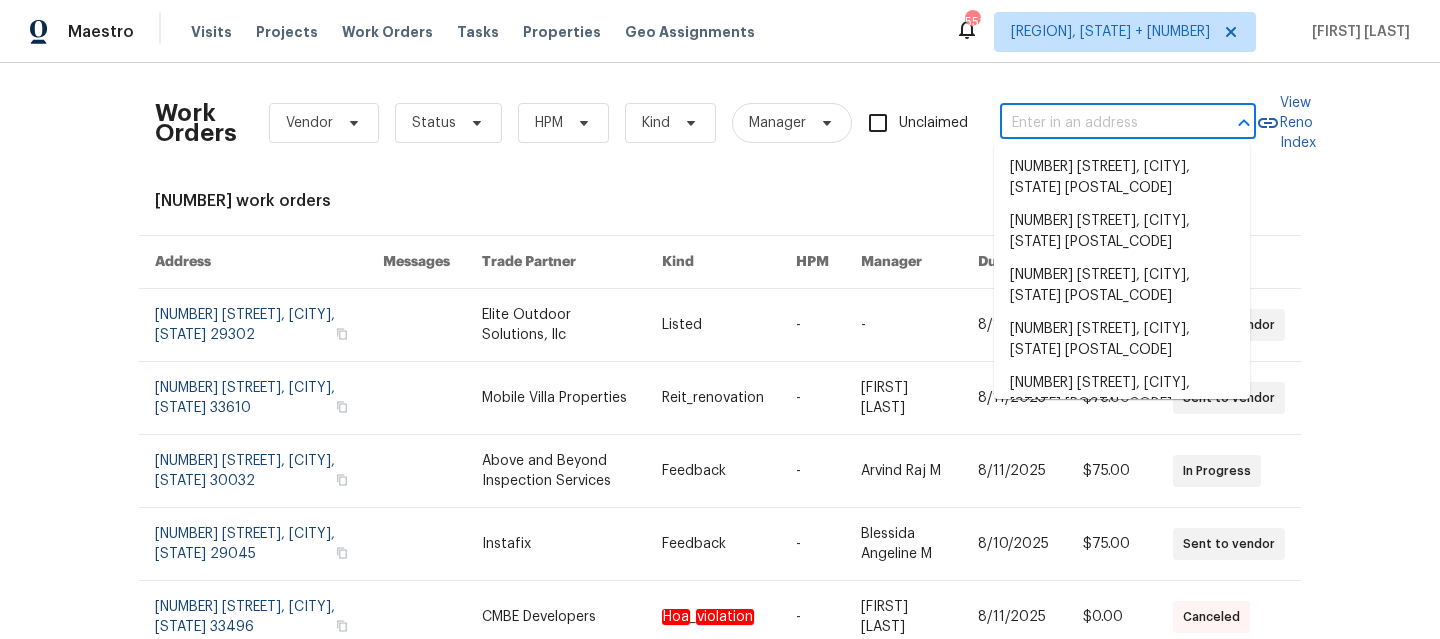 click at bounding box center [1100, 123] 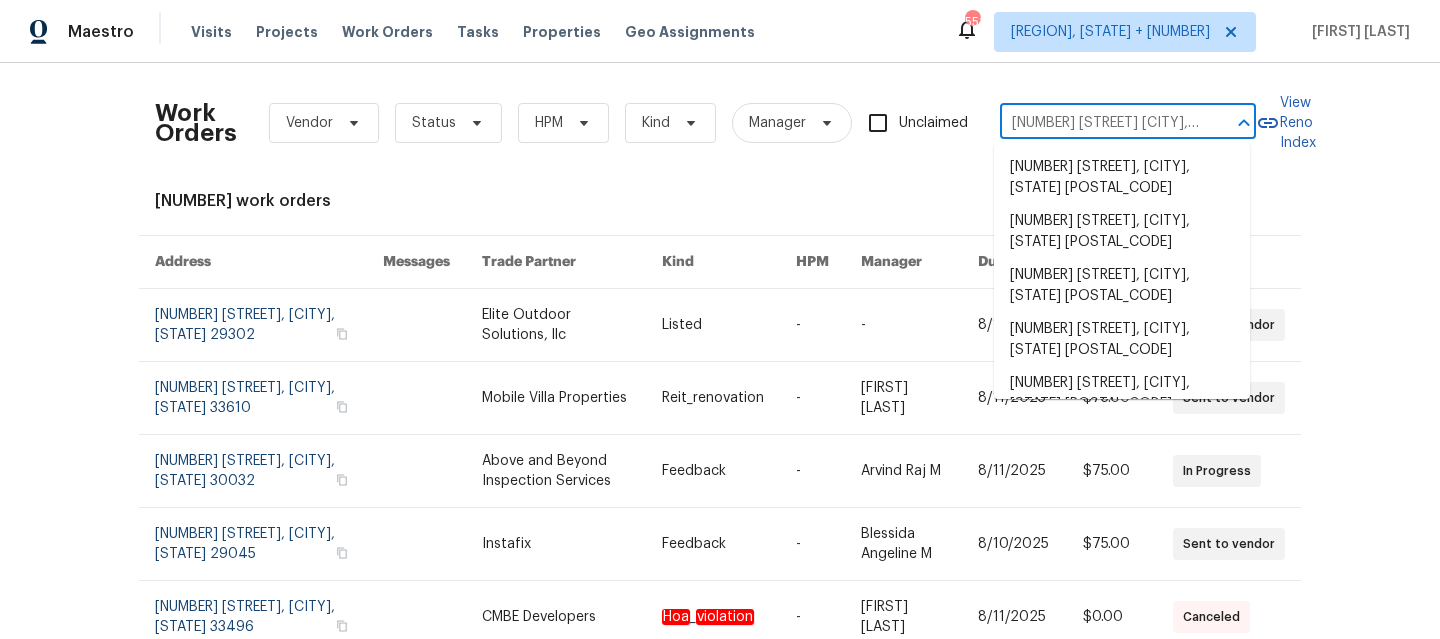 scroll, scrollTop: 0, scrollLeft: 100, axis: horizontal 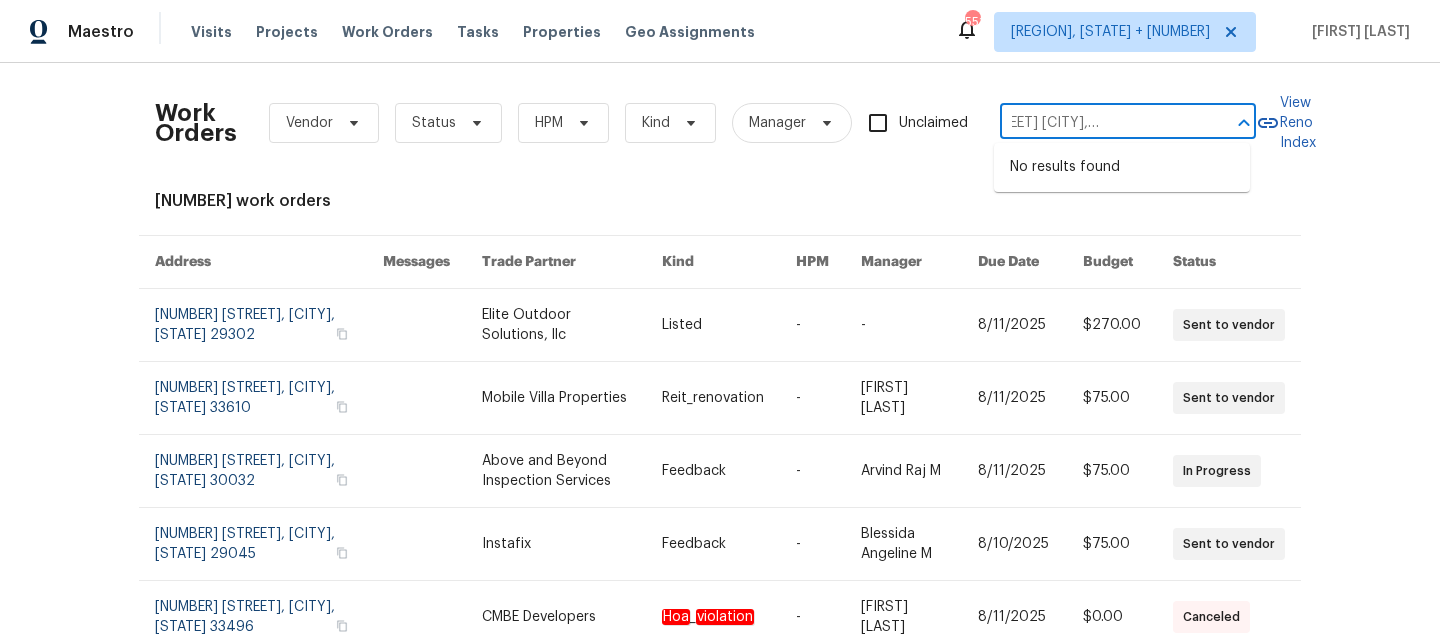 type on "2116 Wentworth Dr Flower Mound, TX 75028" 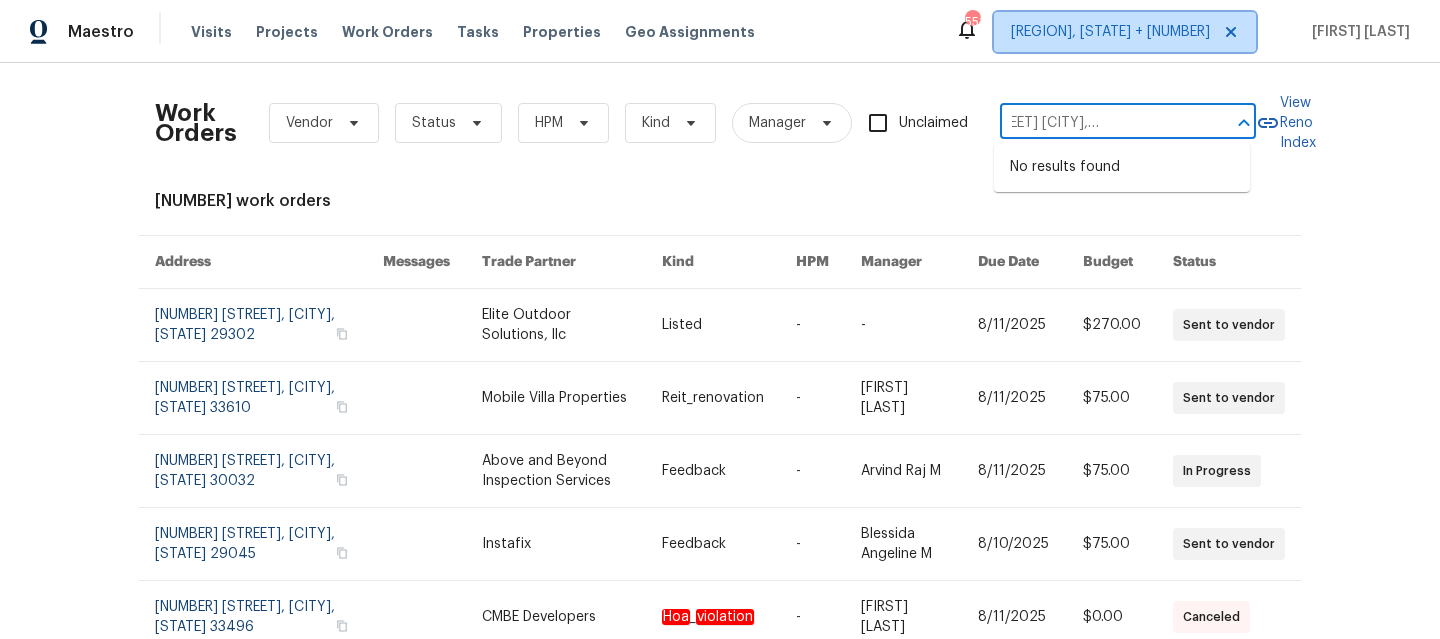 type 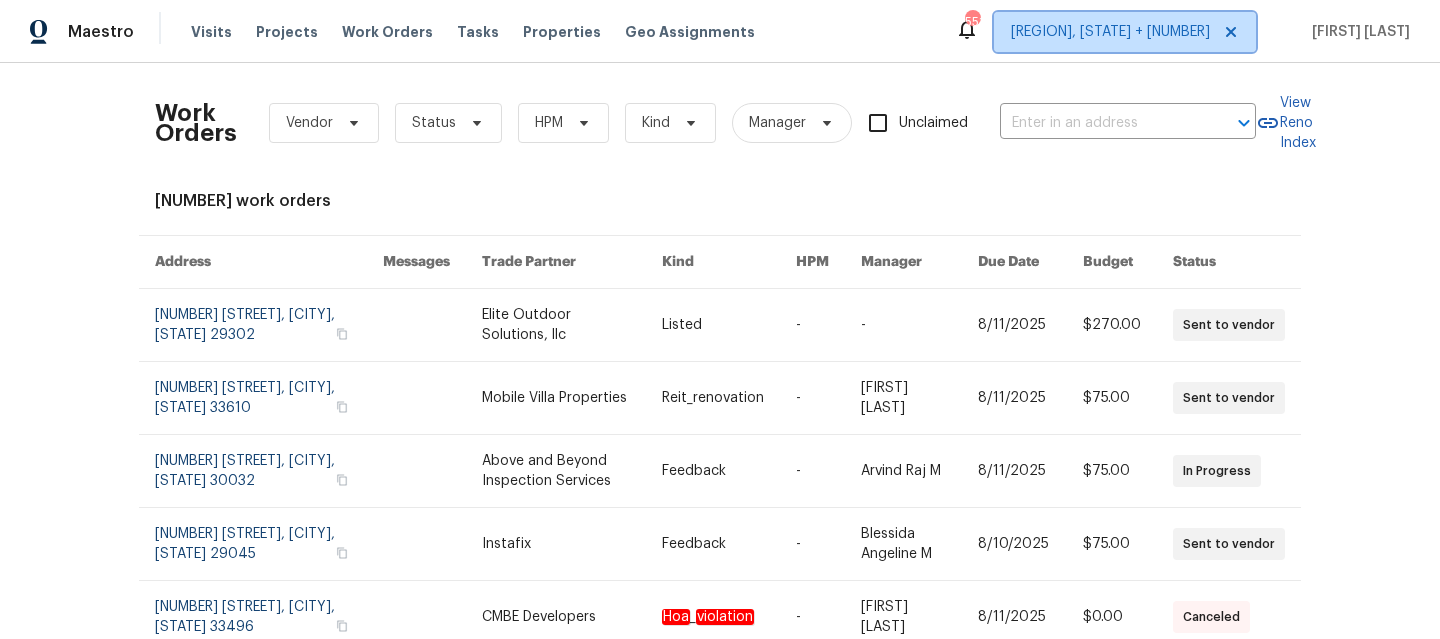 click on "Southwest, FL + 24" at bounding box center (1125, 32) 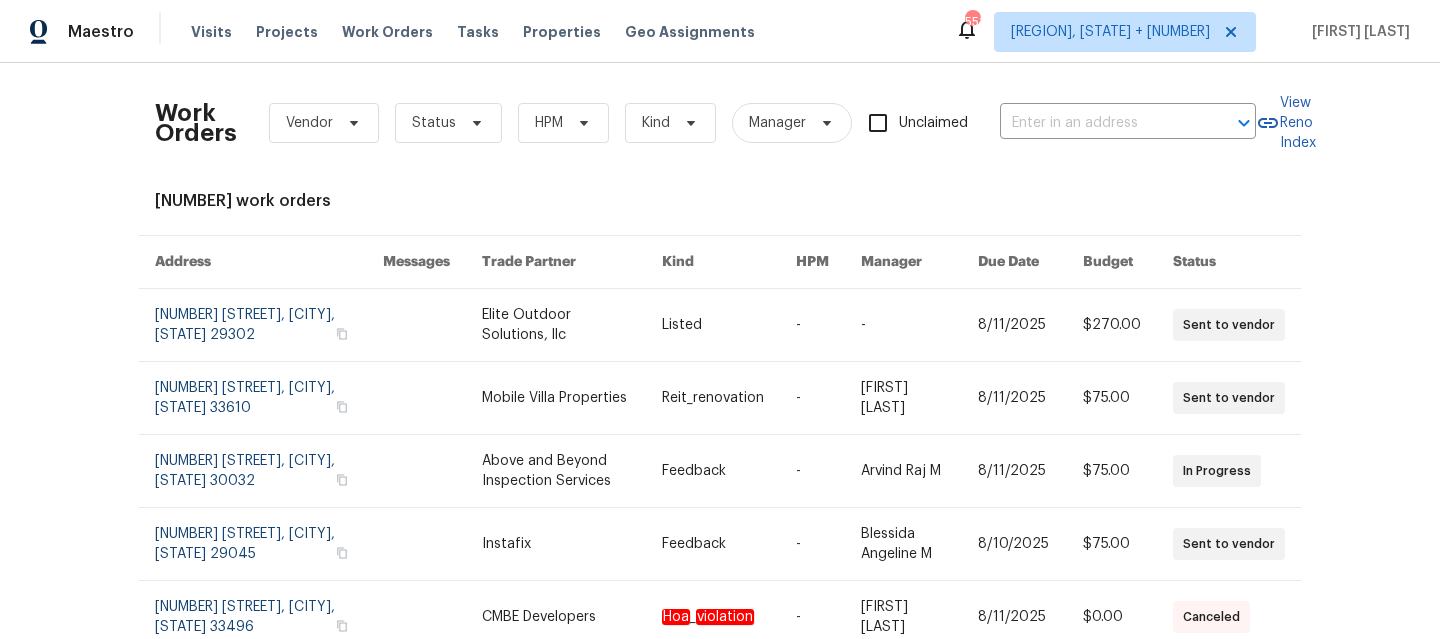 scroll, scrollTop: 0, scrollLeft: 0, axis: both 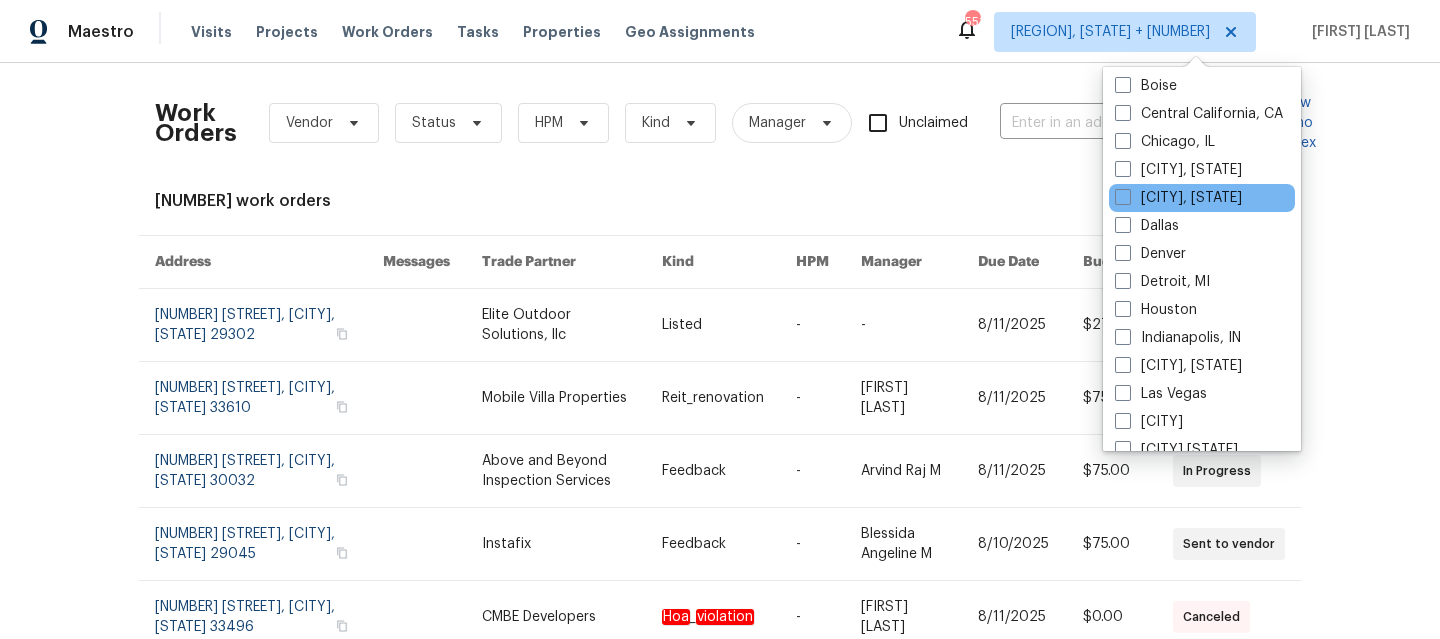 click on "Corpus Christi, TX" at bounding box center [1202, 198] 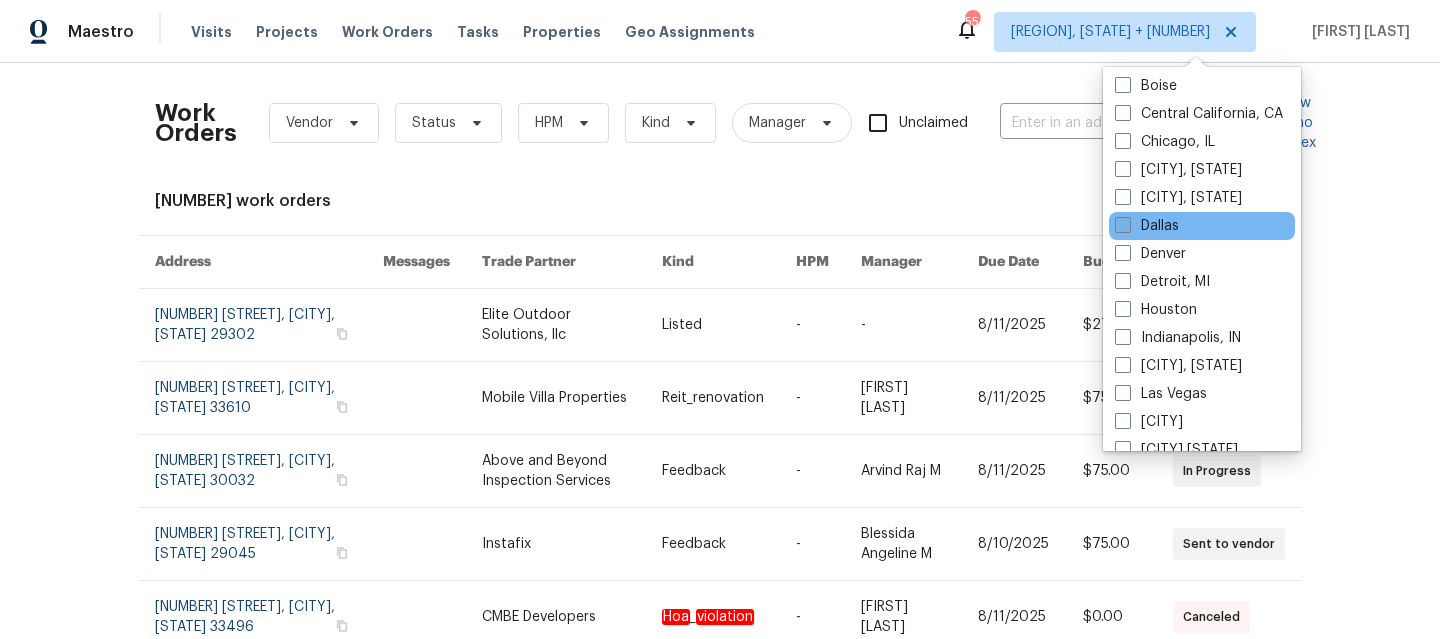 click on "Dallas" at bounding box center (1147, 226) 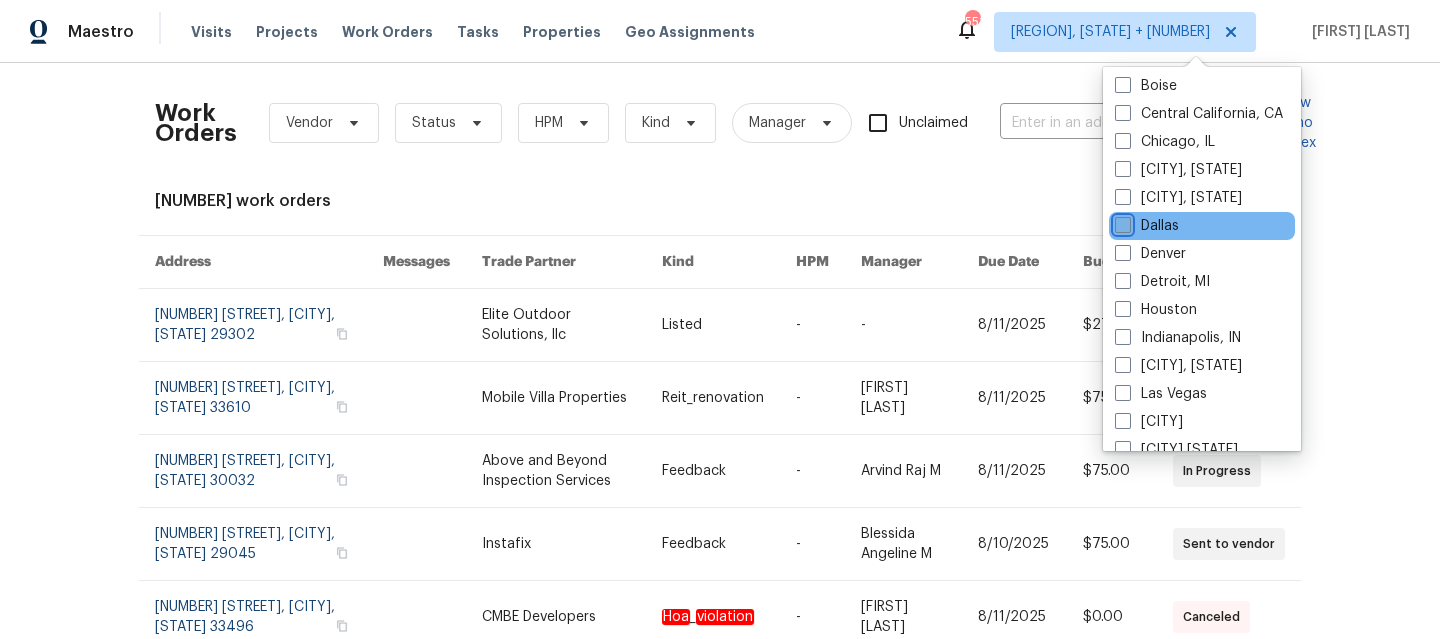 click on "Dallas" at bounding box center [1121, 222] 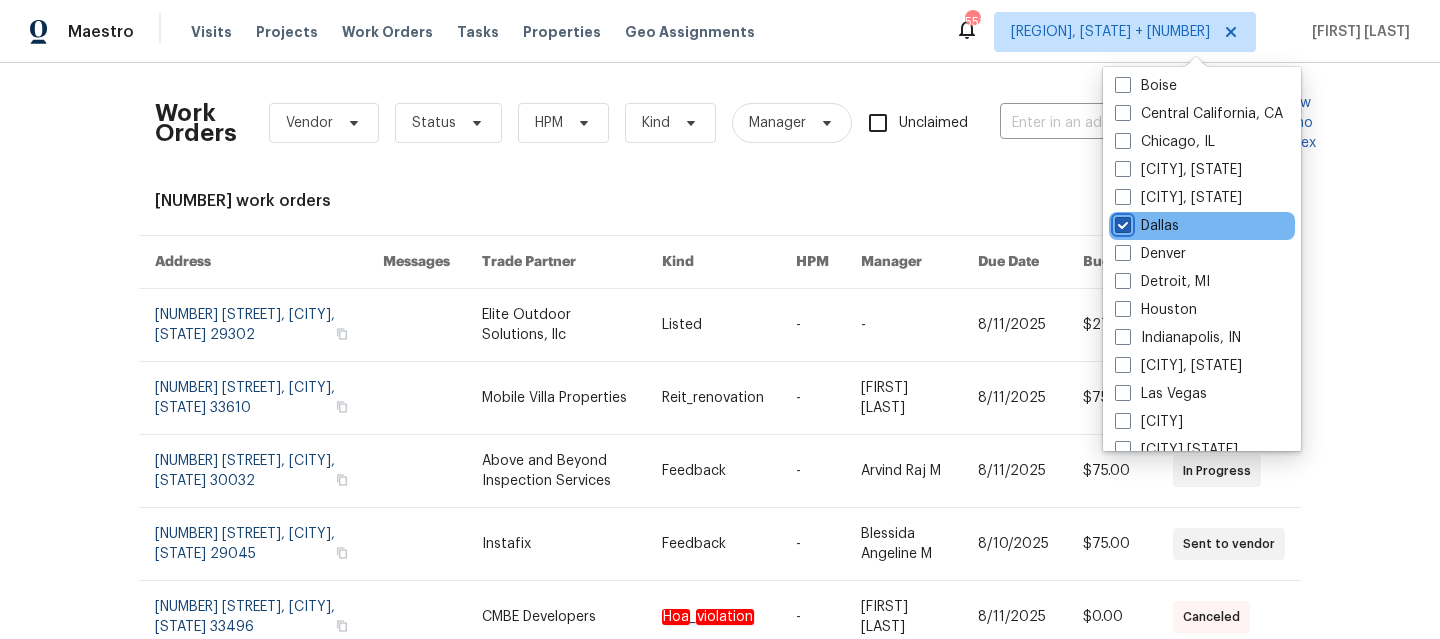 checkbox on "true" 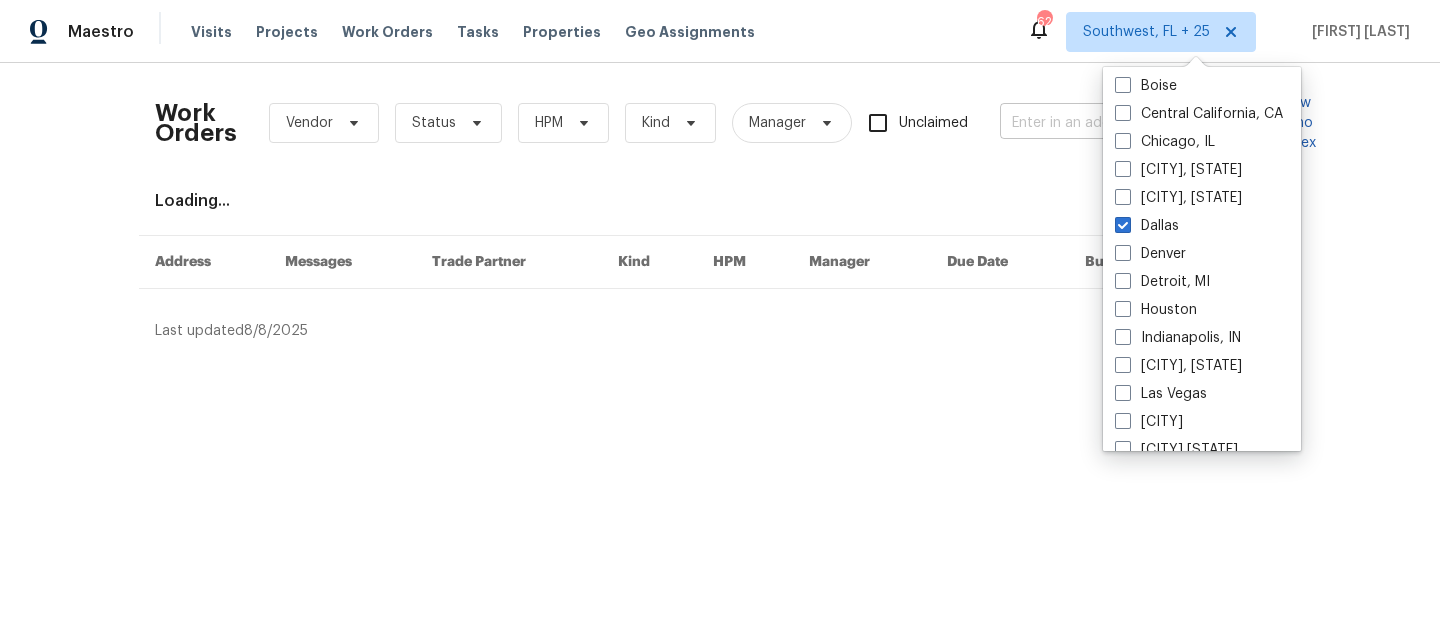 click at bounding box center (1100, 123) 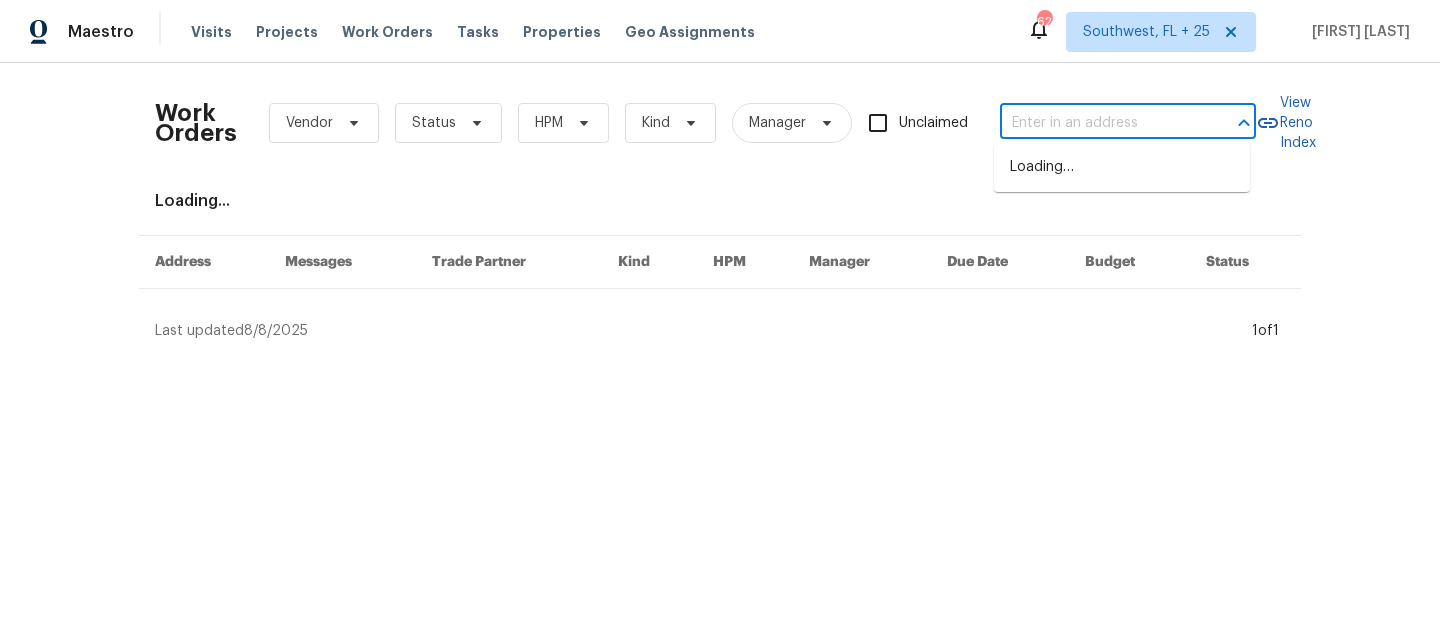 paste on "2116 Wentworth Dr Flower Mound, TX 75028" 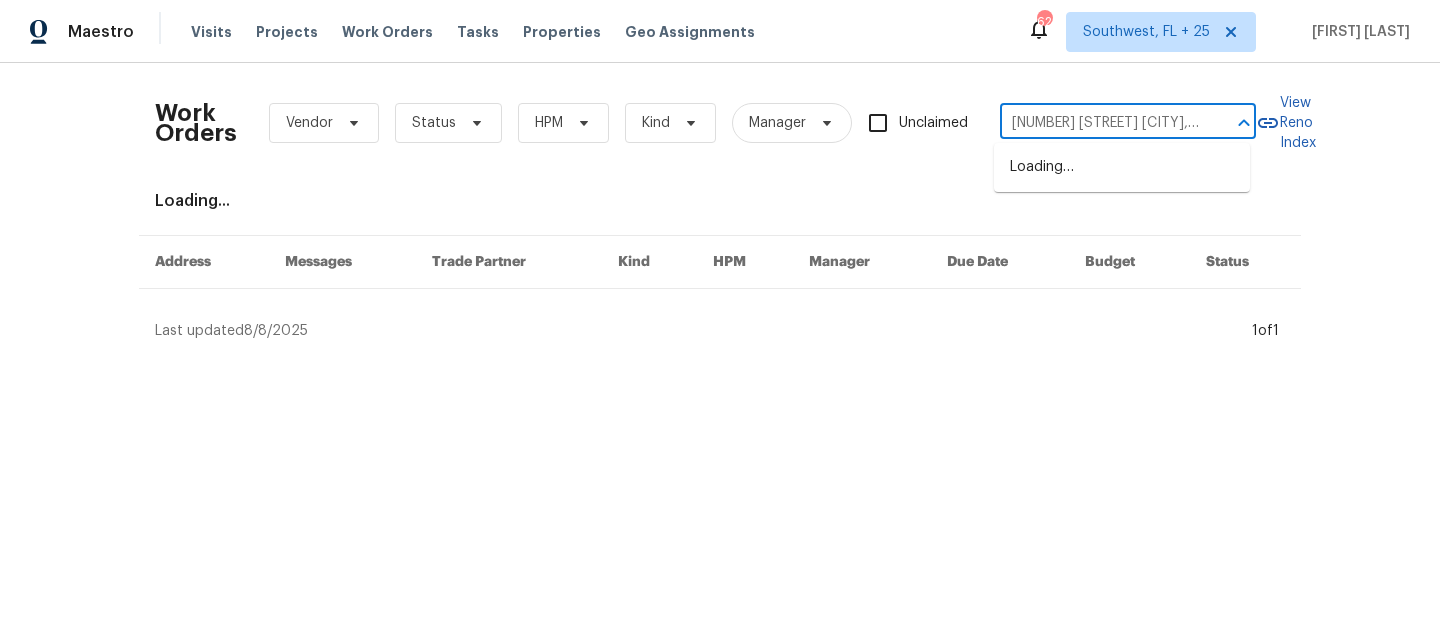 scroll, scrollTop: 0, scrollLeft: 100, axis: horizontal 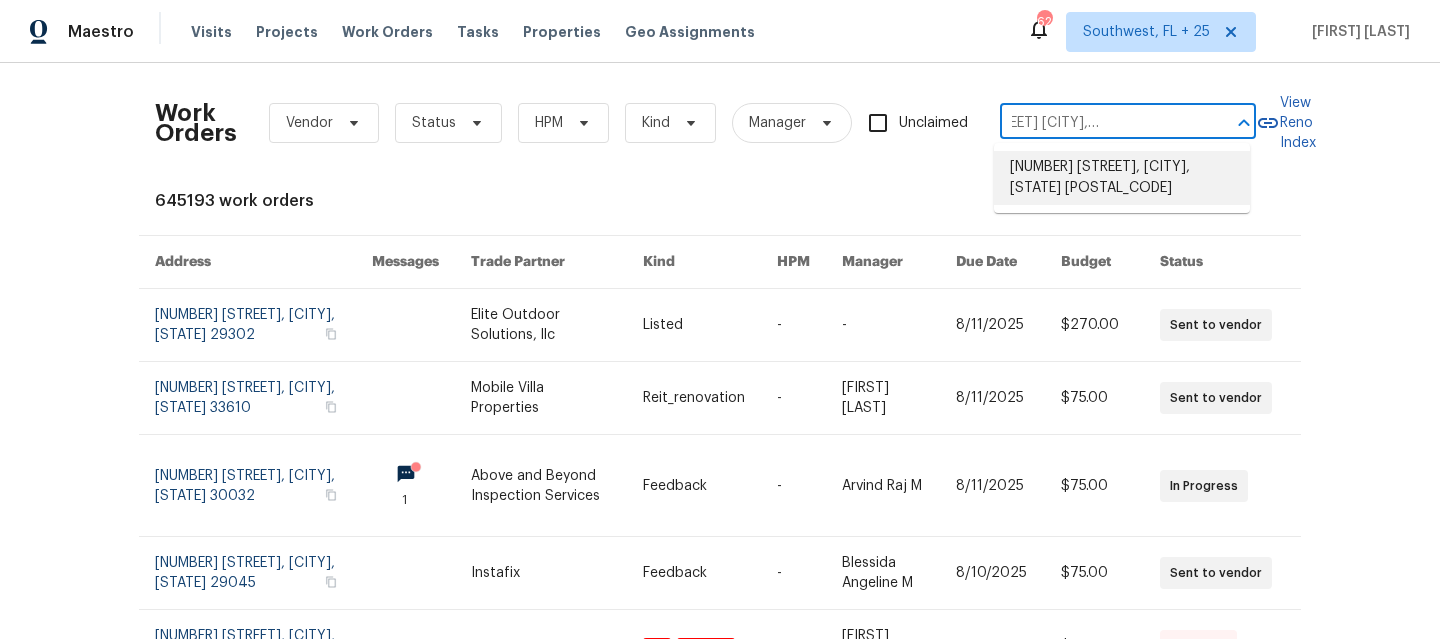 click on "2116 Wentworth Dr, Flower Mound, TX 75028" at bounding box center (1122, 178) 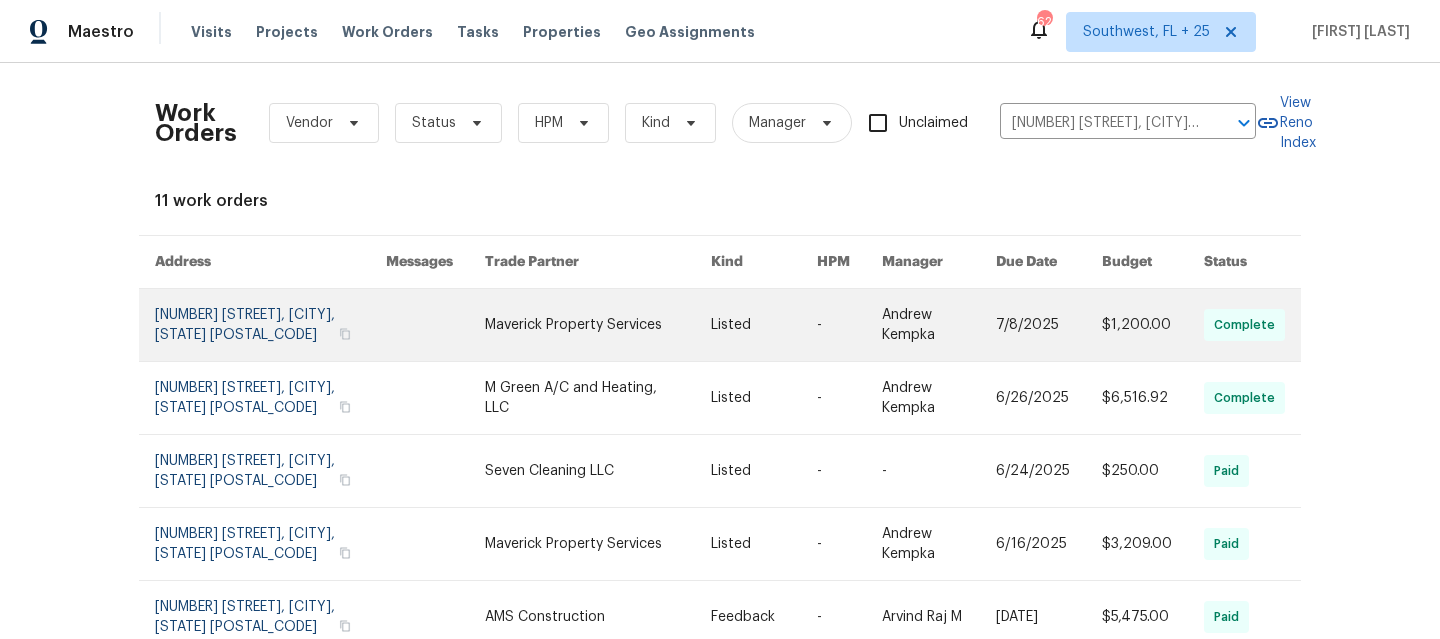 click at bounding box center (270, 325) 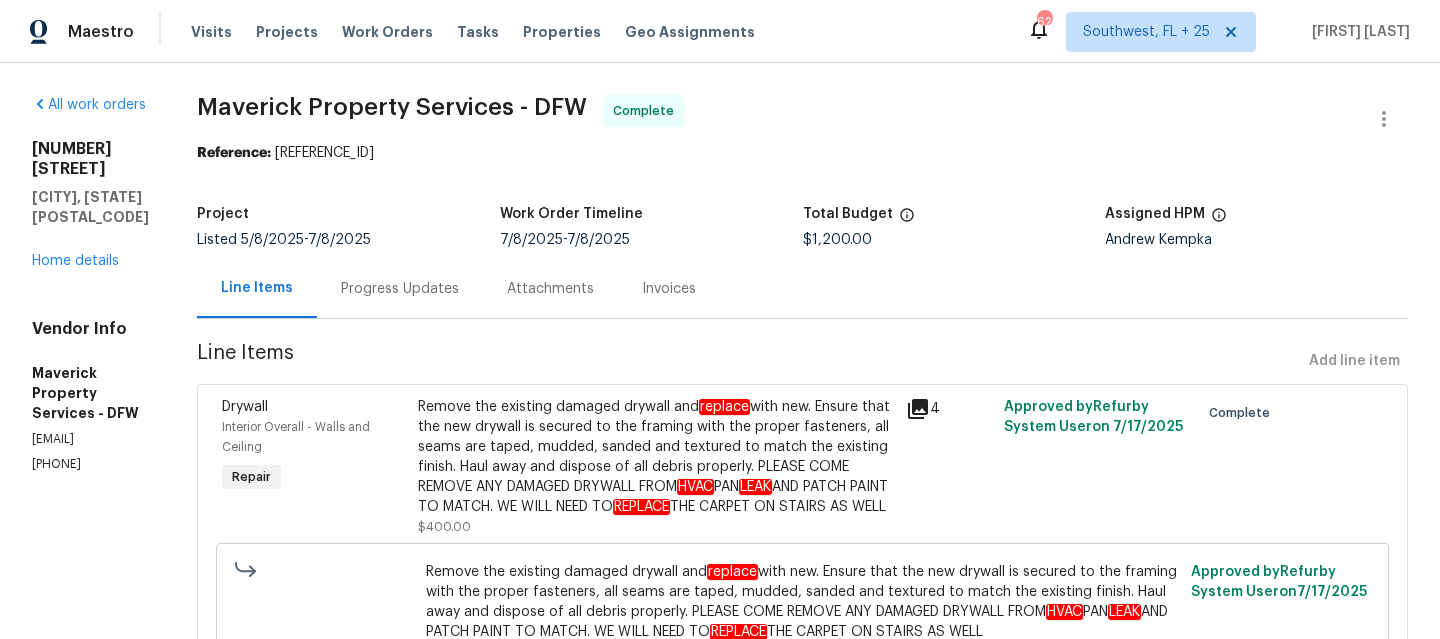 click on "2116 Wentworth Dr Flower Mound, TX 75028 Home details" at bounding box center (90, 205) 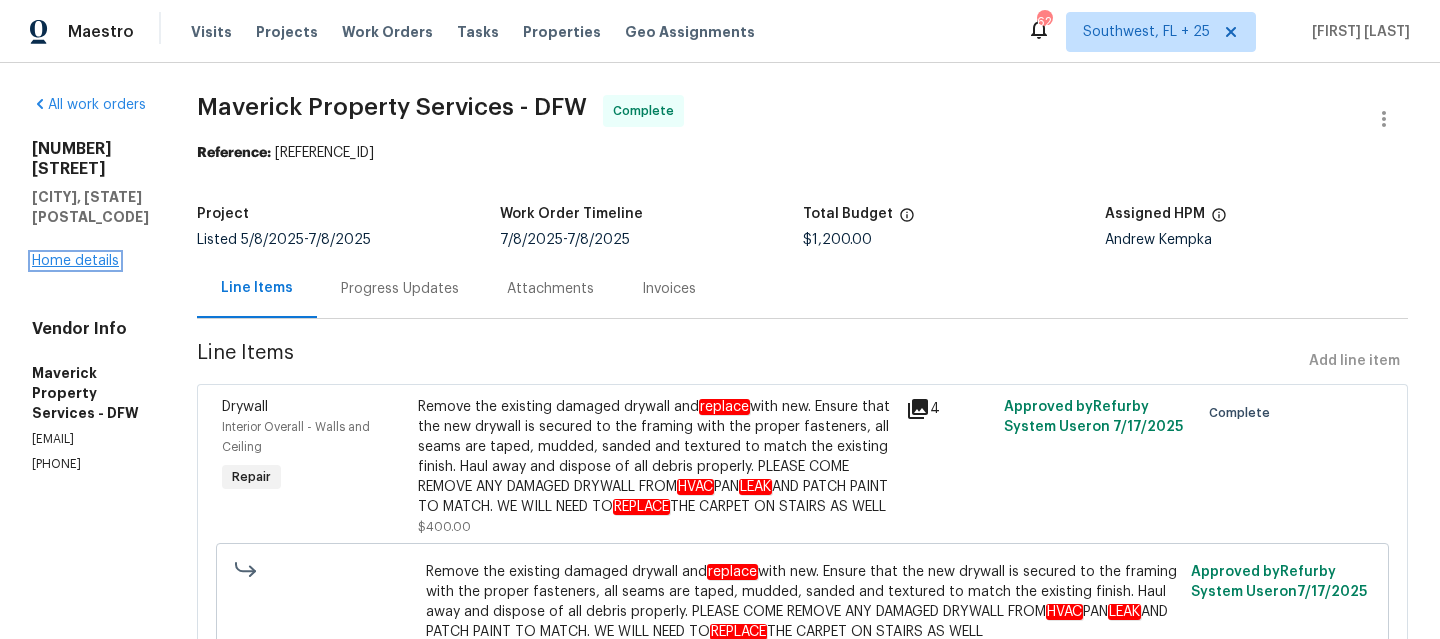 click on "Home details" at bounding box center (75, 261) 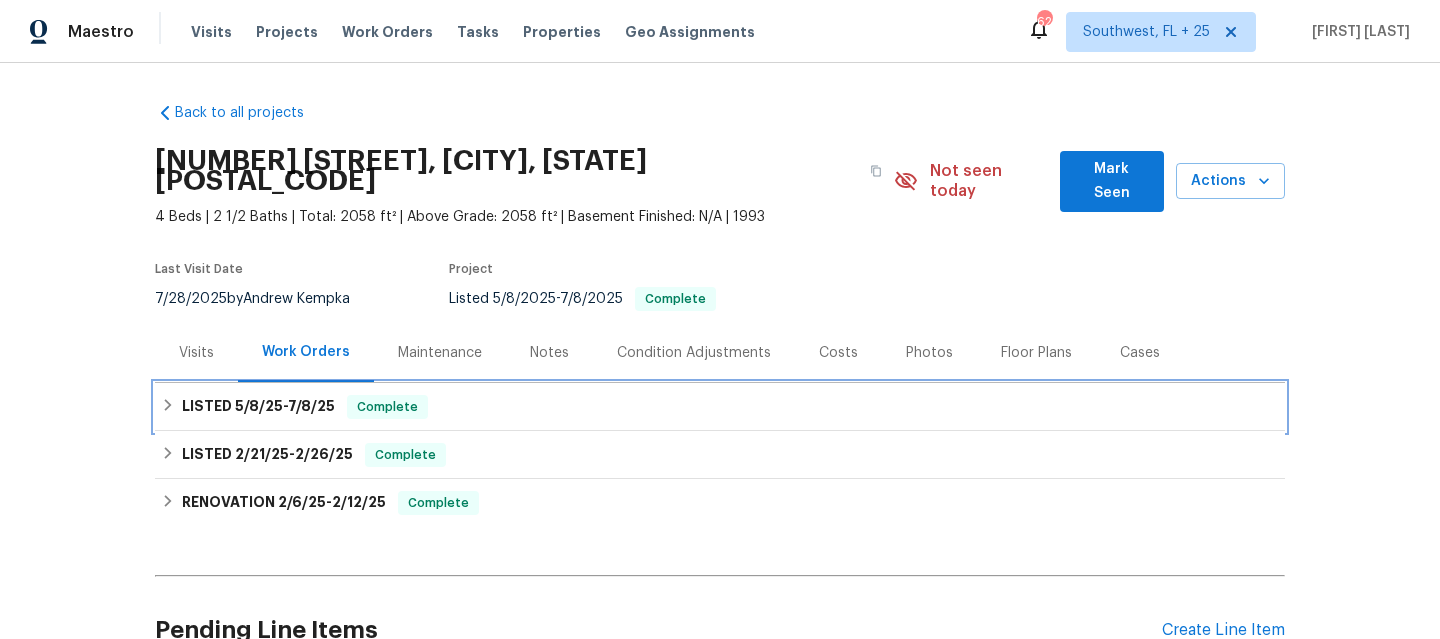 click on "LISTED   5/8/25  -  7/8/25 Complete" at bounding box center (720, 407) 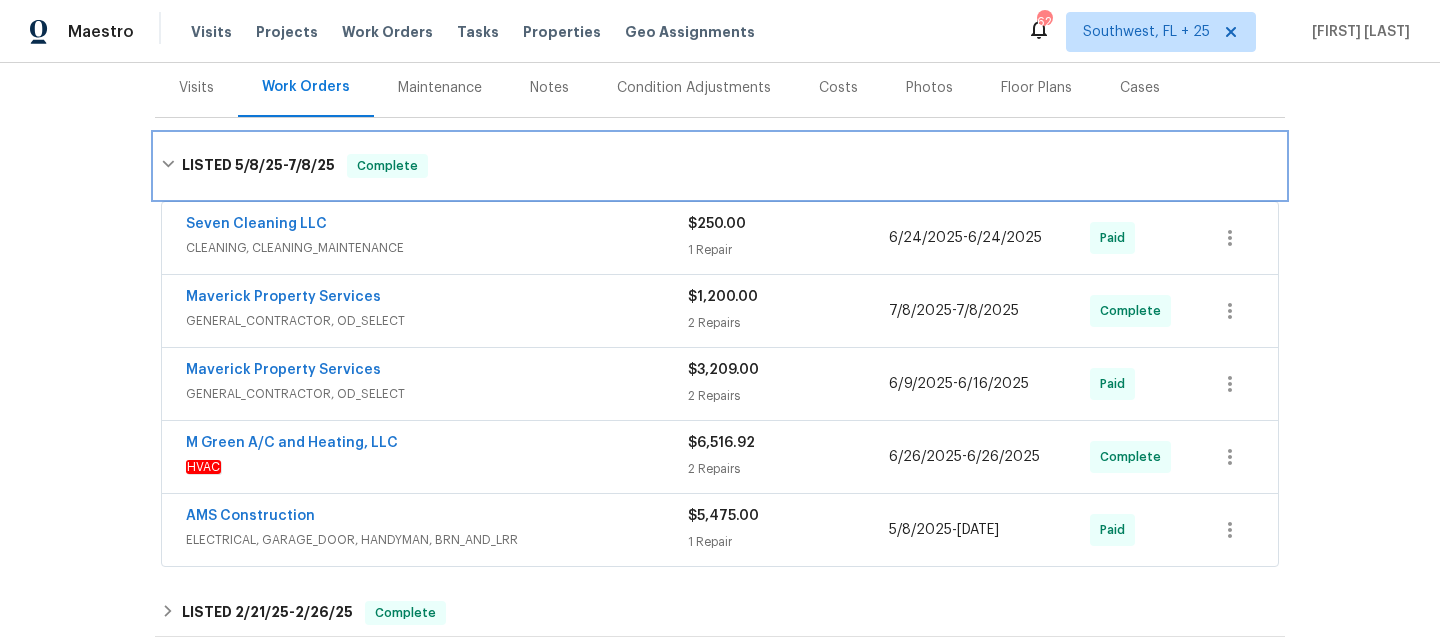 scroll, scrollTop: 248, scrollLeft: 0, axis: vertical 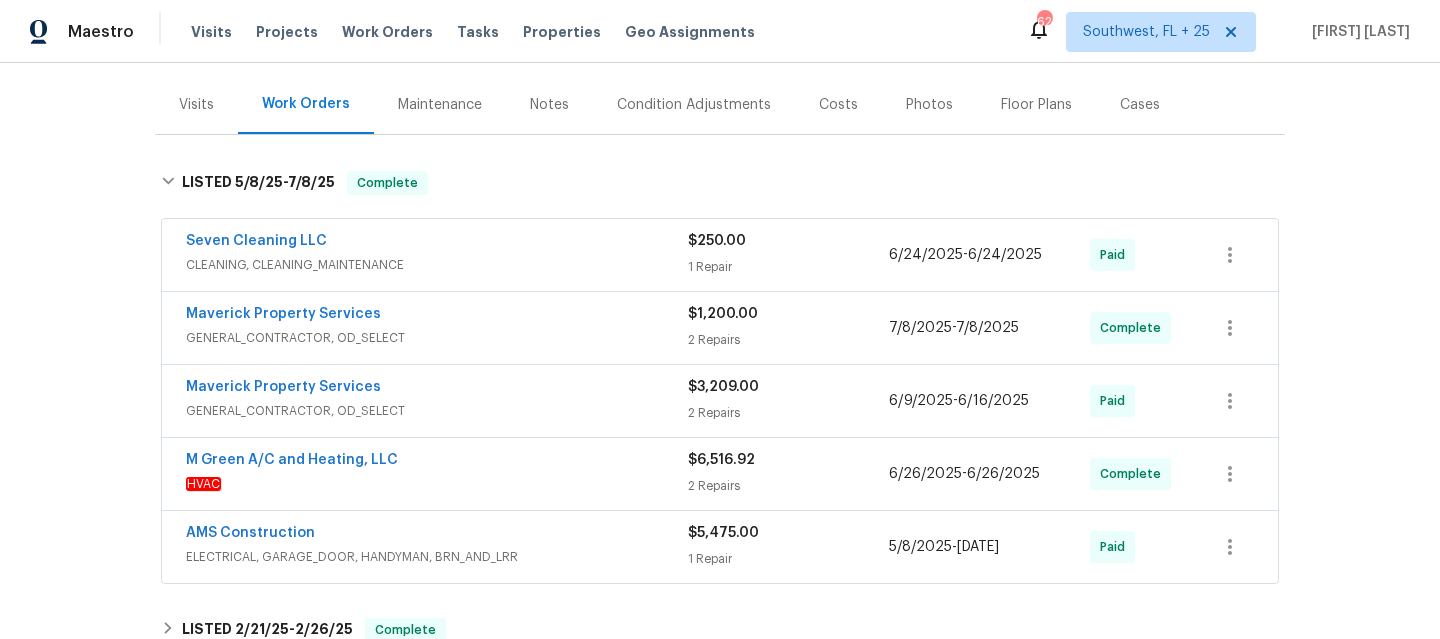 click on "Back to all projects 2116 Wentworth Dr, Flower Mound, TX 75028 4 Beds | 2 1/2 Baths | Total: 2058 ft² | Above Grade: 2058 ft² | Basement Finished: N/A | 1993 Not seen today Mark Seen Actions Last Visit Date 7/28/2025  by  Andrew Kempka   Project Listed   5/8/2025  -  7/8/2025 Complete Visits Work Orders Maintenance Notes Condition Adjustments Costs Photos Floor Plans Cases LISTED   5/8/25  -  7/8/25 Complete Seven Cleaning LLC CLEANING, CLEANING_MAINTENANCE $250.00 1 Repair 6/24/2025  -  6/24/2025 Paid Maverick Property Services GENERAL_CONTRACTOR, OD_SELECT $1,200.00 2 Repairs 7/8/2025  -  7/8/2025 Complete Maverick Property Services GENERAL_CONTRACTOR, OD_SELECT $3,209.00 2 Repairs 6/9/2025  -  6/16/2025 Paid M Green A/C and Heating, LLC HVAC $6,516.92 2 Repairs 6/26/2025  -  6/26/2025 Complete AMS Construction ELECTRICAL, GARAGE_DOOR, HANDYMAN, BRN_AND_LRR $5,475.00 1 Repair 5/8/2025  -  5/11/2025 Paid LISTED   2/21/25  -  2/26/25 Complete Everyone Loves C.A.S.H. LLC HVAC , BRN_AND_LRR $699.00 1 Repair" at bounding box center (720, 351) 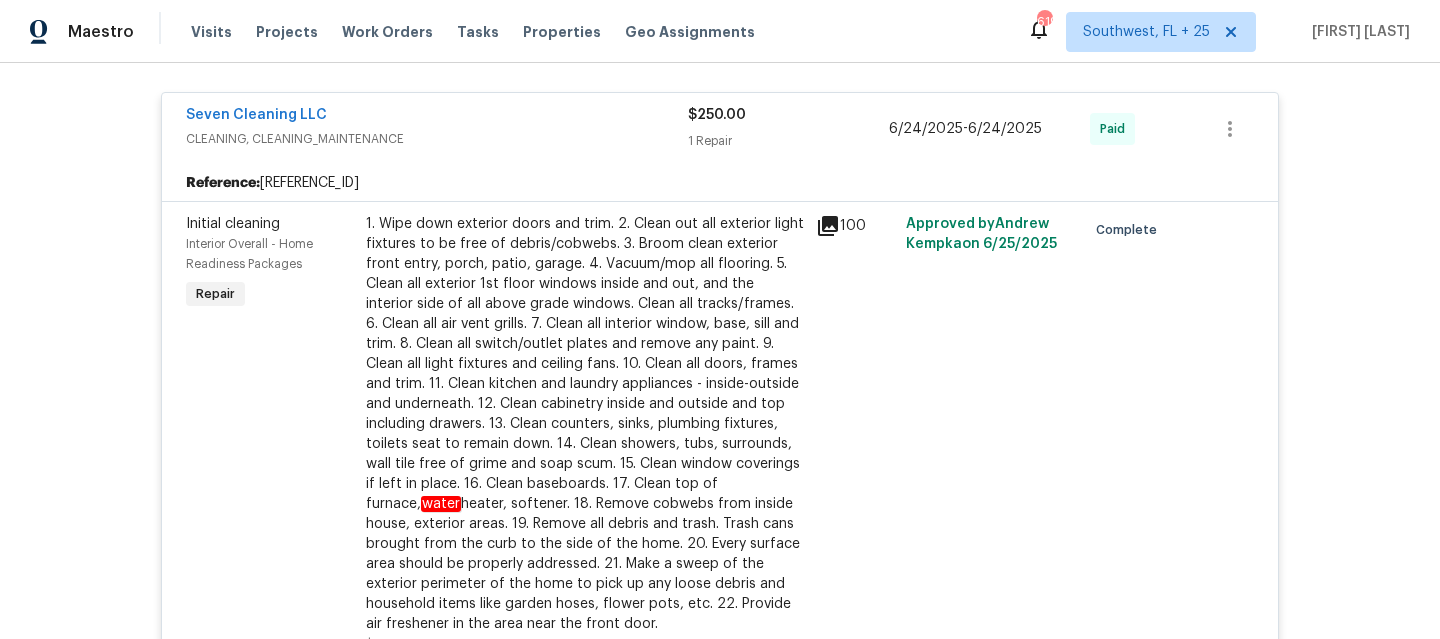 scroll, scrollTop: 252, scrollLeft: 0, axis: vertical 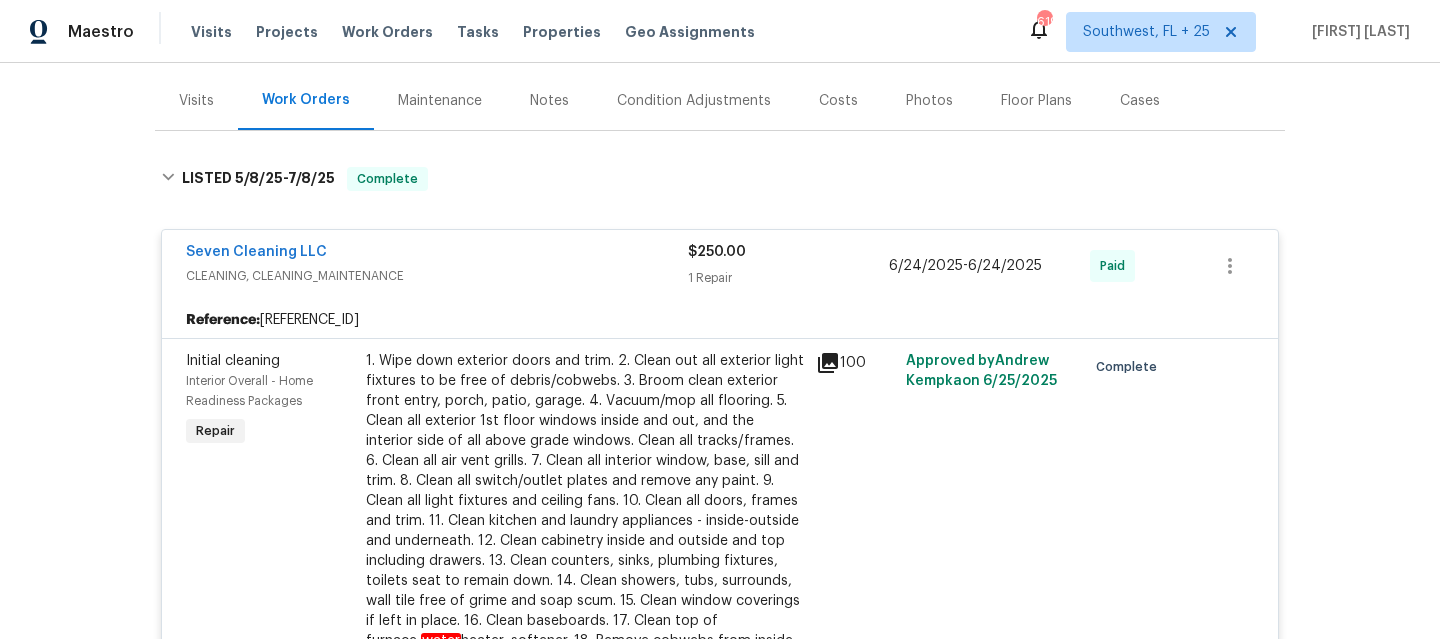 click on "Reference:  1MQRK3G21K9Z9-9a3620d4c" at bounding box center [720, 320] 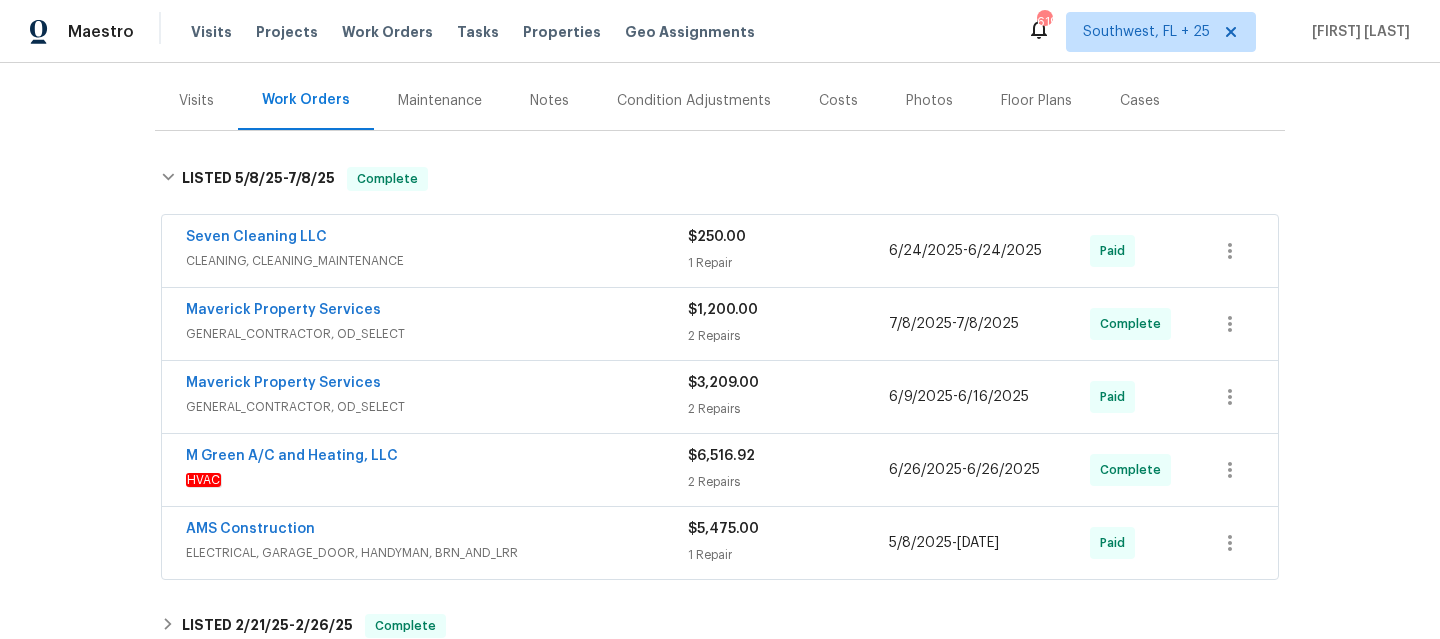 click on "Maverick Property Services" at bounding box center (437, 312) 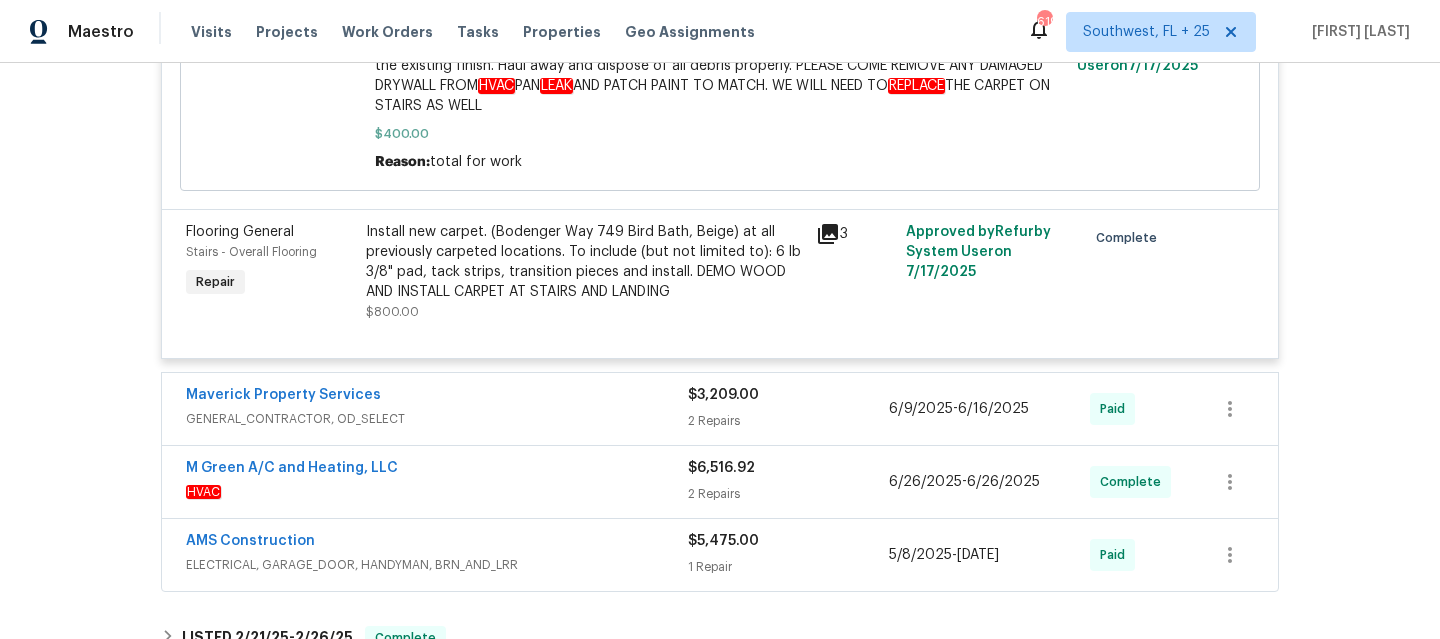 scroll, scrollTop: 921, scrollLeft: 0, axis: vertical 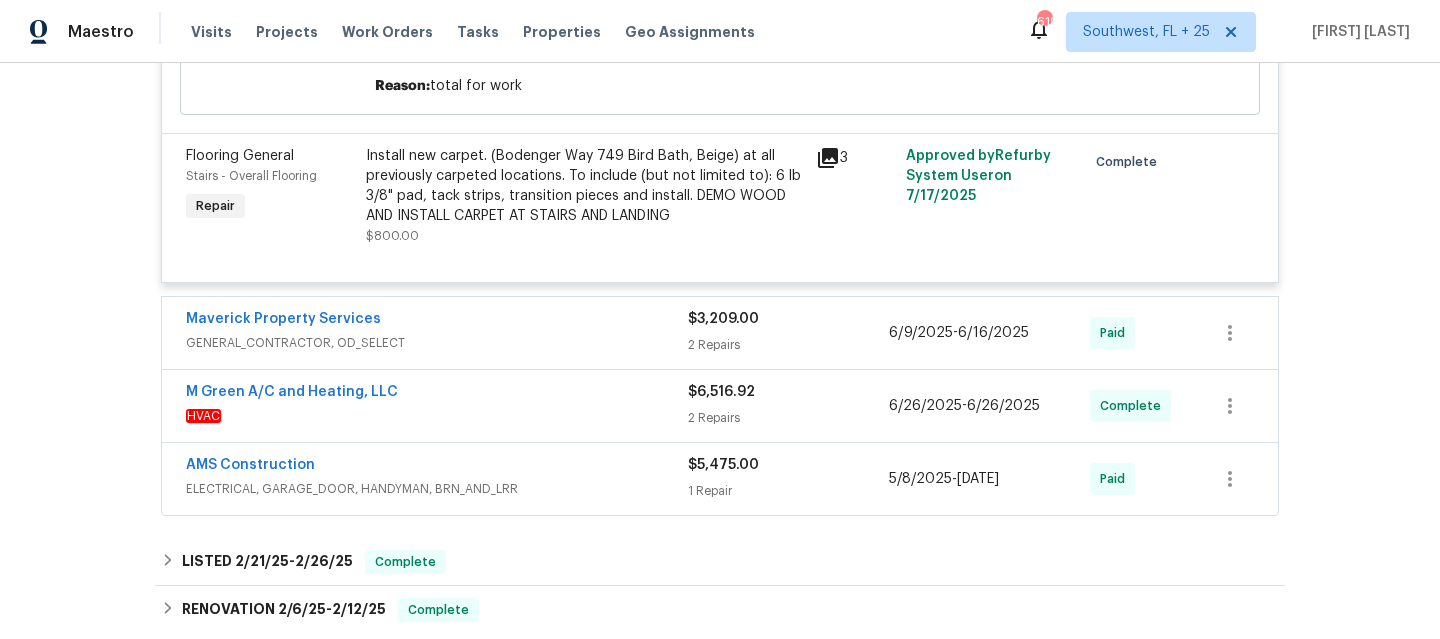 click on "M Green A/C and Heating, LLC HVAC $6,516.92 2 Repairs 6/26/2025  -  6/26/2025 Complete" at bounding box center [720, 406] 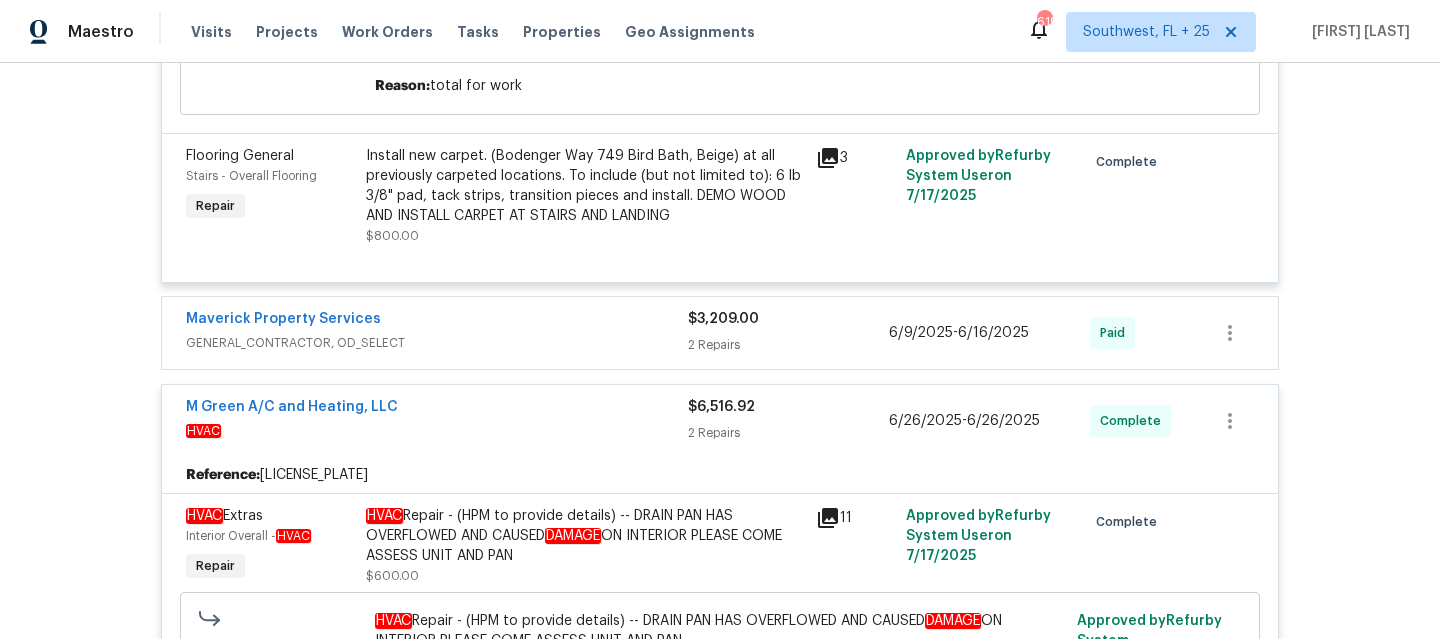 click on "GENERAL_CONTRACTOR, OD_SELECT" at bounding box center (437, 343) 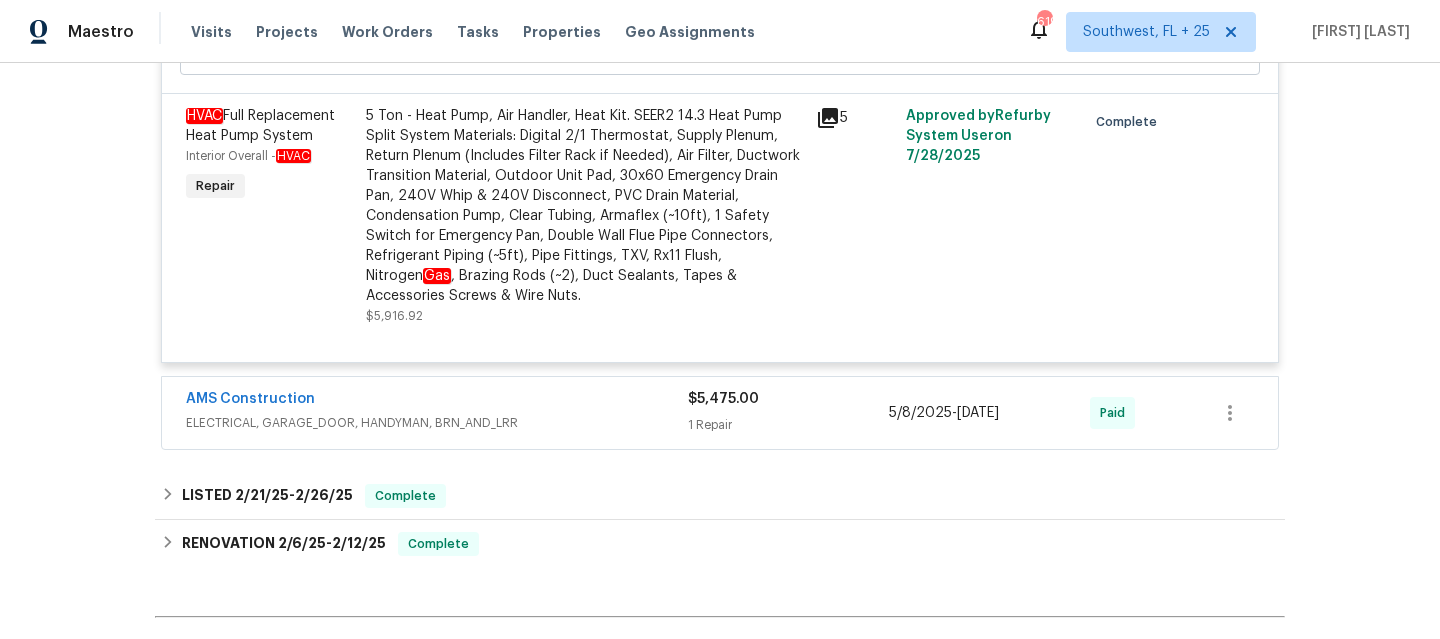 scroll, scrollTop: 2111, scrollLeft: 0, axis: vertical 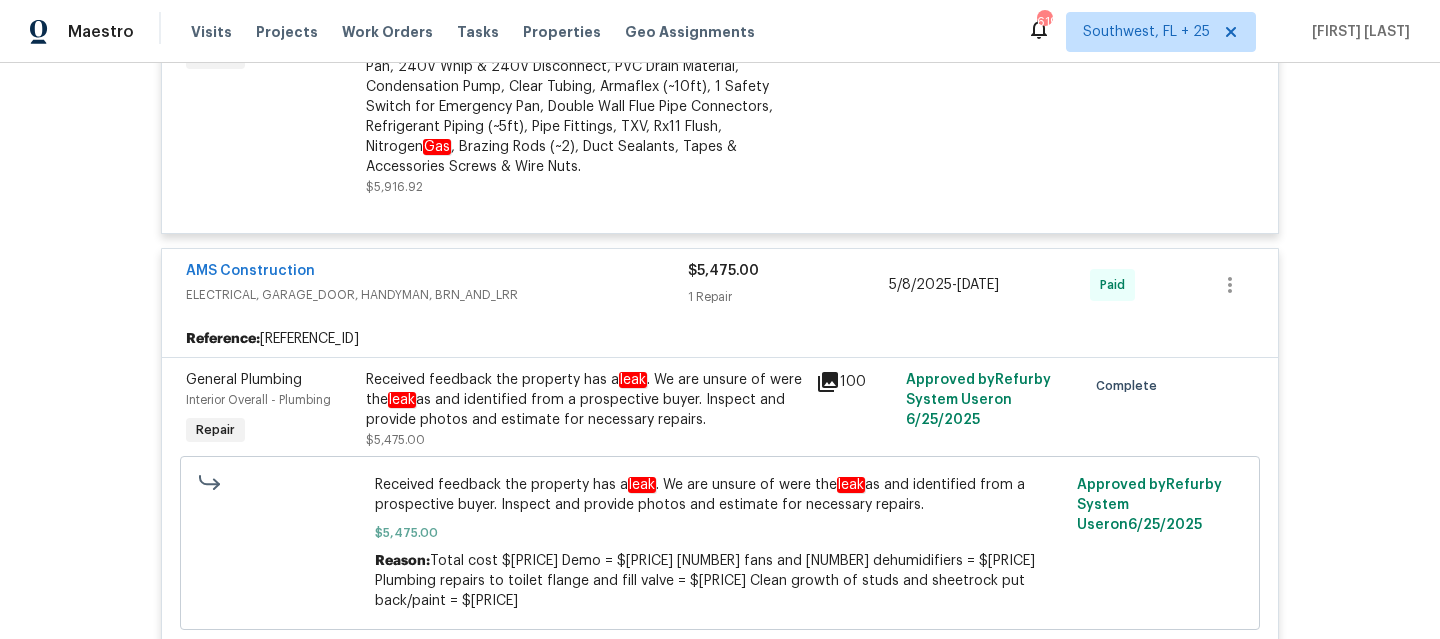 click on "ELECTRICAL, GARAGE_DOOR, HANDYMAN, BRN_AND_LRR" at bounding box center (437, 295) 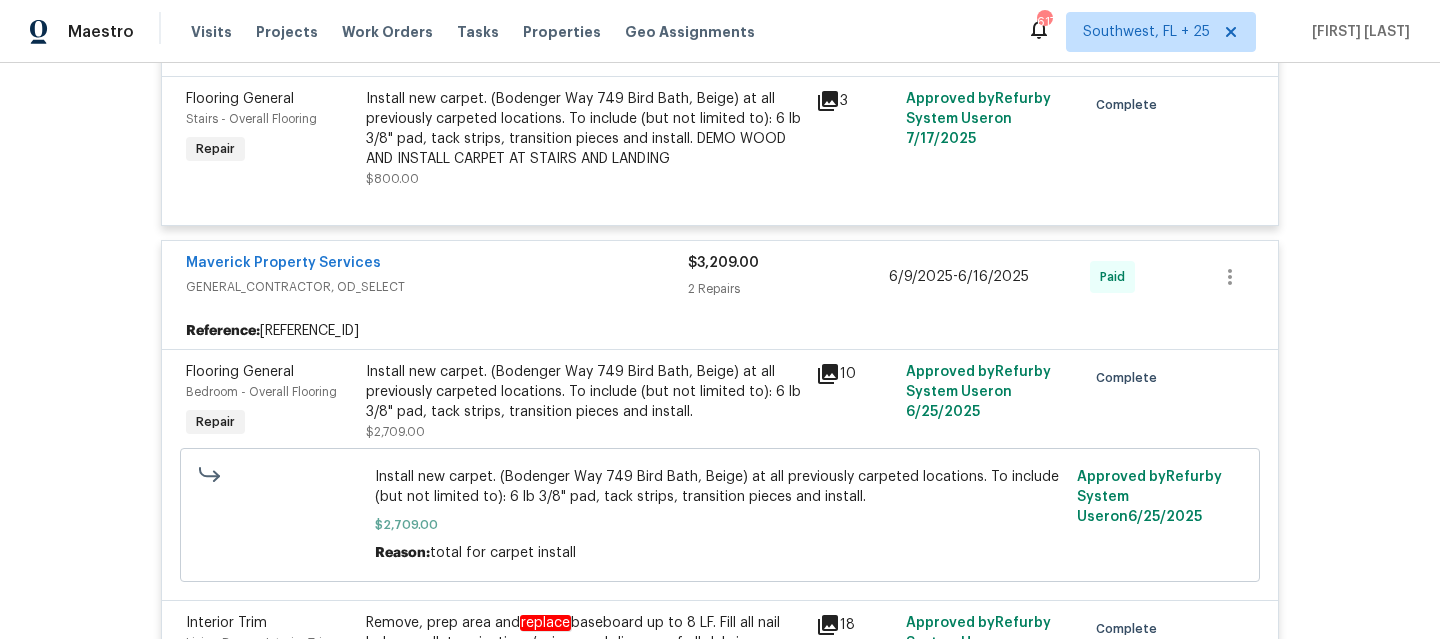 scroll, scrollTop: 933, scrollLeft: 0, axis: vertical 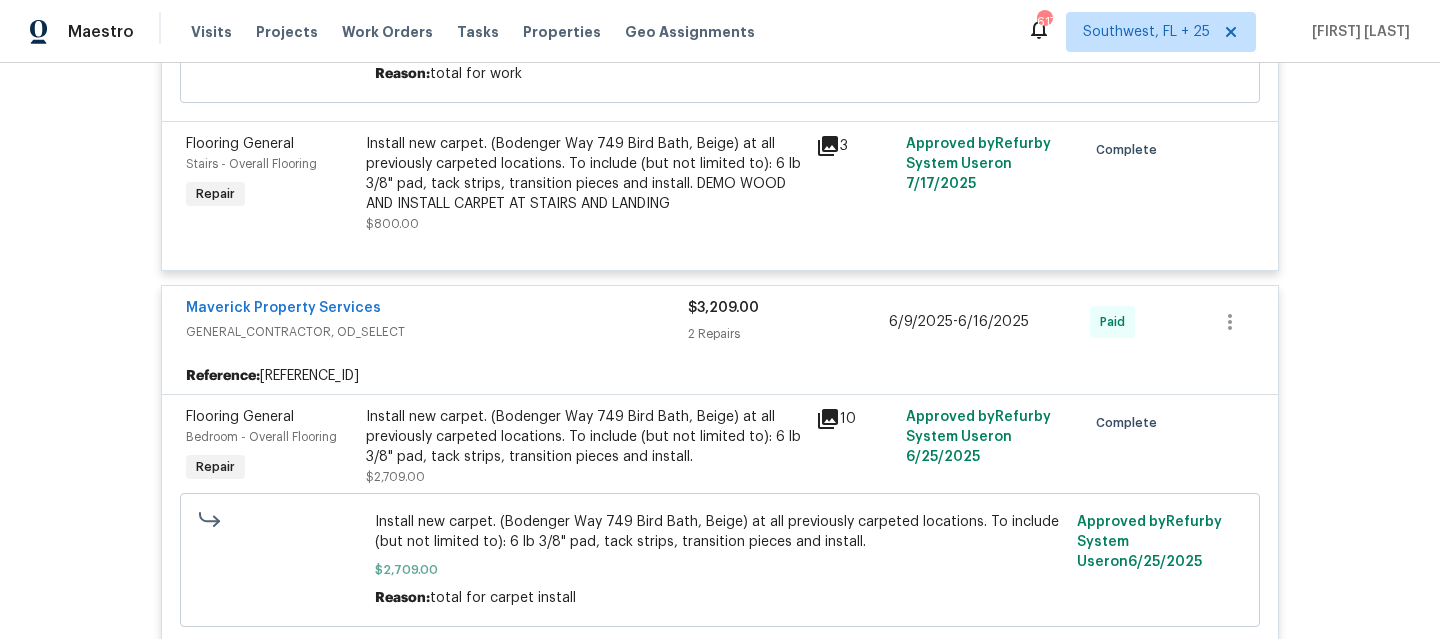 click on "GENERAL_CONTRACTOR, OD_SELECT" at bounding box center [437, 332] 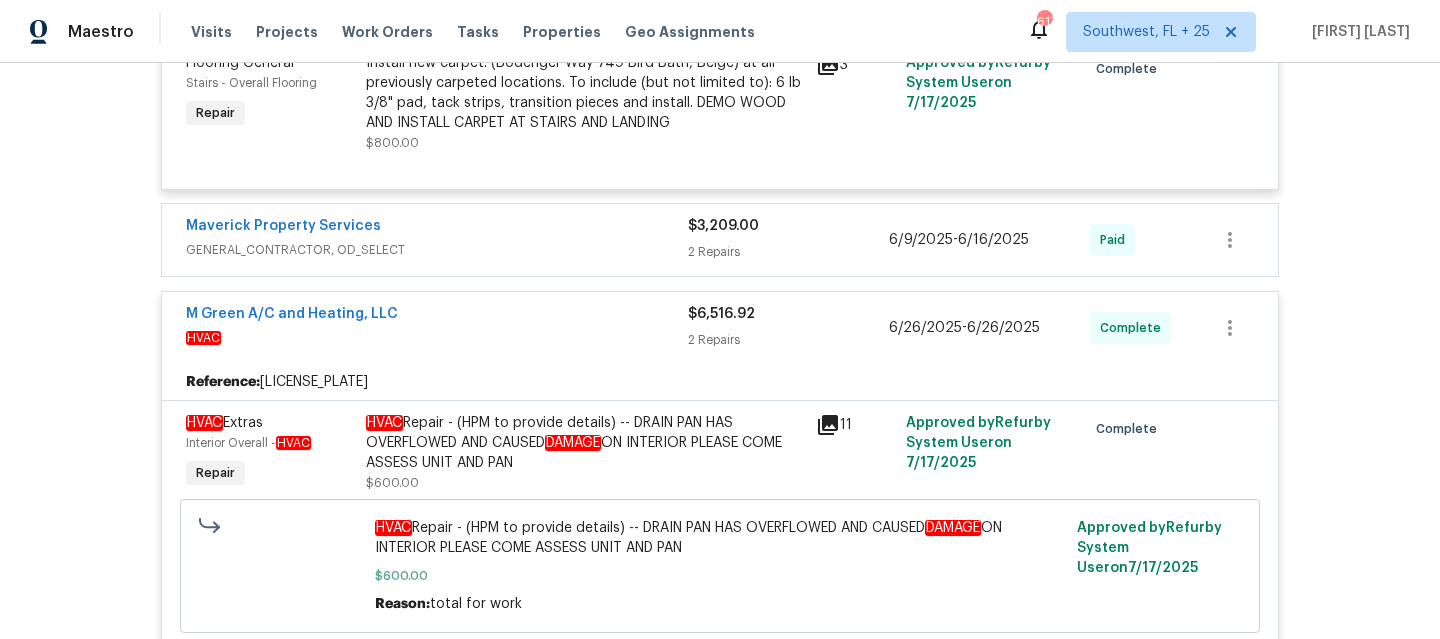 scroll, scrollTop: 1007, scrollLeft: 0, axis: vertical 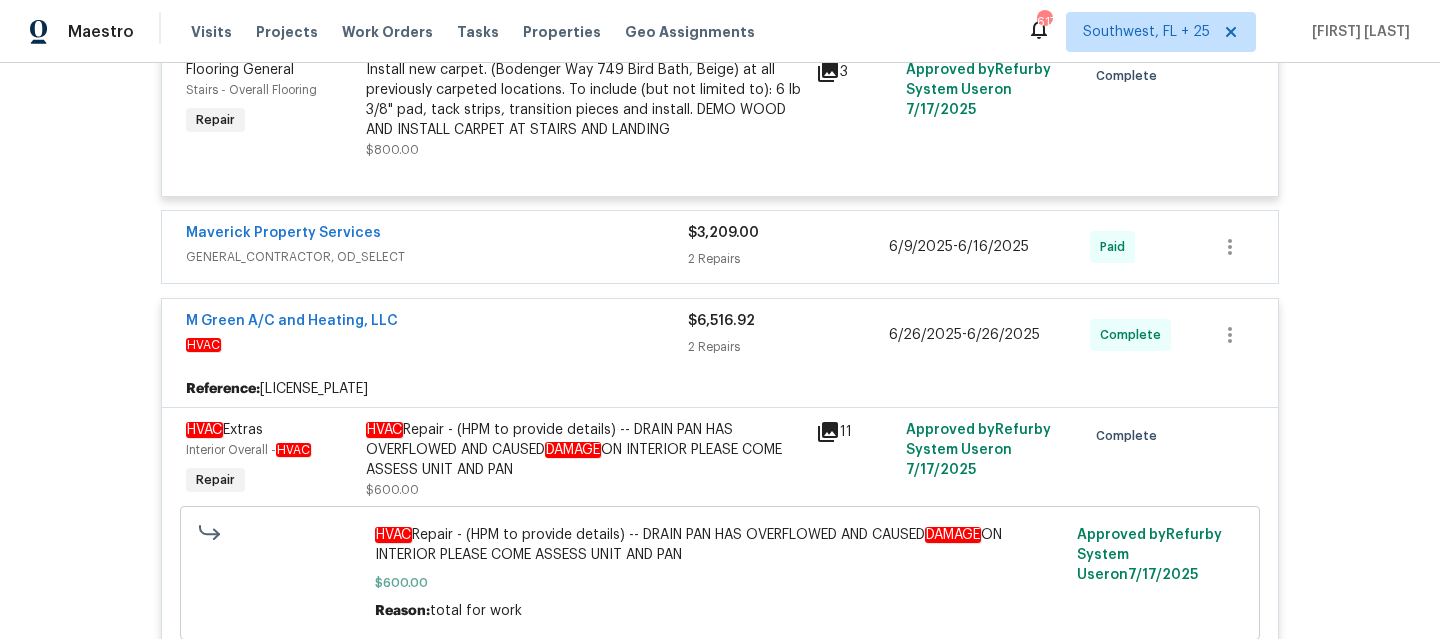 click on "Maverick Property Services" at bounding box center [437, 235] 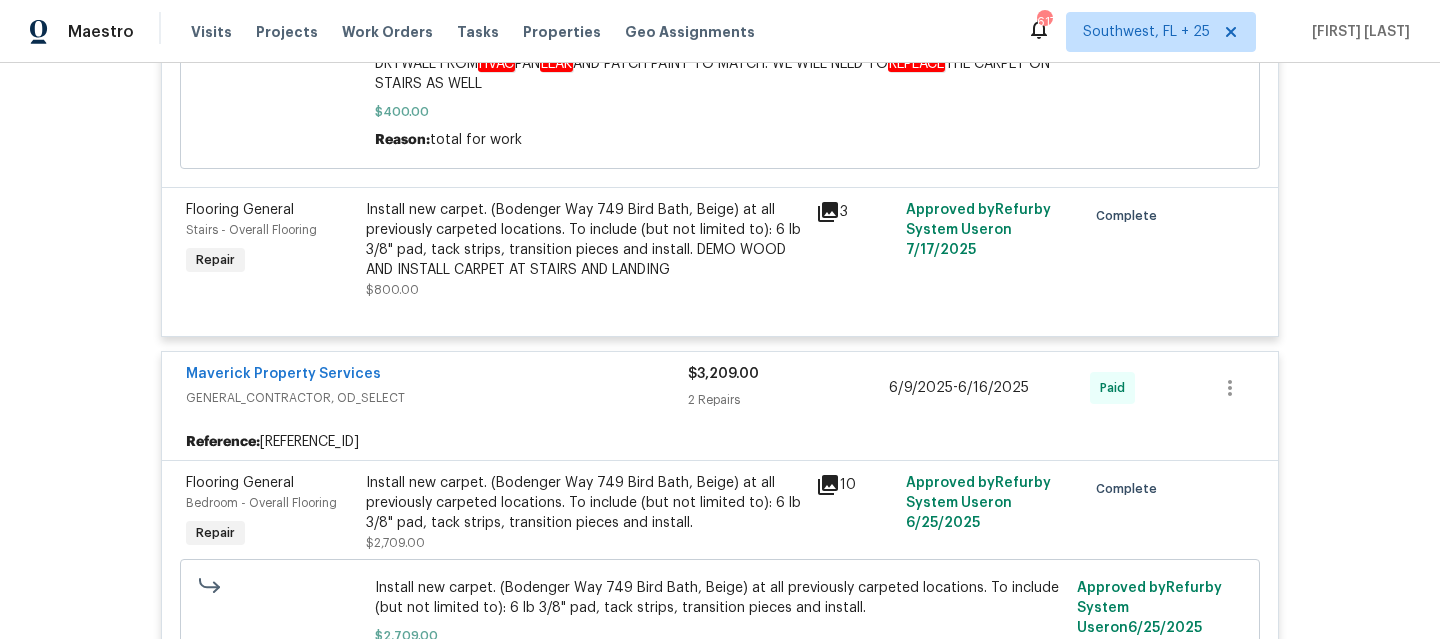 scroll, scrollTop: 864, scrollLeft: 0, axis: vertical 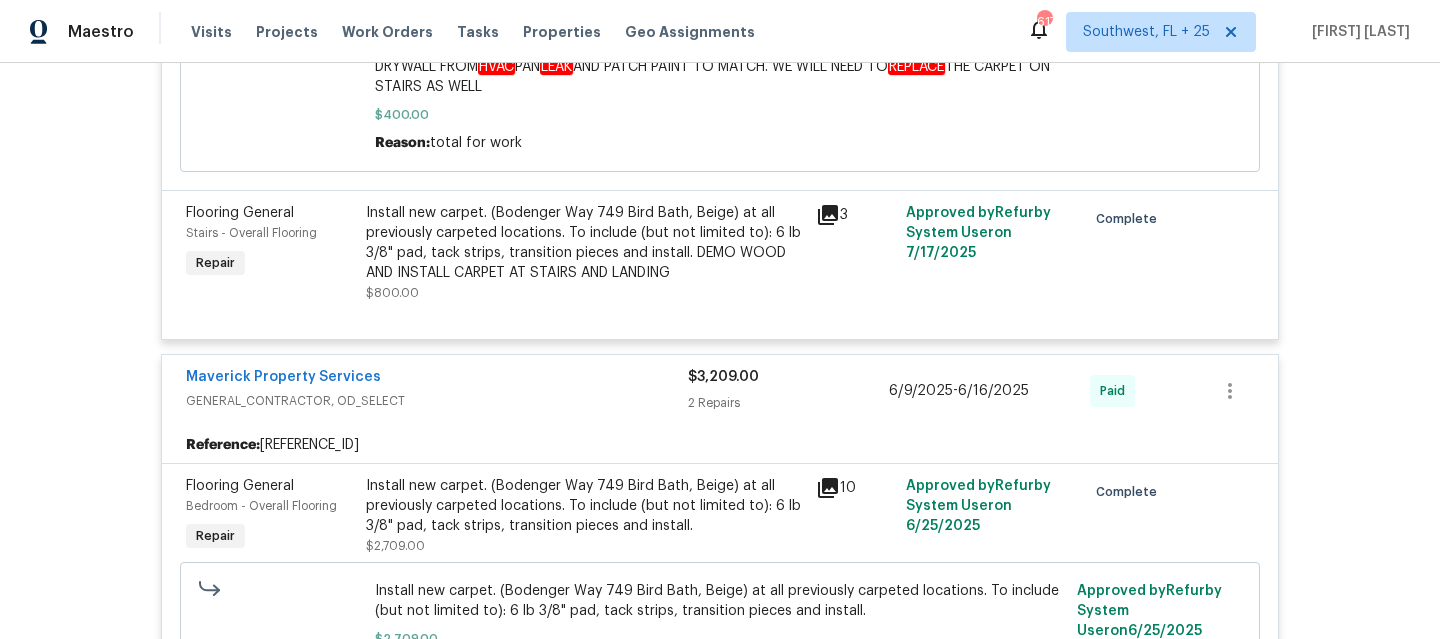 click on "Maverick Property Services" at bounding box center [437, 379] 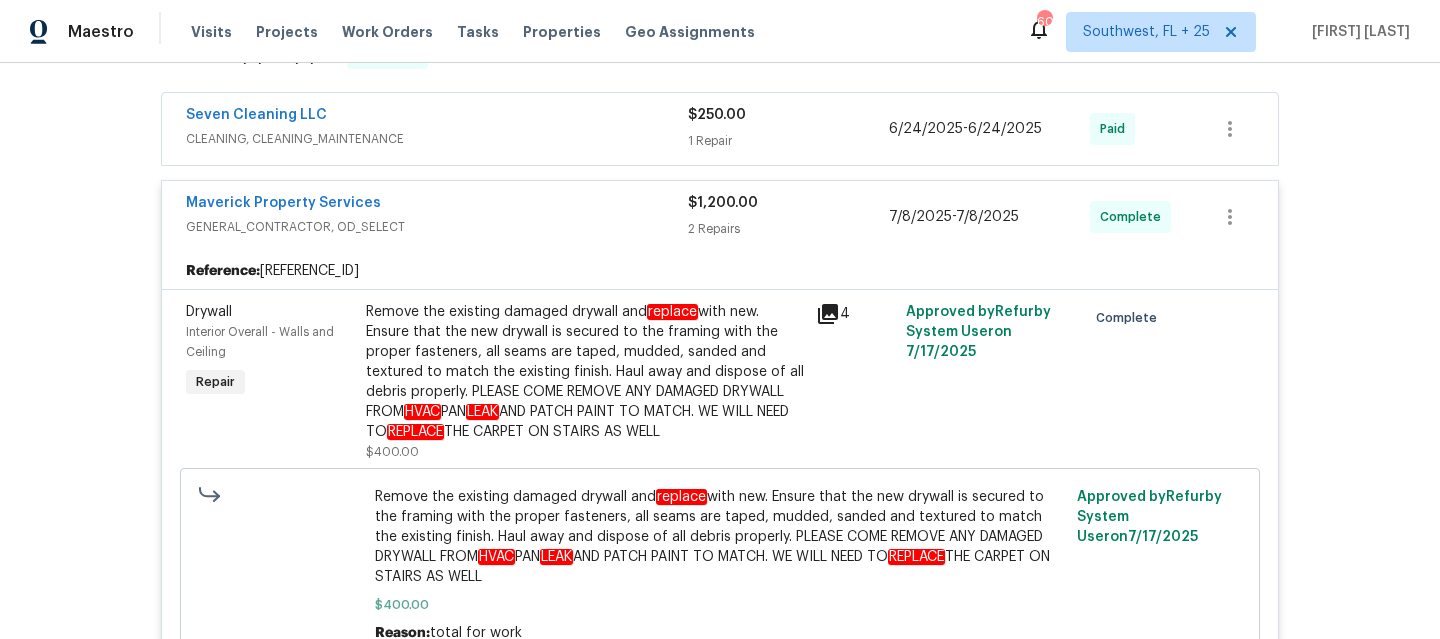 scroll, scrollTop: 373, scrollLeft: 0, axis: vertical 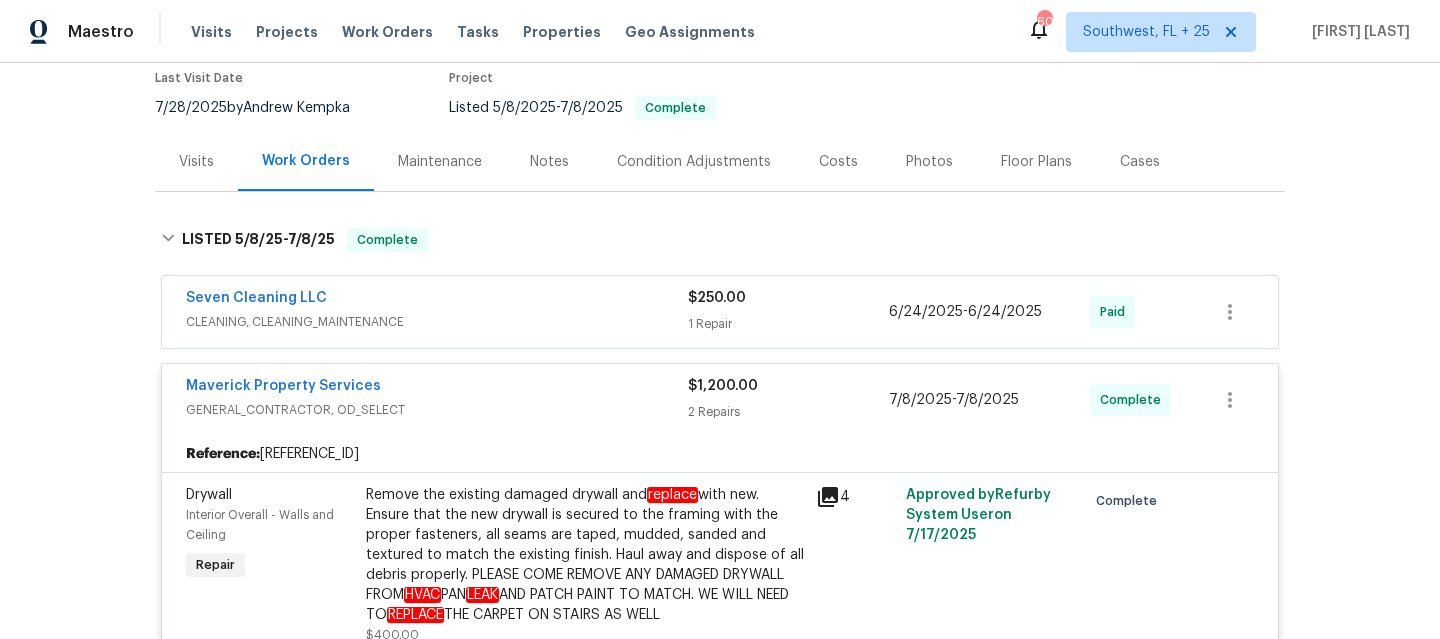 click on "CLEANING, CLEANING_MAINTENANCE" at bounding box center (437, 322) 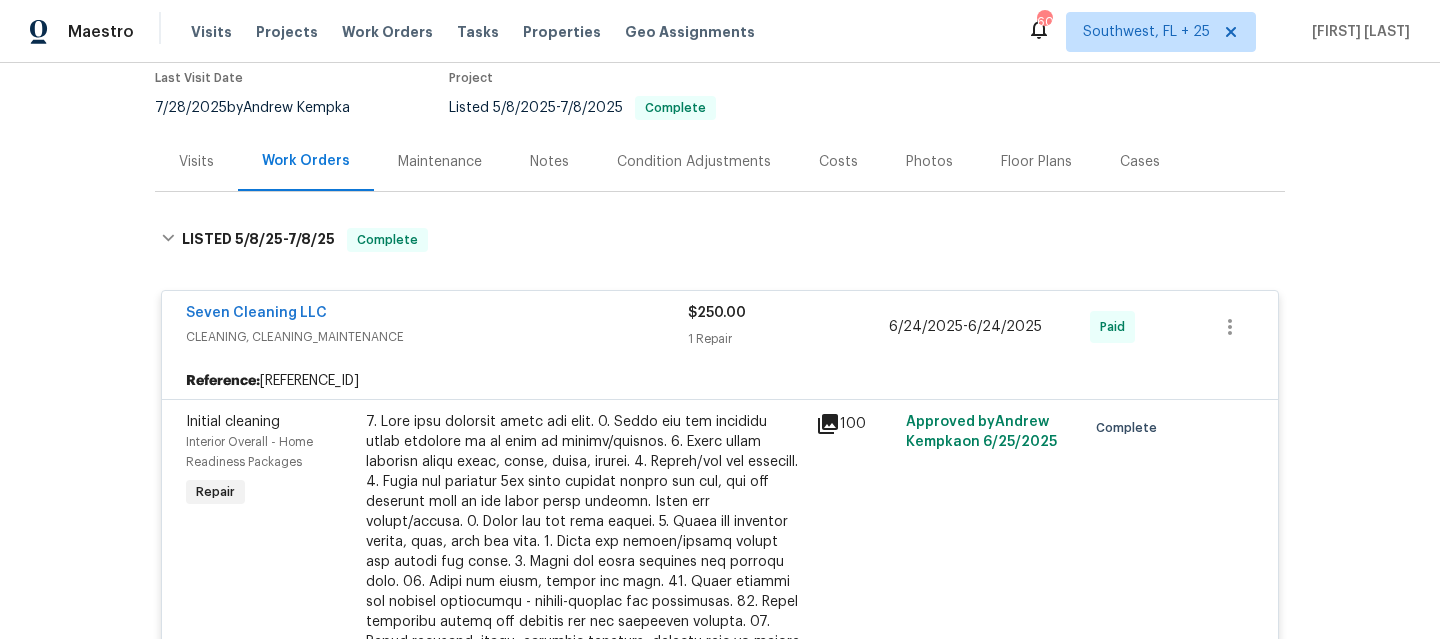 click on "CLEANING, CLEANING_MAINTENANCE" at bounding box center [437, 337] 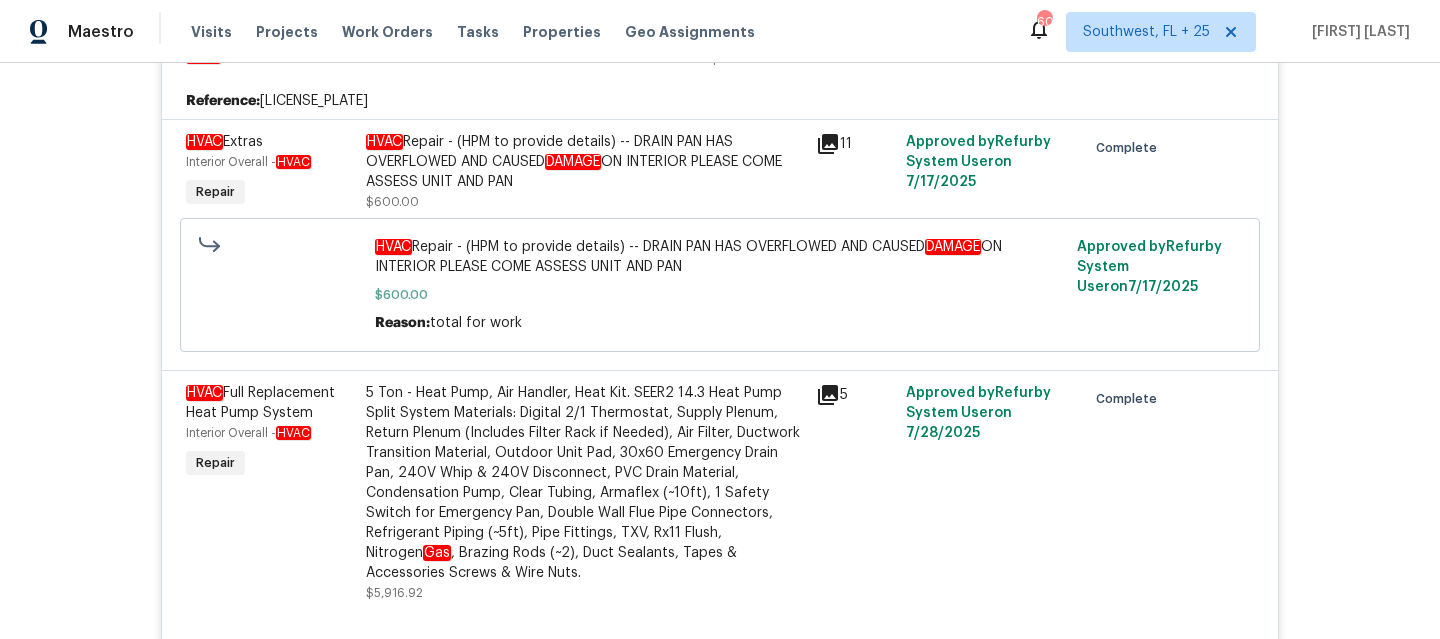 scroll, scrollTop: 1200, scrollLeft: 0, axis: vertical 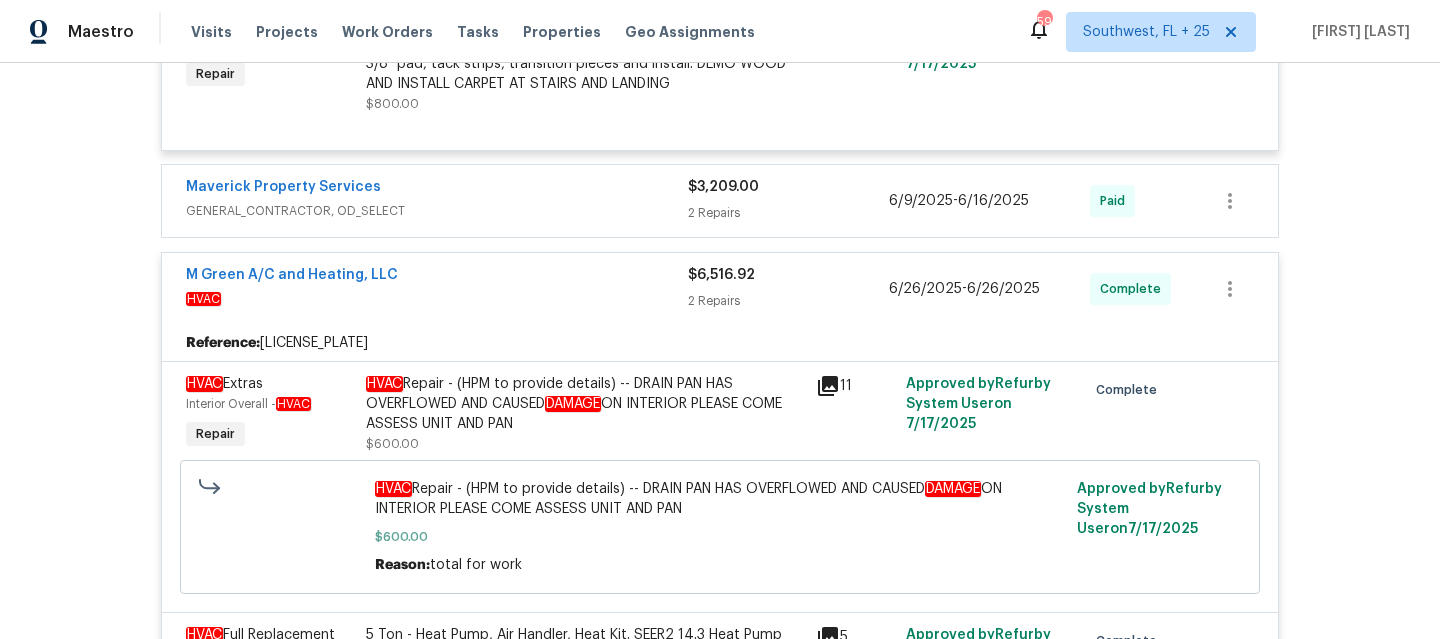 click on "HVAC" at bounding box center (437, 299) 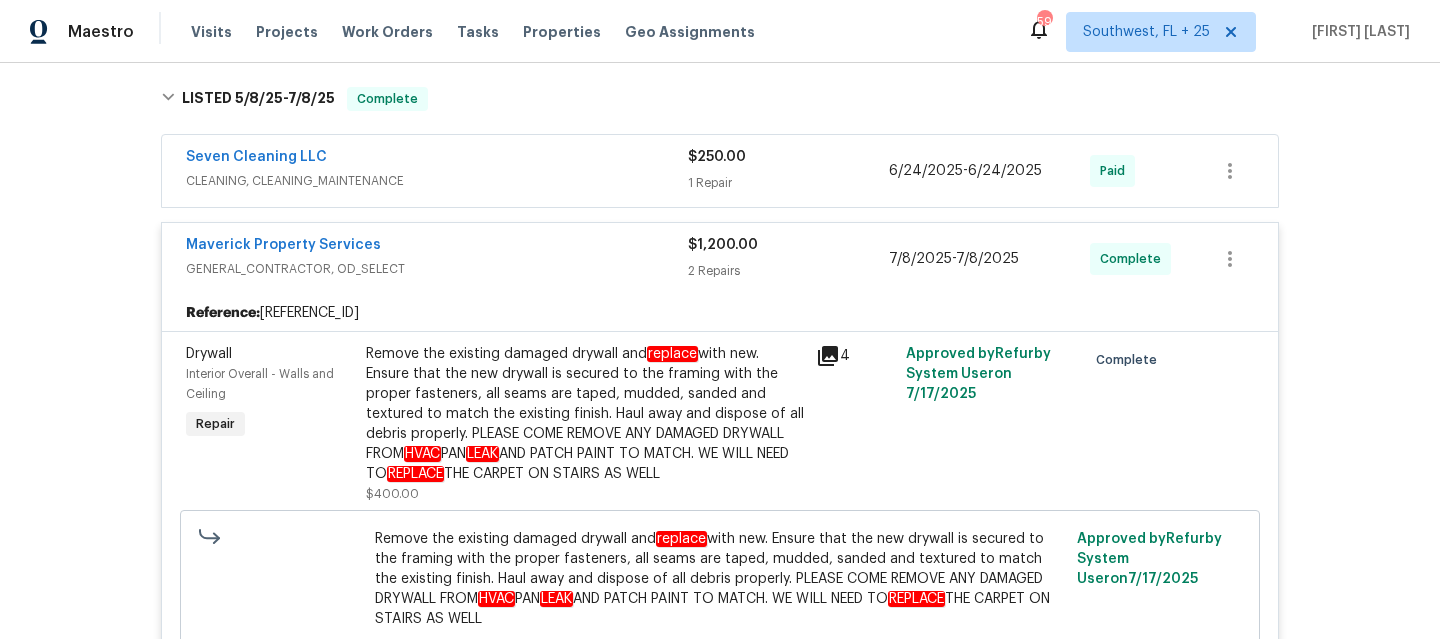 scroll, scrollTop: 316, scrollLeft: 0, axis: vertical 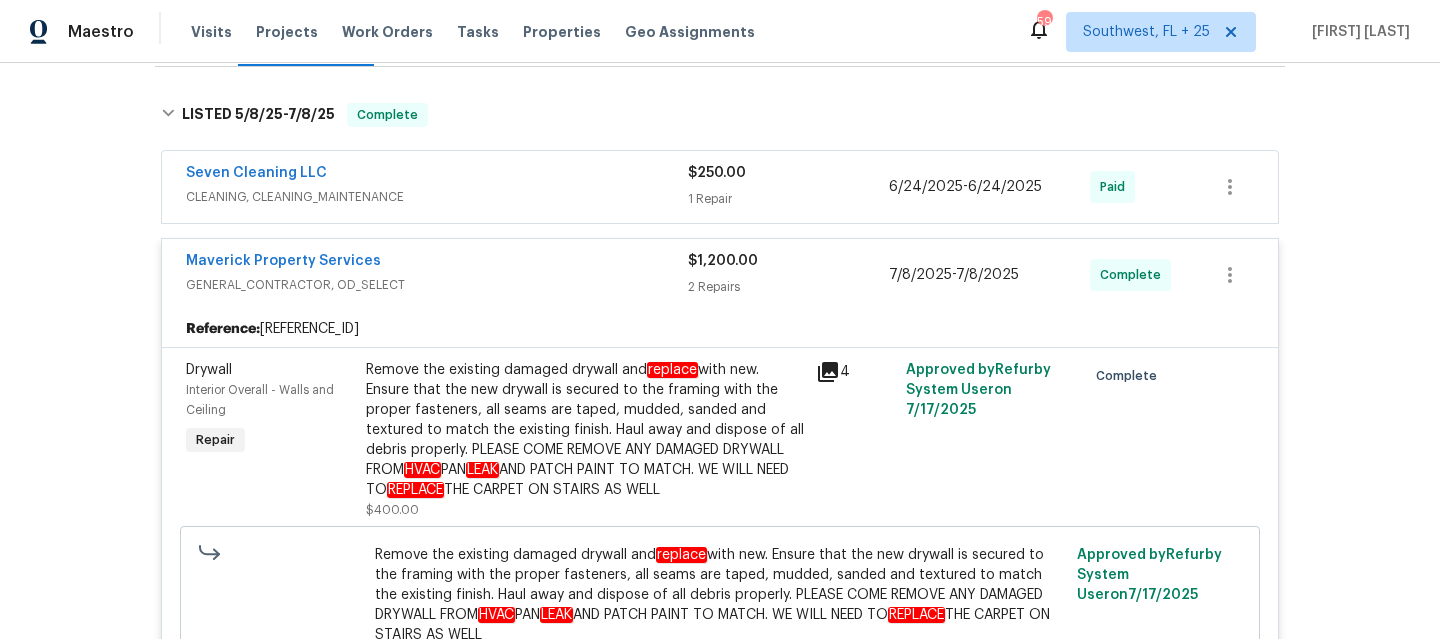 click on "GENERAL_CONTRACTOR, OD_SELECT" at bounding box center [437, 285] 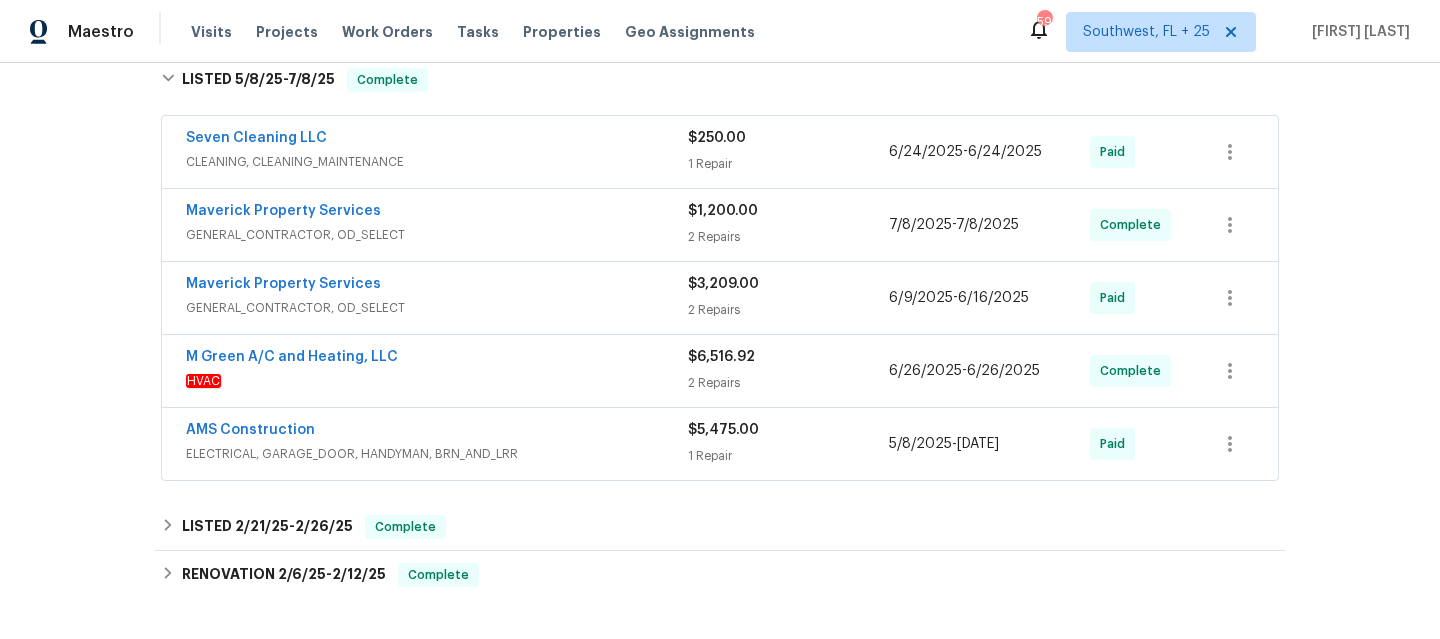 scroll, scrollTop: 350, scrollLeft: 0, axis: vertical 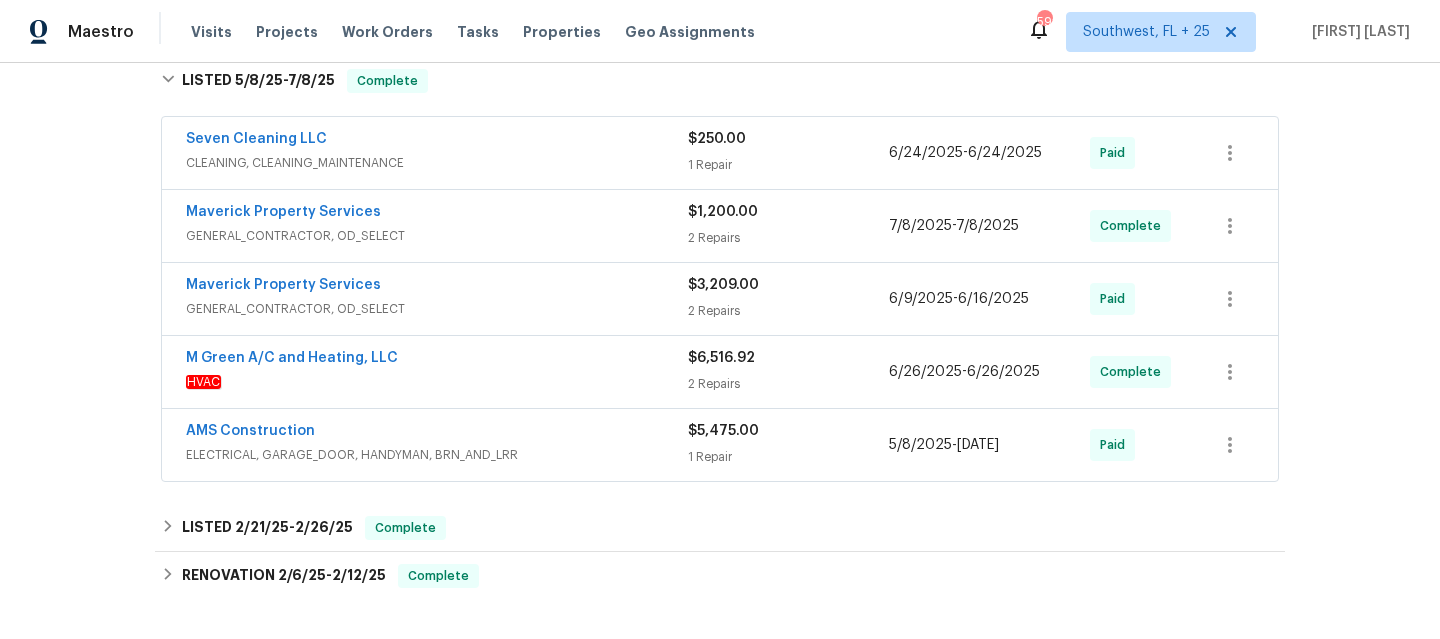 click on "AMS Construction ELECTRICAL, GARAGE_DOOR, HANDYMAN, BRN_AND_LRR $5,475.00 1 Repair 5/8/2025  -  5/11/2025 Paid" at bounding box center (720, 445) 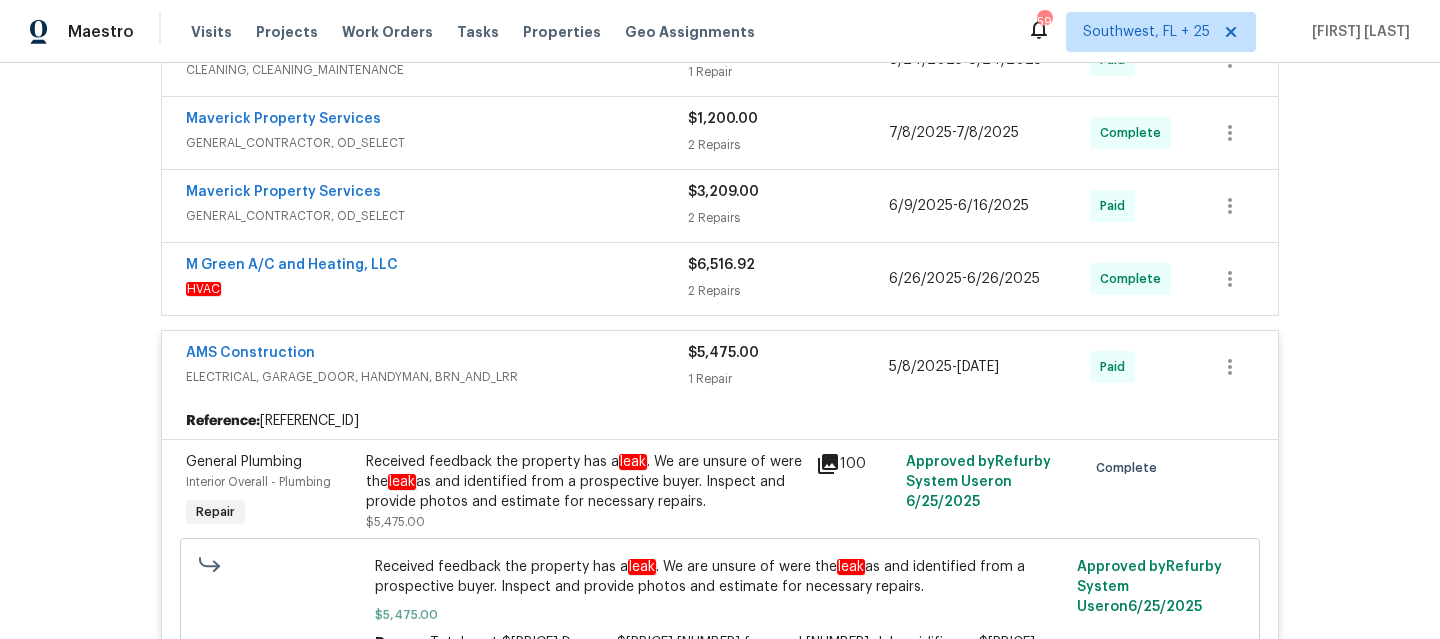 scroll, scrollTop: 435, scrollLeft: 0, axis: vertical 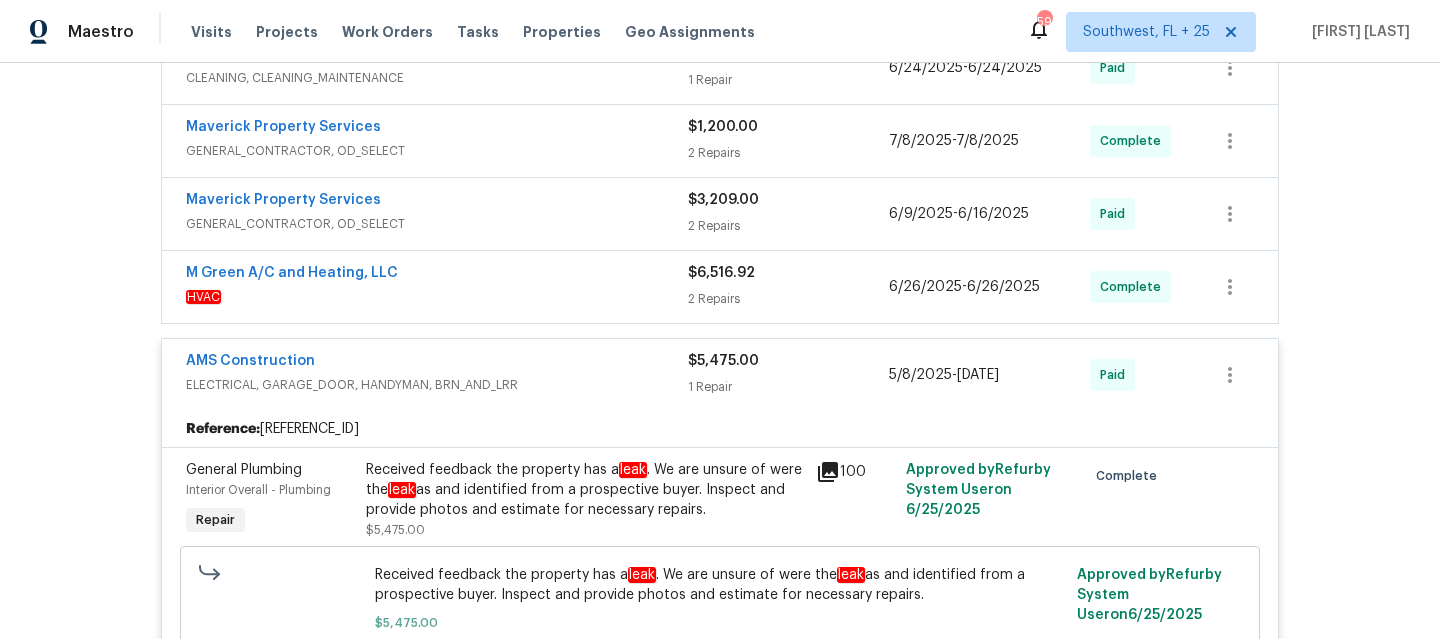 click on "AMS Construction" at bounding box center (437, 363) 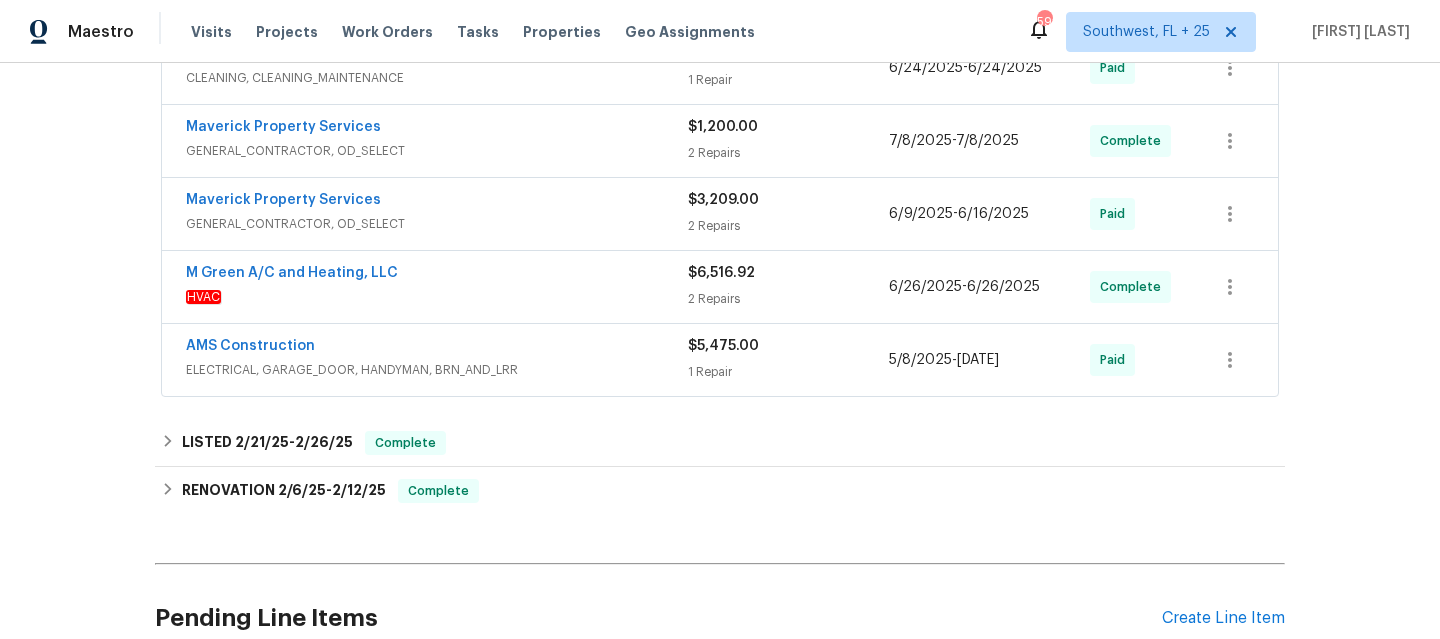 click on "HVAC" at bounding box center [437, 297] 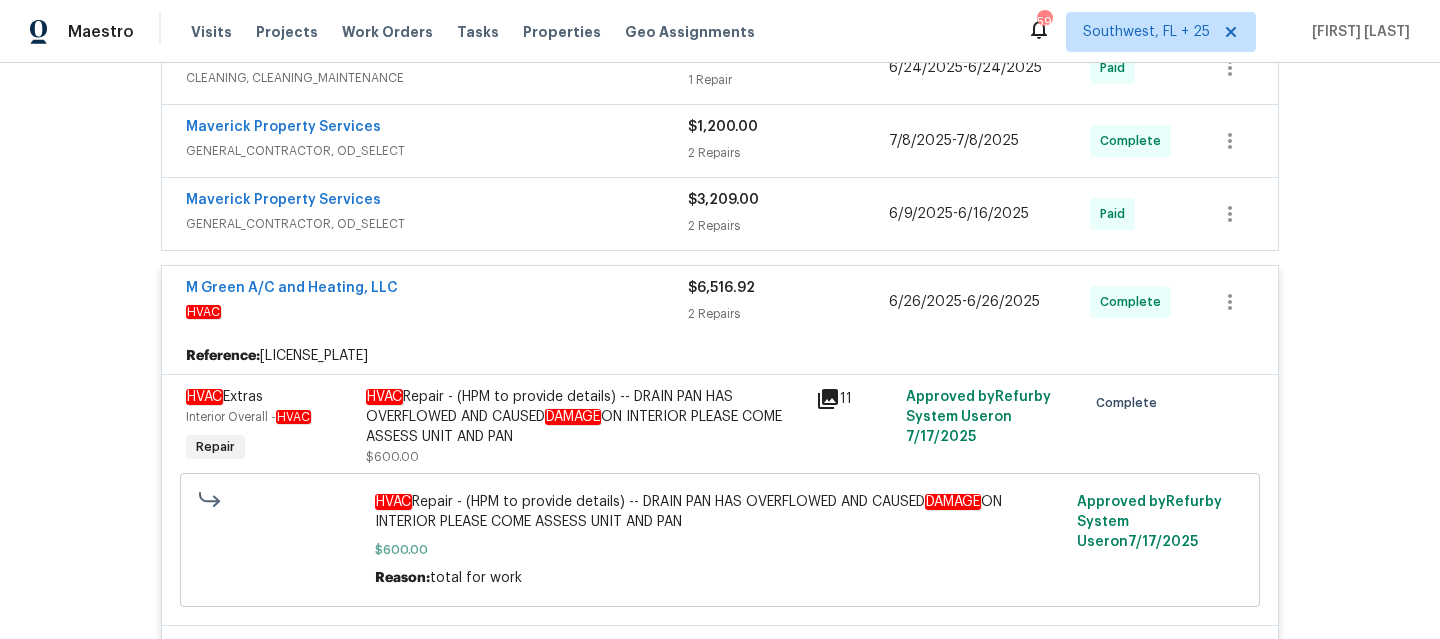 click on "HVAC" at bounding box center [437, 312] 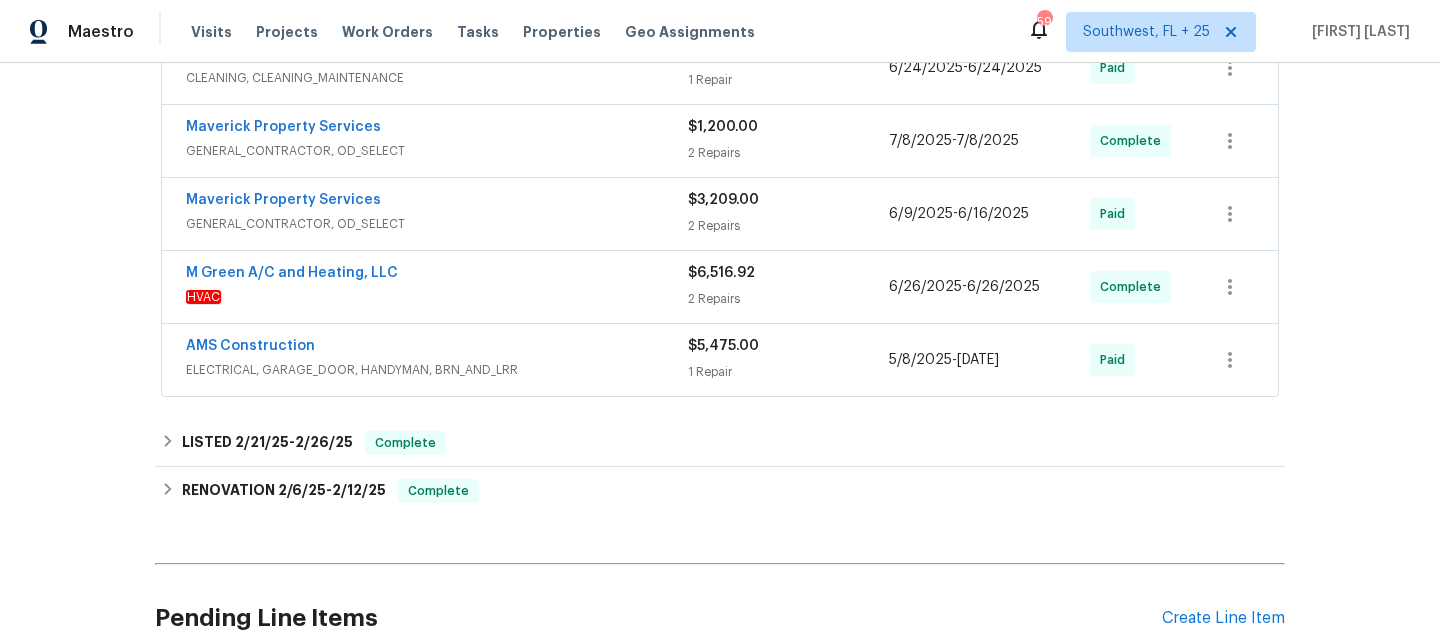 click on "GENERAL_CONTRACTOR, OD_SELECT" at bounding box center (437, 224) 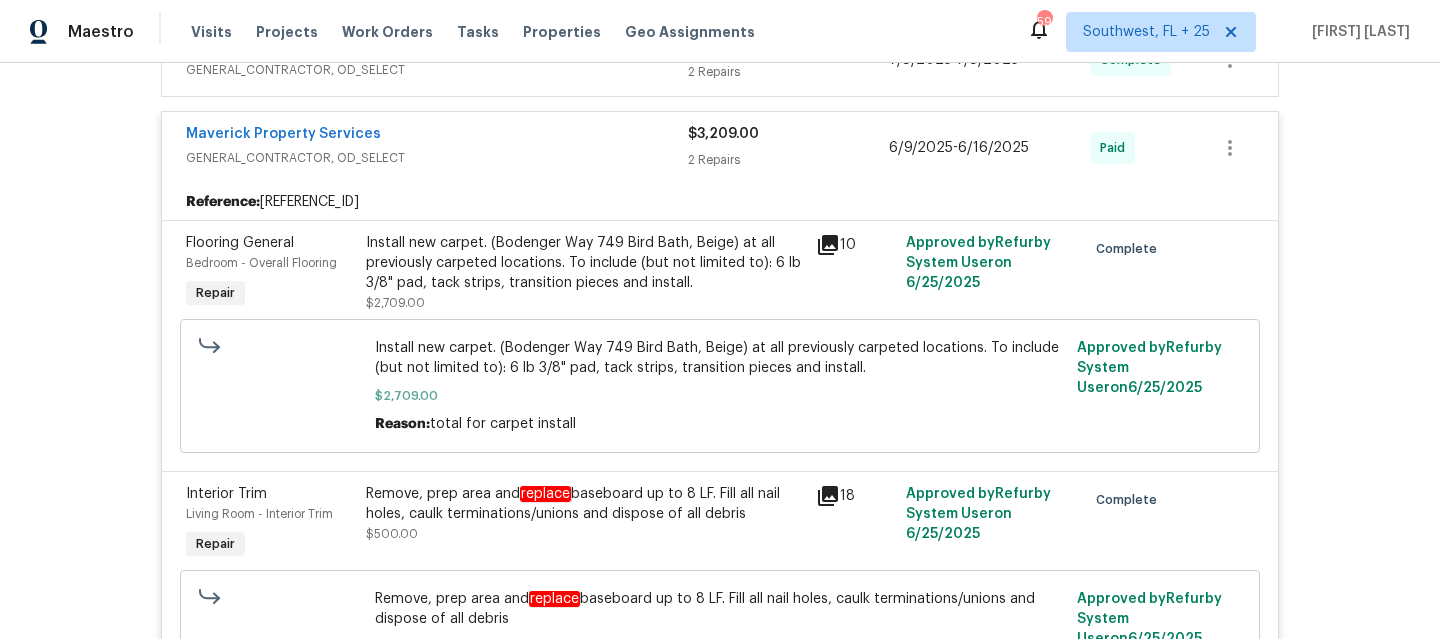 scroll, scrollTop: 436, scrollLeft: 0, axis: vertical 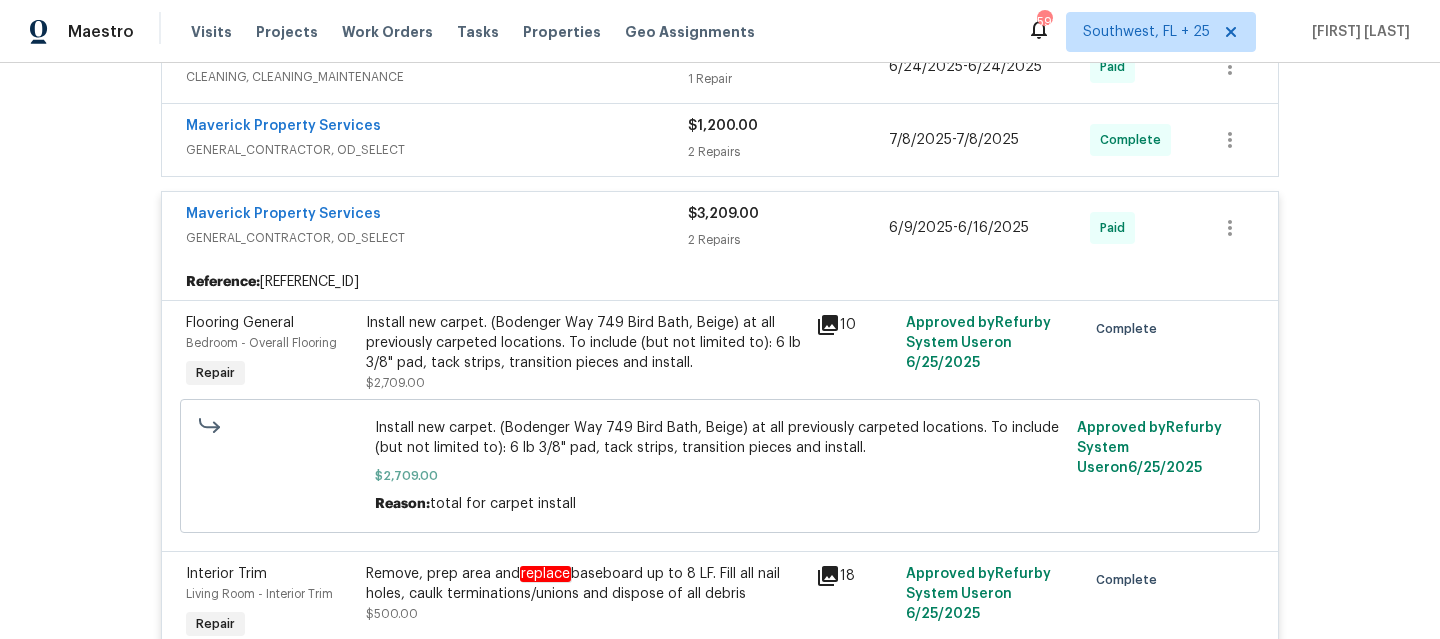 click on "GENERAL_CONTRACTOR, OD_SELECT" at bounding box center (437, 238) 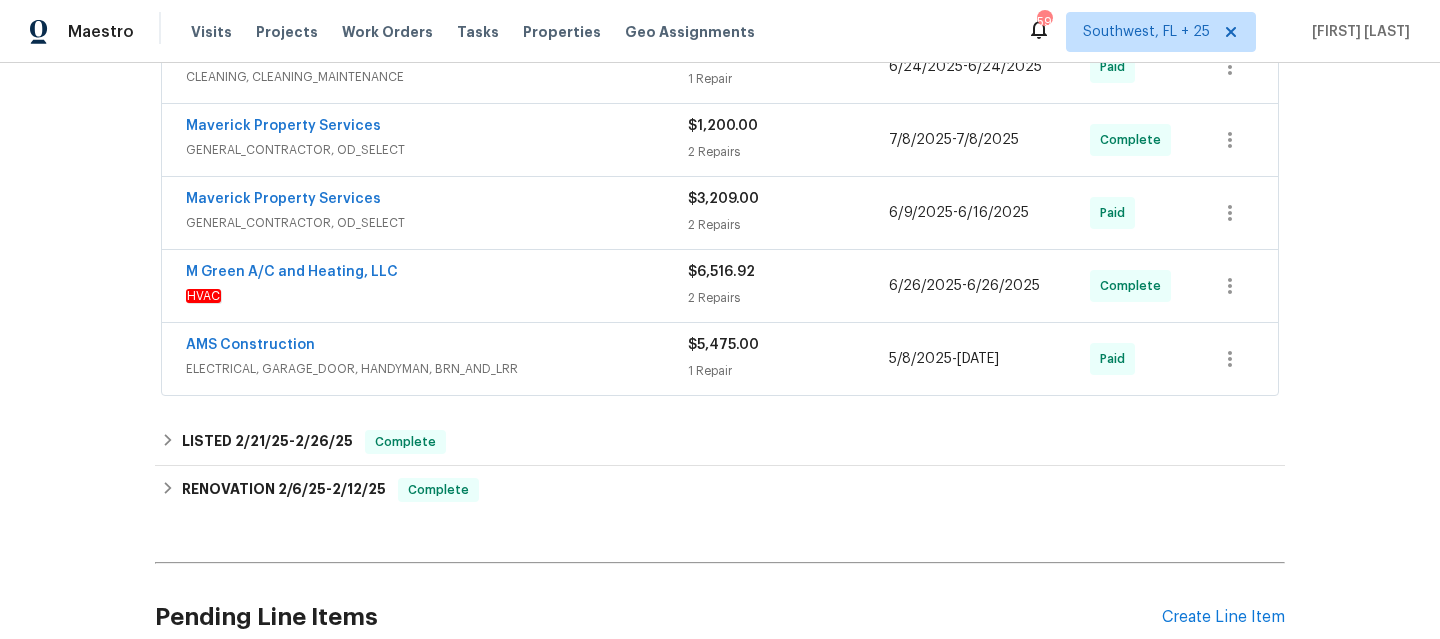 click on "Maverick Property Services GENERAL_CONTRACTOR, OD_SELECT $1,200.00 2 Repairs 7/8/2025  -  7/8/2025 Complete" at bounding box center [720, 140] 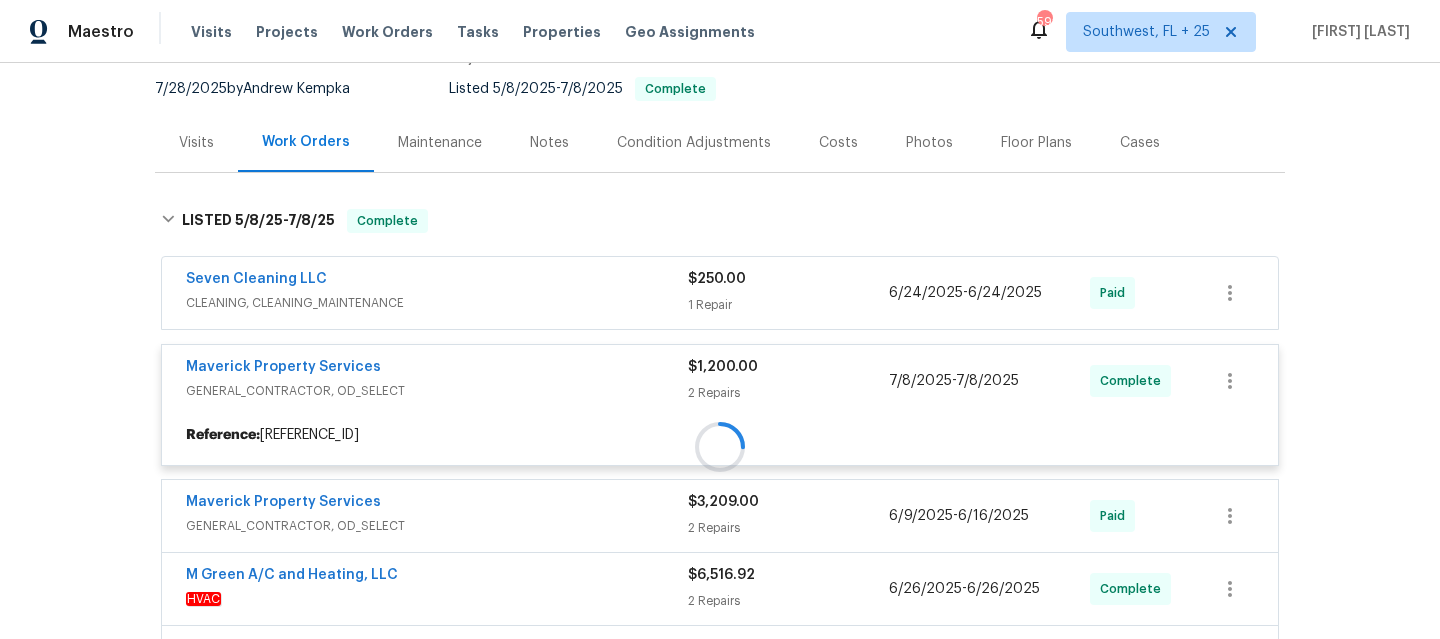 scroll, scrollTop: 163, scrollLeft: 0, axis: vertical 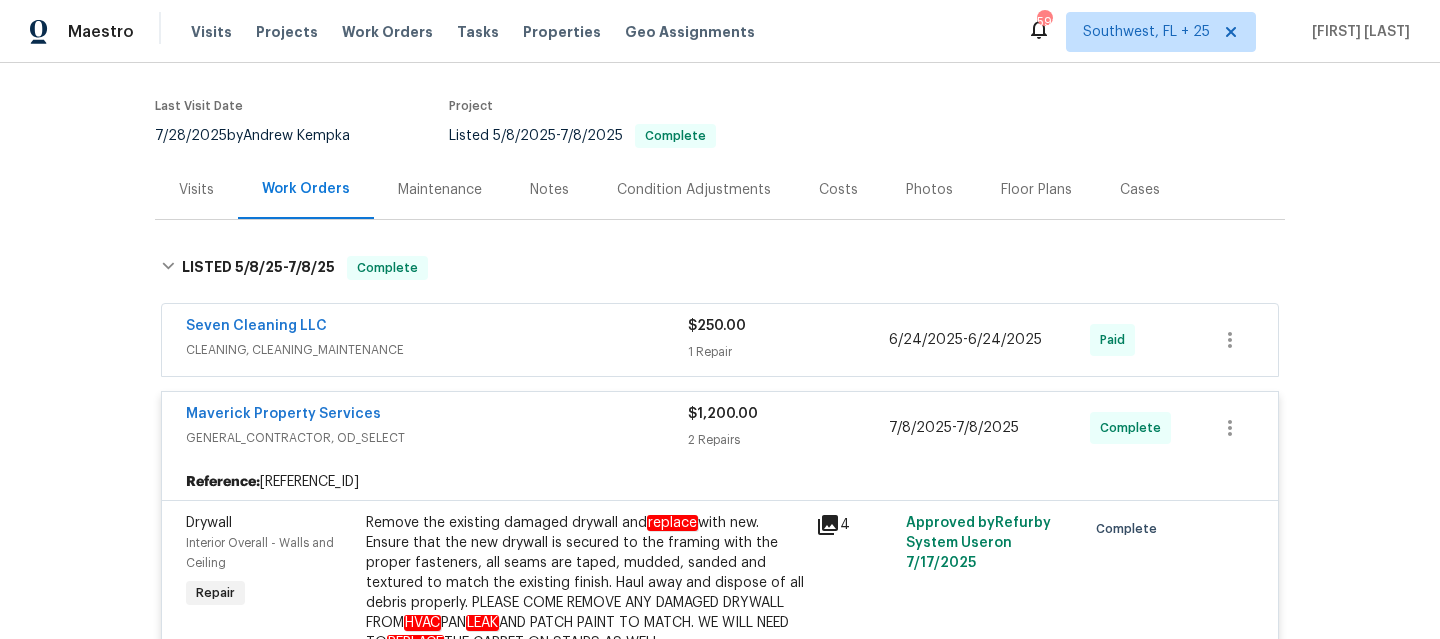 click on "Seven Cleaning LLC CLEANING, CLEANING_MAINTENANCE" at bounding box center [437, 340] 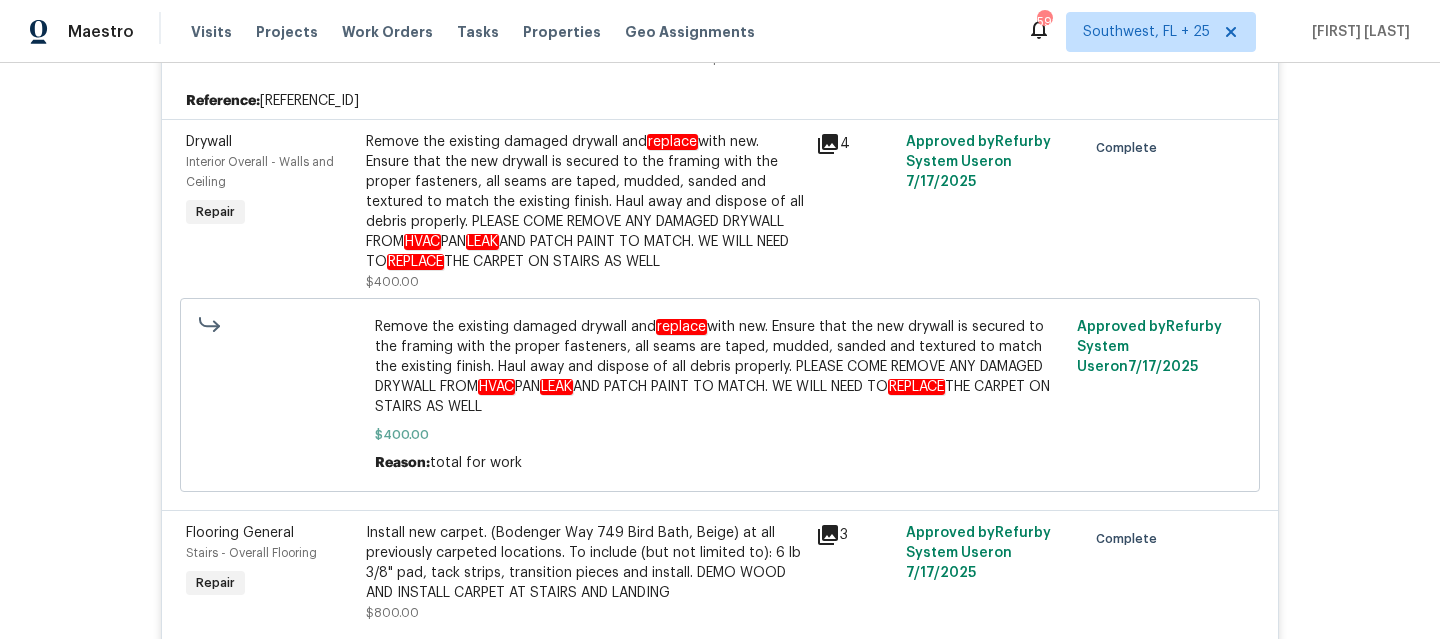 scroll, scrollTop: 746, scrollLeft: 0, axis: vertical 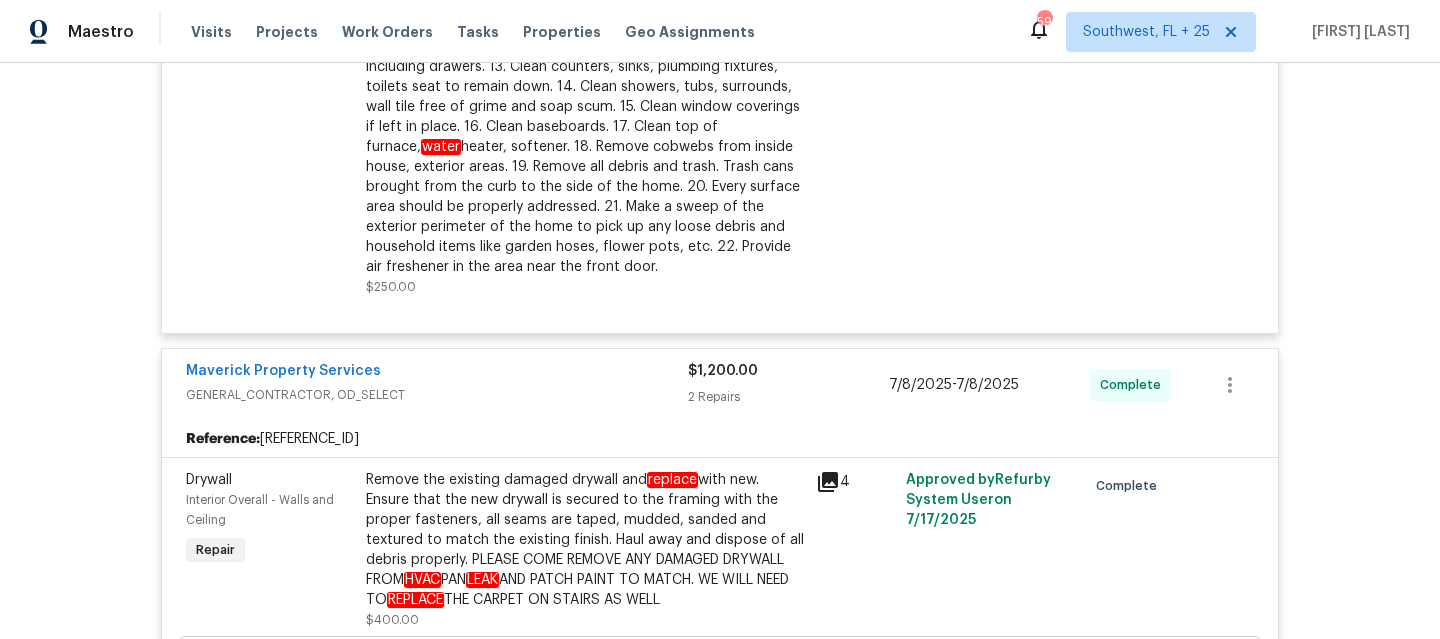 click on "Reference:  1MQRK3G21K9Z9-78c85bf1c" at bounding box center [720, 439] 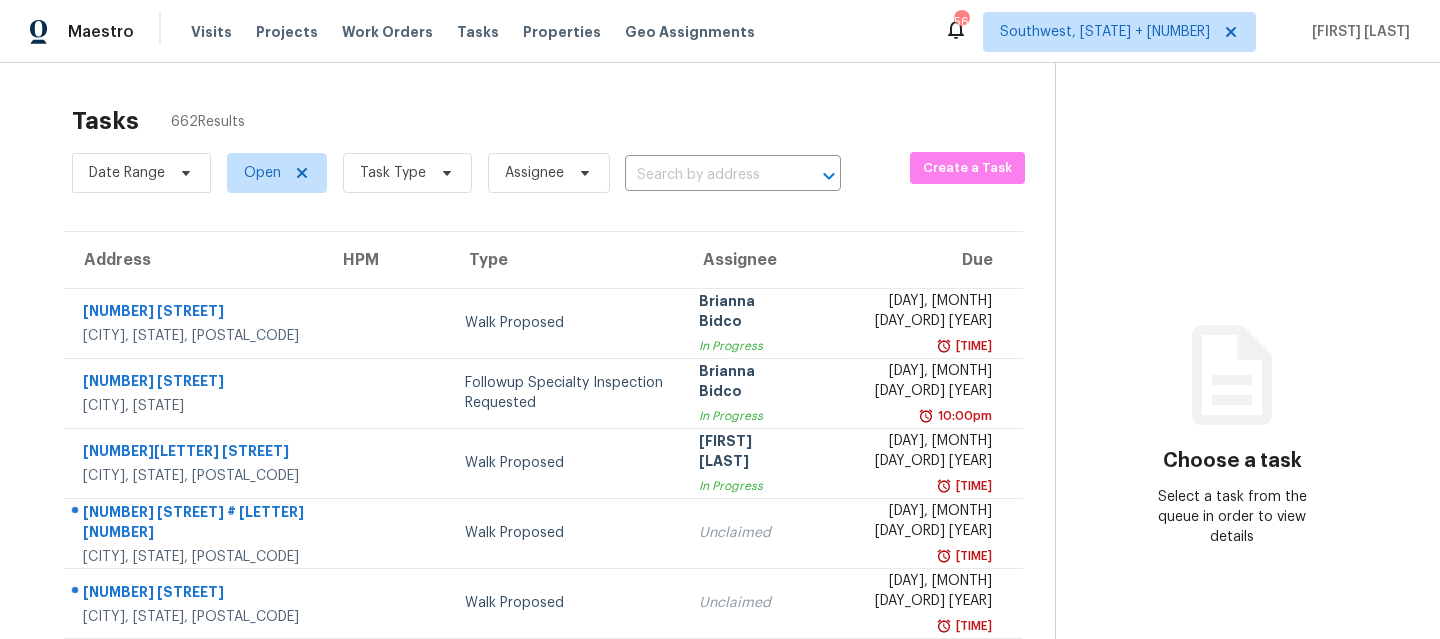 scroll, scrollTop: 0, scrollLeft: 0, axis: both 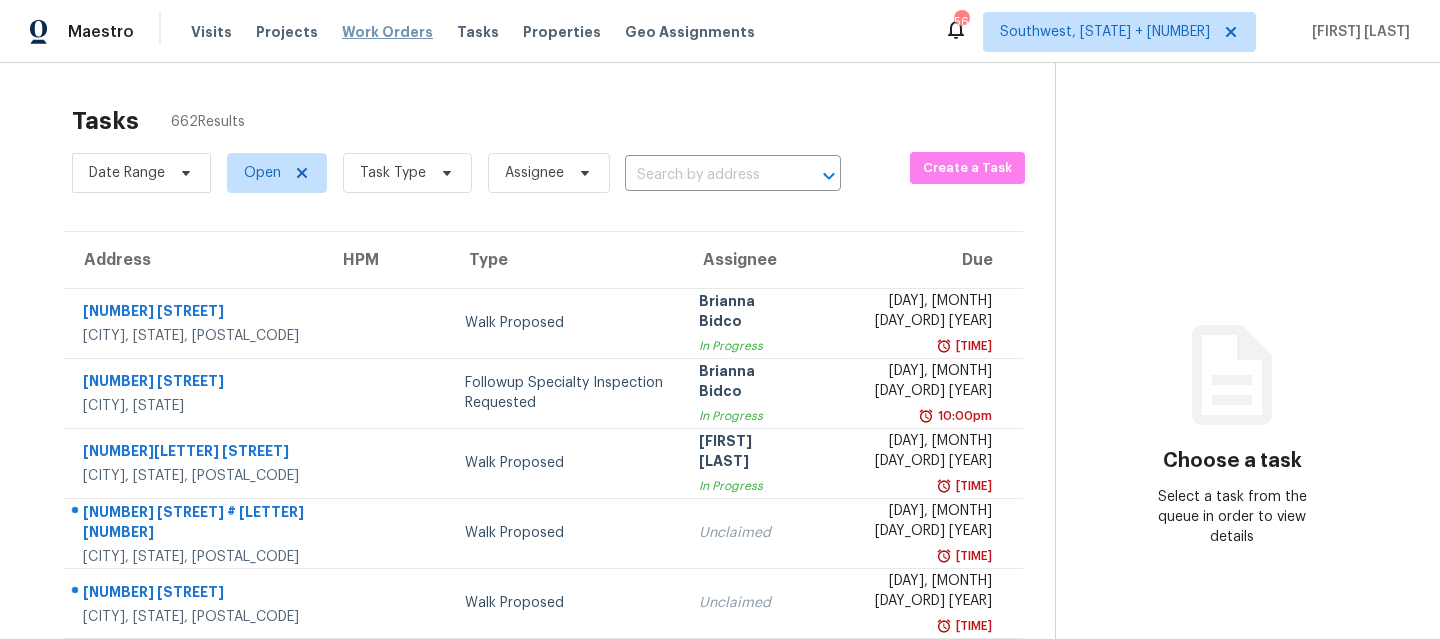 click on "Work Orders" at bounding box center (387, 32) 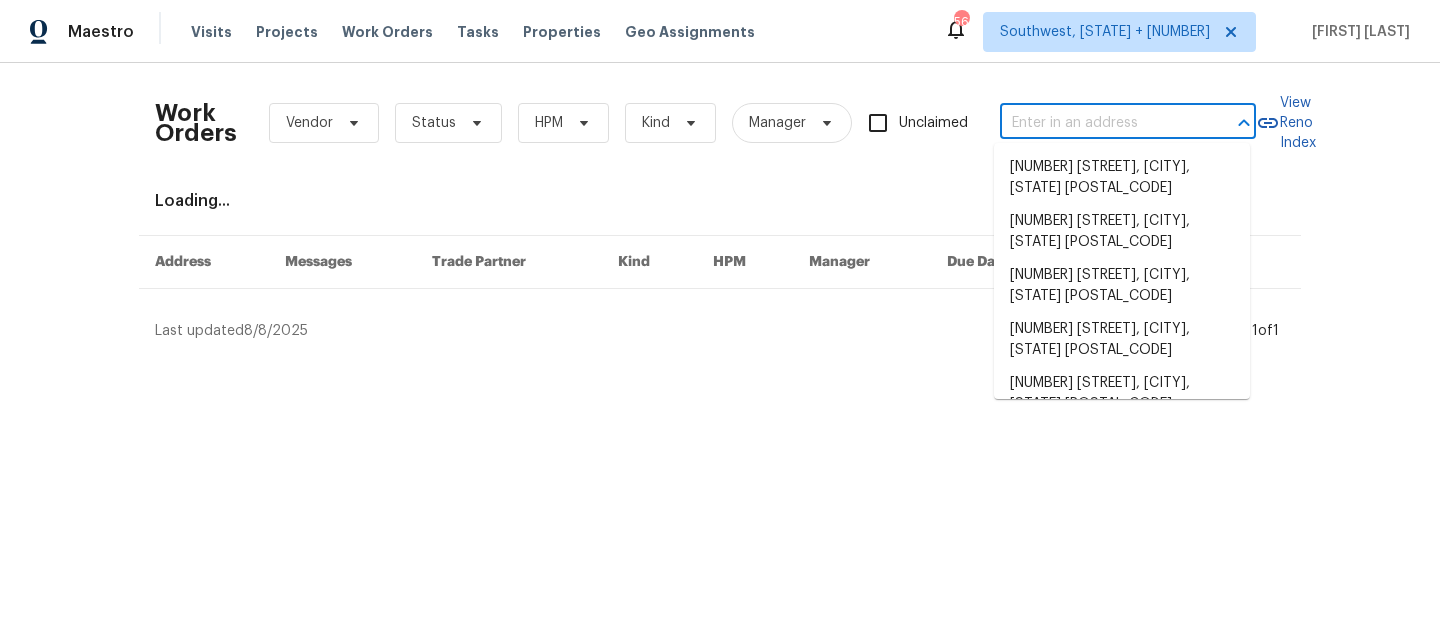 click at bounding box center (1100, 123) 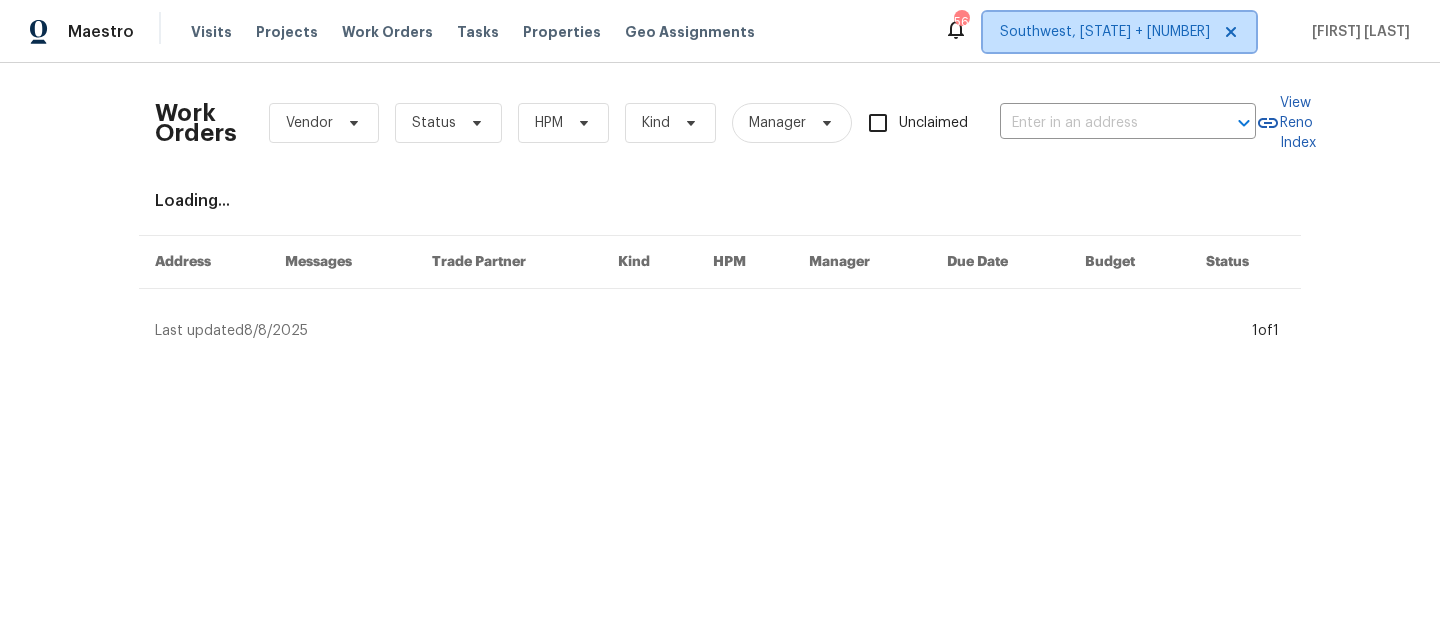 click on "[REGION], [STATE] + [NUMBER]" at bounding box center [1105, 32] 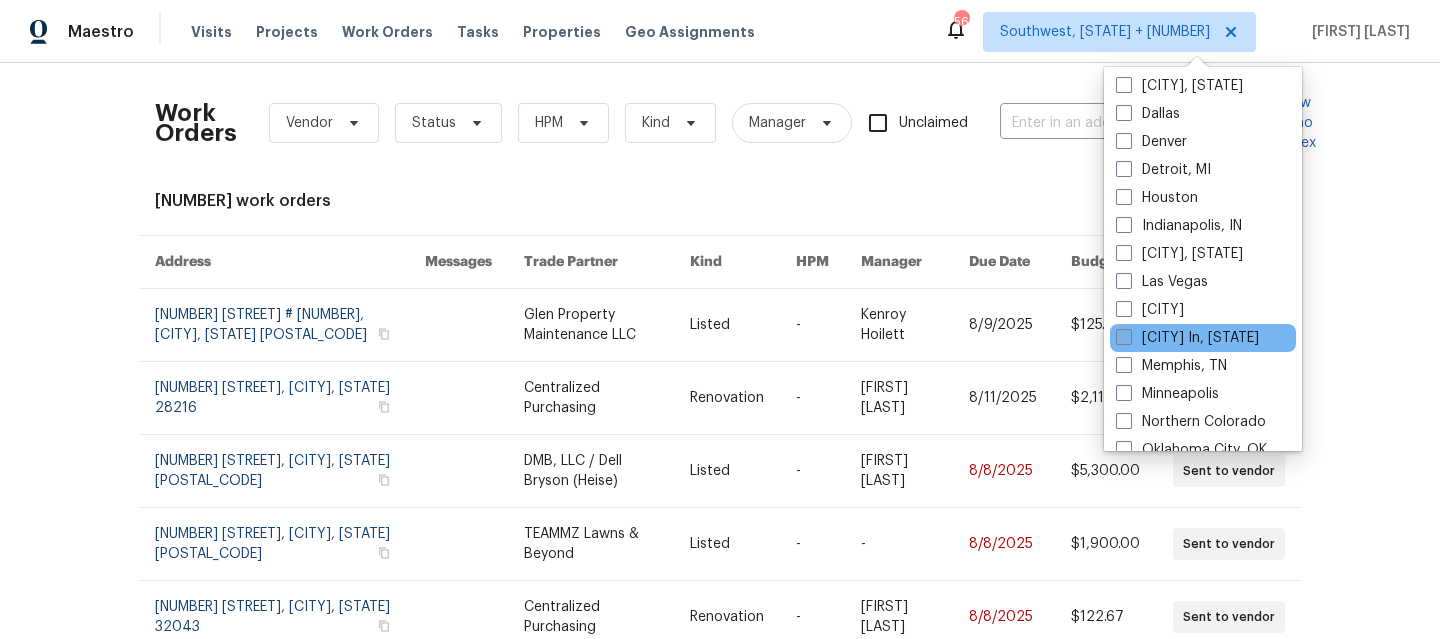 scroll, scrollTop: 868, scrollLeft: 0, axis: vertical 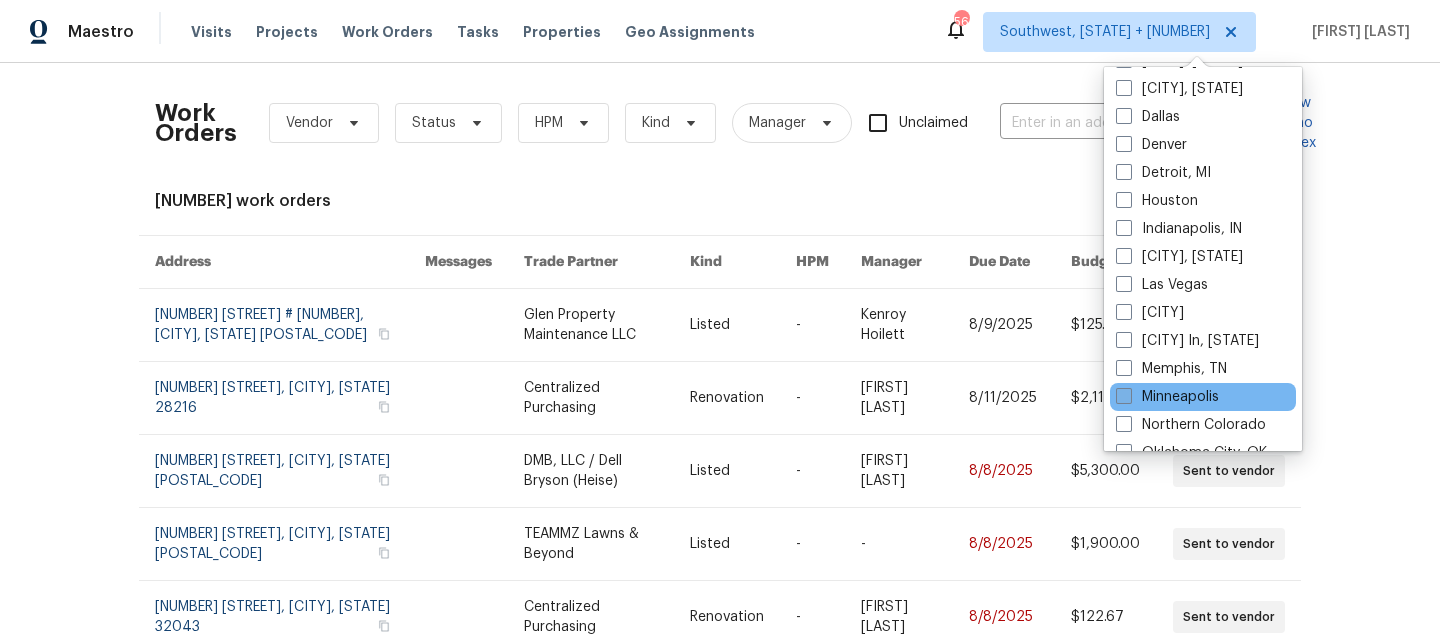 click on "Minneapolis" at bounding box center (1167, 397) 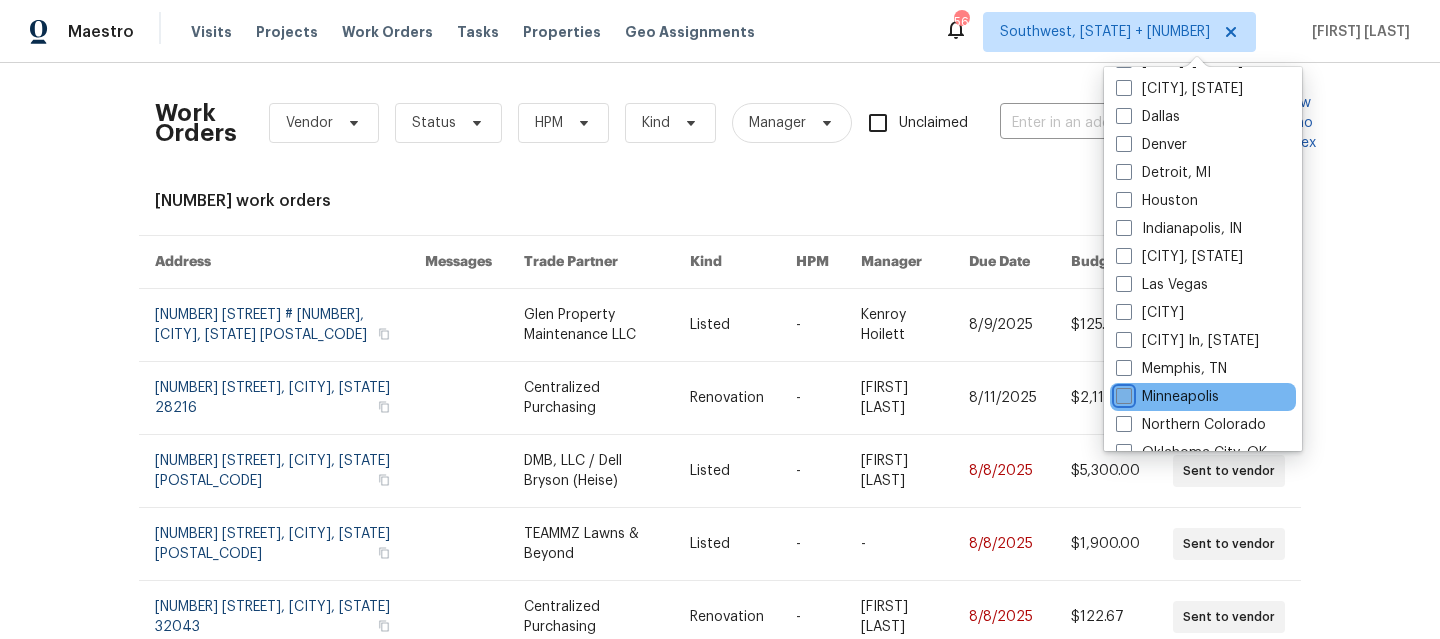 click on "Minneapolis" at bounding box center [1122, 393] 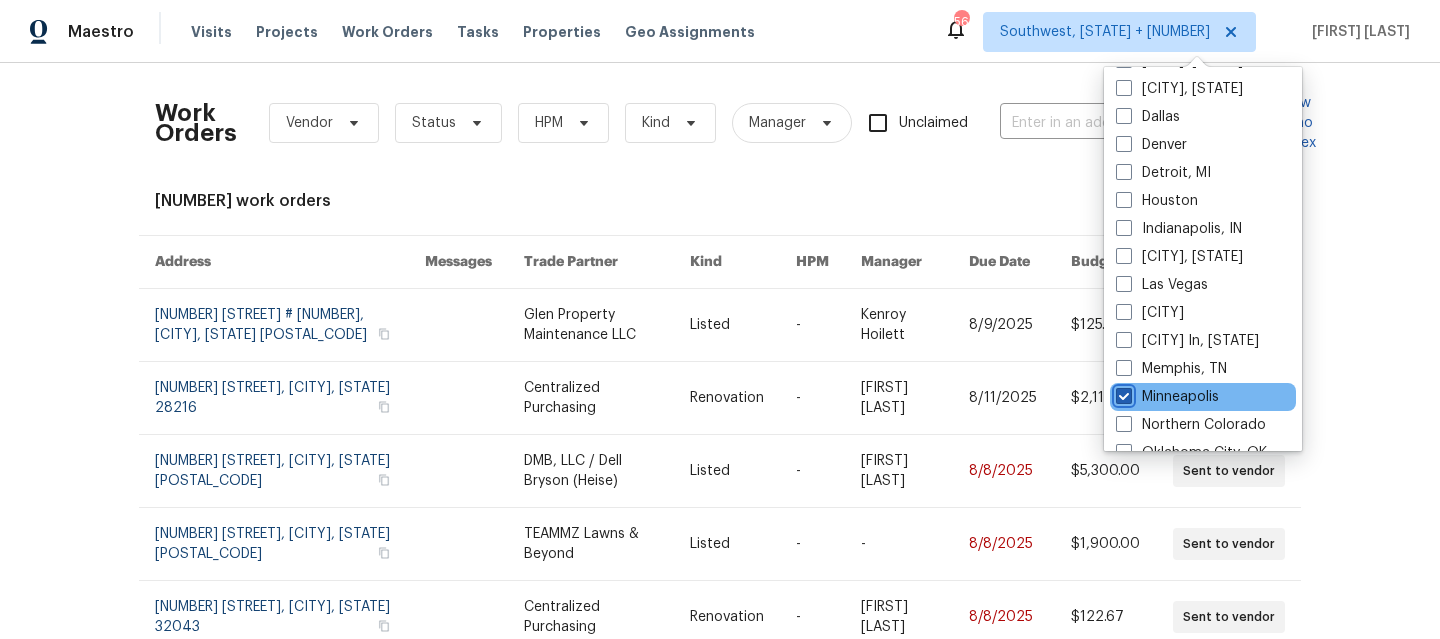 checkbox on "true" 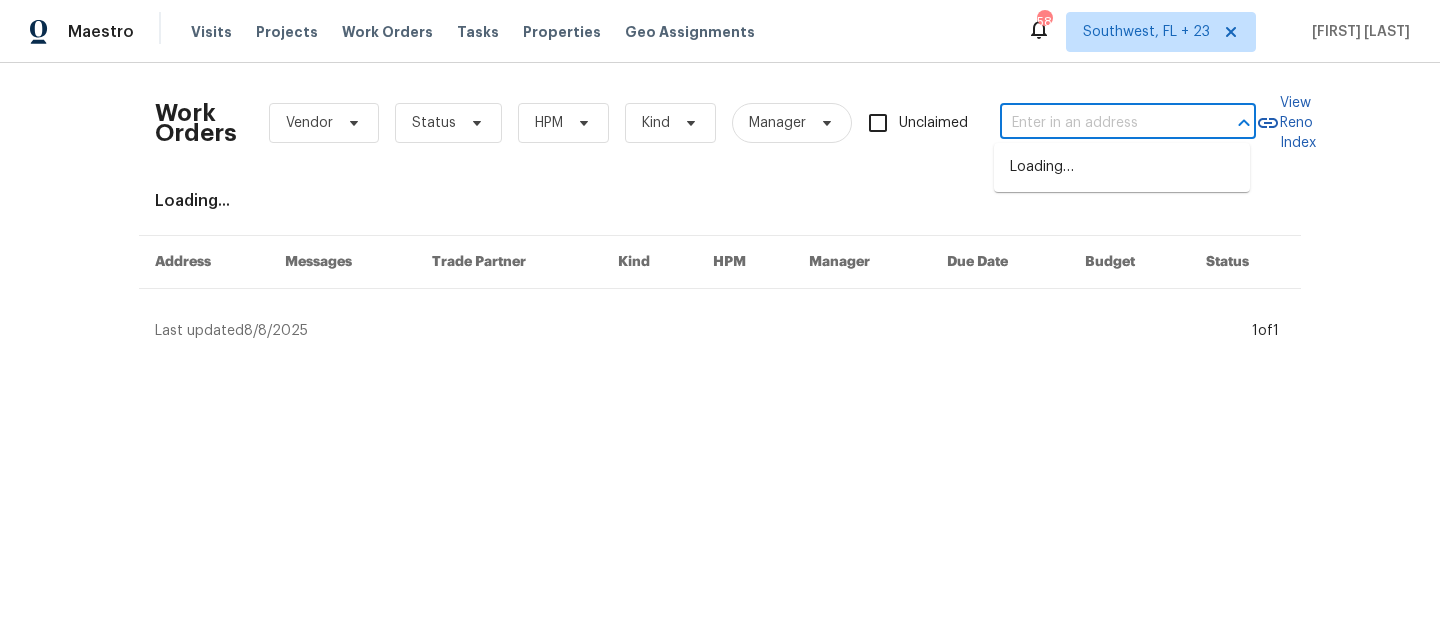 click at bounding box center (1100, 123) 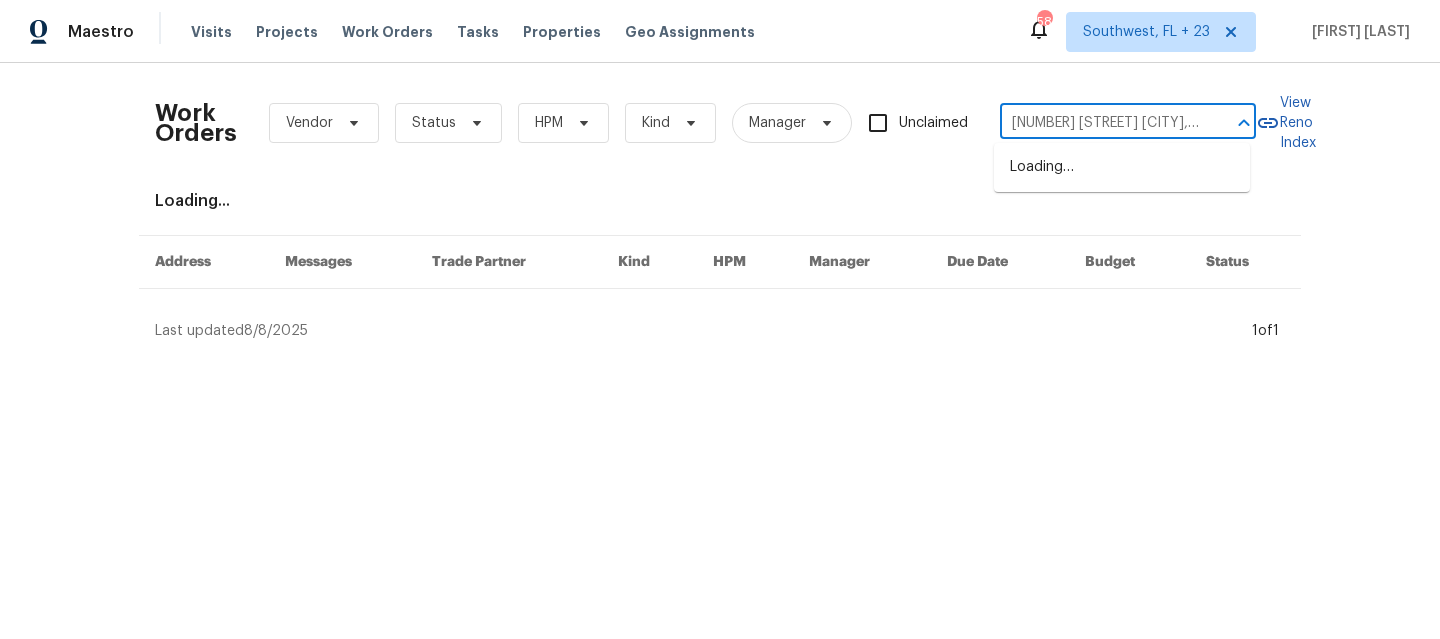 scroll, scrollTop: 0, scrollLeft: 83, axis: horizontal 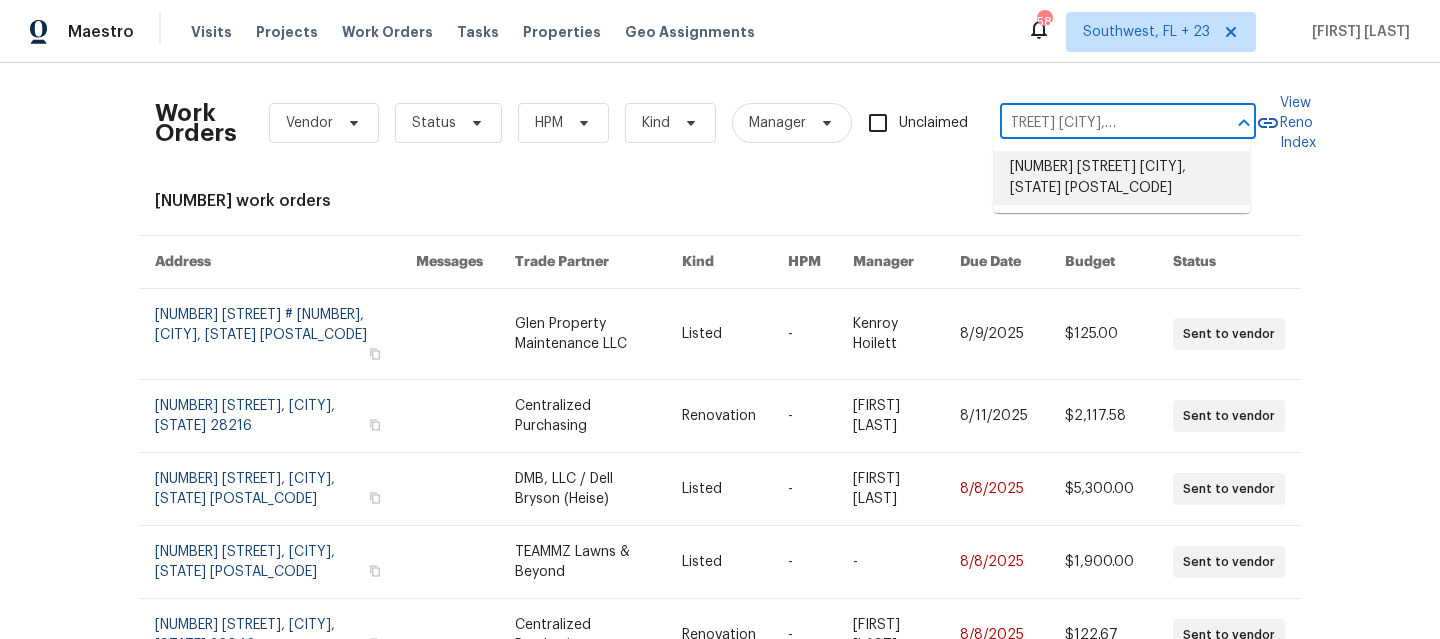 click on "3309 Red Oak Cir N, Burnsville, MN 55337" at bounding box center (1122, 178) 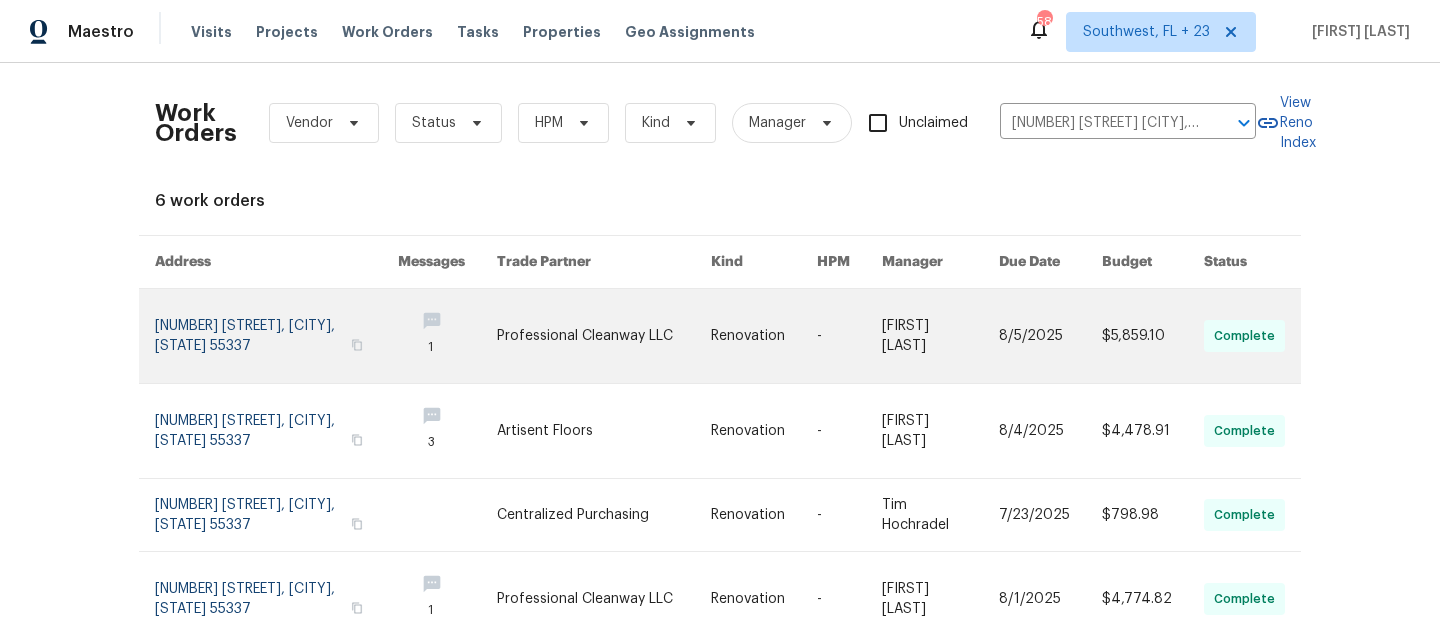click at bounding box center (276, 336) 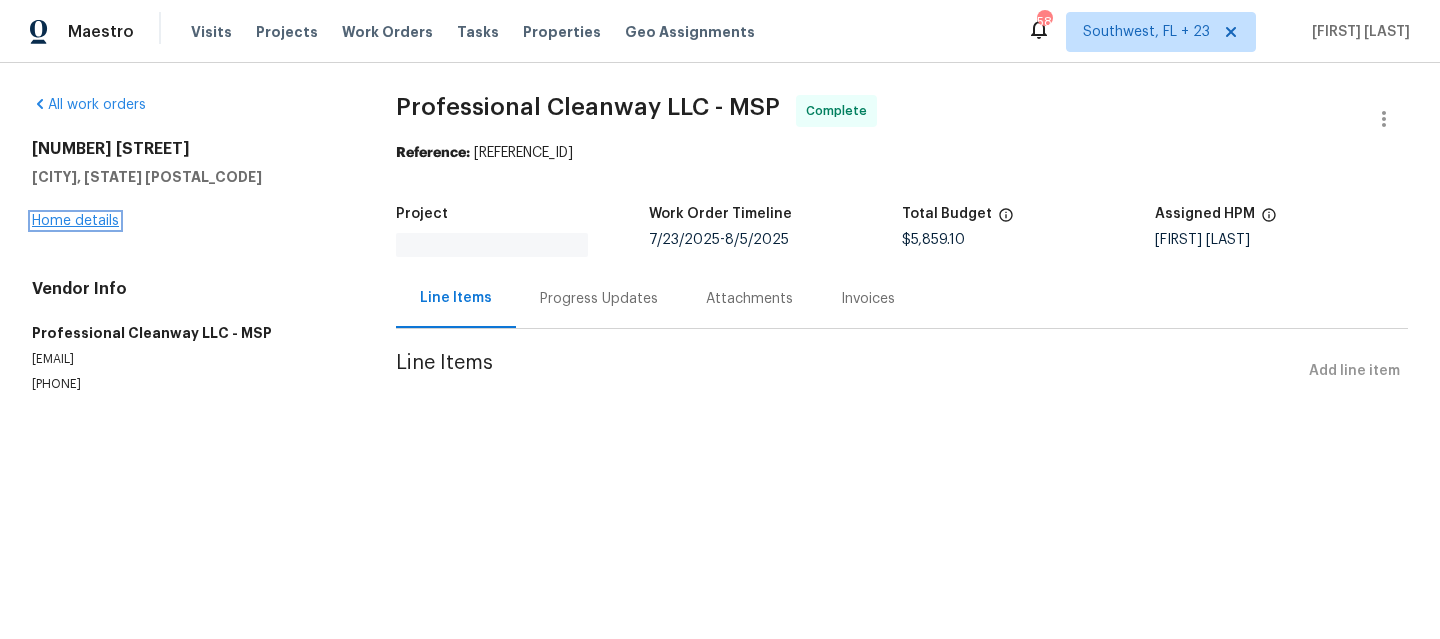 click on "Home details" at bounding box center (75, 221) 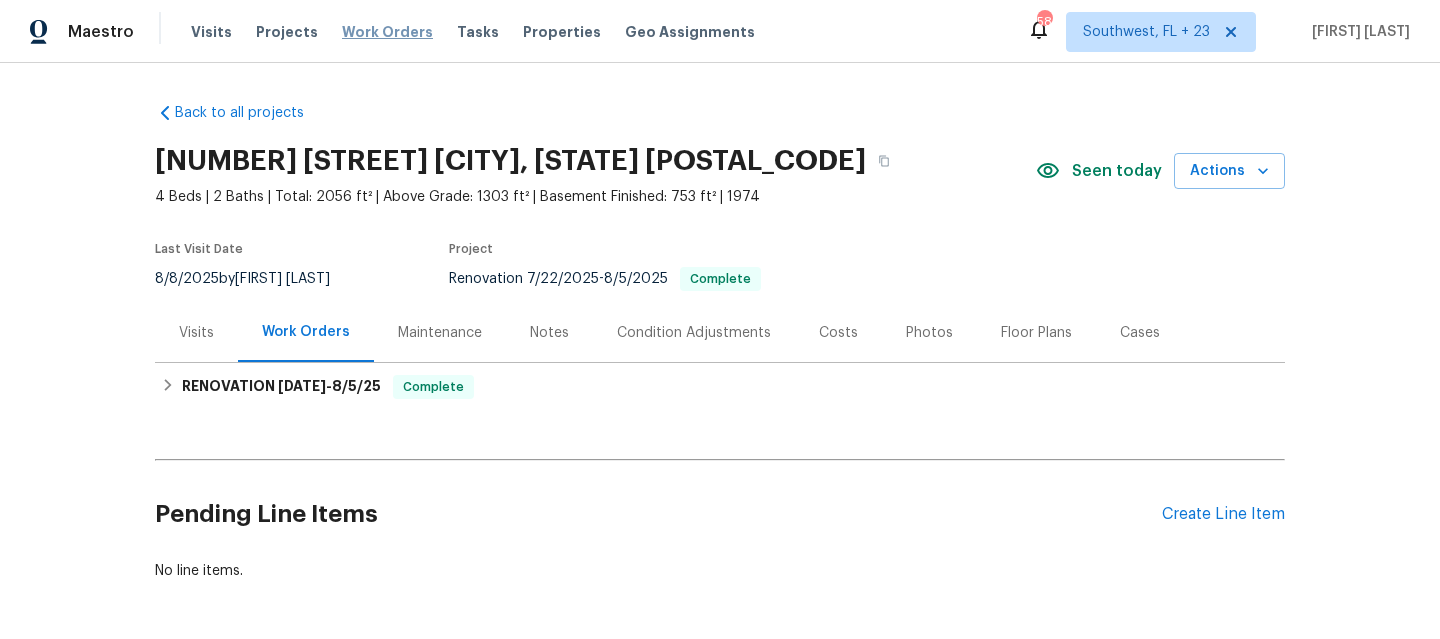 click on "Work Orders" at bounding box center [387, 32] 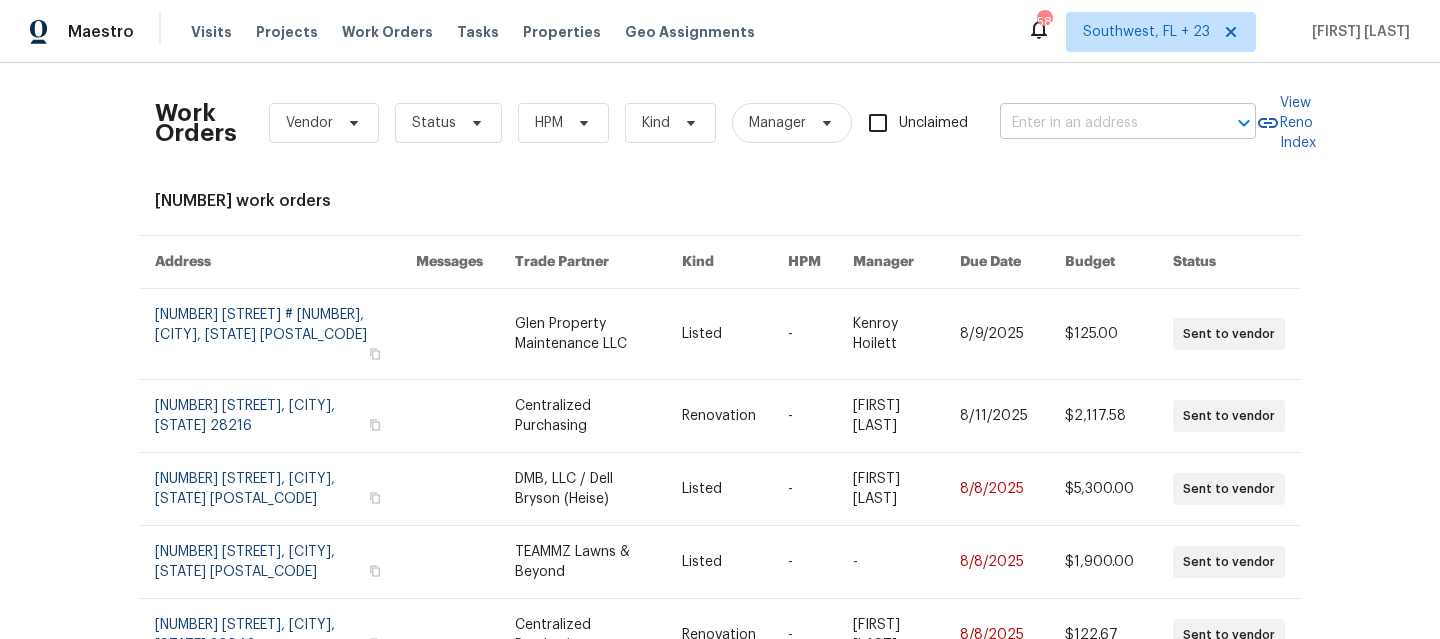click on "Maestro Visits Projects Work Orders Tasks Properties Geo Assignments 584 Southwest, FL + 23 Nivetha U Work Orders Vendor Status HPM Kind Manager Unclaimed ​ View Reno Index 525564 work orders Address Messages Trade Partner Kind HPM Manager Due Date Budget Status 2252 Carefree Cir # 3, Marietta, GA   30062 Glen Property Maintenance LLC Listed - Kenroy Hoilett 8/9/2025 $125.00 Sent to vendor 5204 Grass Ridge Dr, Charlotte, NC   28216 Centralized Purchasing Renovation - Stephanie Paul 8/11/2025 $2,117.58 Sent to vendor 109 Washington Dr, Ladson, SC   29456 DMB, LLC / Dell Bryson (Heise) Listed - Matt Davidson 8/8/2025 $5,300.00 Sent to vendor 14562 Serenoa Dr, Jacksonville, FL   32258 TEAMMZ Lawns & Beyond Listed - - 8/8/2025 $1,900.00 Sent to vendor 2428 Cold Stream Ln, Green Cove Springs, FL   32043 Centralized Purchasing Renovation - Stephanie Paul 8/8/2025 $122.67 Sent to vendor 17837 Haralson Dr, Eden Prairie, MN   55347 Northco Construction, LLC Renovation - Ken Nelson 8/22/2025 $15,000.00 Sent to vendor" at bounding box center (720, 319) 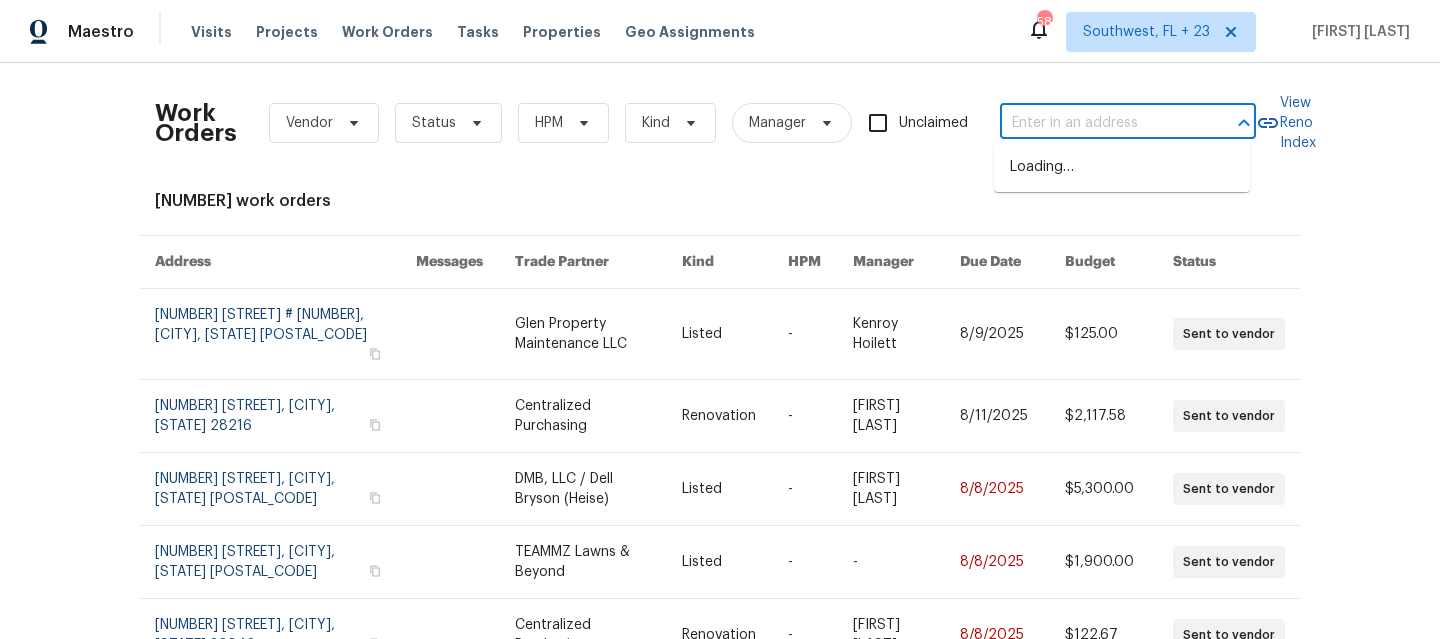 paste on "13505 63rd Ave N Maple Grove, MN 55311" 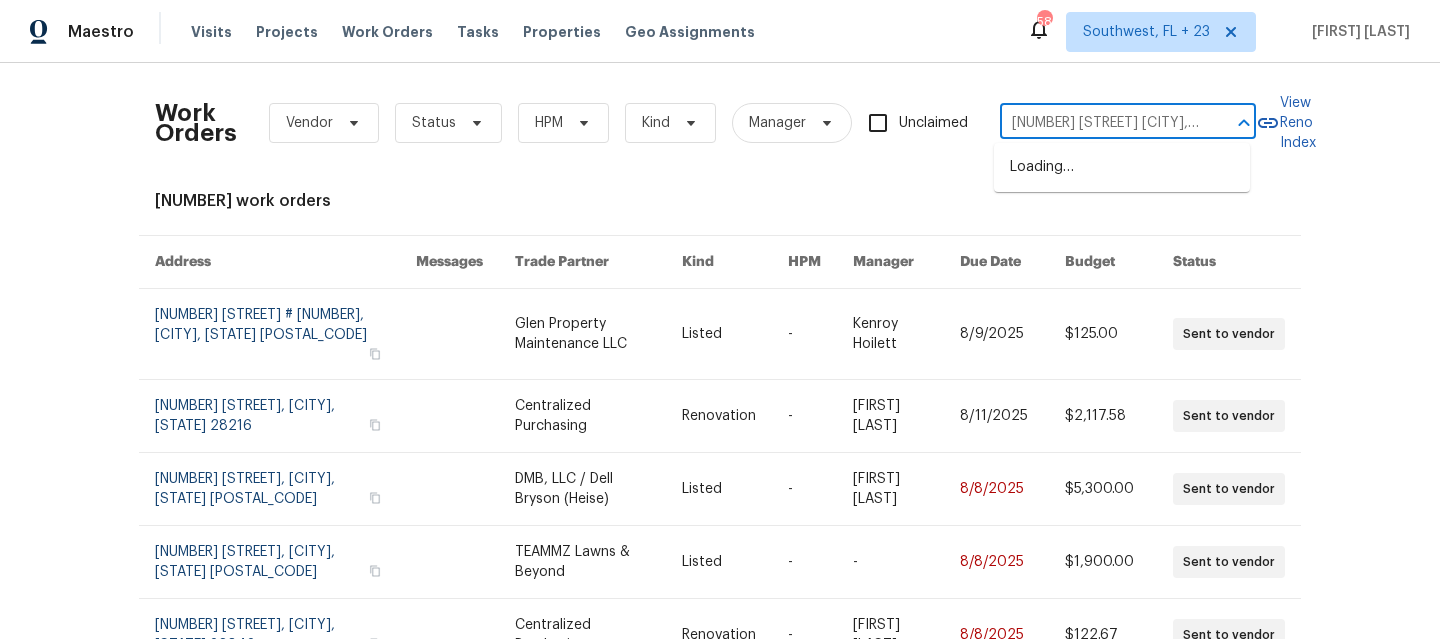 scroll, scrollTop: 0, scrollLeft: 84, axis: horizontal 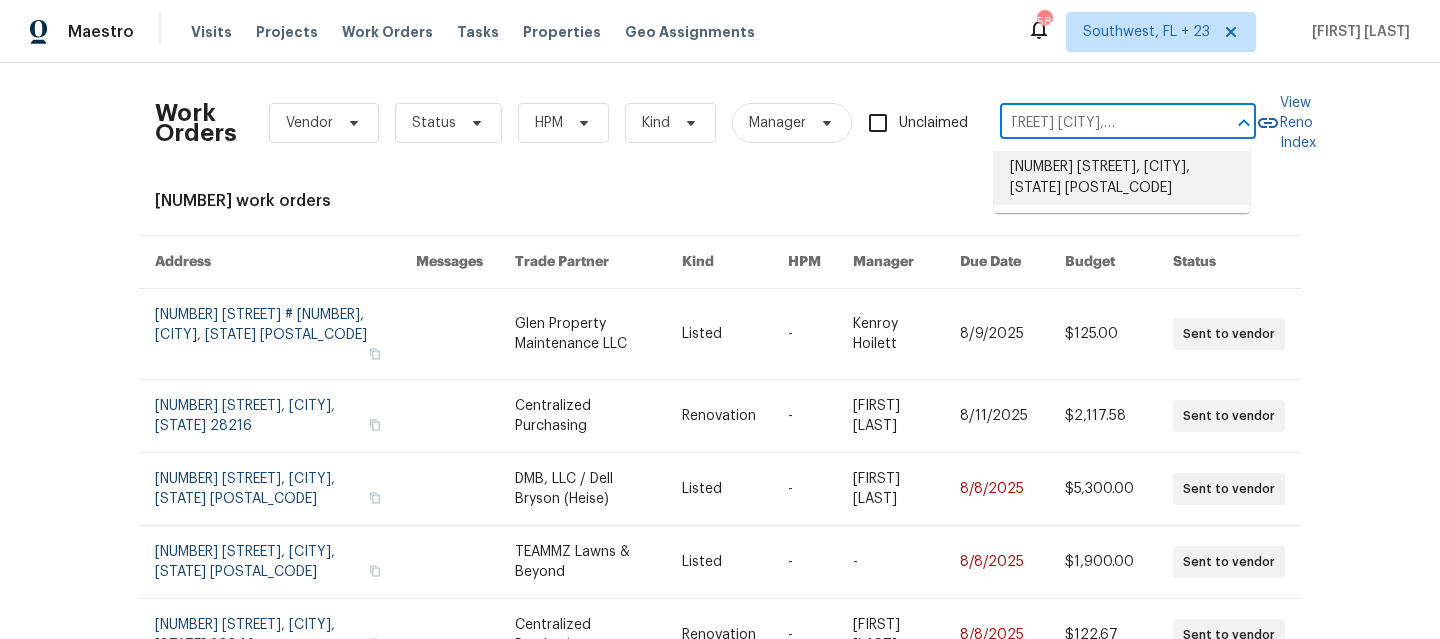 click on "13505 63rd Ave N, Maple Grove, MN 55311" at bounding box center (1122, 178) 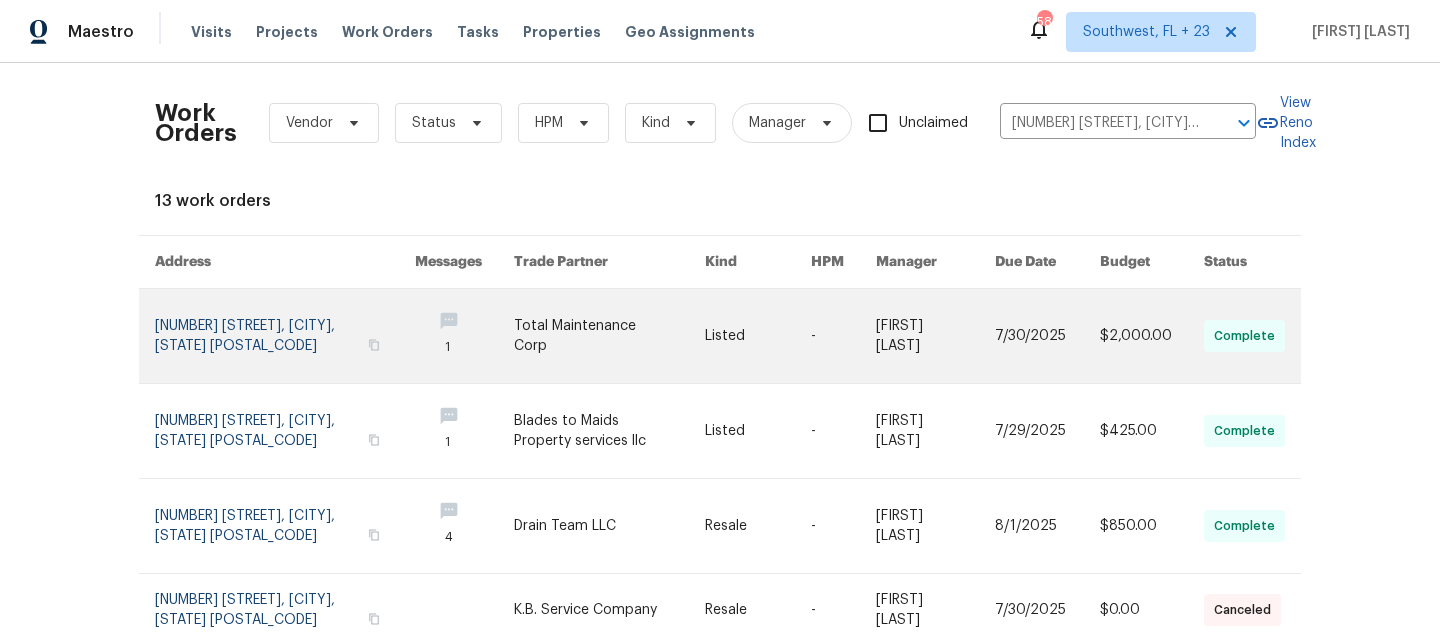 click at bounding box center (285, 336) 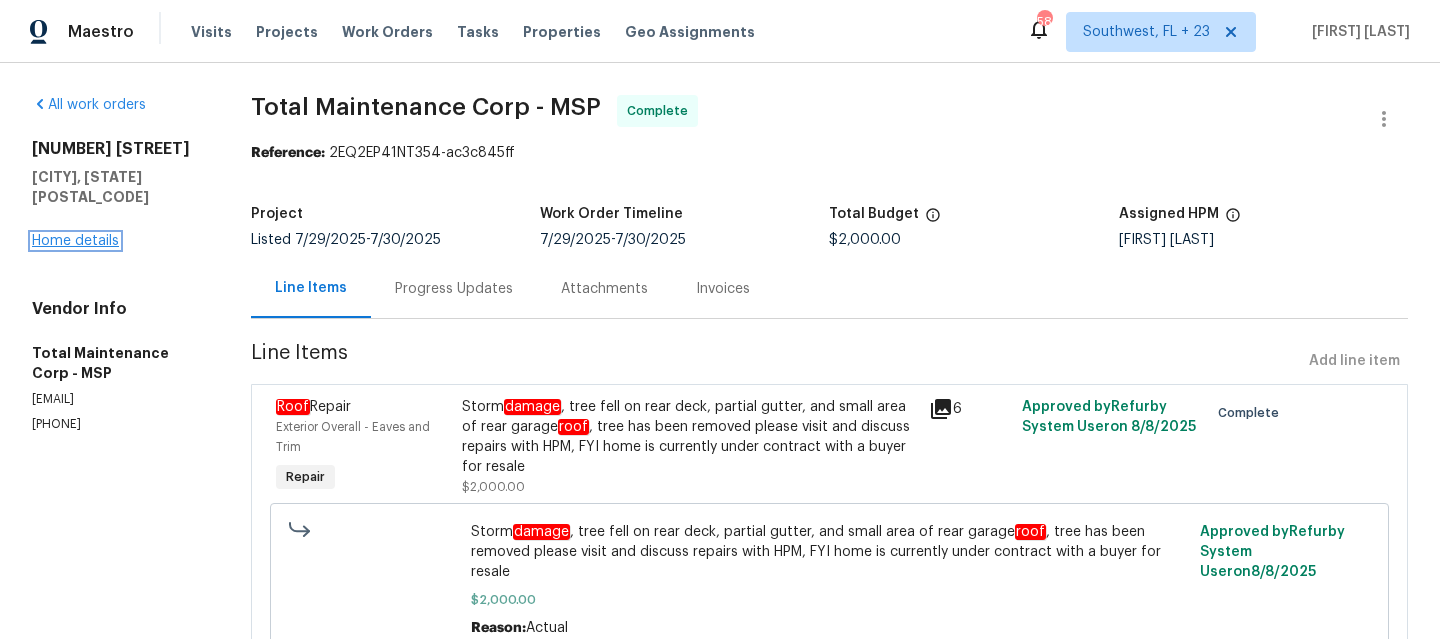 click on "Home details" at bounding box center (75, 241) 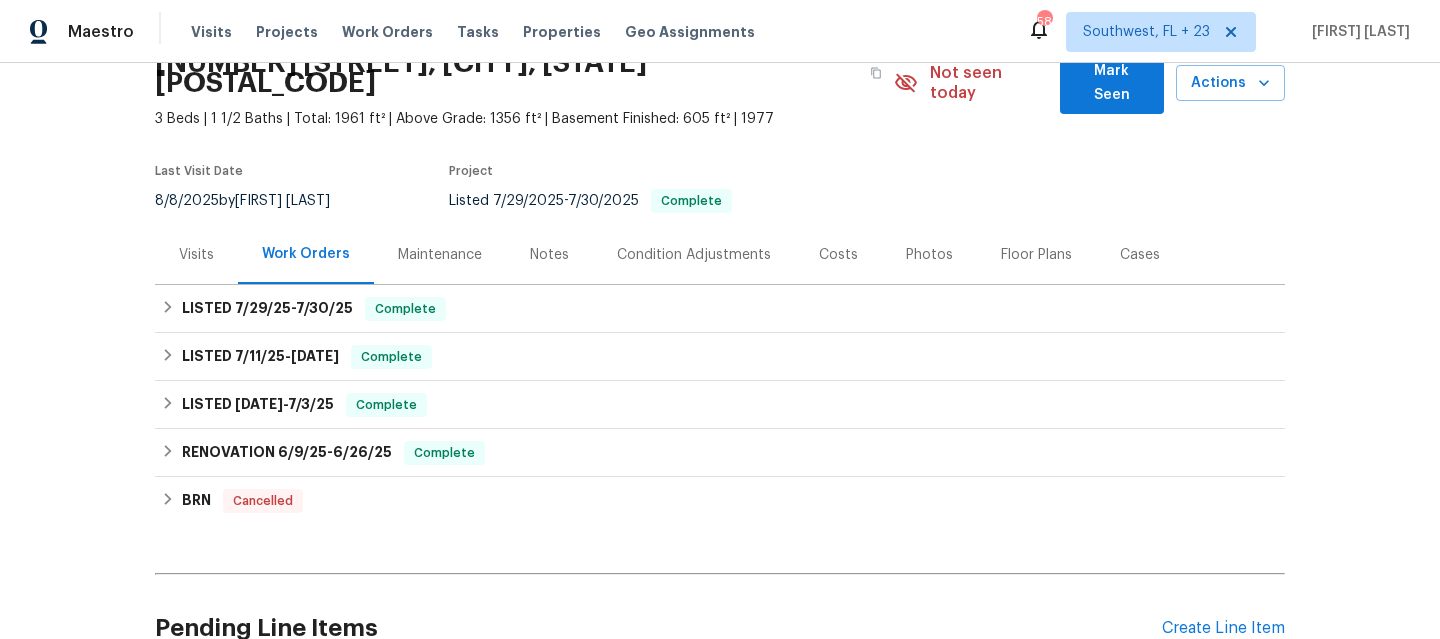 scroll, scrollTop: 100, scrollLeft: 0, axis: vertical 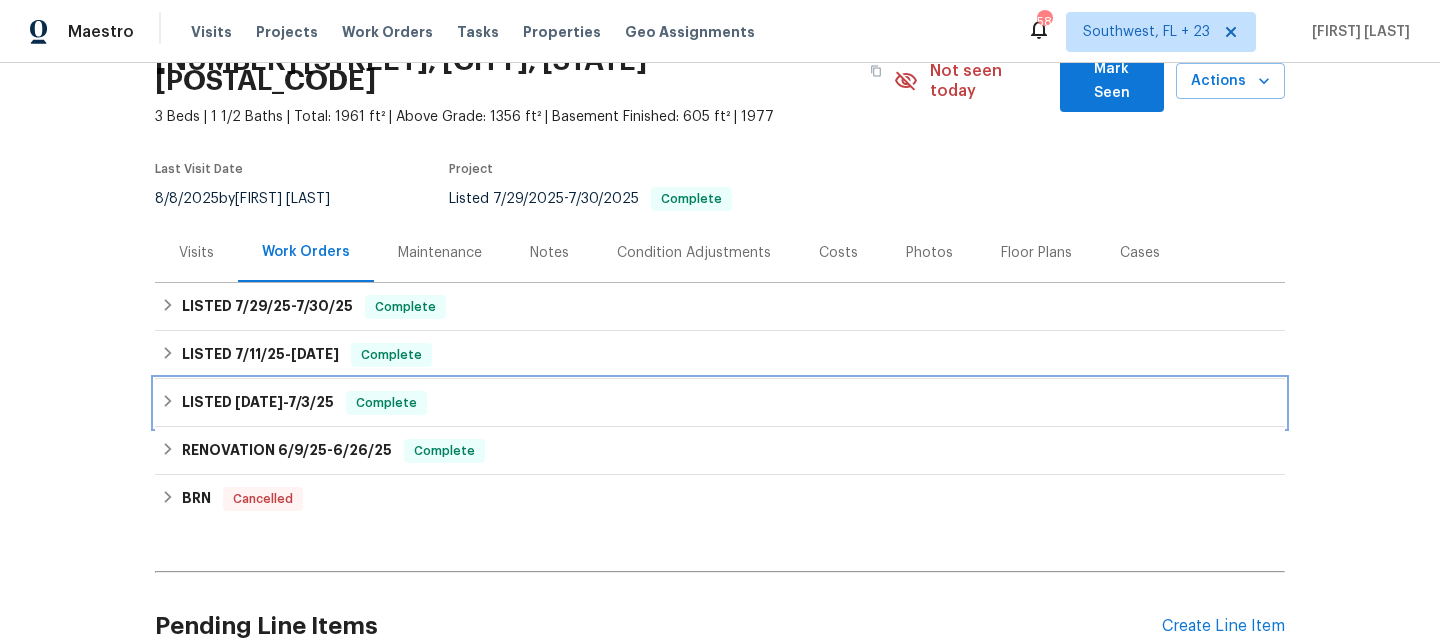 click on "LISTED   7/2/25  -  7/3/25 Complete" at bounding box center (720, 403) 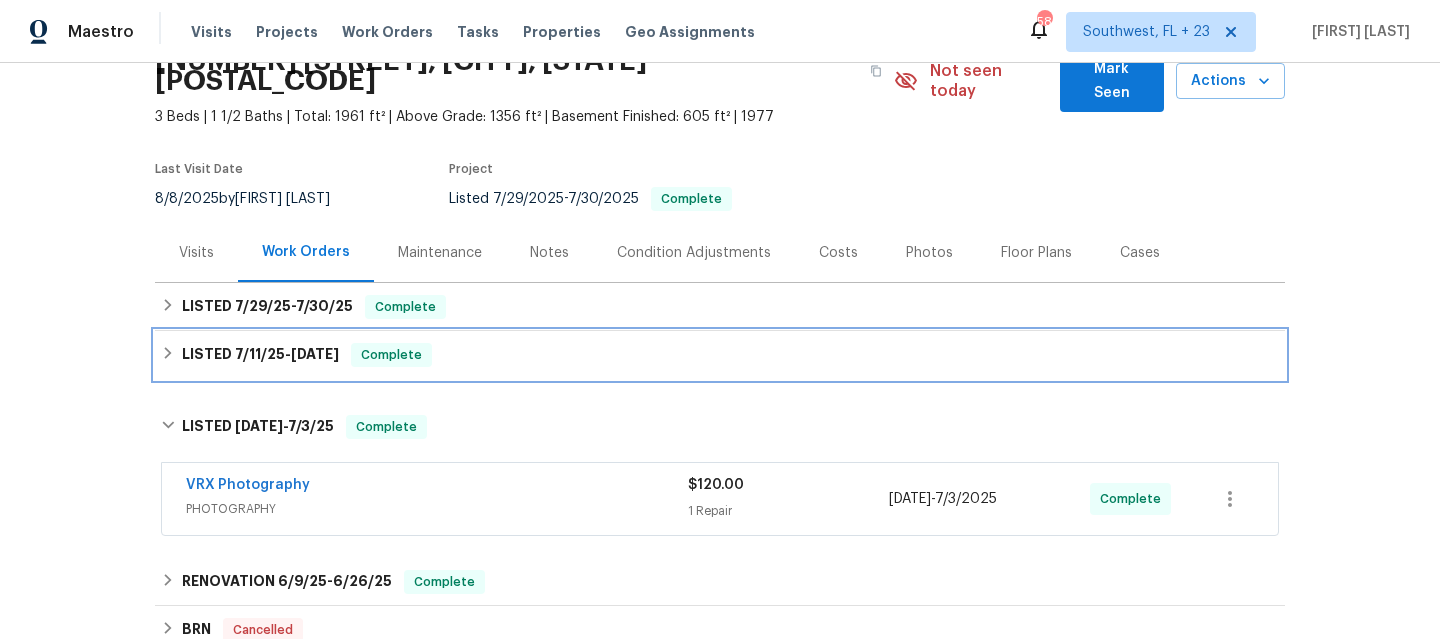 click on "LISTED   7/11/25  -  7/15/25 Complete" at bounding box center [720, 355] 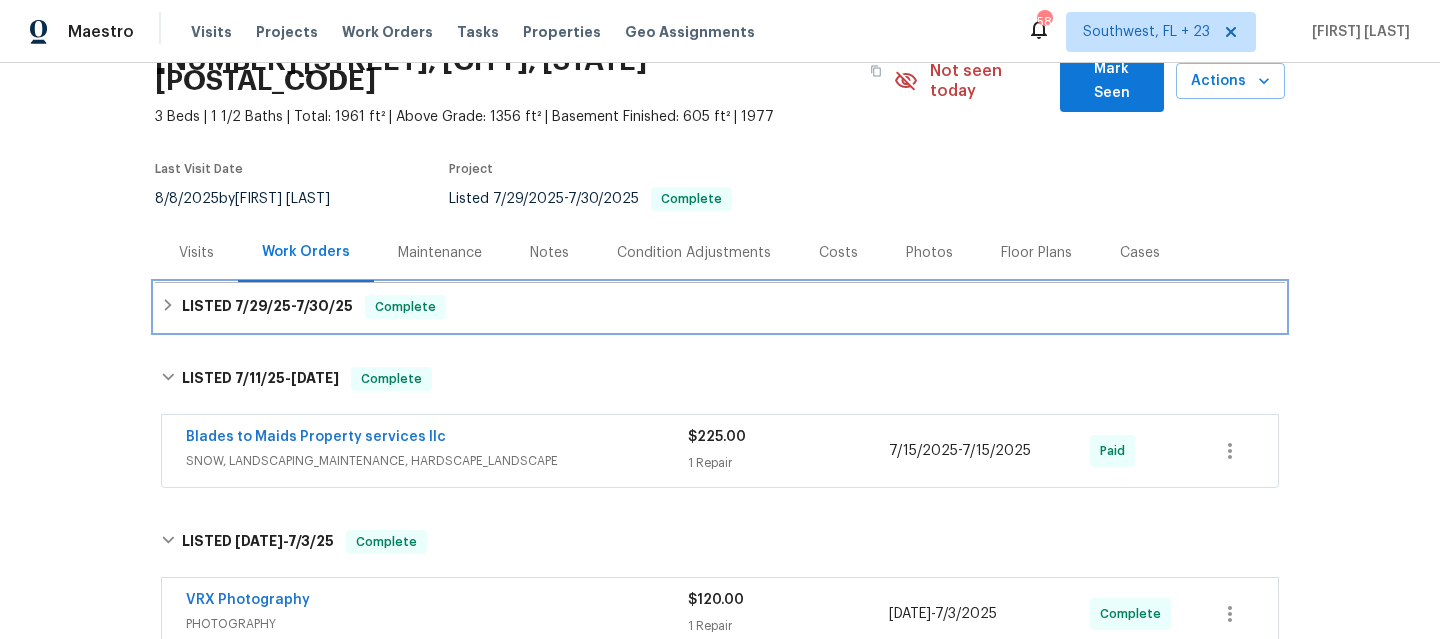 click on "LISTED   7/29/25  -  7/30/25 Complete" at bounding box center [720, 307] 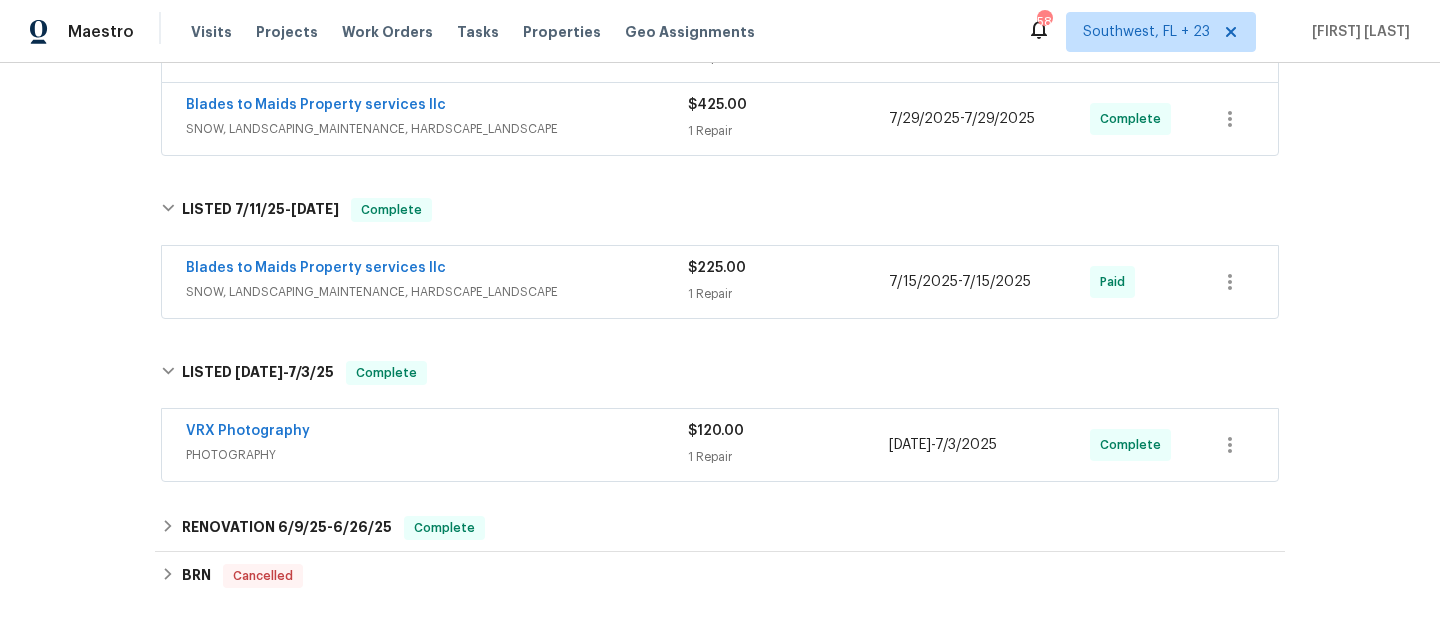 scroll, scrollTop: 464, scrollLeft: 0, axis: vertical 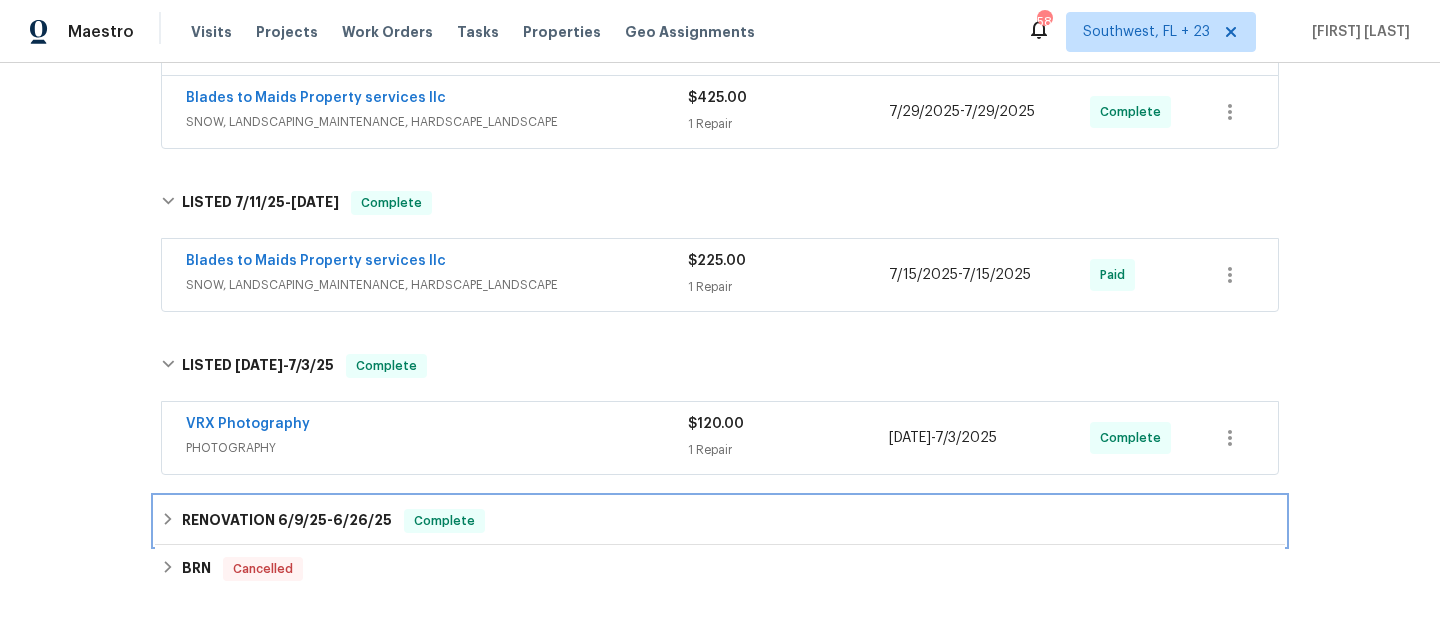 click on "RENOVATION   6/9/25  -  6/26/25 Complete" at bounding box center (720, 521) 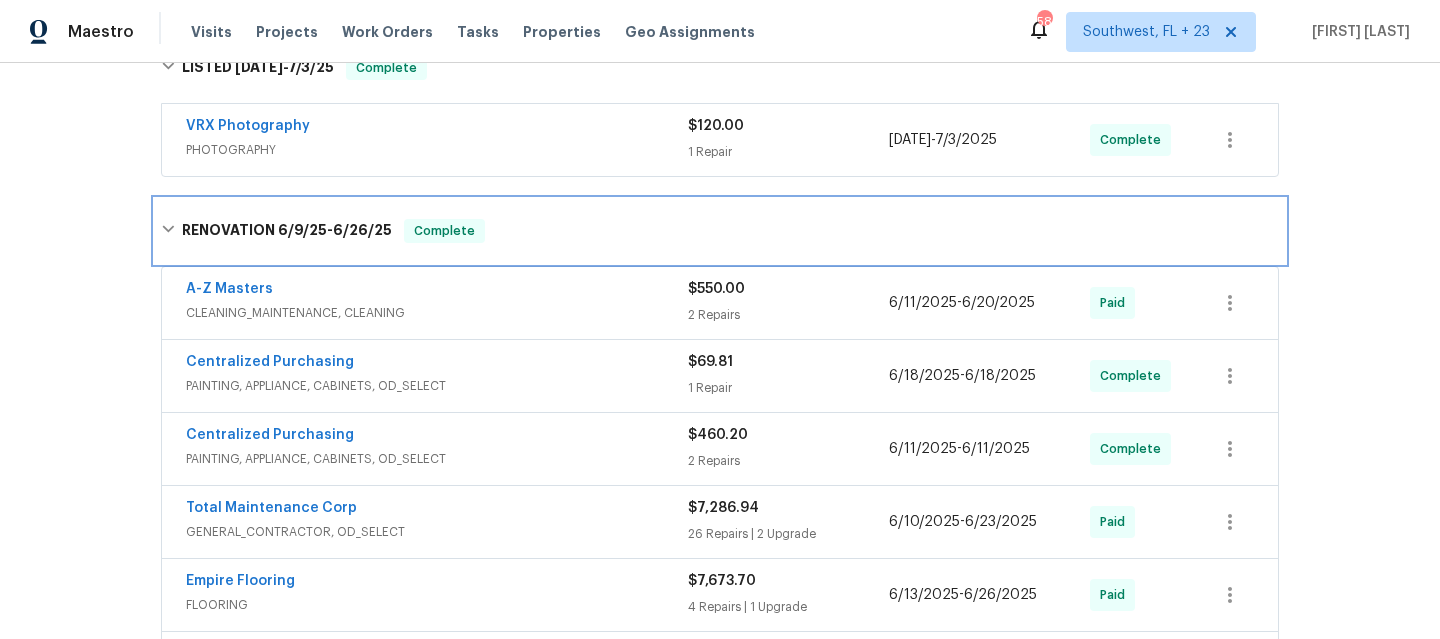 scroll, scrollTop: 756, scrollLeft: 0, axis: vertical 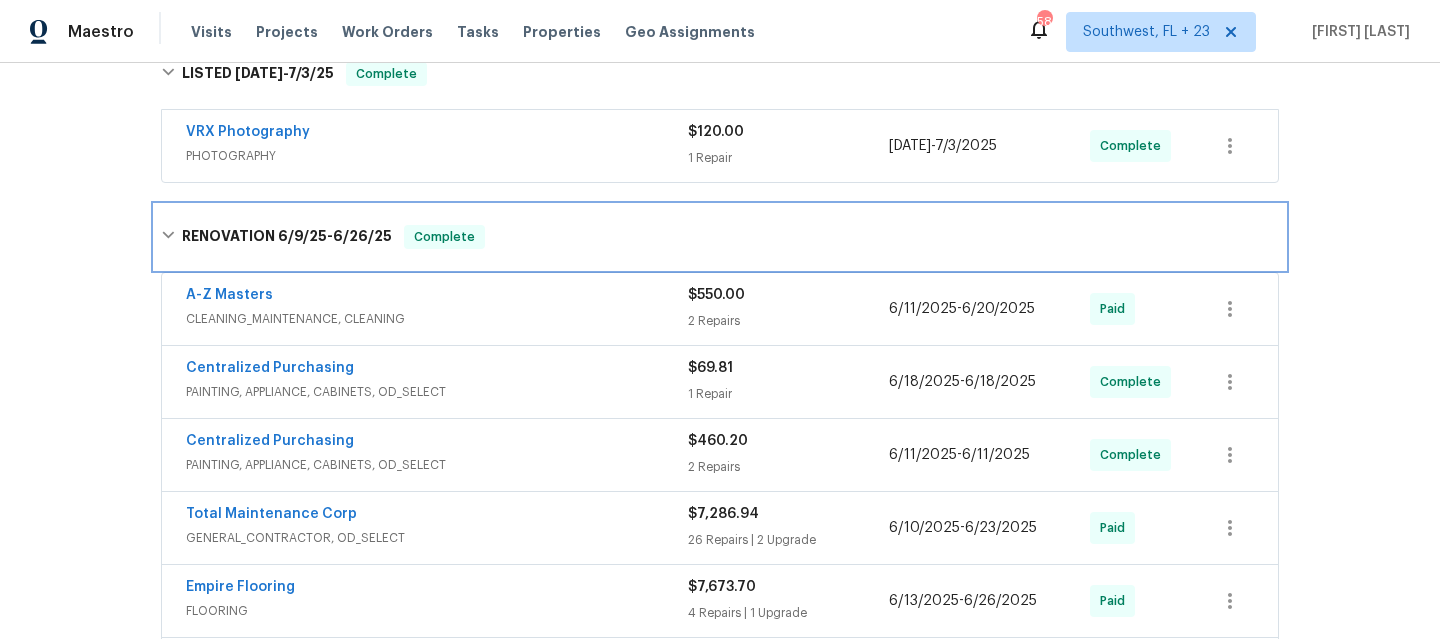 click on "Complete" at bounding box center (444, 237) 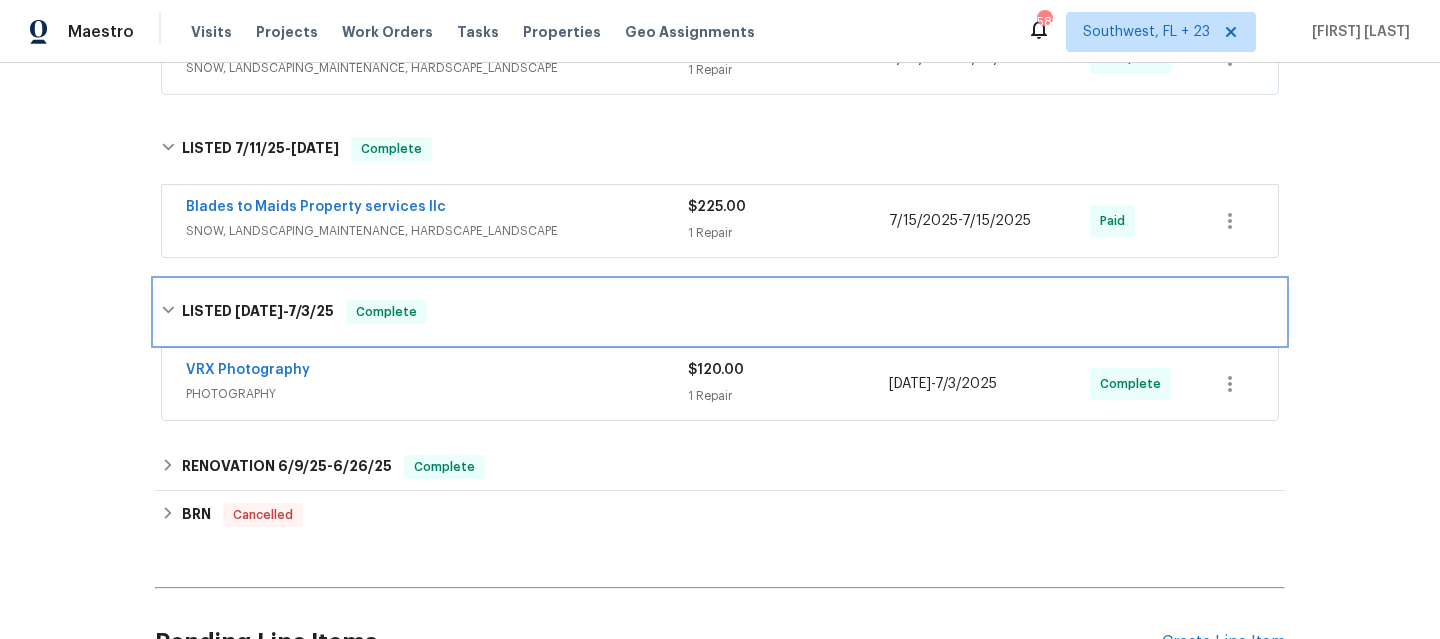 click on "LISTED   7/2/25  -  7/3/25 Complete" at bounding box center (720, 312) 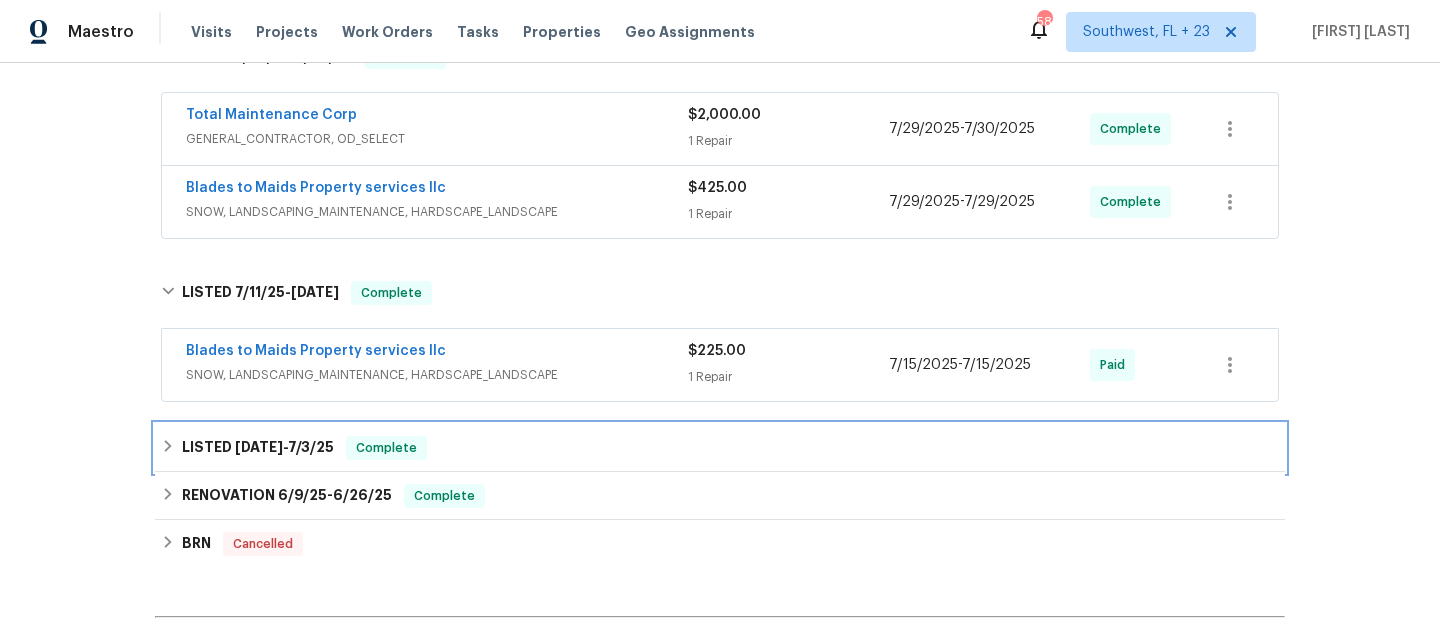 scroll, scrollTop: 348, scrollLeft: 0, axis: vertical 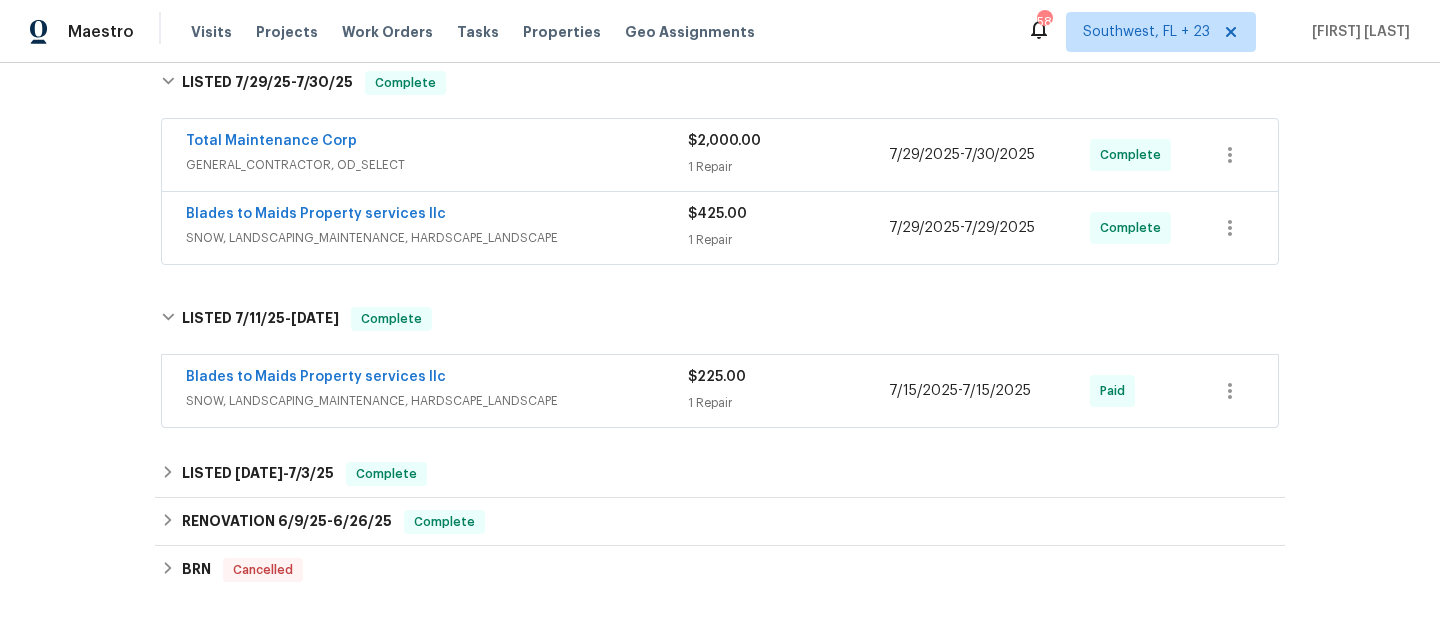 click on "SNOW, LANDSCAPING_MAINTENANCE, HARDSCAPE_LANDSCAPE" at bounding box center (437, 401) 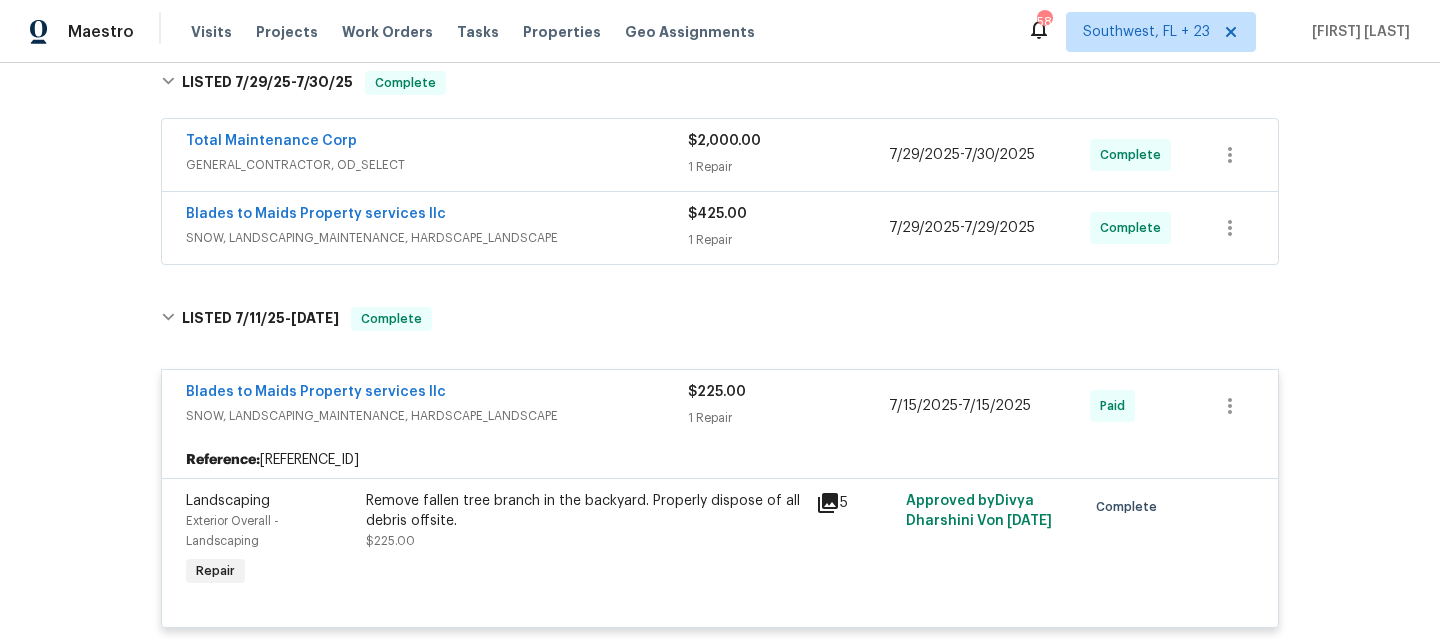 click on "SNOW, LANDSCAPING_MAINTENANCE, HARDSCAPE_LANDSCAPE" at bounding box center [437, 416] 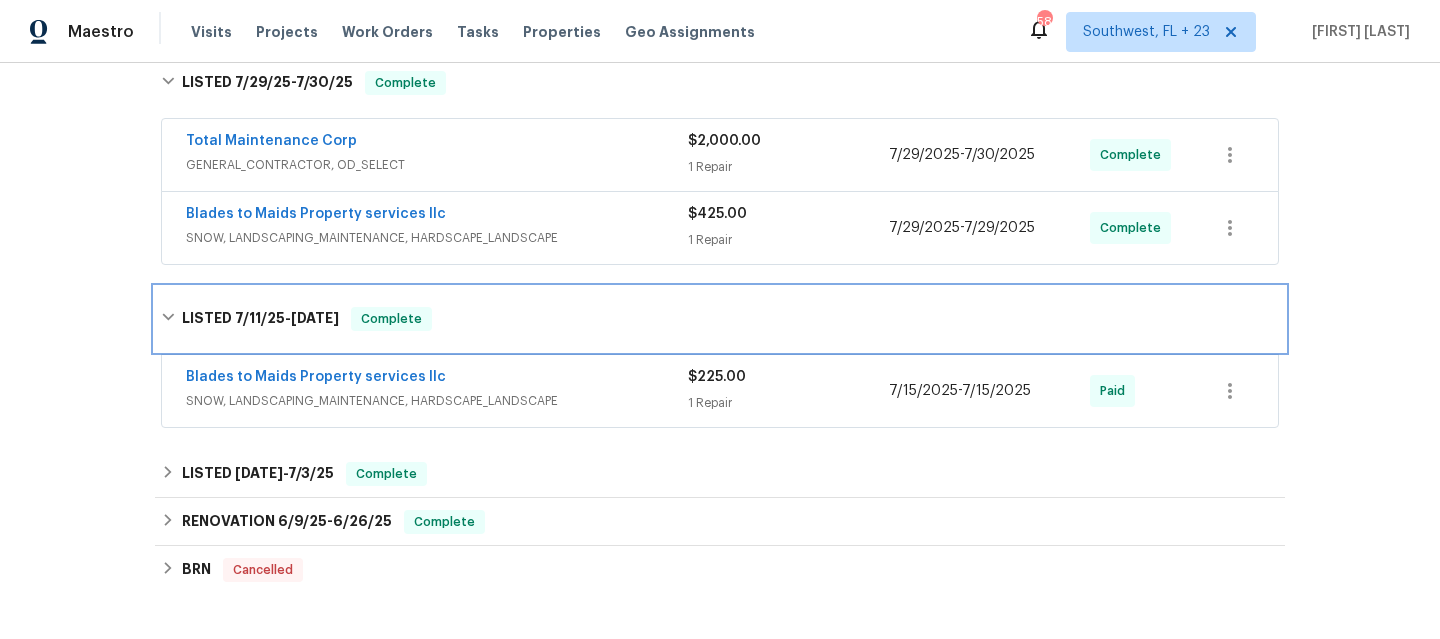 click on "LISTED   7/11/25  -  7/15/25 Complete" at bounding box center [720, 319] 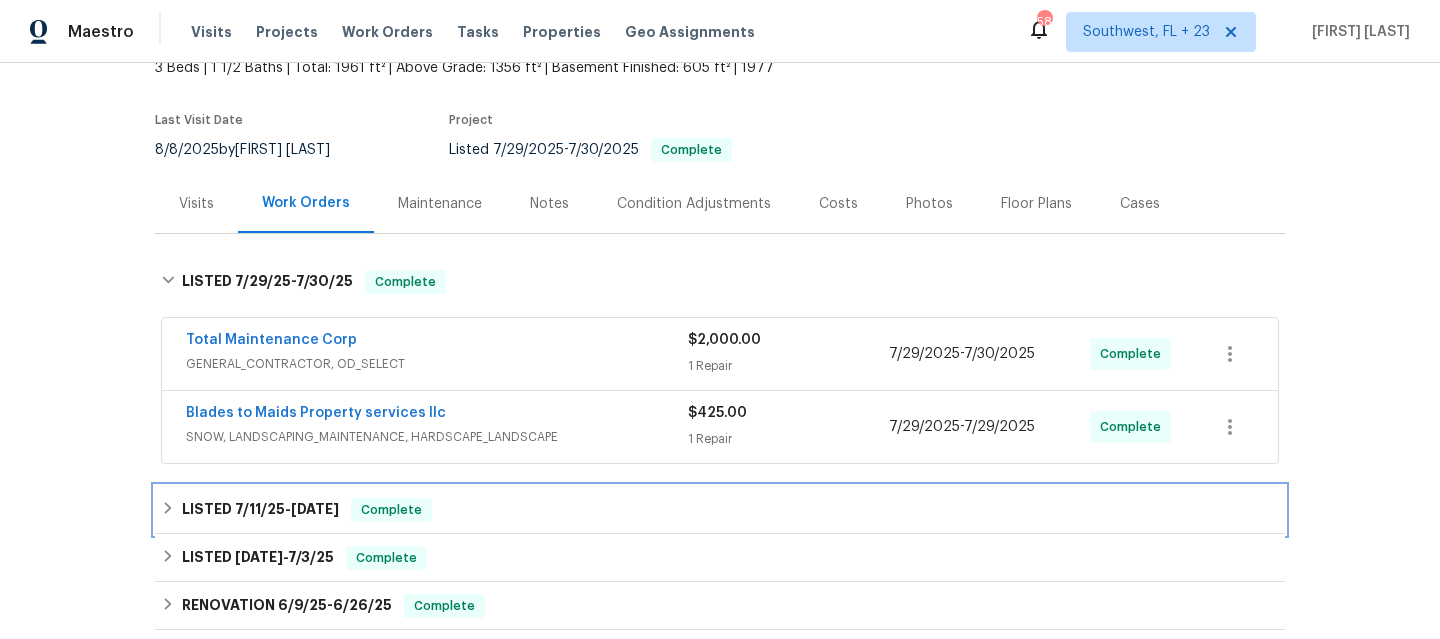 scroll, scrollTop: 148, scrollLeft: 0, axis: vertical 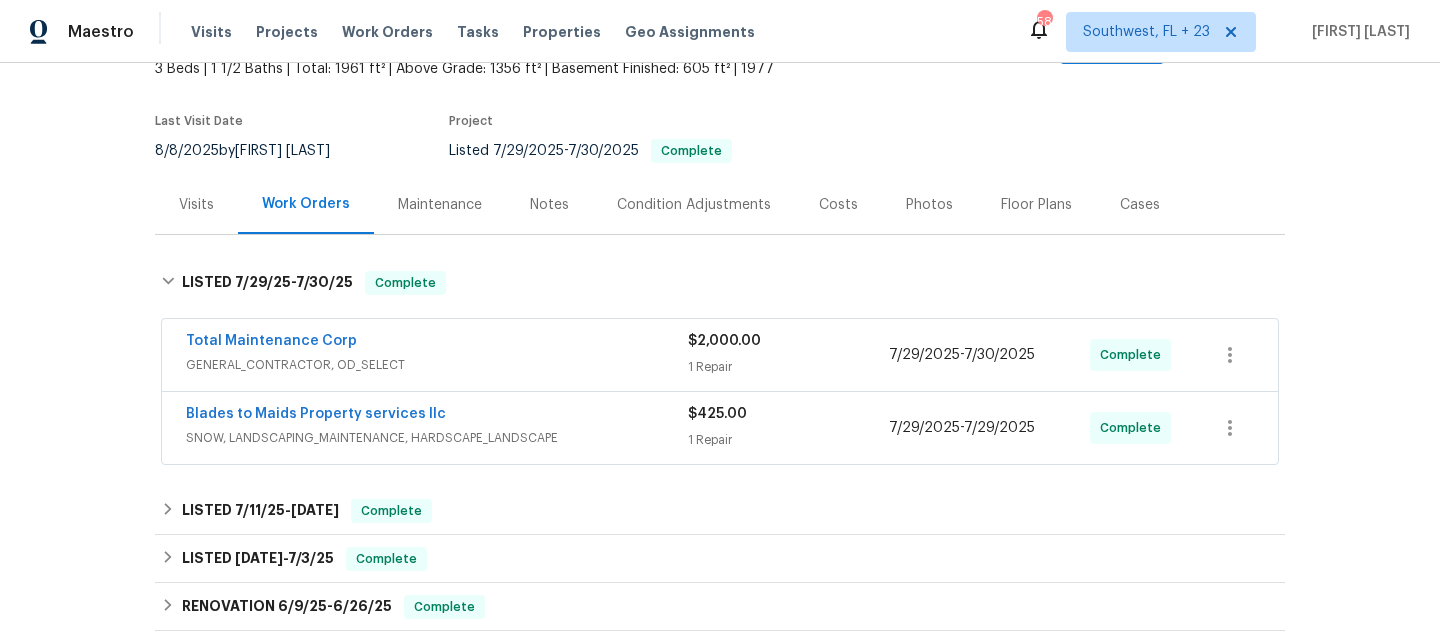 click on "SNOW, LANDSCAPING_MAINTENANCE, HARDSCAPE_LANDSCAPE" at bounding box center (437, 438) 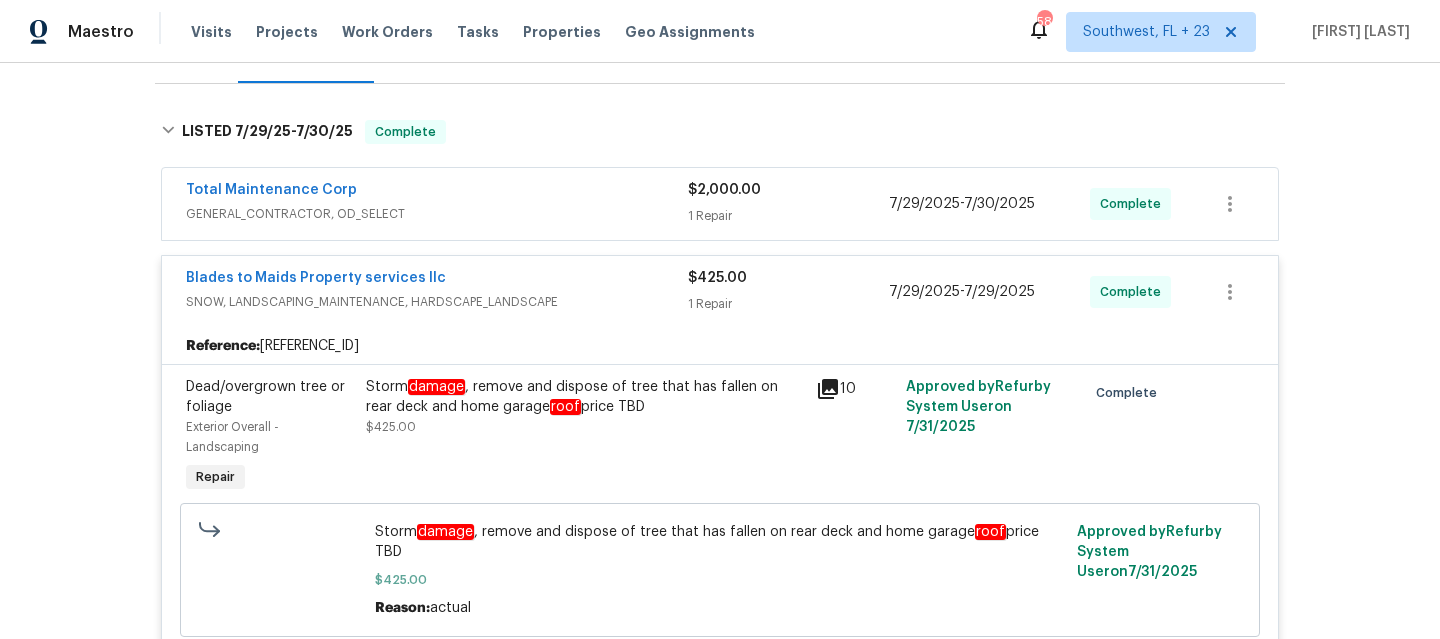 scroll, scrollTop: 298, scrollLeft: 0, axis: vertical 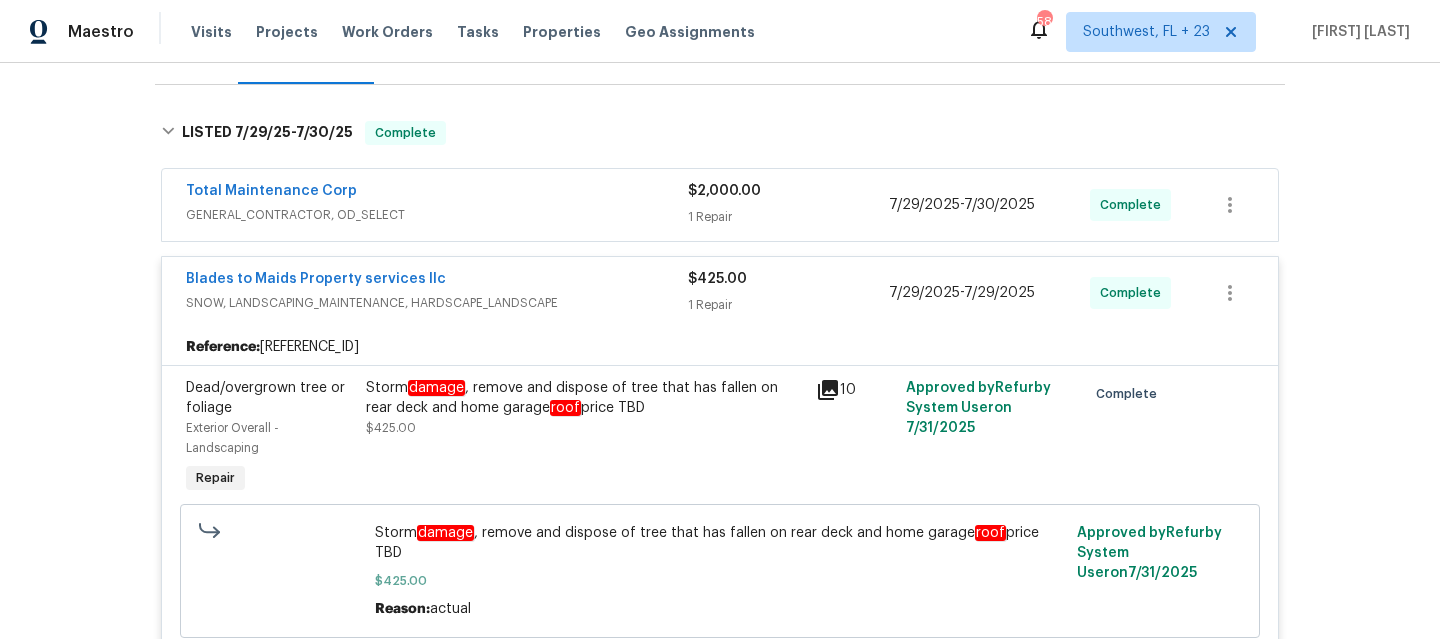click on "Blades to Maids Property services llc" at bounding box center [437, 281] 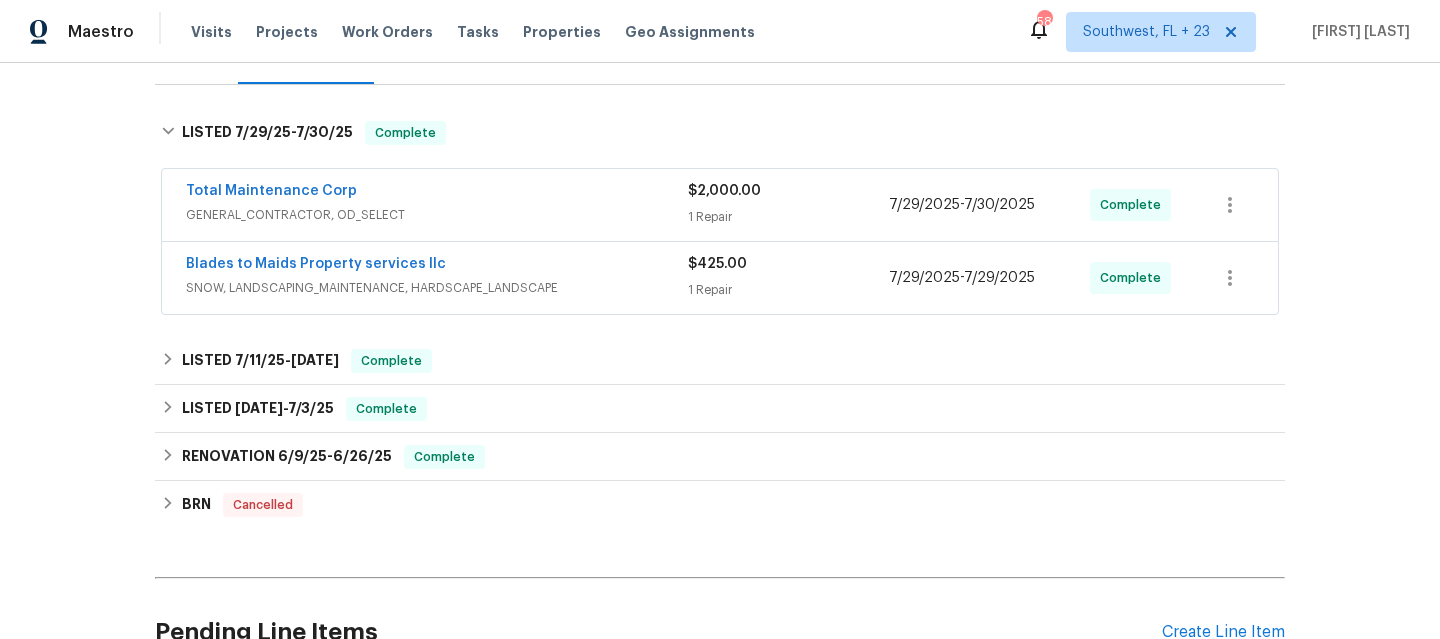 click on "GENERAL_CONTRACTOR, OD_SELECT" at bounding box center (437, 215) 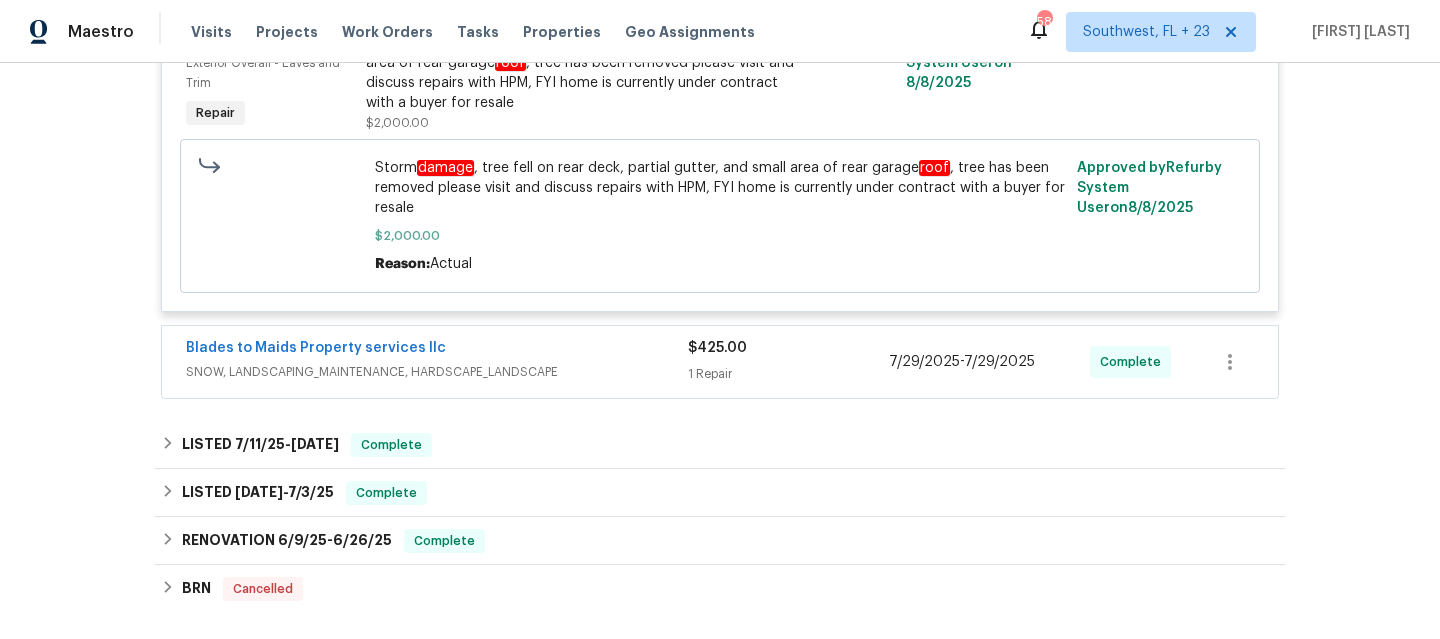 scroll, scrollTop: 607, scrollLeft: 0, axis: vertical 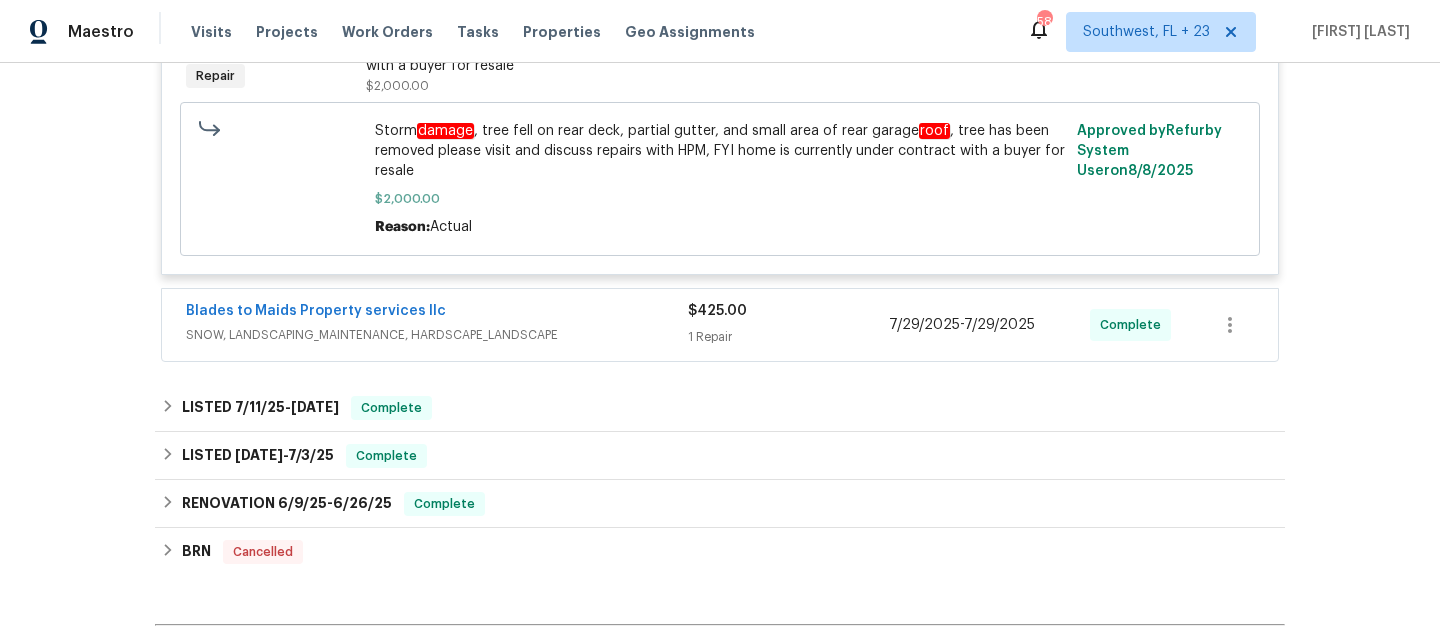 click on "SNOW, LANDSCAPING_MAINTENANCE, HARDSCAPE_LANDSCAPE" at bounding box center (437, 335) 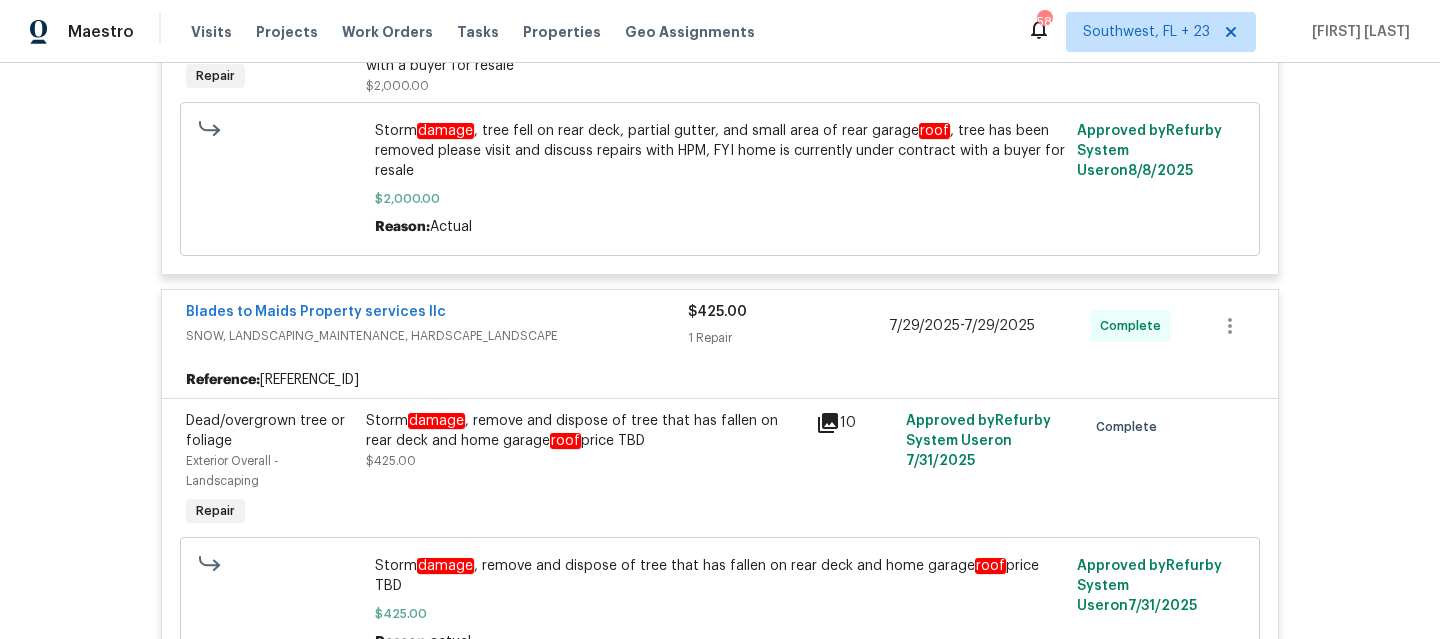 click on "SNOW, LANDSCAPING_MAINTENANCE, HARDSCAPE_LANDSCAPE" at bounding box center [437, 336] 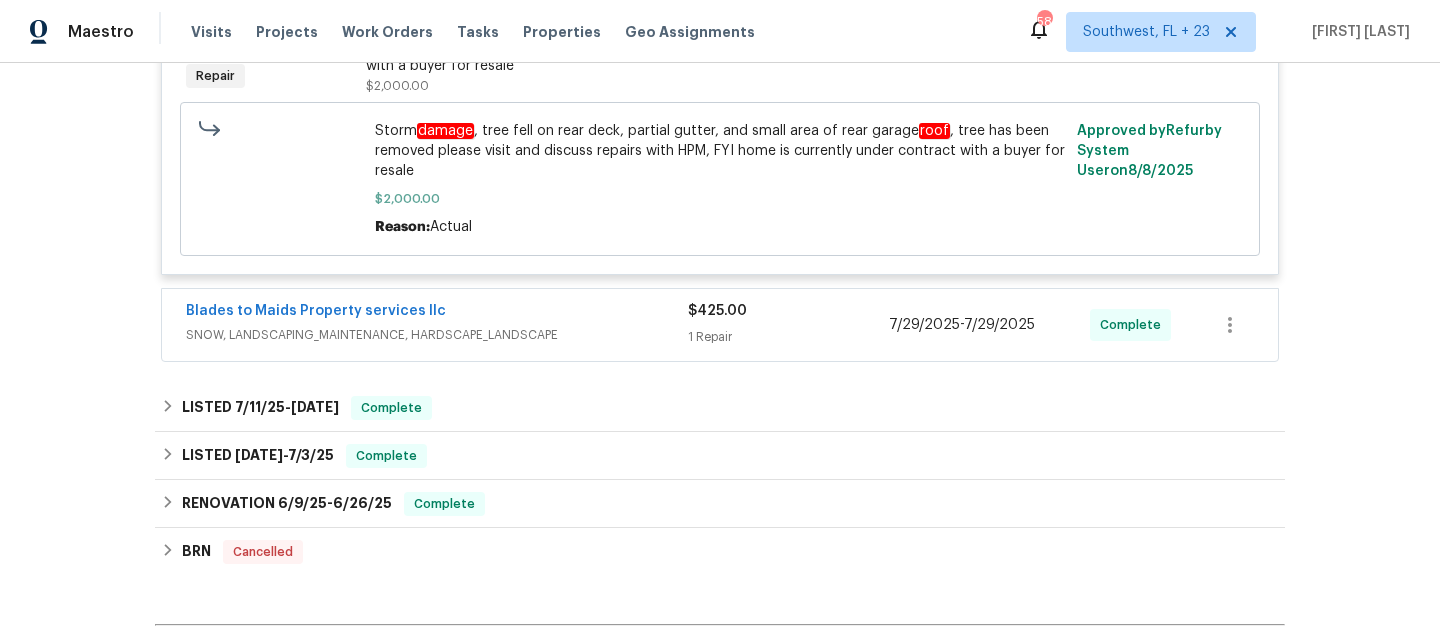 click on "SNOW, LANDSCAPING_MAINTENANCE, HARDSCAPE_LANDSCAPE" at bounding box center (437, 335) 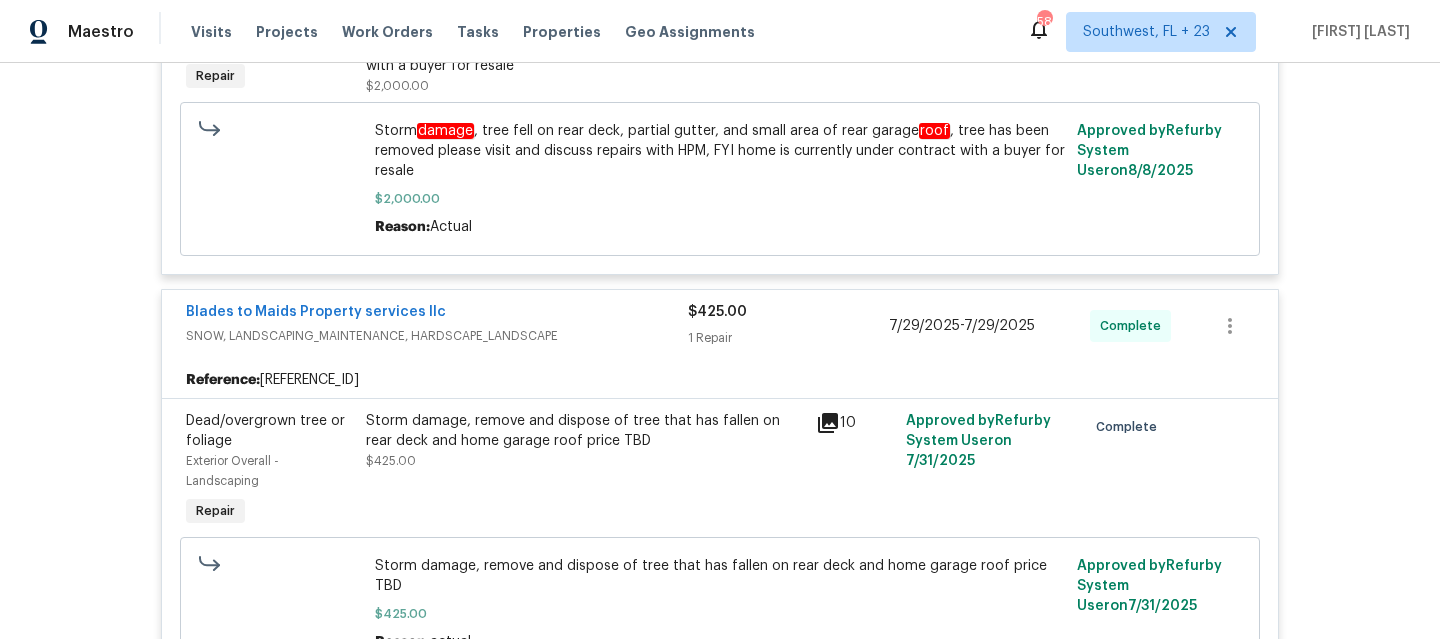 click on "SNOW, LANDSCAPING_MAINTENANCE, HARDSCAPE_LANDSCAPE" at bounding box center [437, 336] 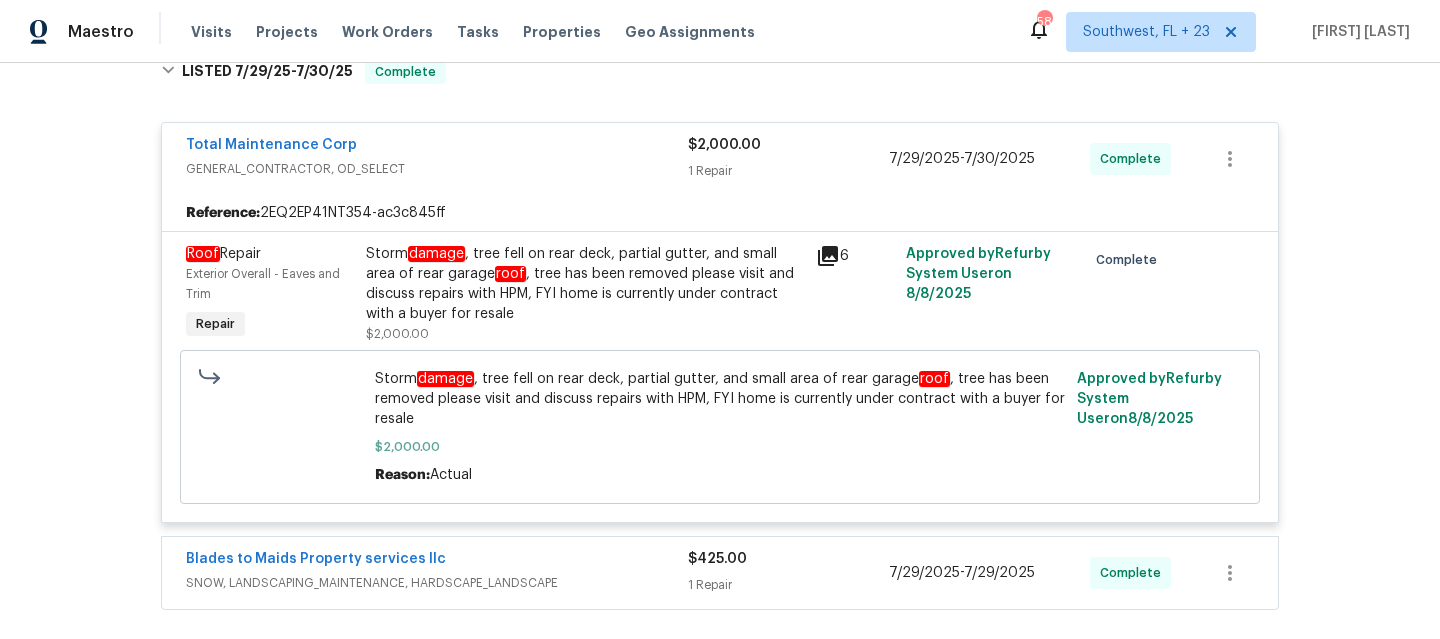scroll, scrollTop: 358, scrollLeft: 0, axis: vertical 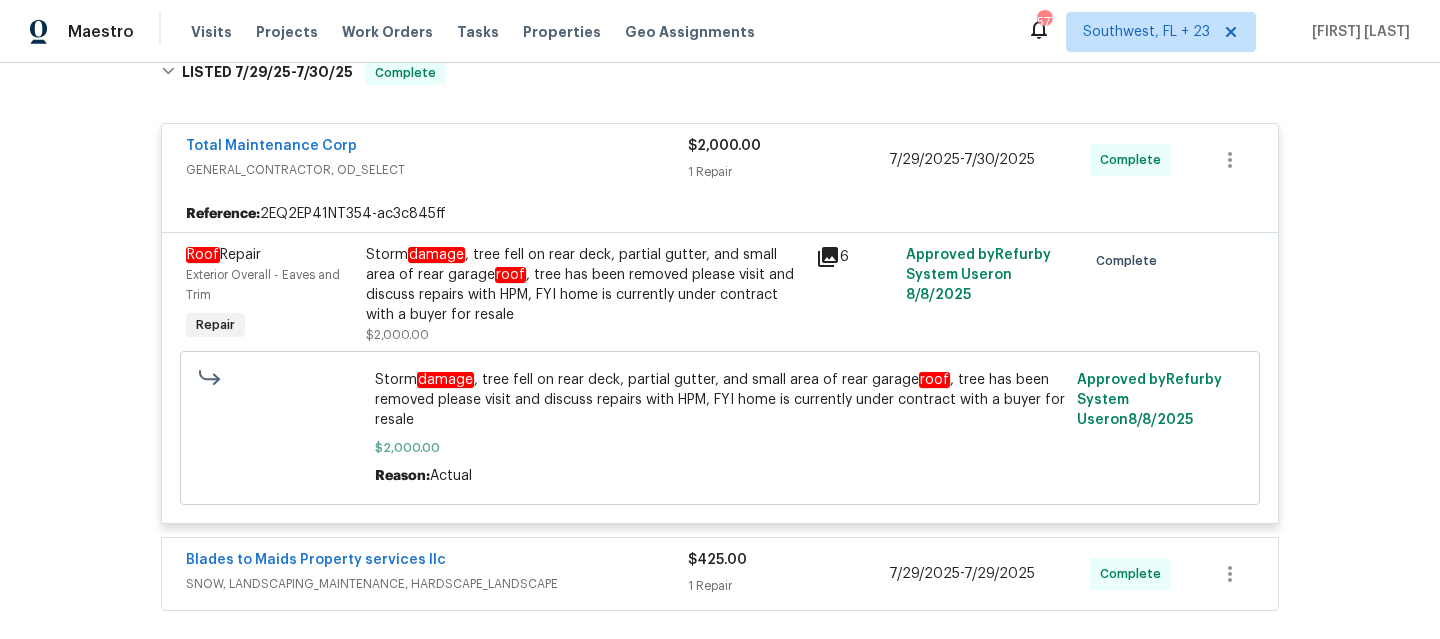 click on "Storm  damage , tree fell on rear deck, partial gutter, and small area of rear garage  roof , tree has been removed please visit and discuss repairs with HPM, FYI home is currently under contract with a buyer for resale" at bounding box center [585, 285] 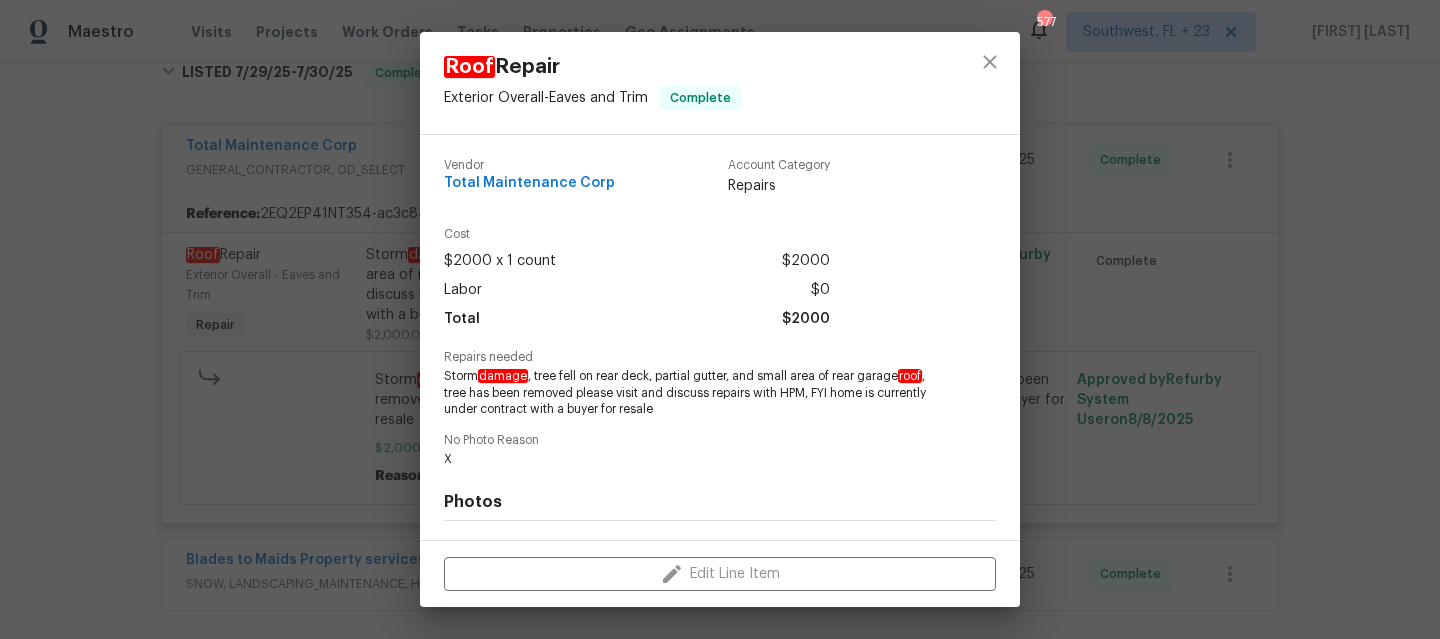 scroll, scrollTop: 265, scrollLeft: 0, axis: vertical 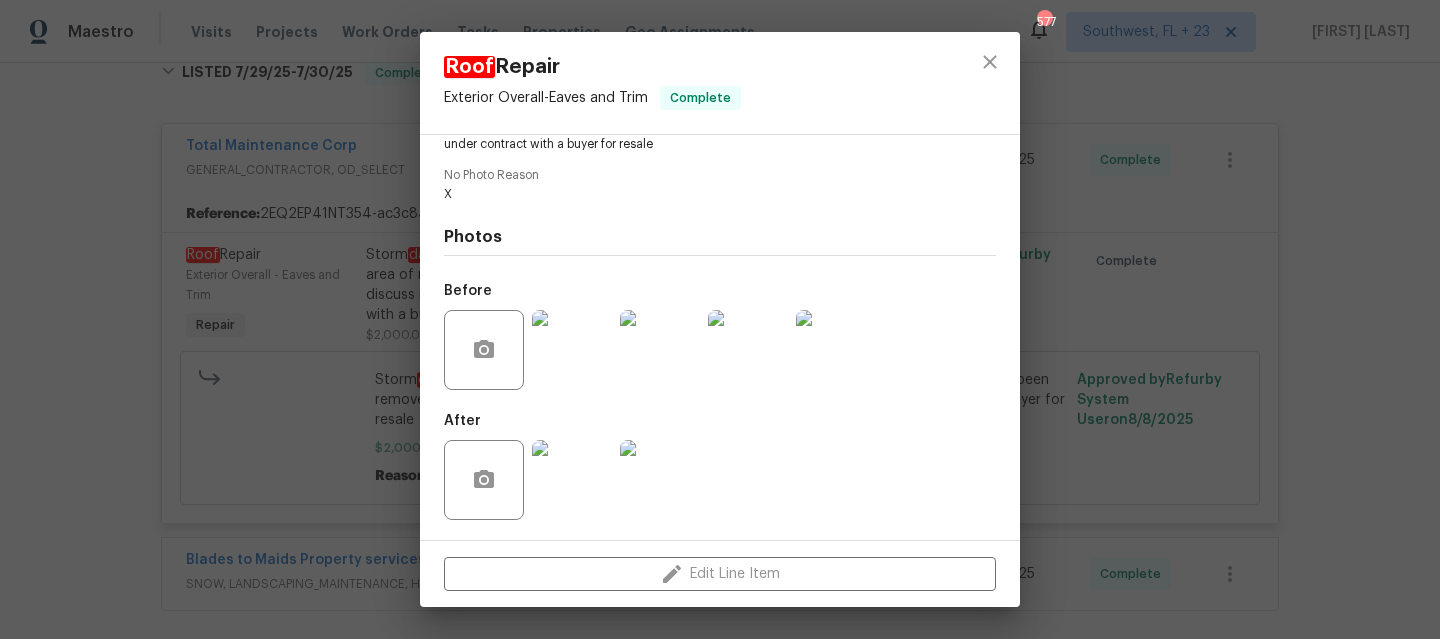 click at bounding box center (572, 350) 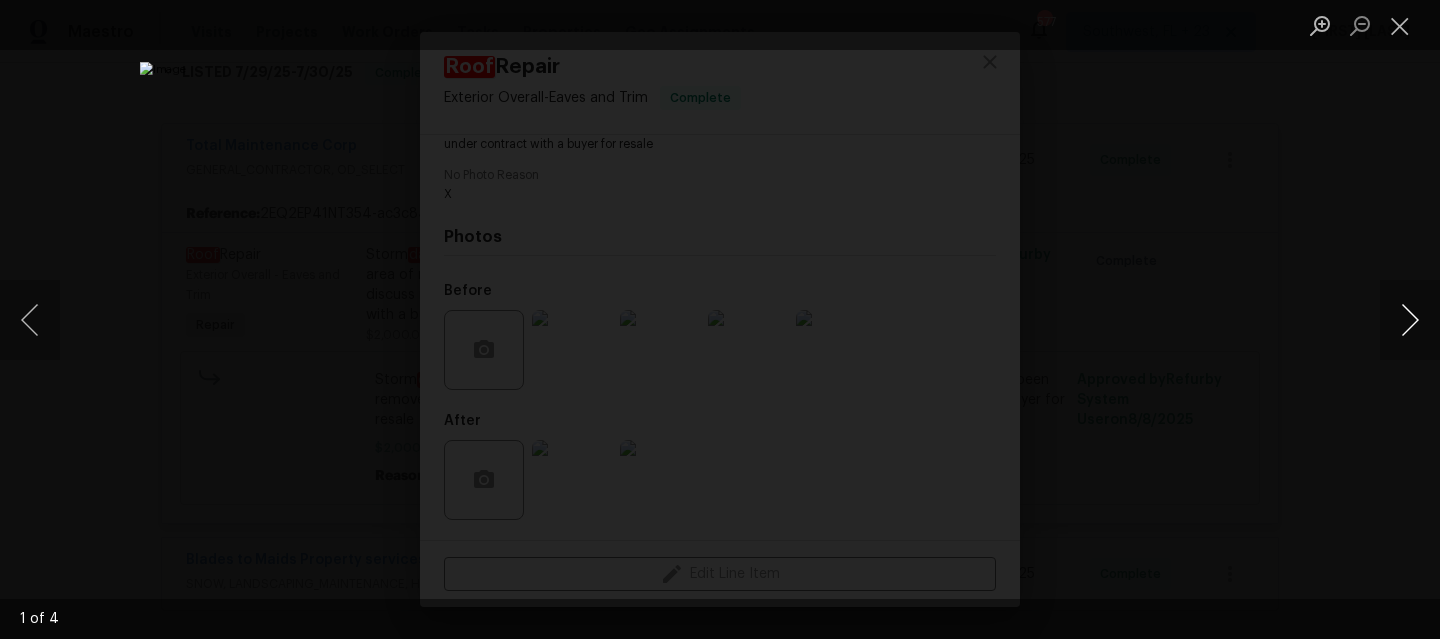 click at bounding box center [1410, 320] 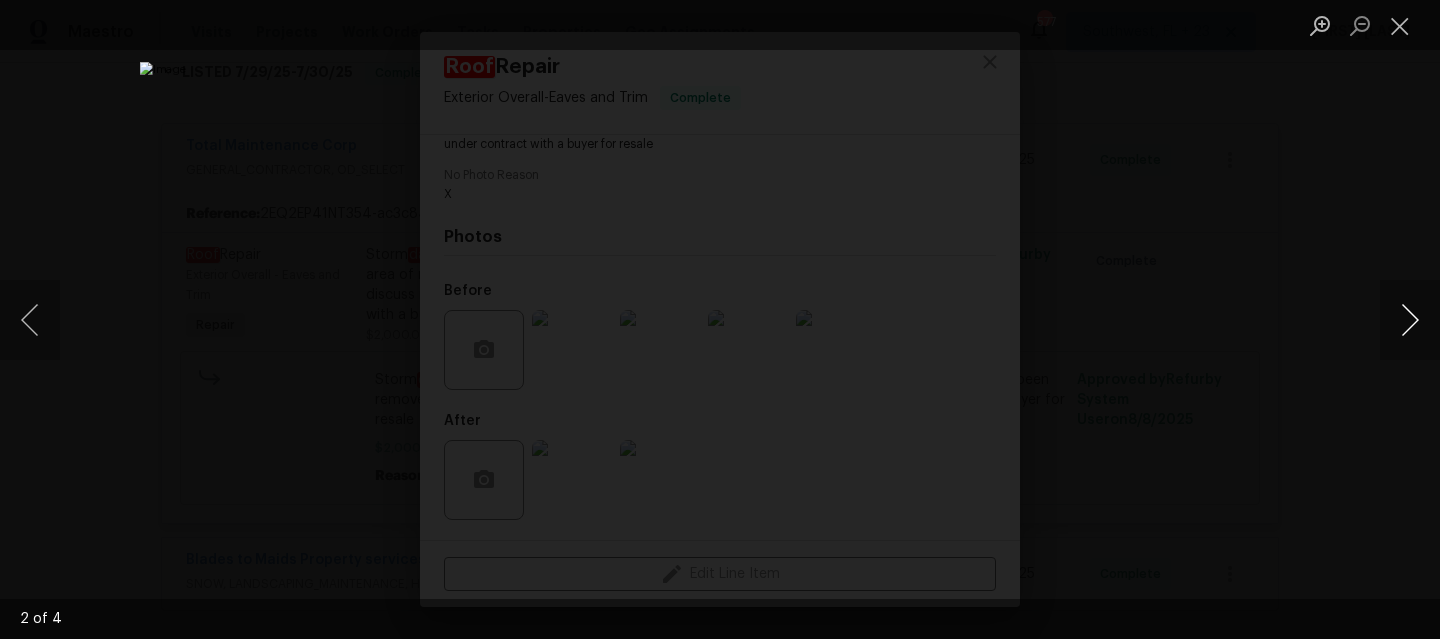 click at bounding box center [1410, 320] 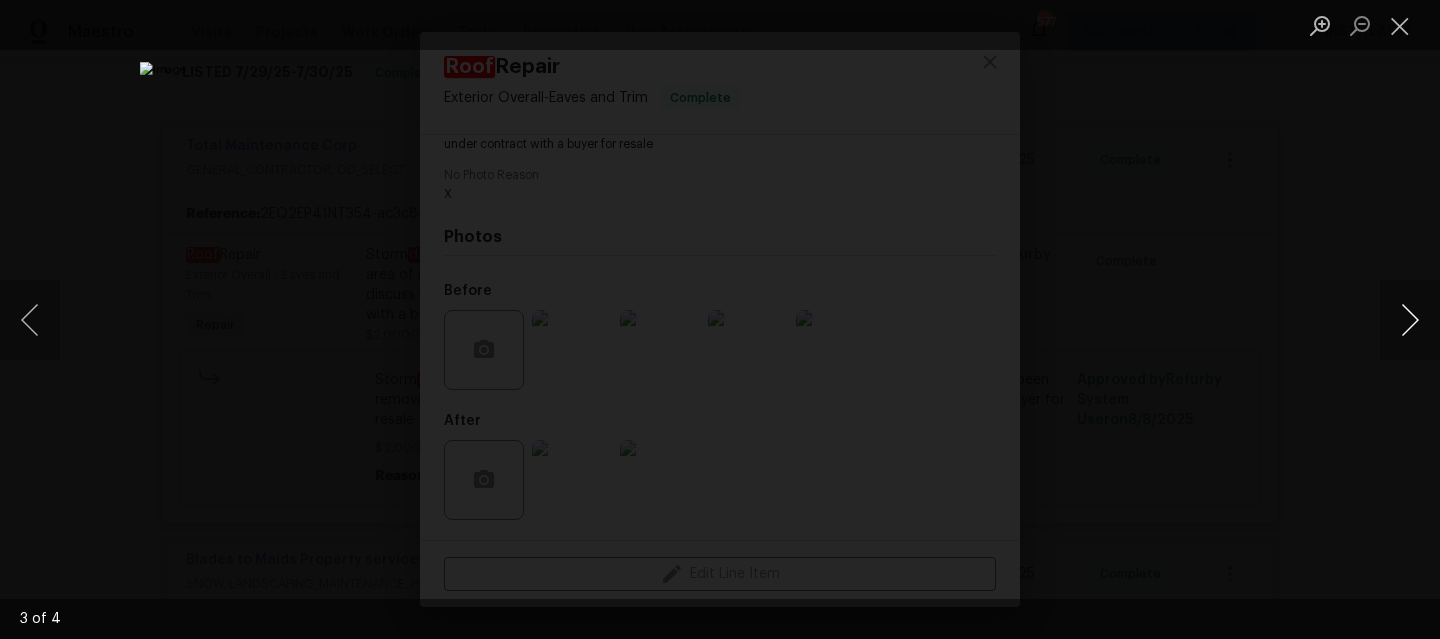 click at bounding box center (1410, 320) 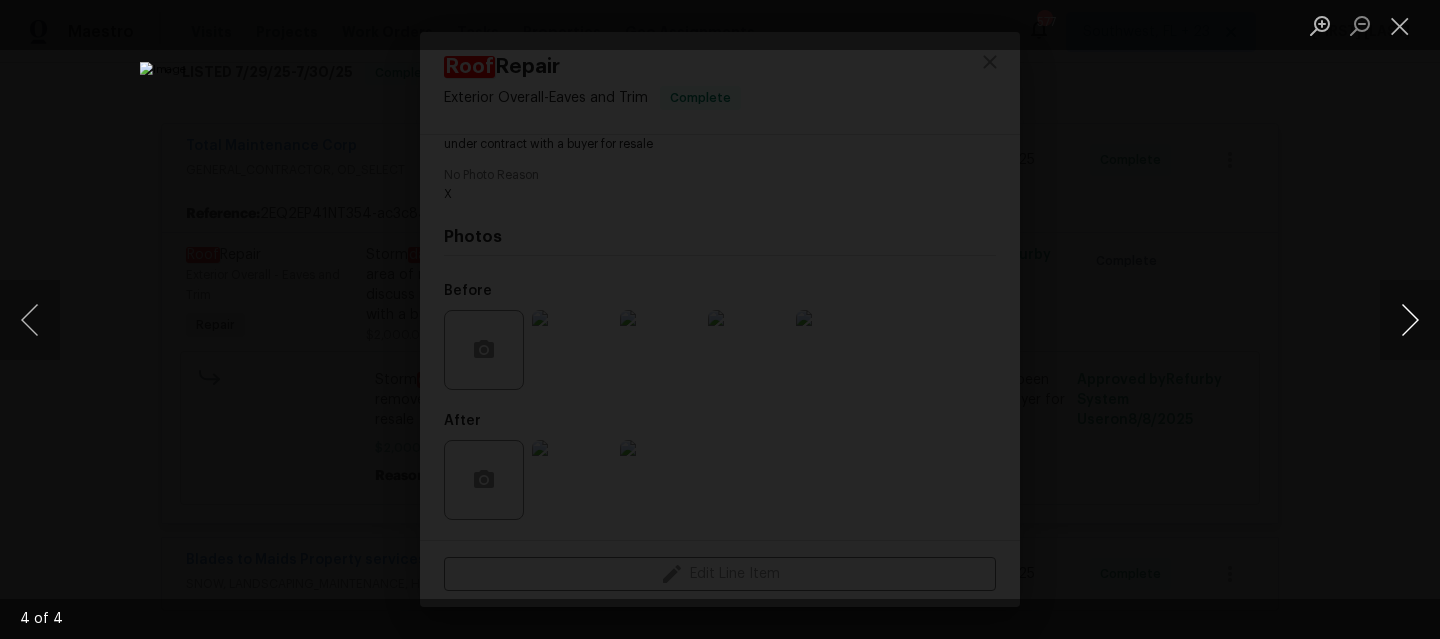 click at bounding box center [1410, 320] 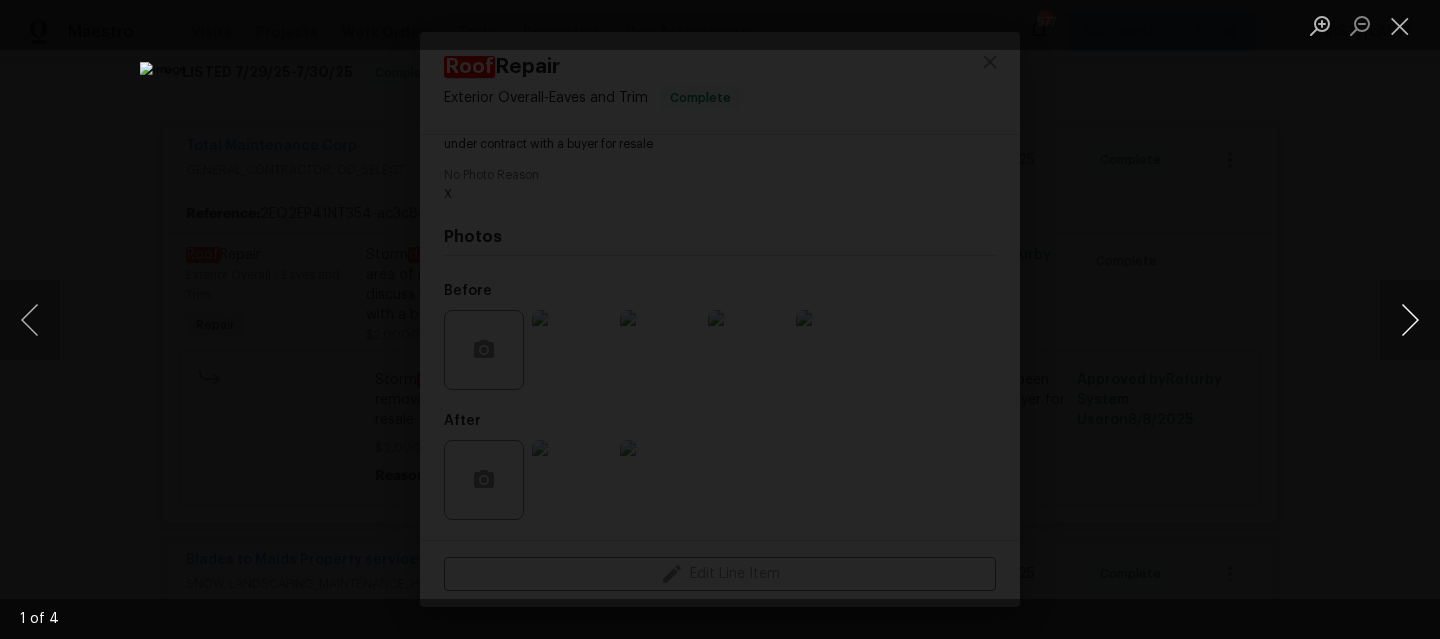 click at bounding box center (1410, 320) 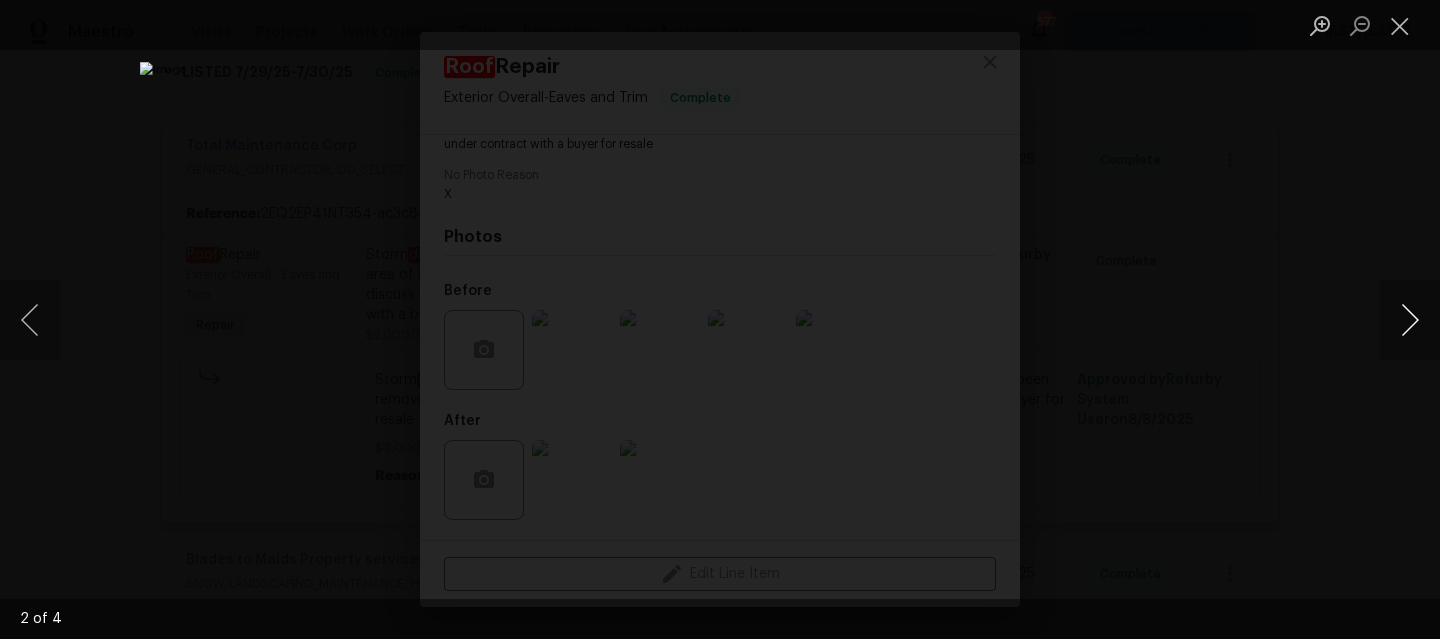 click at bounding box center (1410, 320) 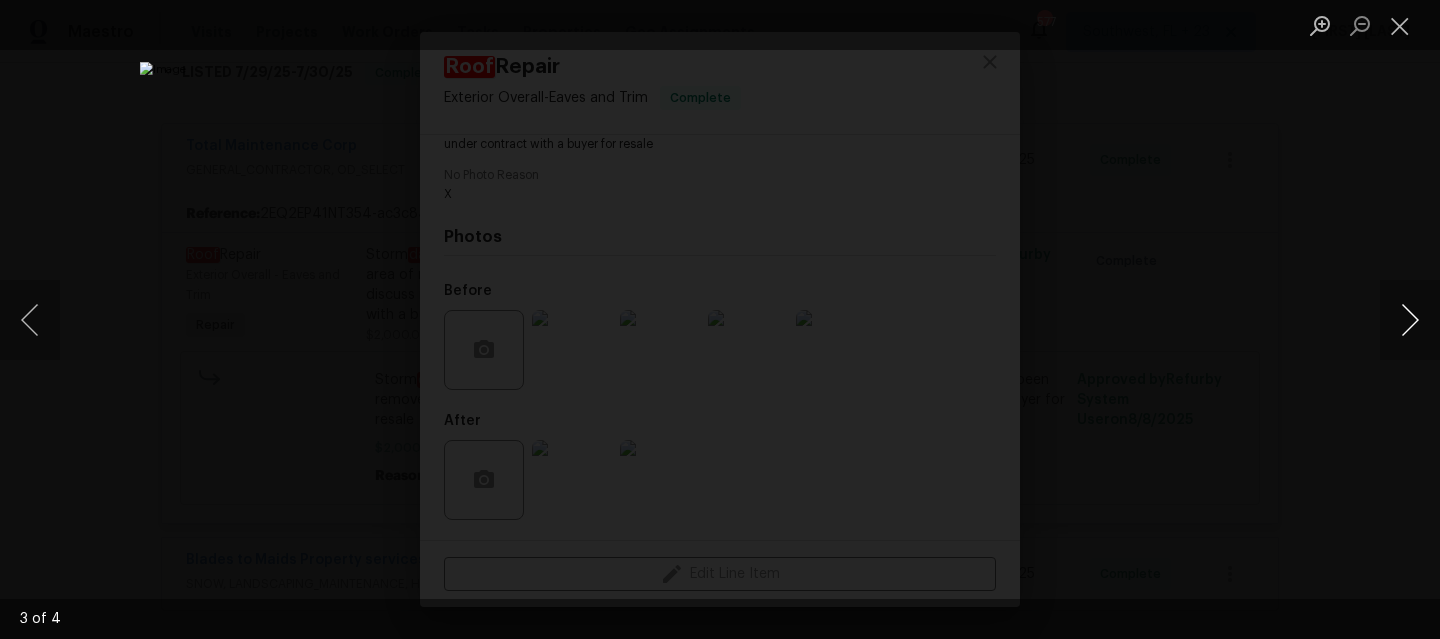click at bounding box center (1410, 320) 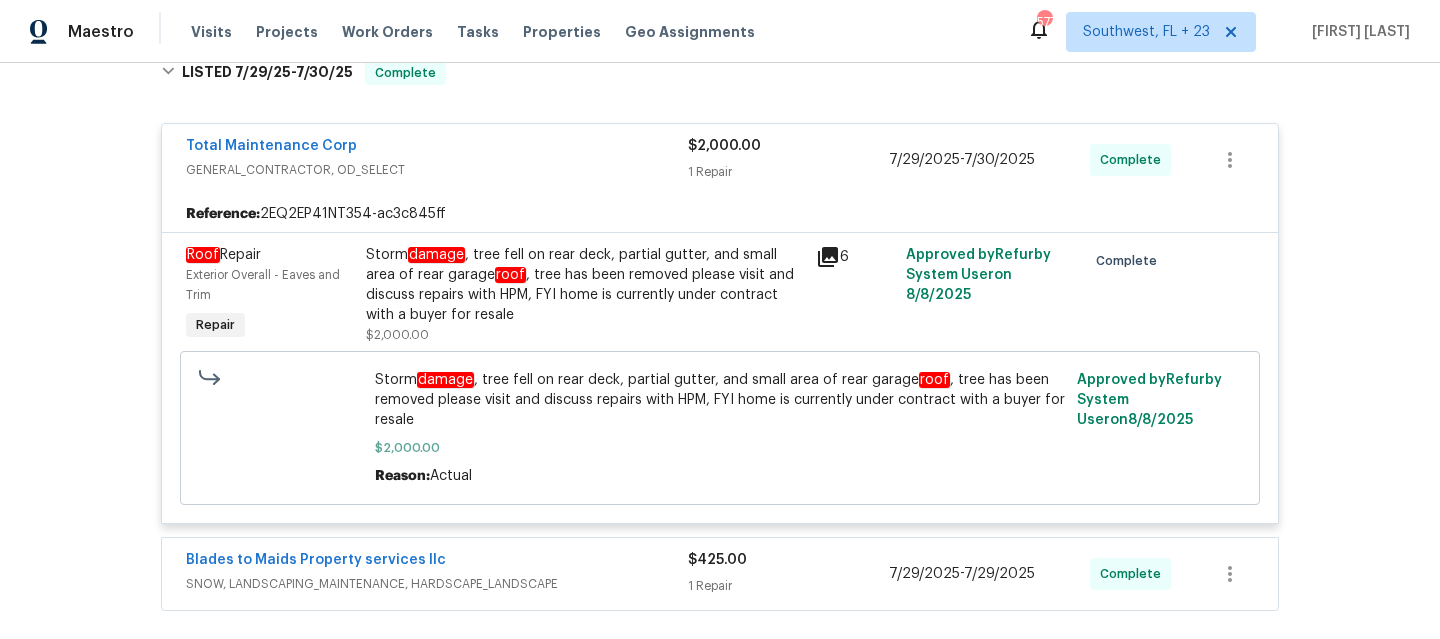 click on "Storm  damage , tree fell on rear deck, partial gutter, and small area of rear garage  roof , tree has been removed please visit and discuss repairs with HPM, FYI home is currently under contract with a buyer for resale" at bounding box center (585, 285) 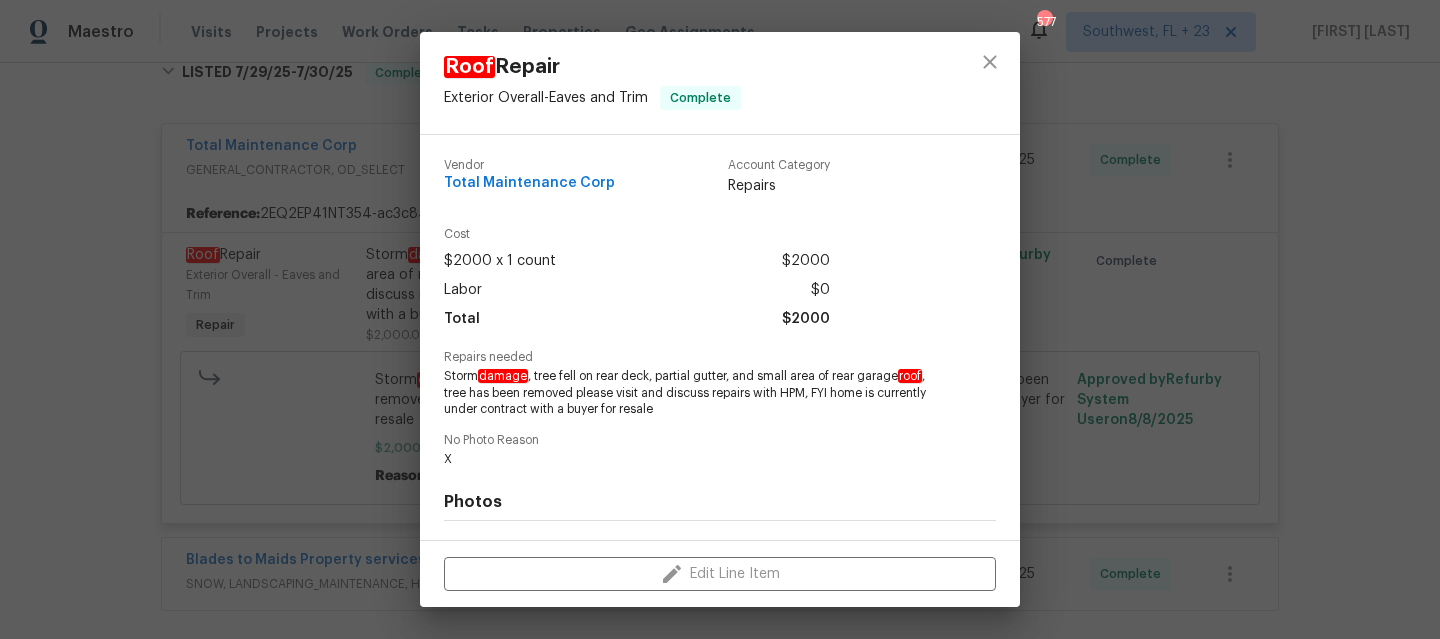 scroll, scrollTop: 265, scrollLeft: 0, axis: vertical 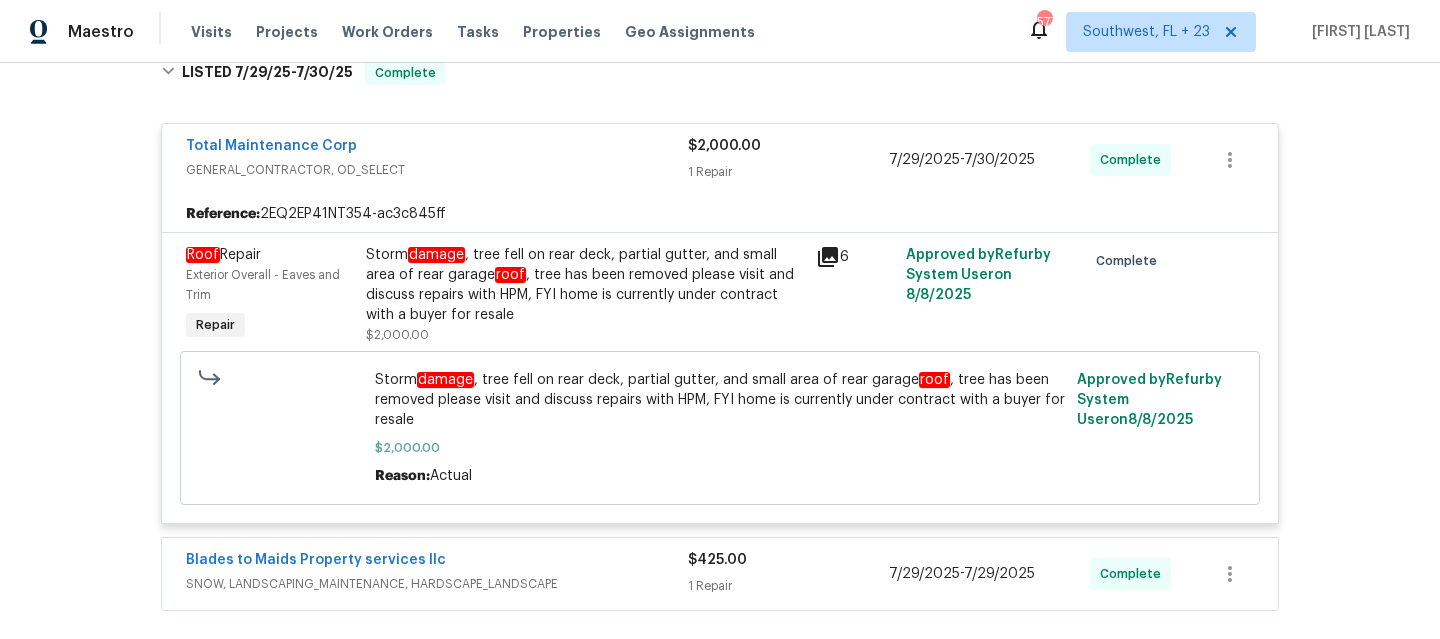 click on "Reference:  2EQ2EP41NT354-ac3c845ff" at bounding box center (720, 214) 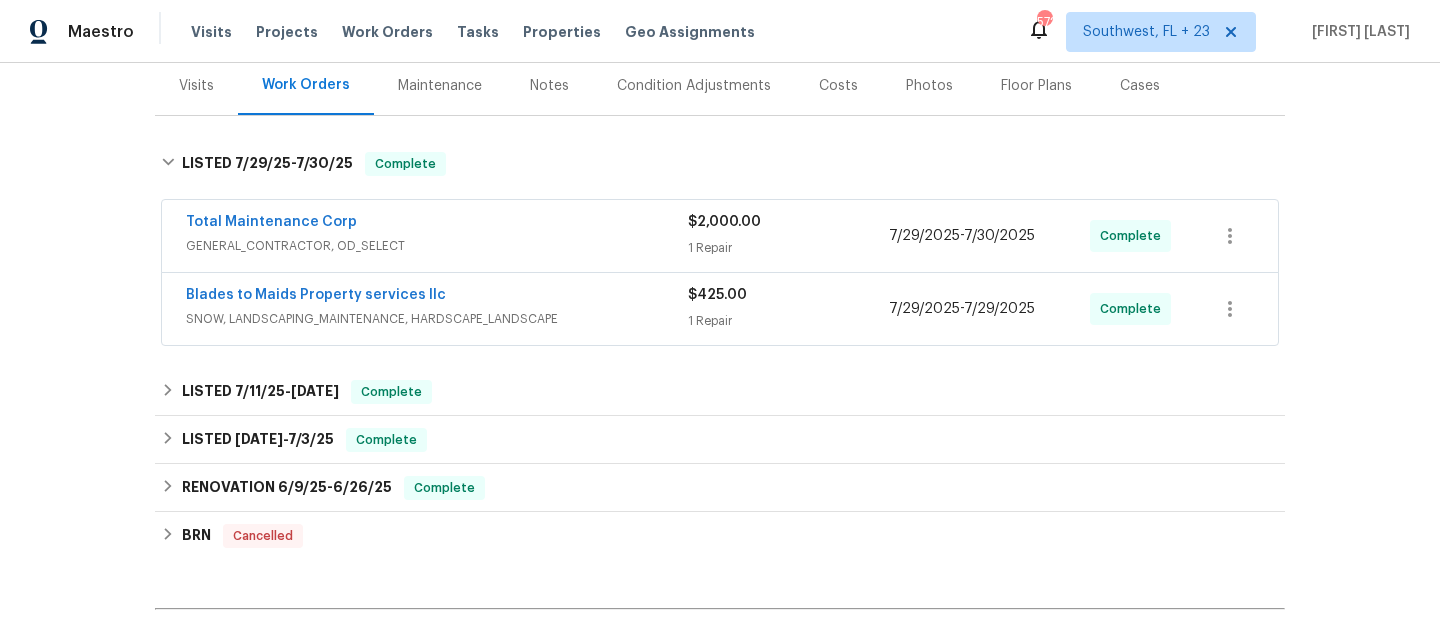 scroll, scrollTop: 249, scrollLeft: 0, axis: vertical 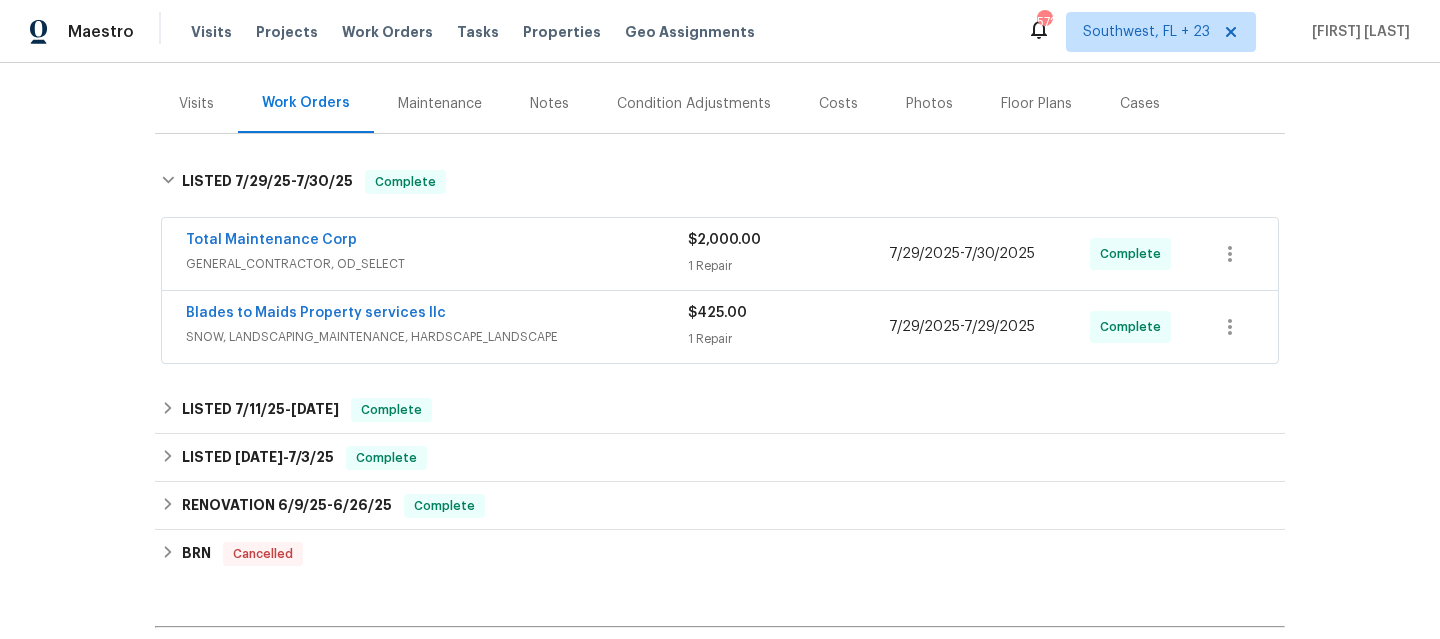 click on "Total Maintenance Corp" at bounding box center (437, 242) 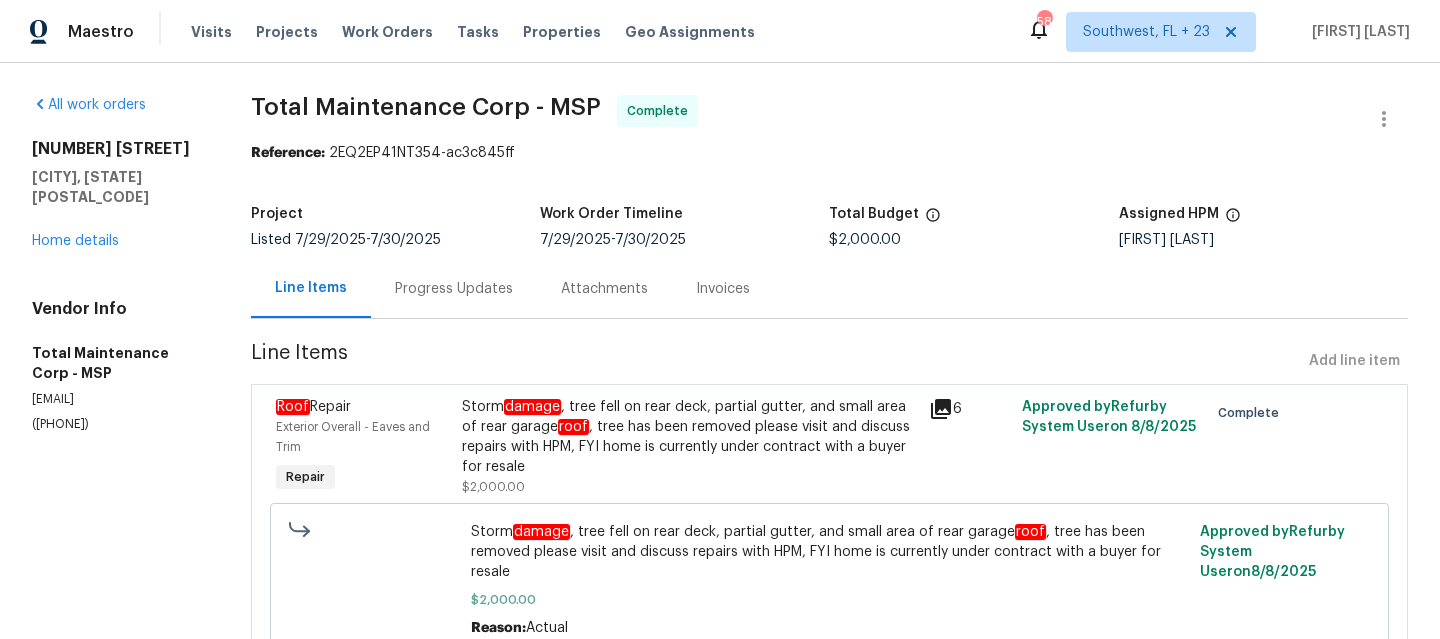 scroll, scrollTop: 0, scrollLeft: 0, axis: both 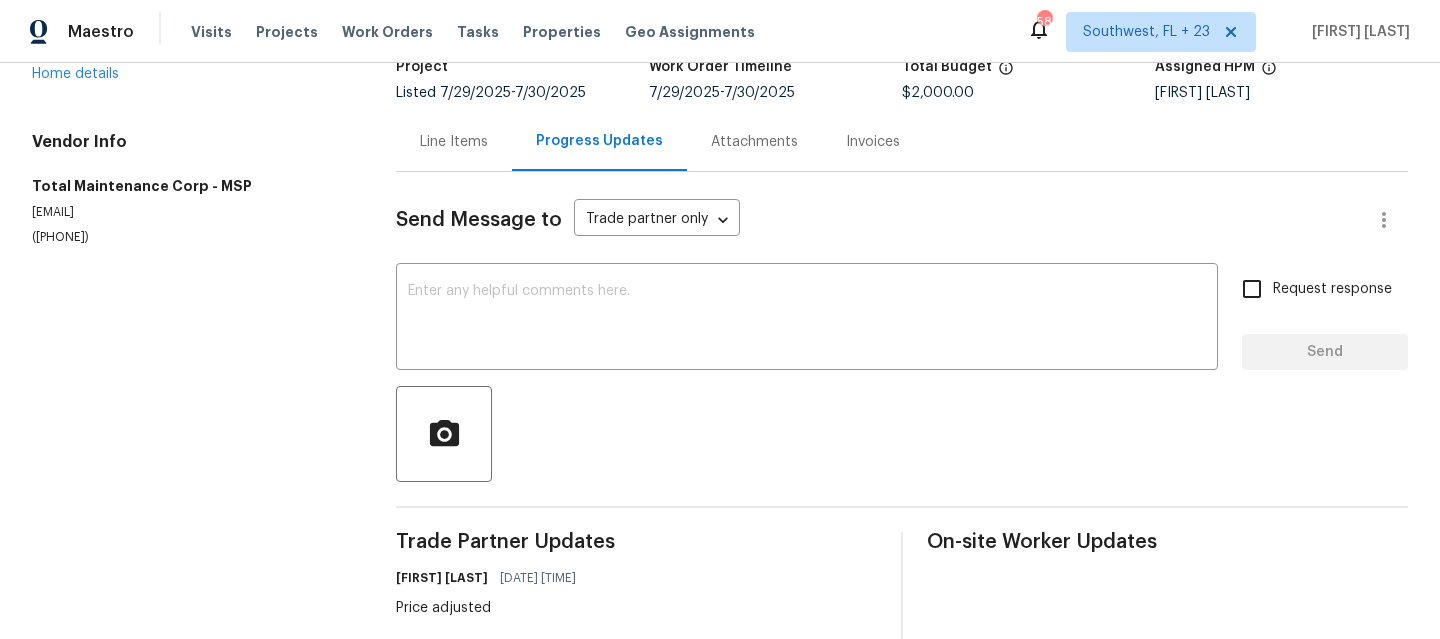 click on "Line Items" at bounding box center [454, 141] 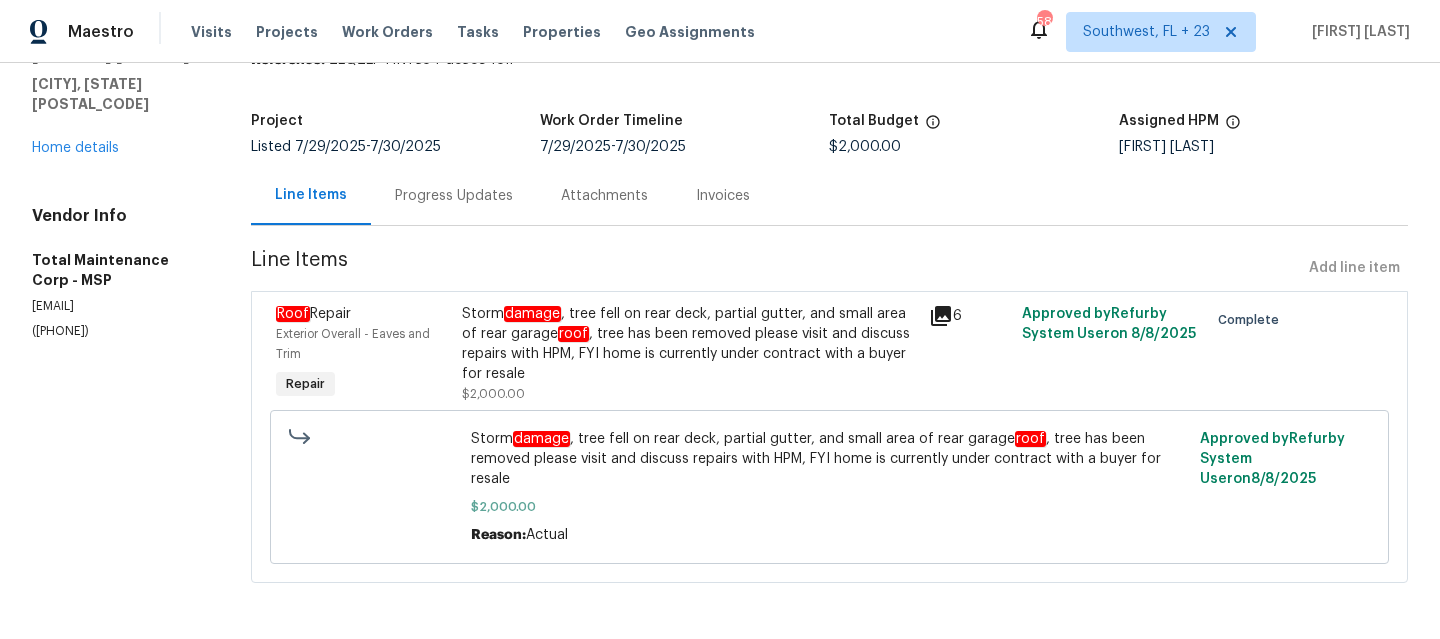 click on "Progress Updates" at bounding box center (454, 195) 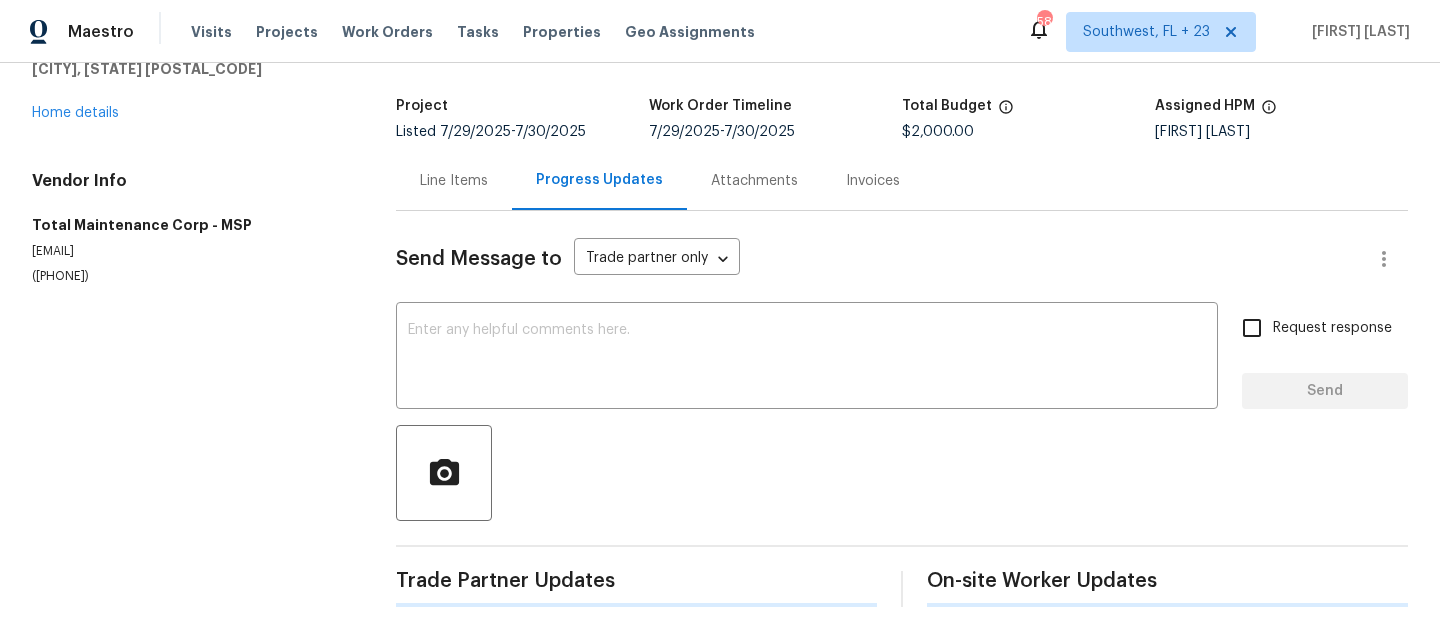 click on "Line Items" at bounding box center [454, 181] 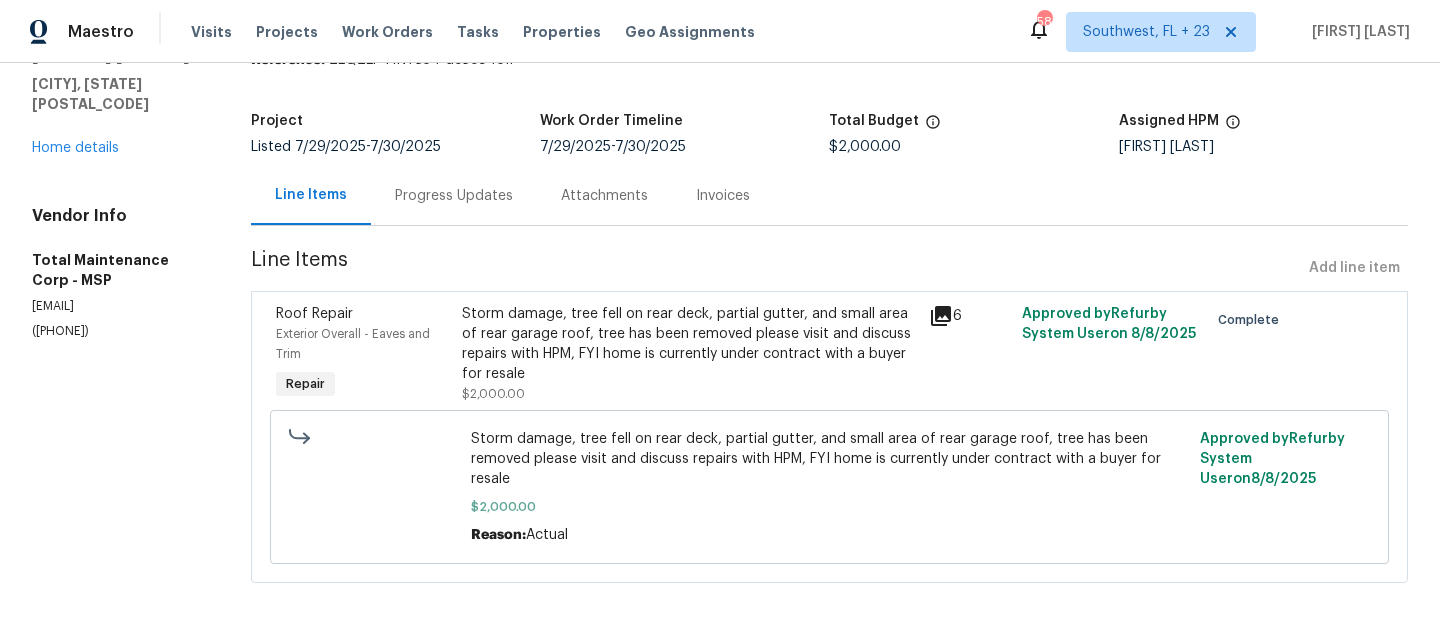 scroll, scrollTop: 109, scrollLeft: 0, axis: vertical 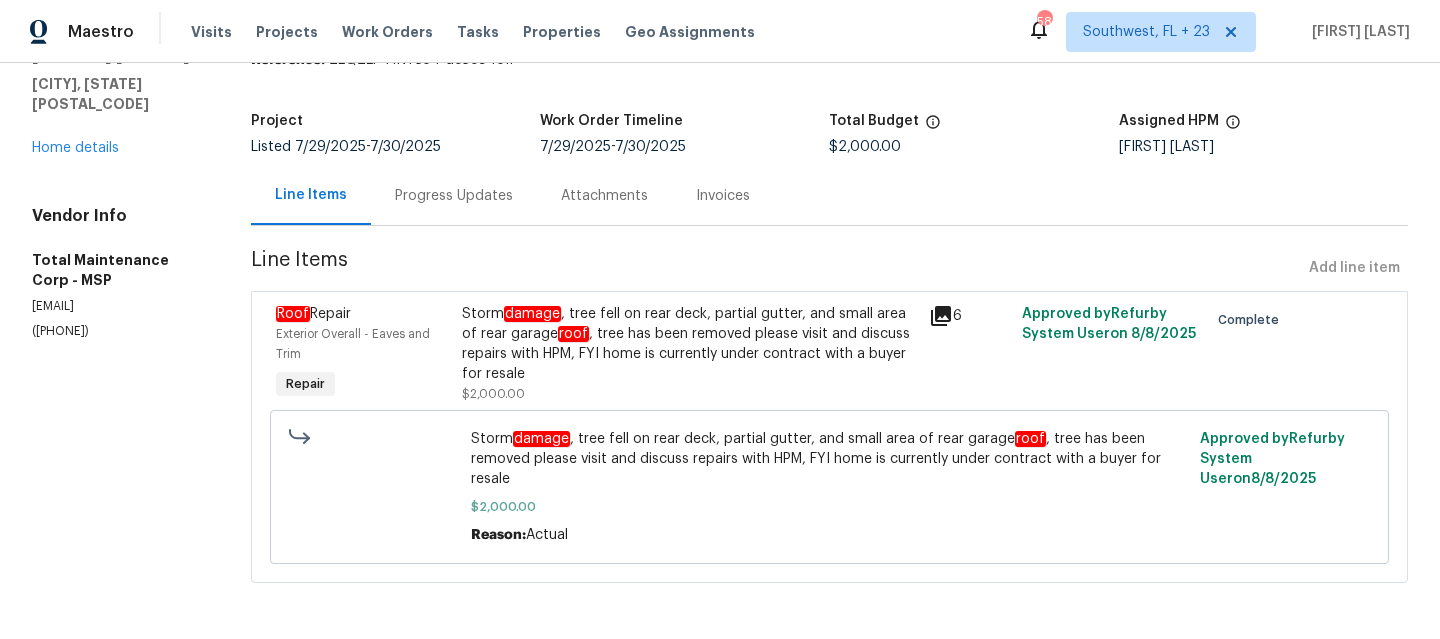 click on "Total Maintenance Corp - MSP Complete Reference:   2EQ2EP41NT354-ac3c845ff Project Listed   [DATE]  -  [DATE] Work Order Timeline [DATE]  -  [DATE] Total Budget $2,000.00 Assigned HPM [FIRST] [LAST] Line Items Progress Updates Attachments Invoices Line Items Add line item Roof  Repair Exterior Overall - Eaves and Trim Repair Storm  damage , tree fell on rear deck, partial gutter, and small area of rear garage  roof , tree has been removed please visit and discuss repairs with HPM, FYI home is currently under contract with a buyer for resale $2,000.00   6 Approved by  Refurby System User  on   [DATE] Complete Storm  damage , tree fell on rear deck, partial gutter, and small area of rear garage  roof , tree has been removed please visit and discuss repairs with HPM, FYI home is currently under contract with a buyer for resale $2,000.00 Reason:  Actual Approved by  Refurby System User  on  [DATE]" at bounding box center (829, 304) 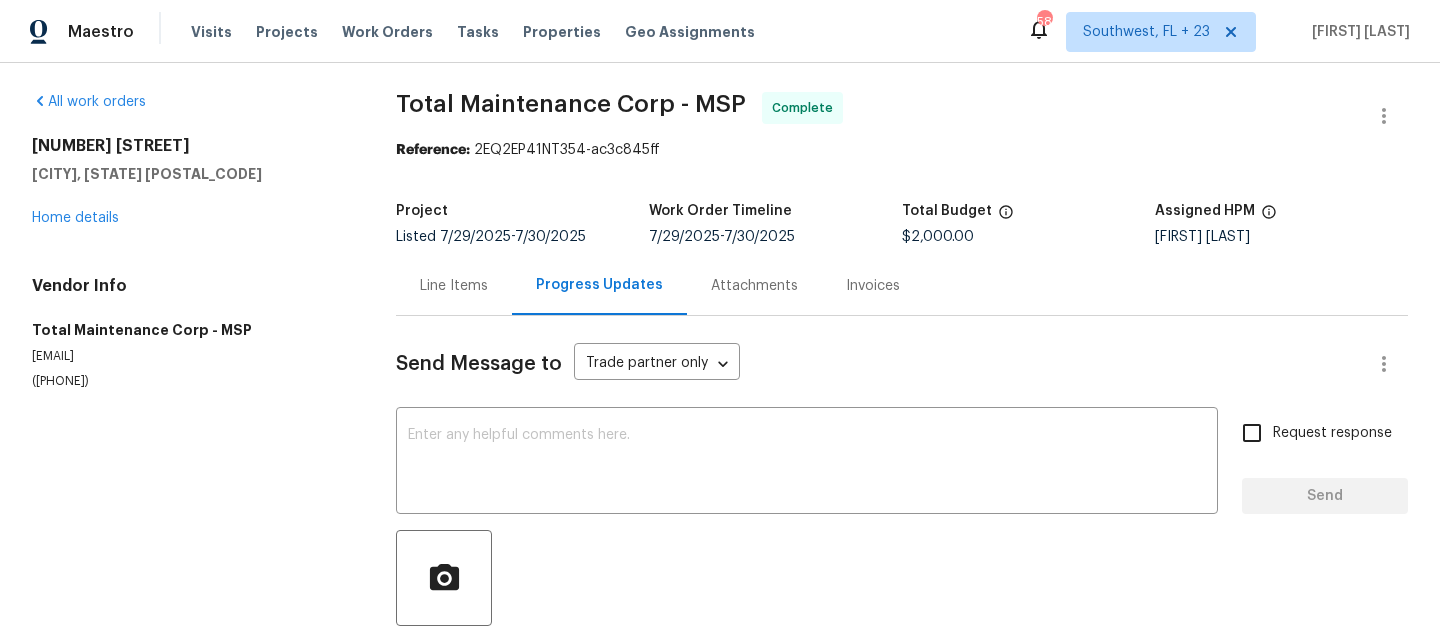 scroll, scrollTop: 0, scrollLeft: 0, axis: both 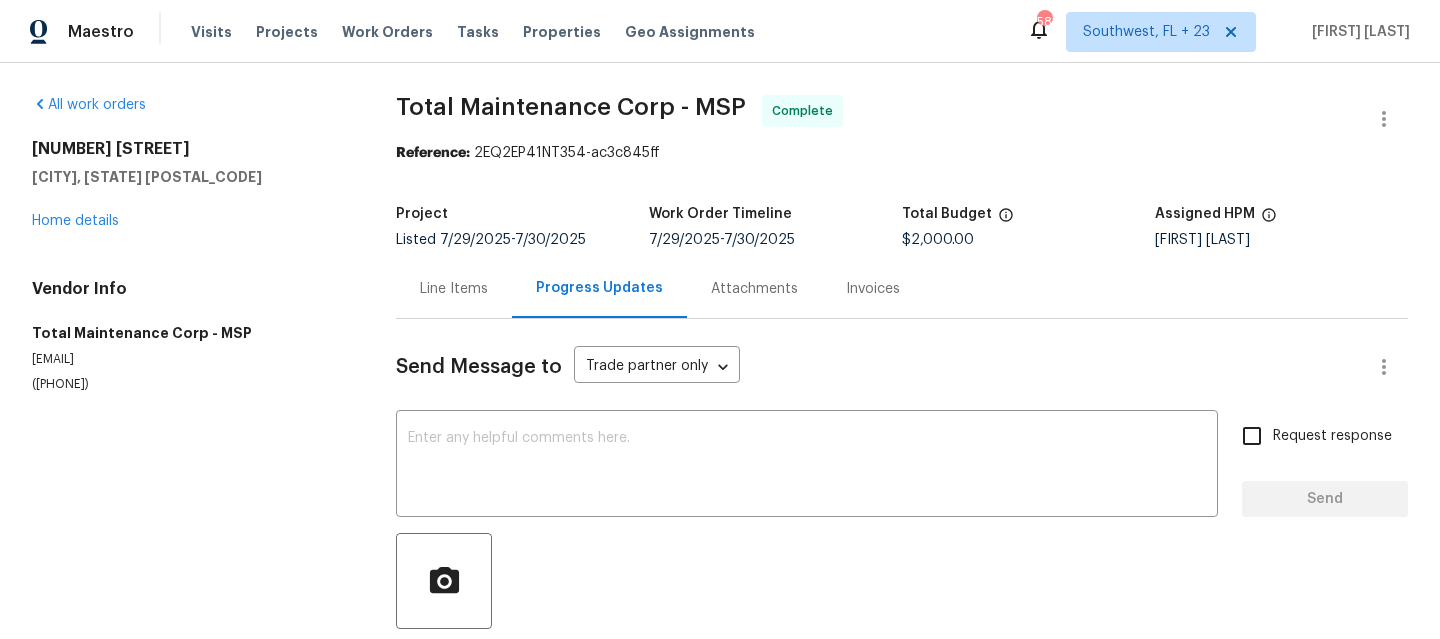 click on "Line Items" at bounding box center [454, 288] 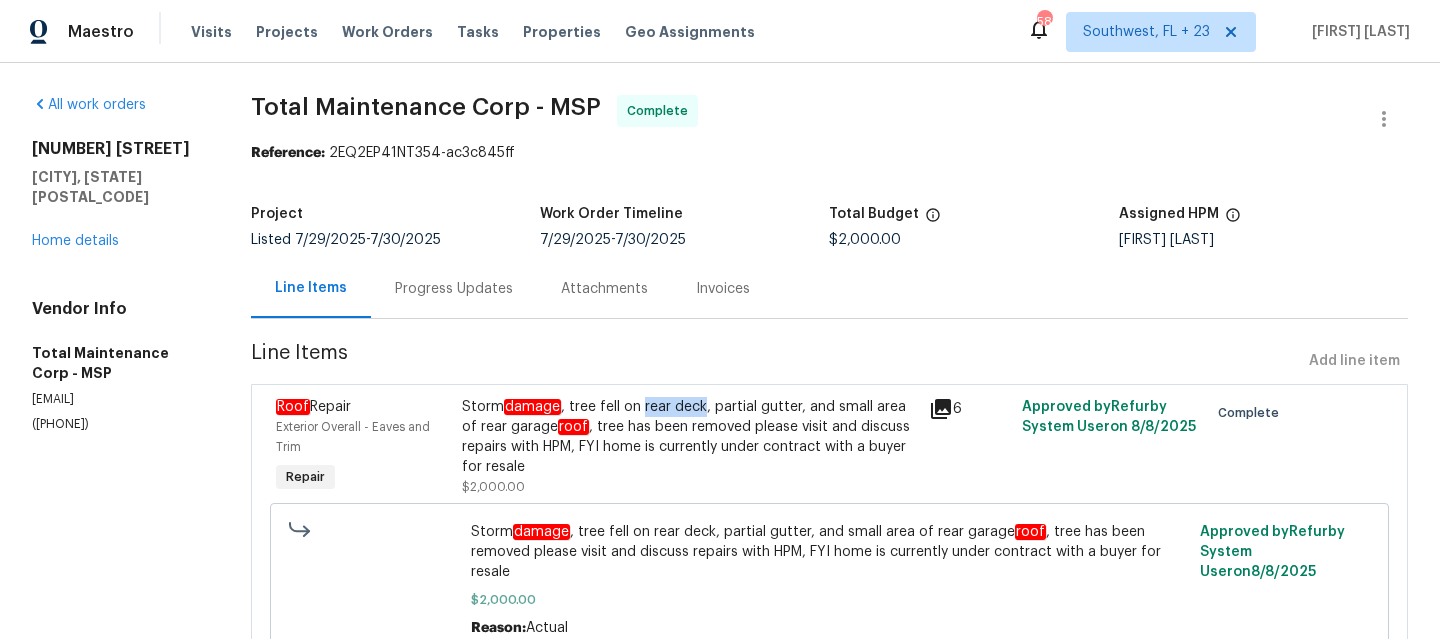 drag, startPoint x: 639, startPoint y: 404, endPoint x: 699, endPoint y: 409, distance: 60.207973 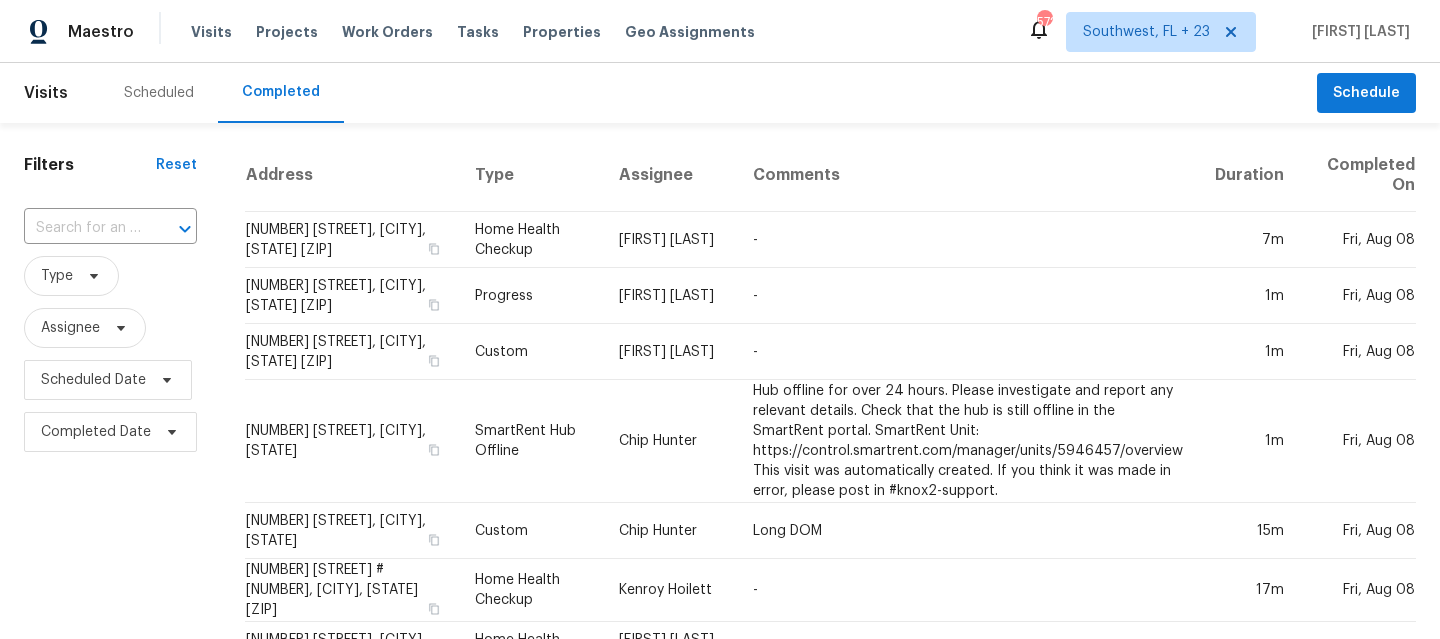 scroll, scrollTop: 0, scrollLeft: 0, axis: both 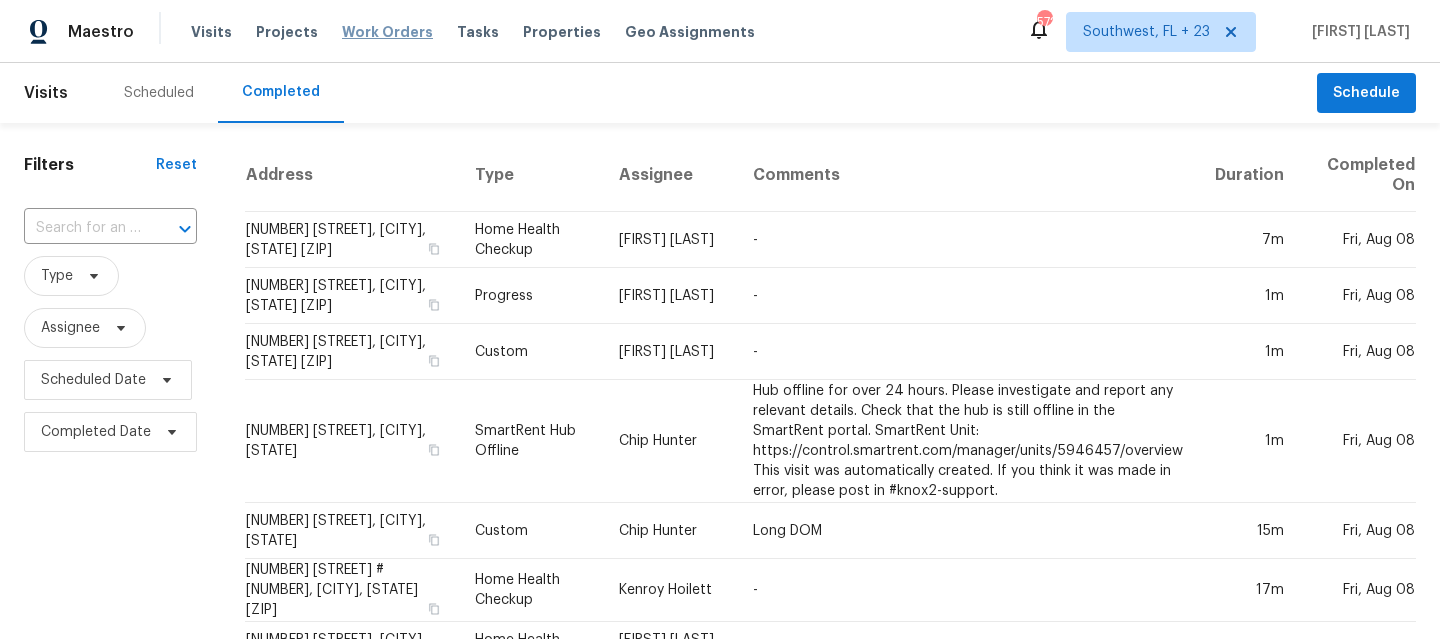 click on "Work Orders" at bounding box center (387, 32) 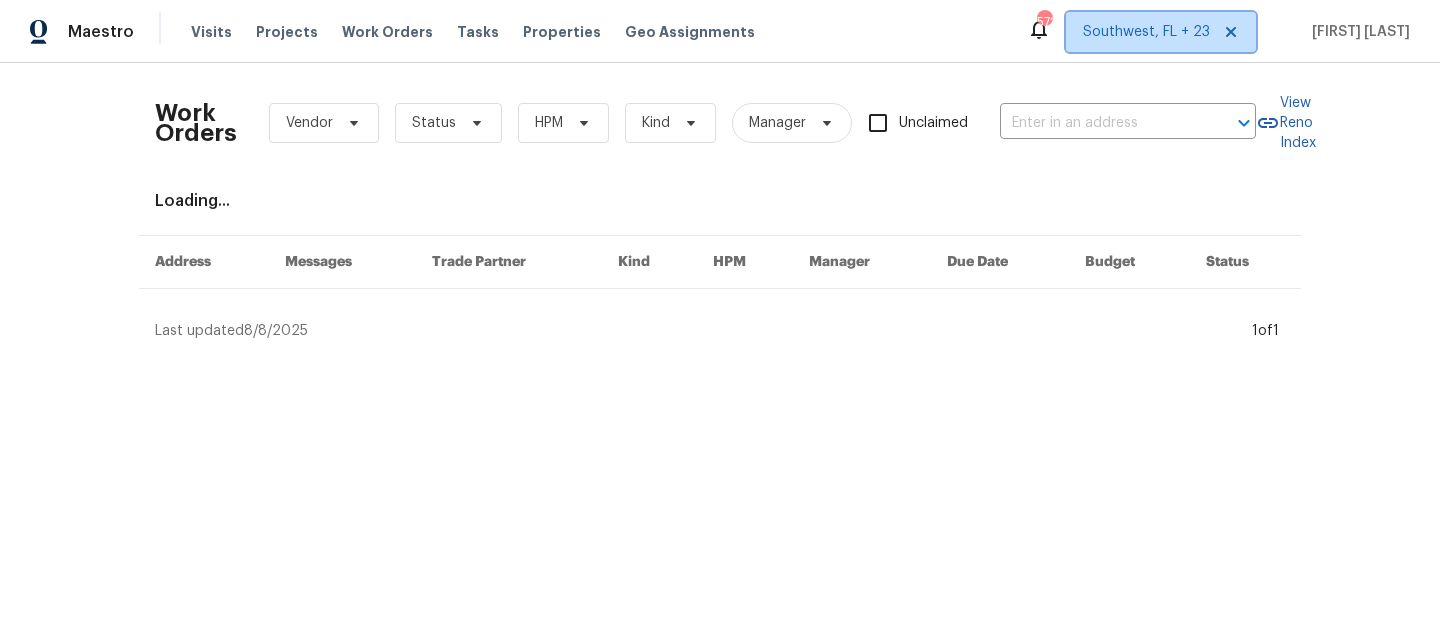 click on "Southwest, FL + 23" at bounding box center (1146, 32) 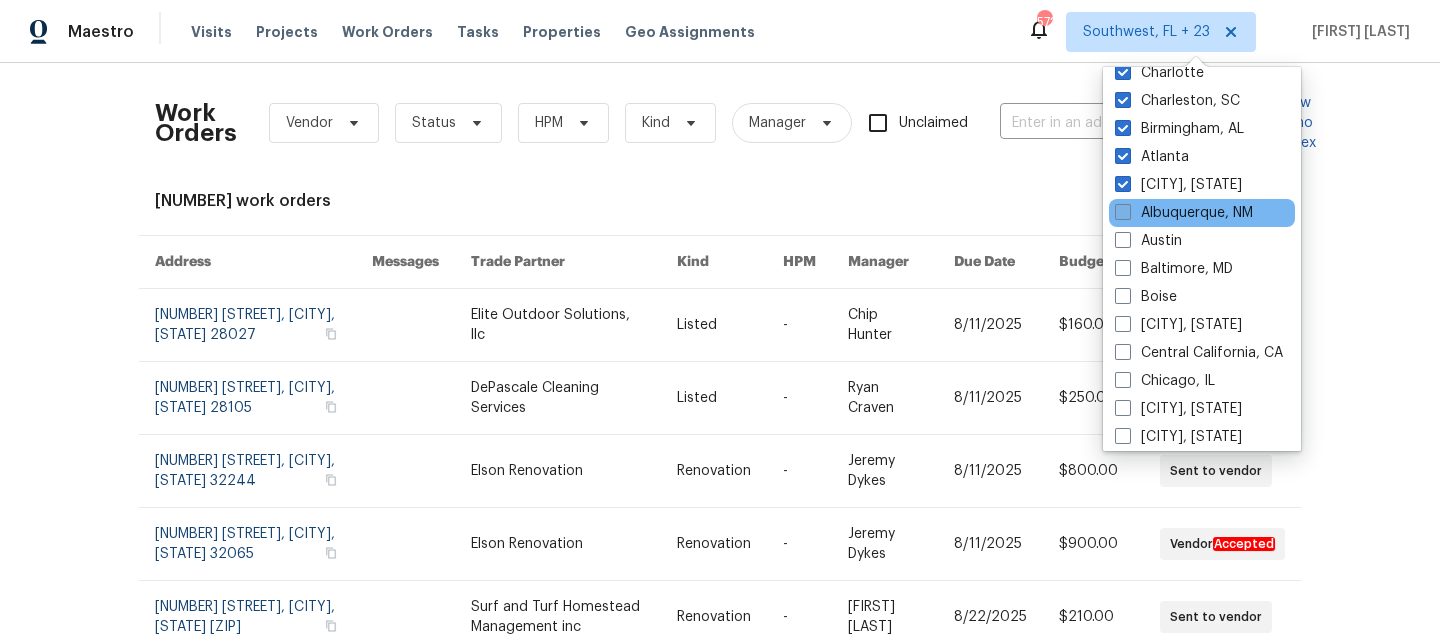 scroll, scrollTop: 551, scrollLeft: 0, axis: vertical 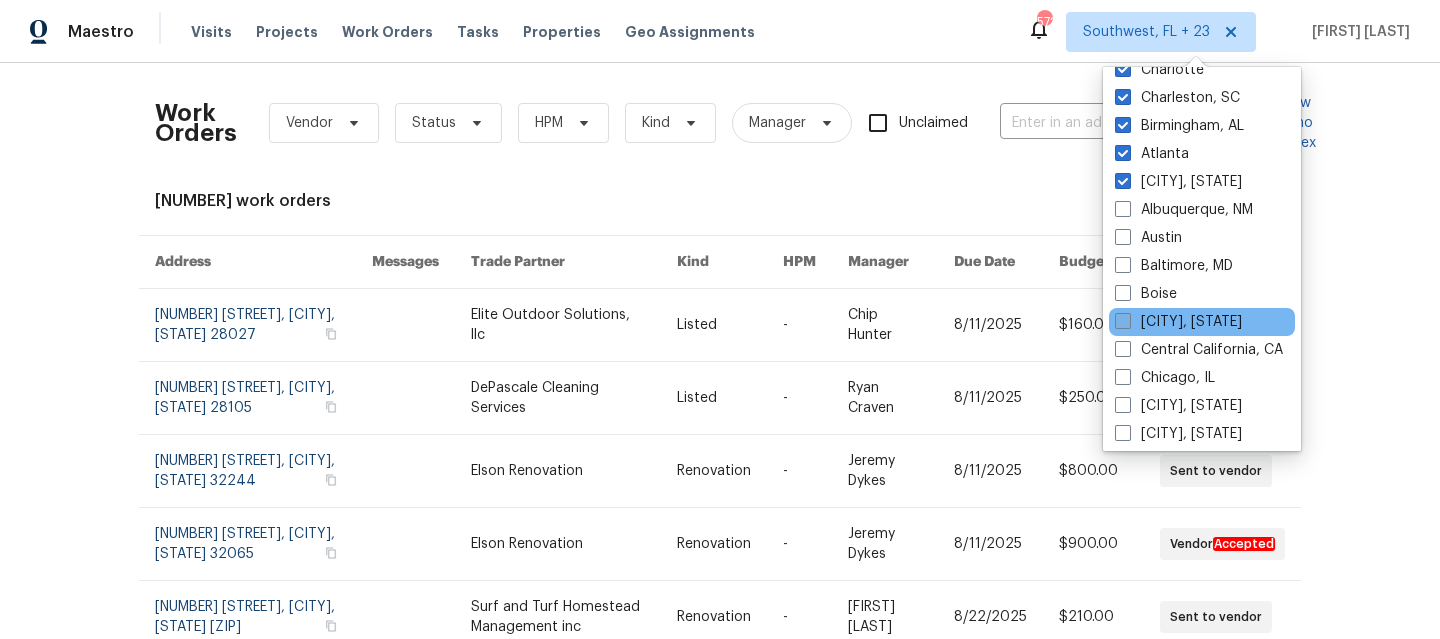 click on "[CITY], [STATE]" at bounding box center (1178, 322) 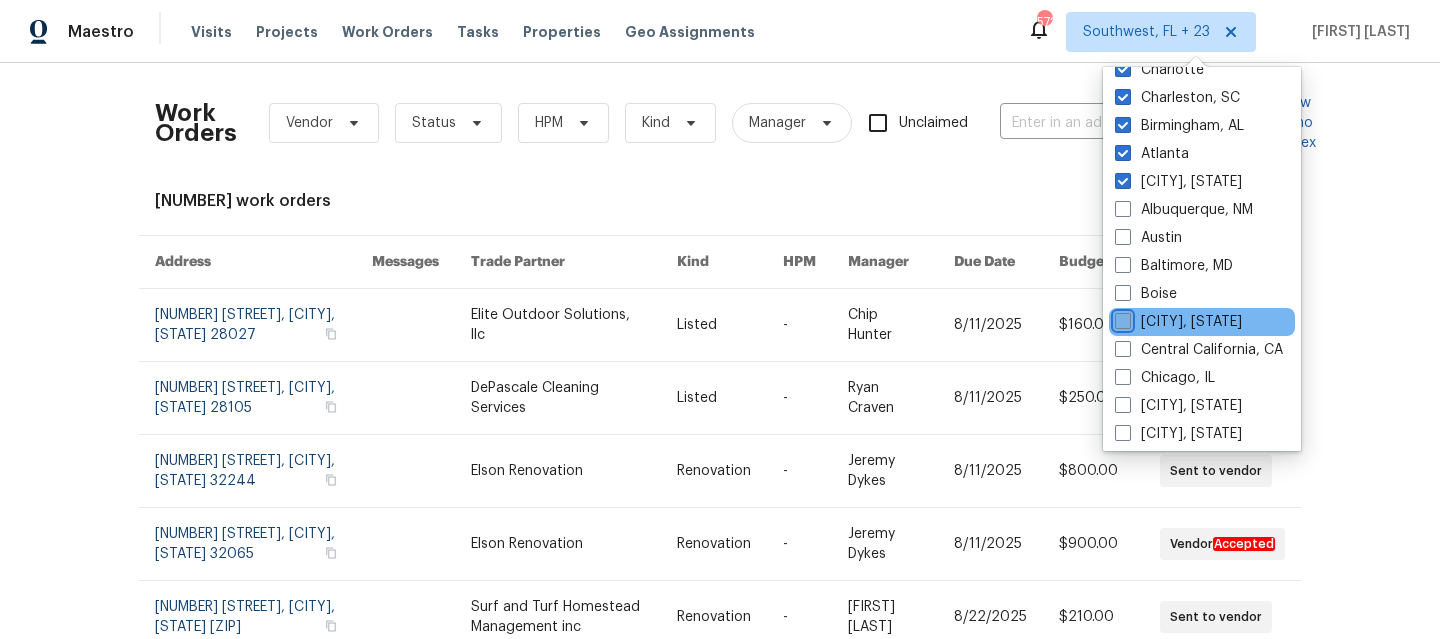 click on "[CITY], [STATE]" at bounding box center [1121, 318] 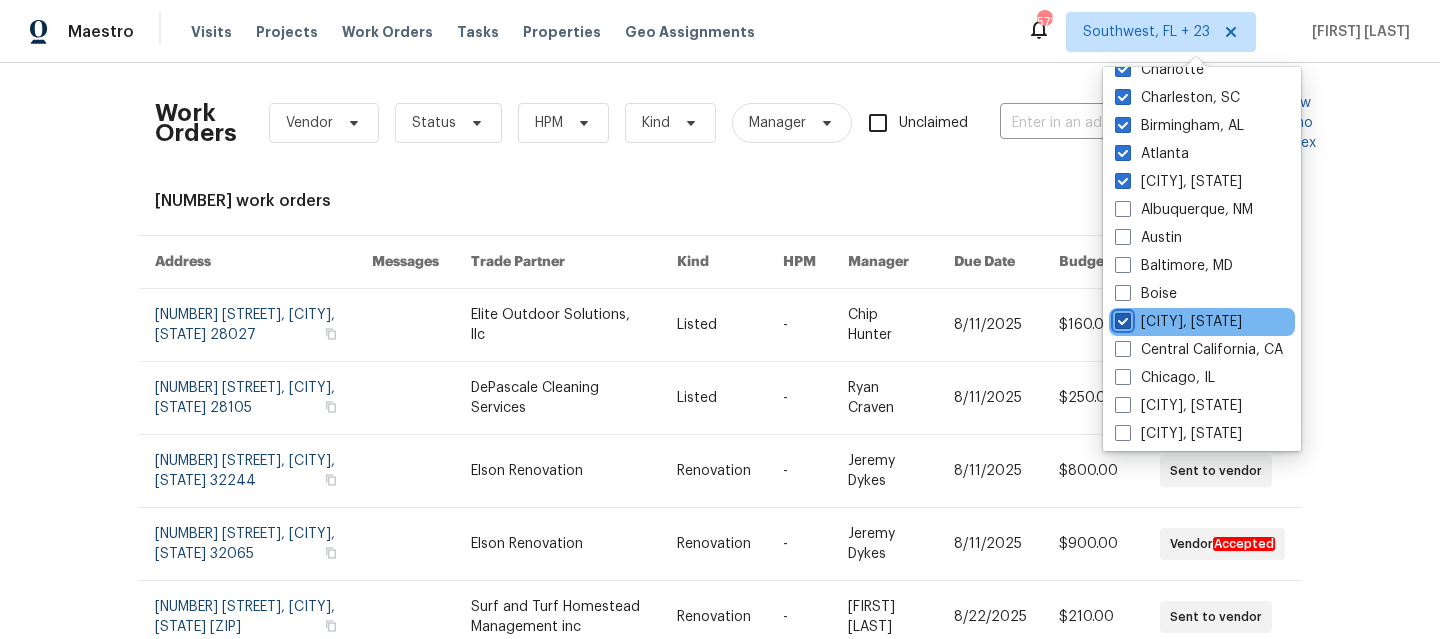 checkbox on "true" 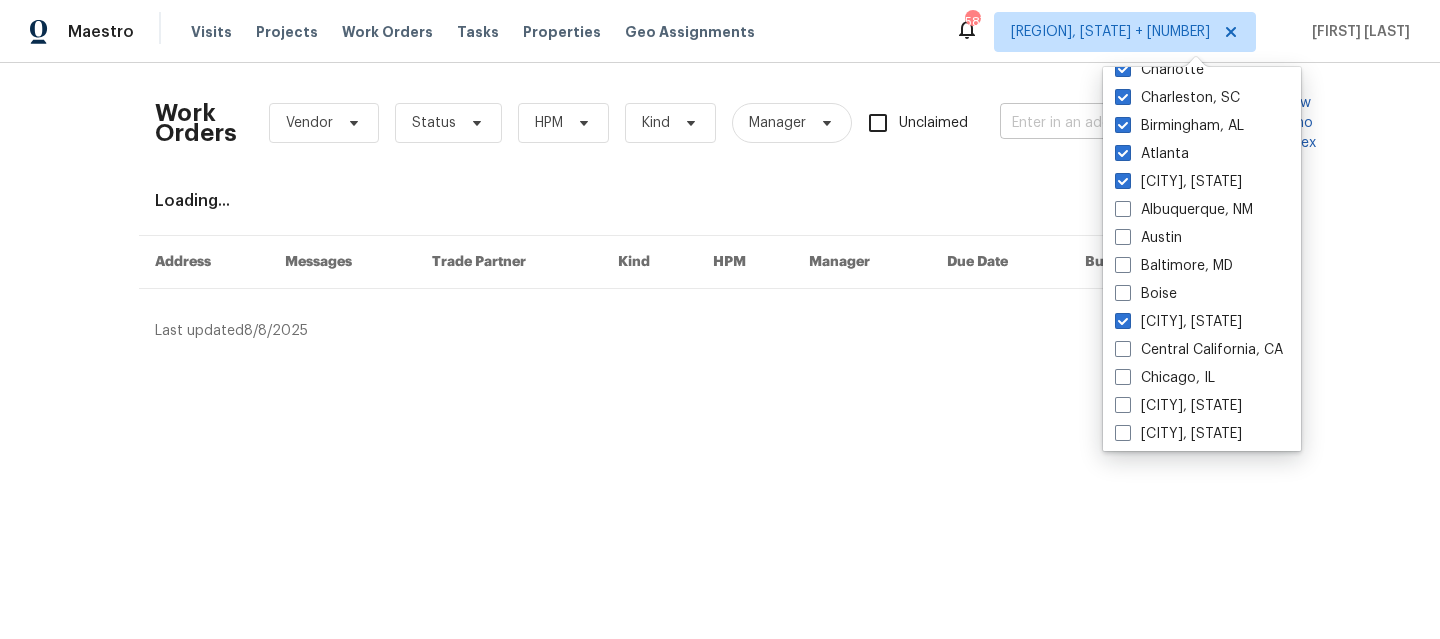 click at bounding box center [1100, 123] 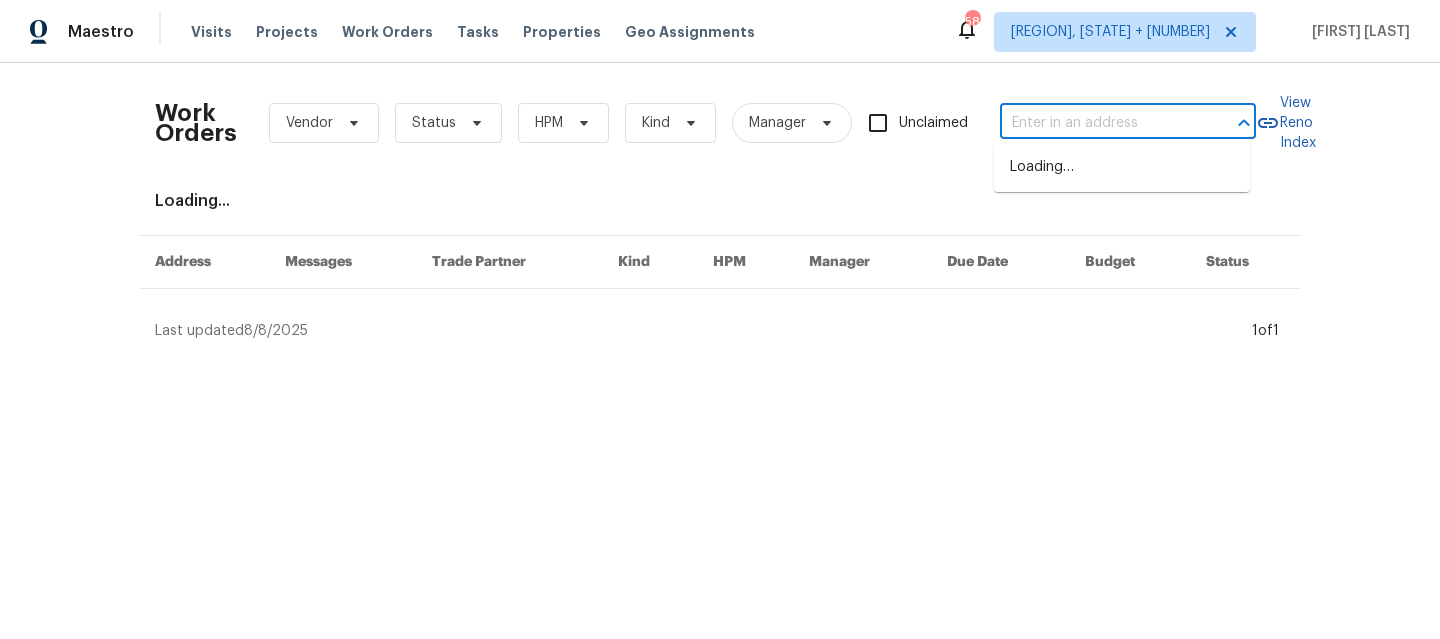 paste on "217 Cedar Brook Rd Lynn, MA 01904" 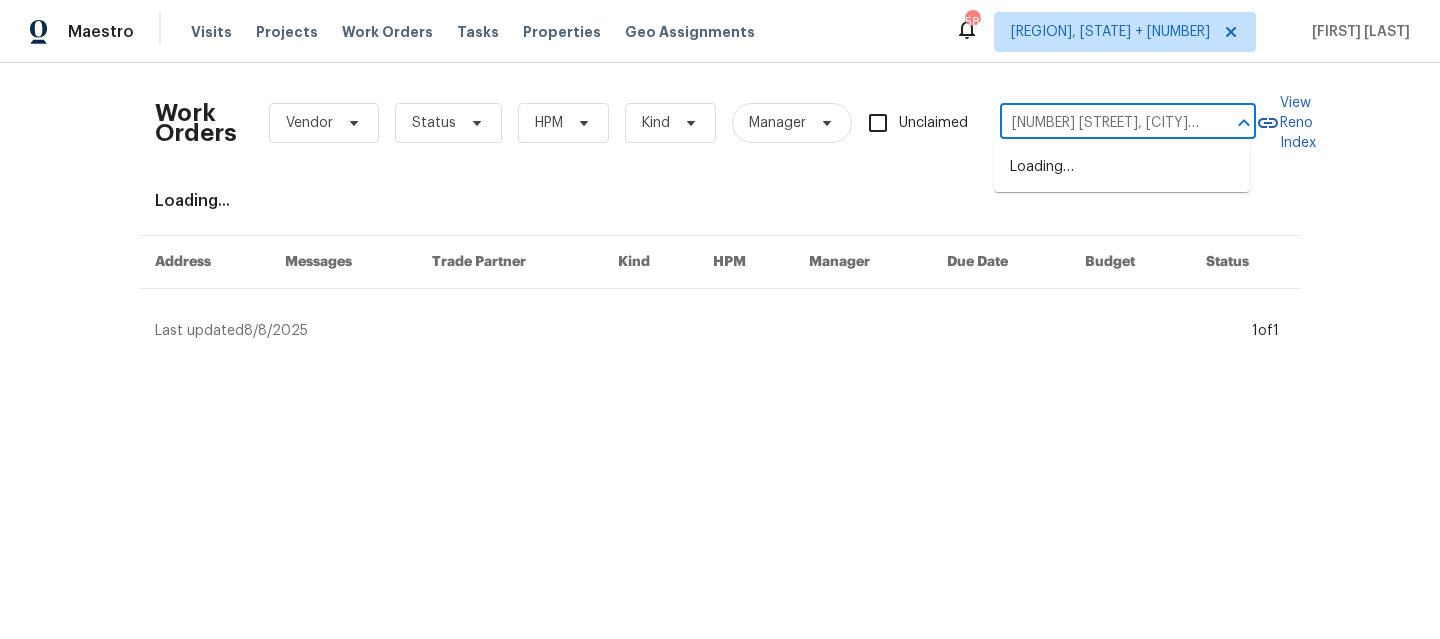 scroll, scrollTop: 0, scrollLeft: 48, axis: horizontal 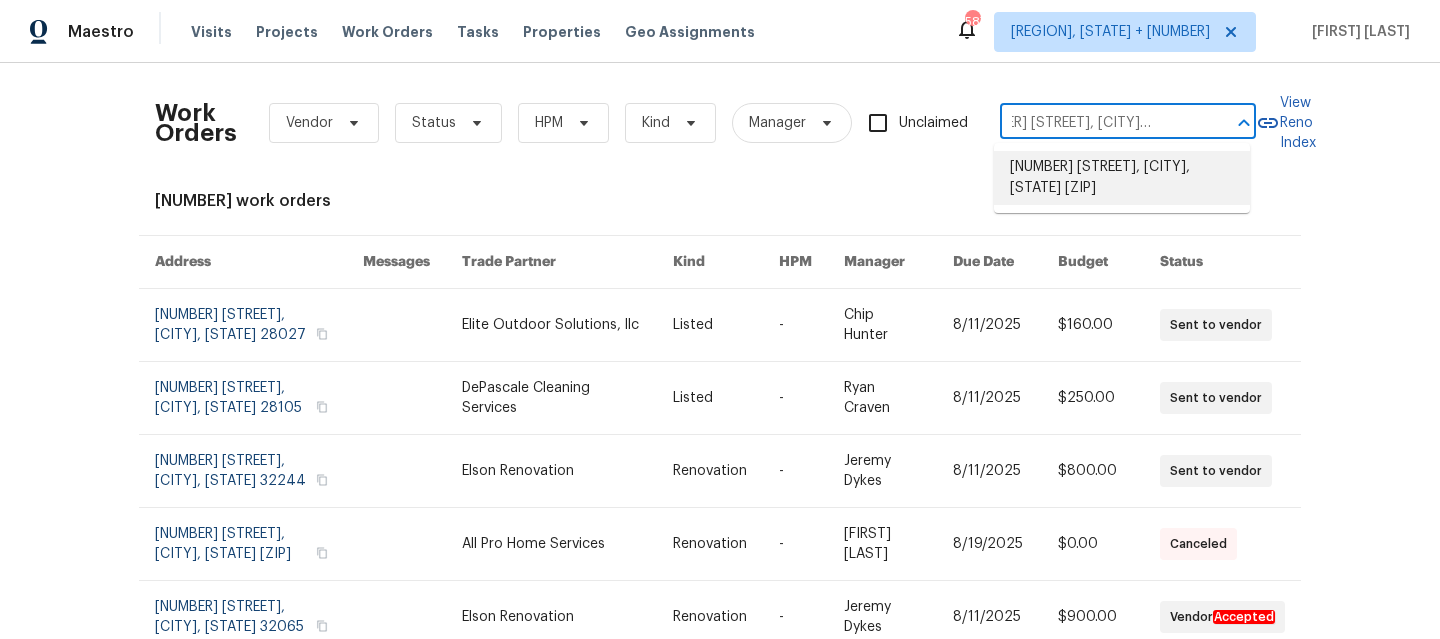 click on "217 Cedar Brook Rd, Lynn, MA 01904" at bounding box center [1122, 178] 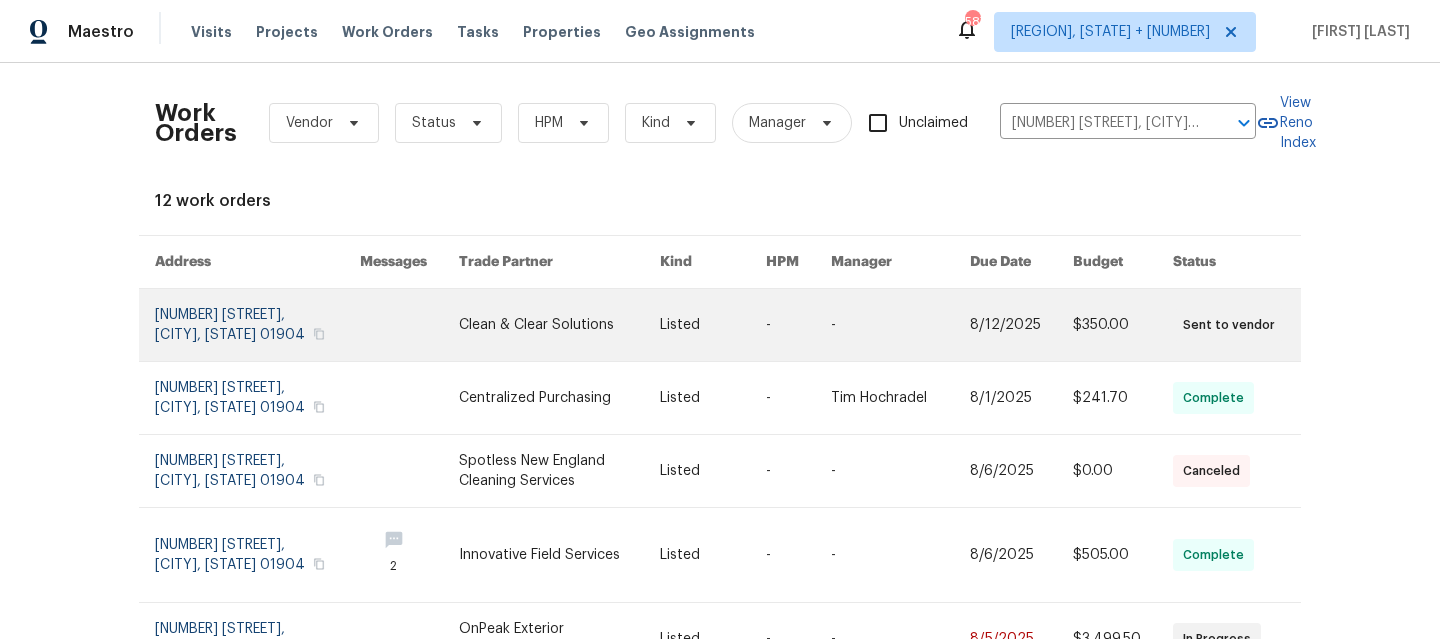 click at bounding box center (257, 325) 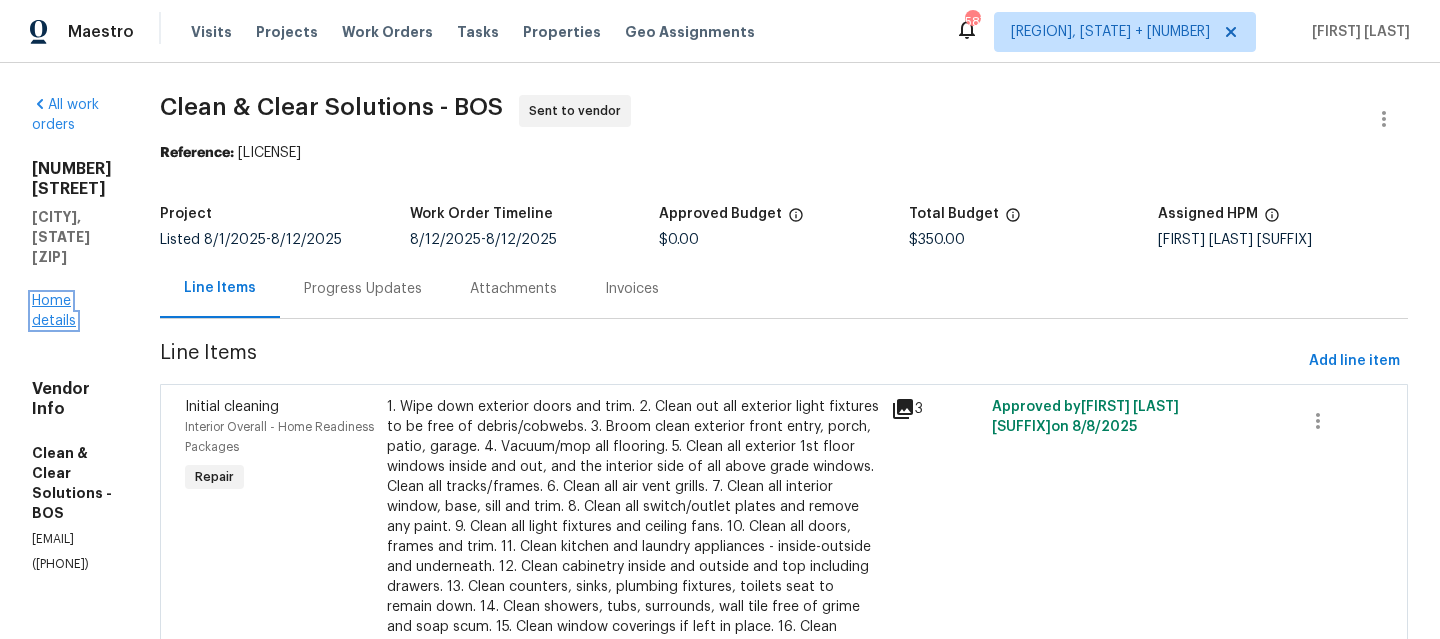 click on "Home details" at bounding box center (54, 311) 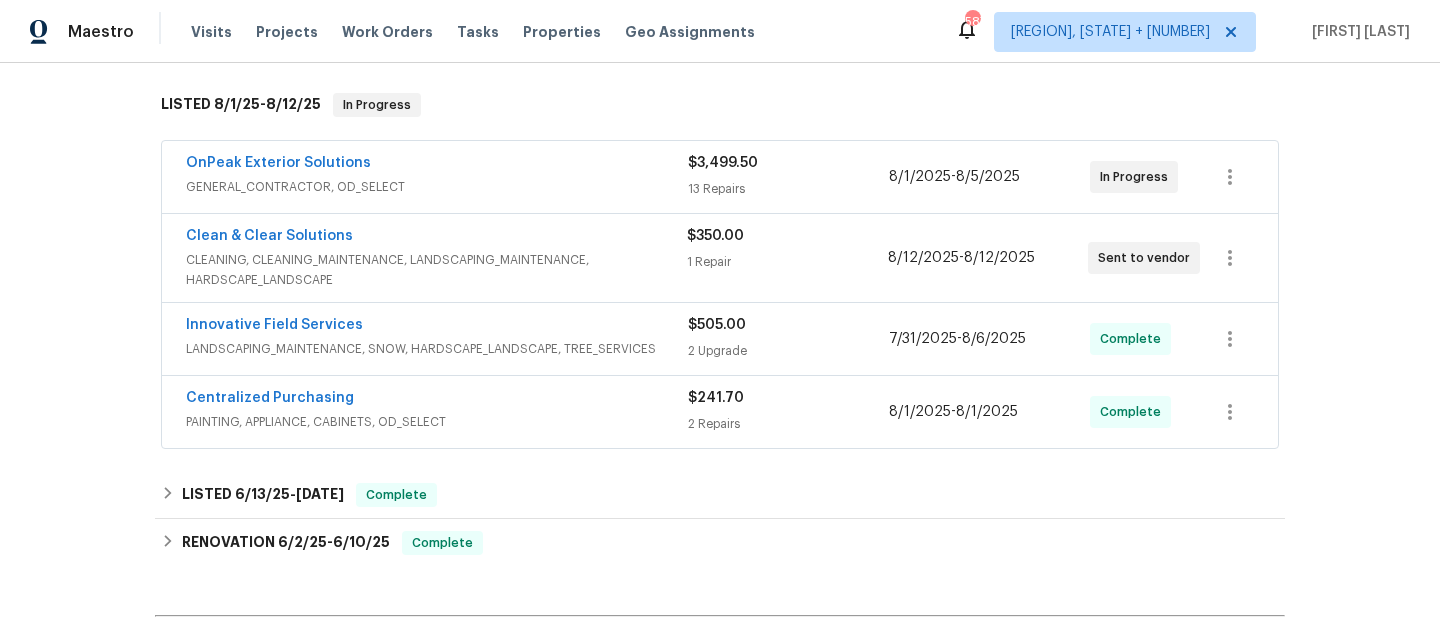 scroll, scrollTop: 420, scrollLeft: 0, axis: vertical 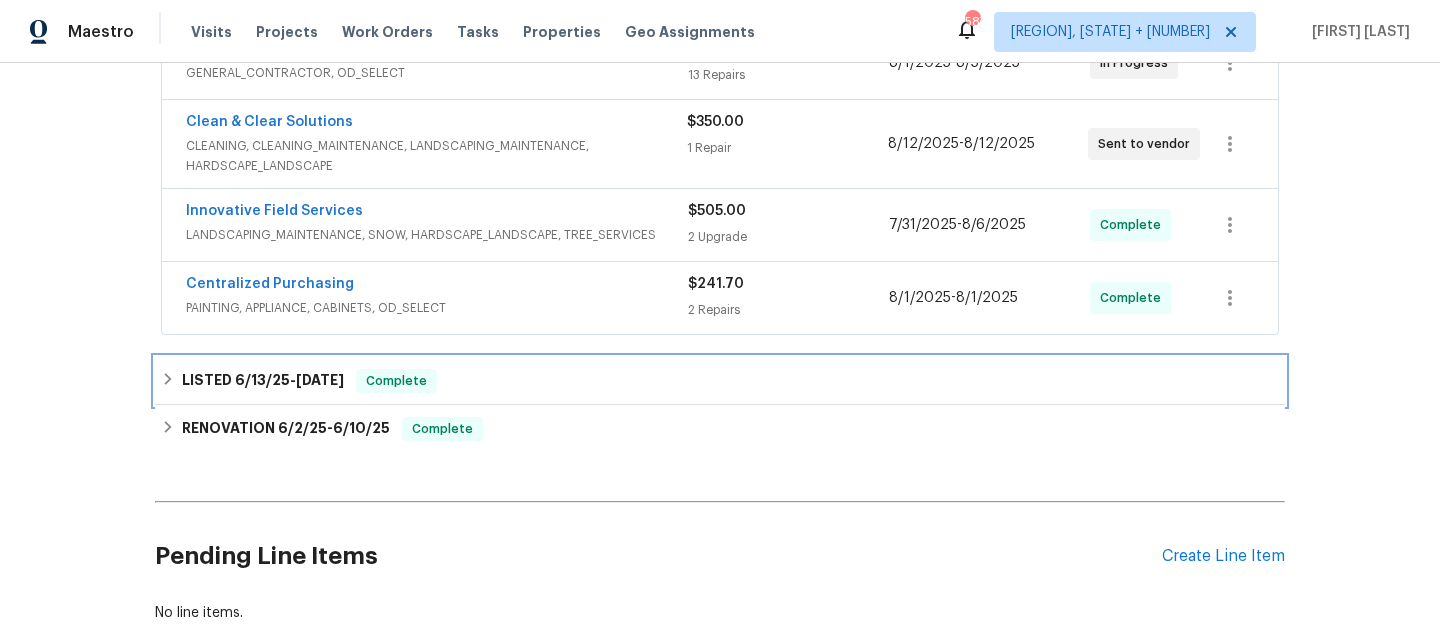 click on "LISTED   6/13/25  -  6/14/25 Complete" at bounding box center (720, 381) 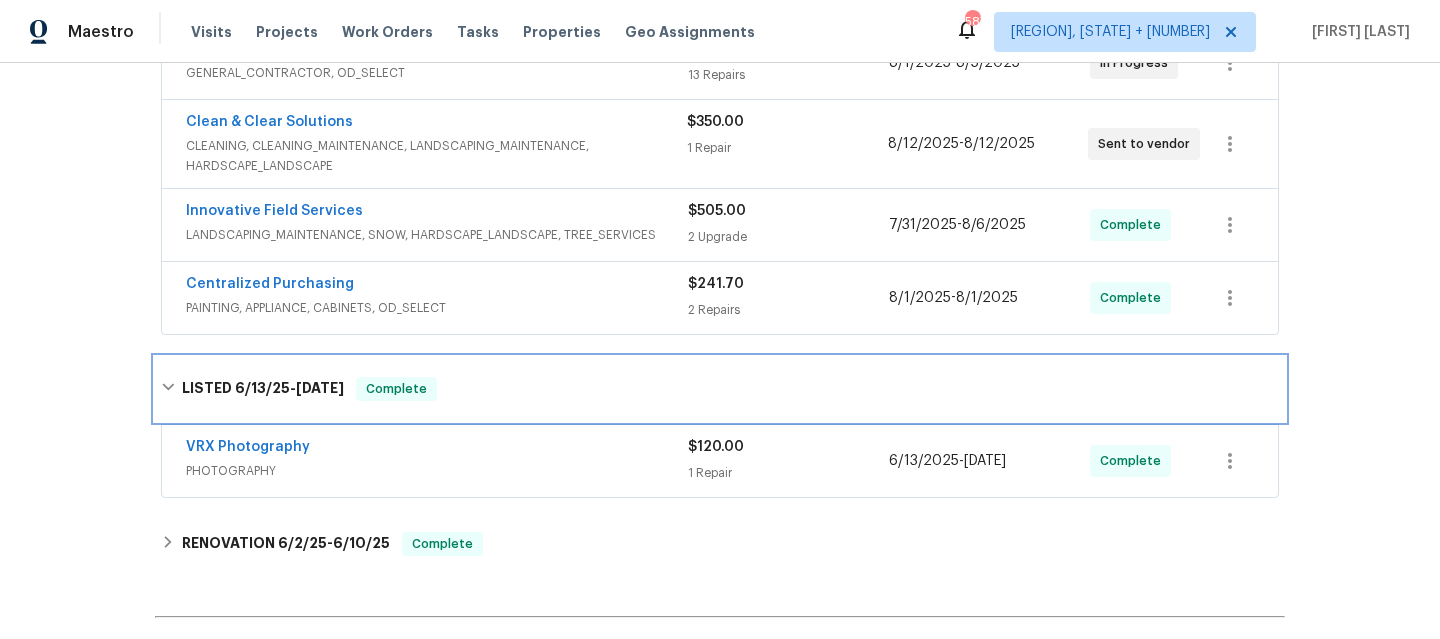 click on "LISTED   6/13/25  -  6/14/25 Complete" at bounding box center (720, 389) 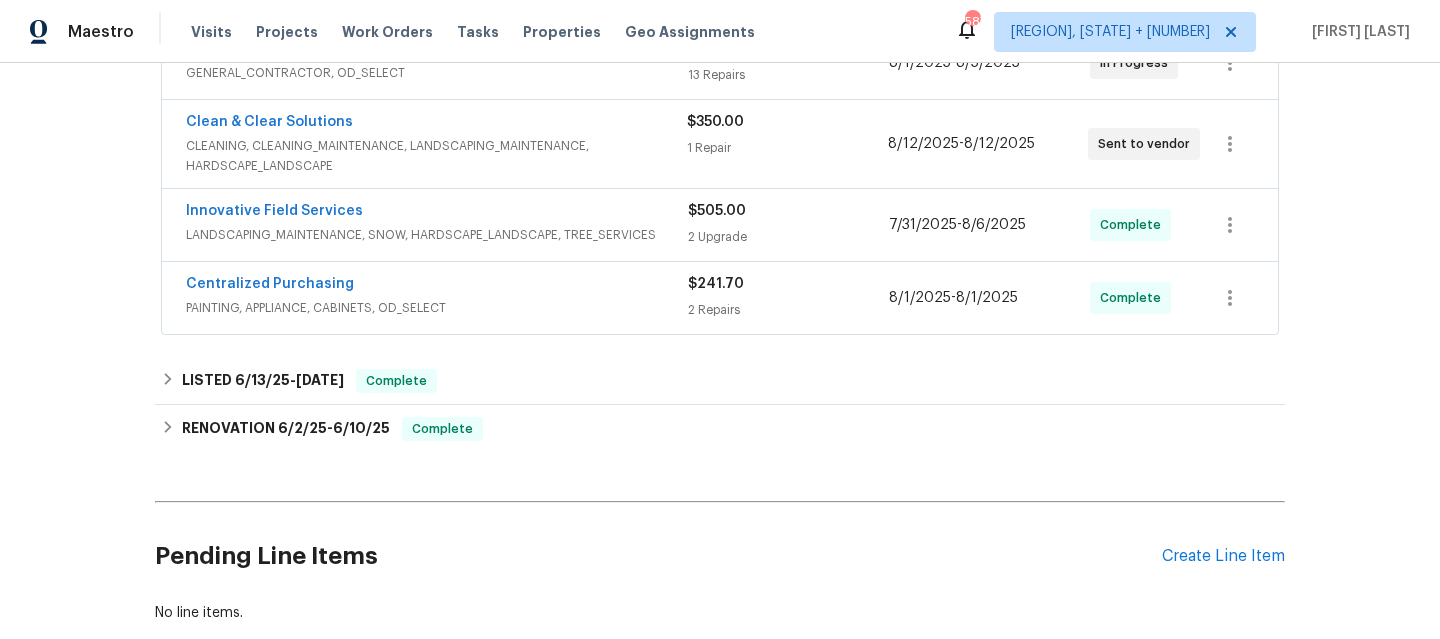 click on "PAINTING, APPLIANCE, CABINETS, OD_SELECT" at bounding box center [437, 308] 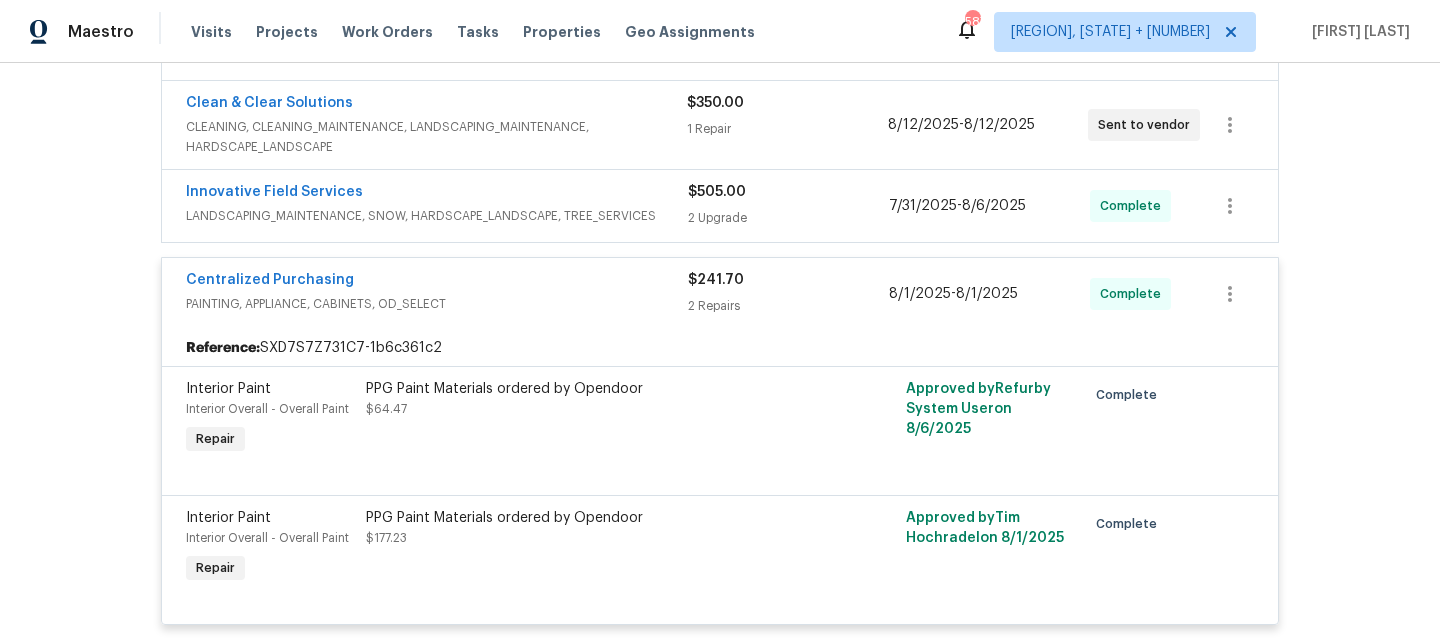 scroll, scrollTop: 436, scrollLeft: 0, axis: vertical 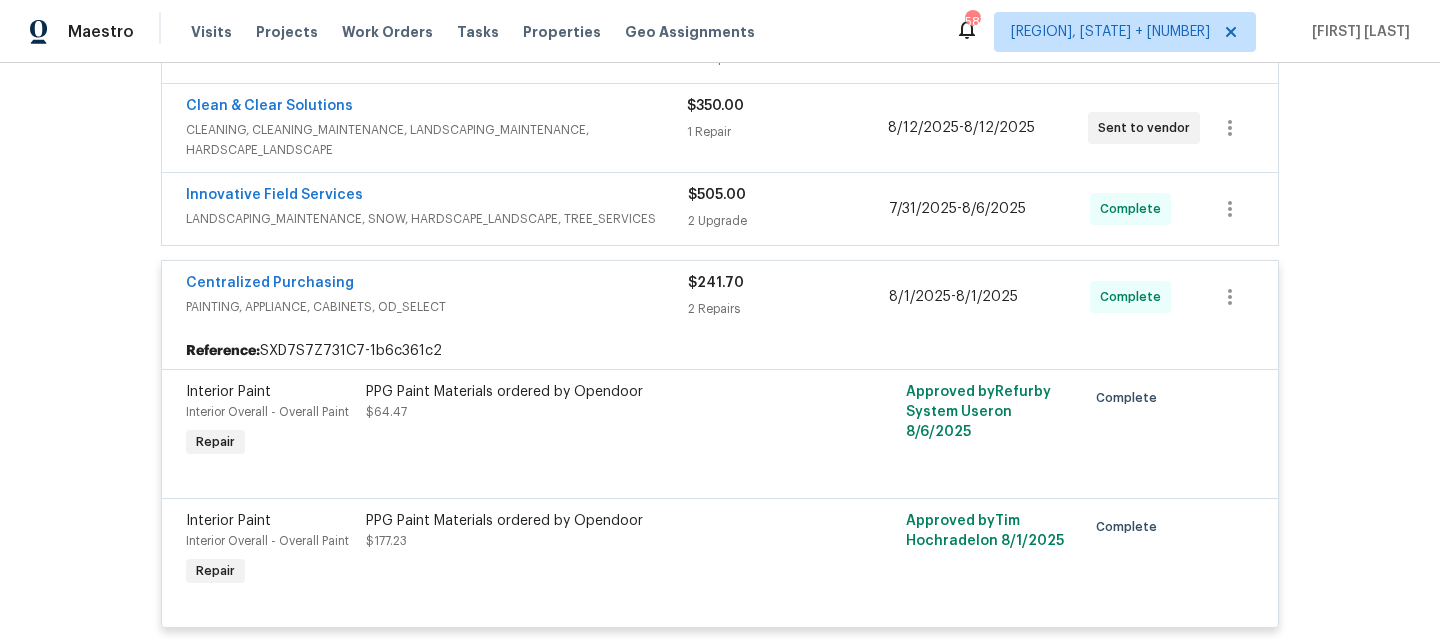 click on "PAINTING, APPLIANCE, CABINETS, OD_SELECT" at bounding box center (437, 307) 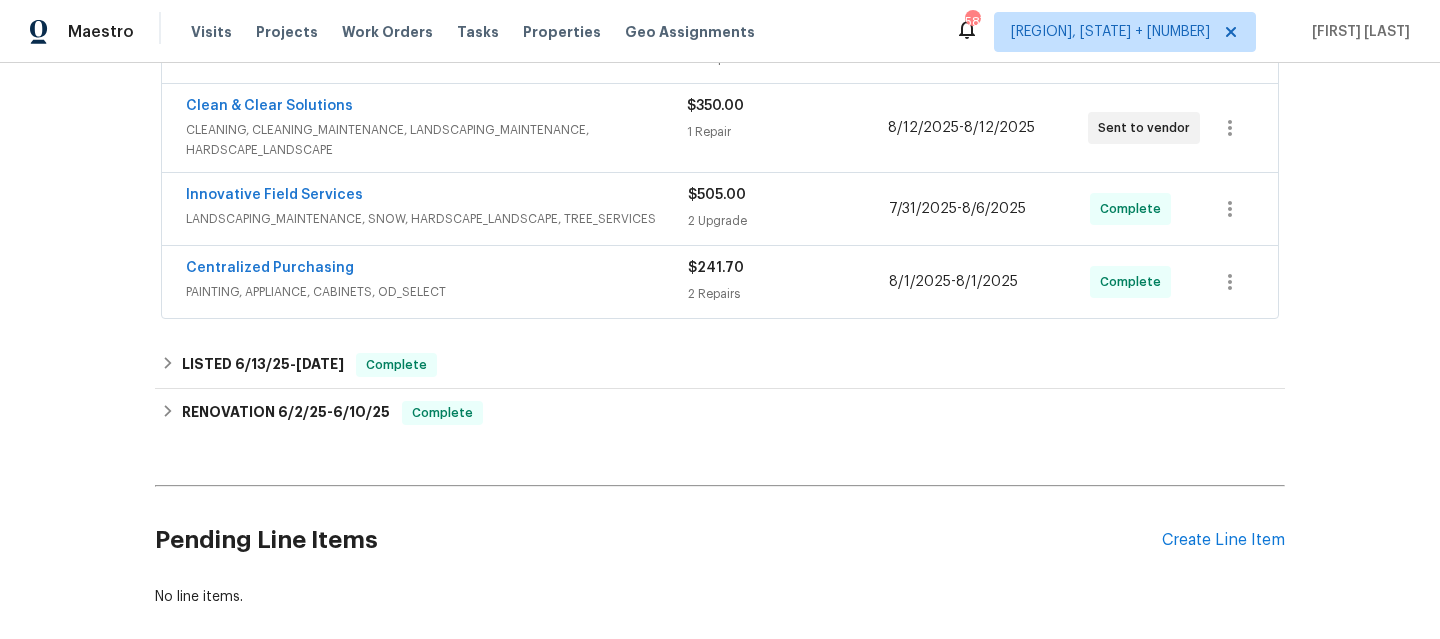 click on "Innovative Field Services" at bounding box center (437, 197) 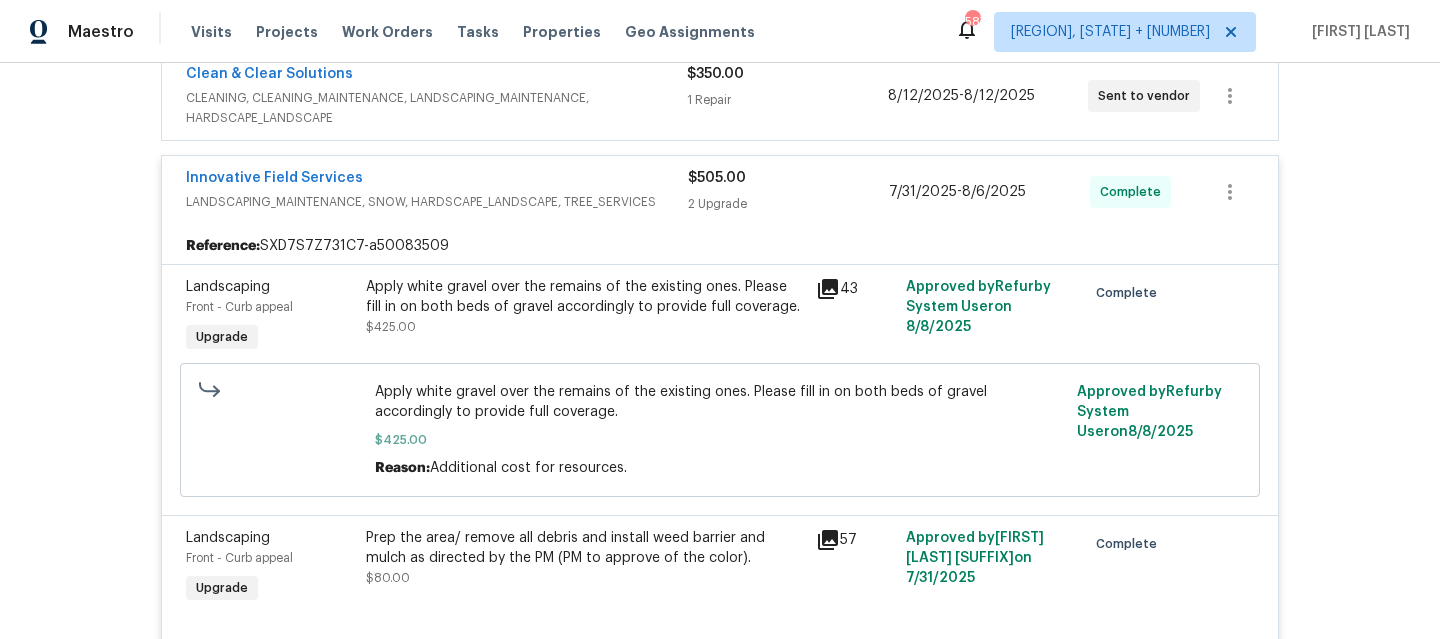 scroll, scrollTop: 447, scrollLeft: 0, axis: vertical 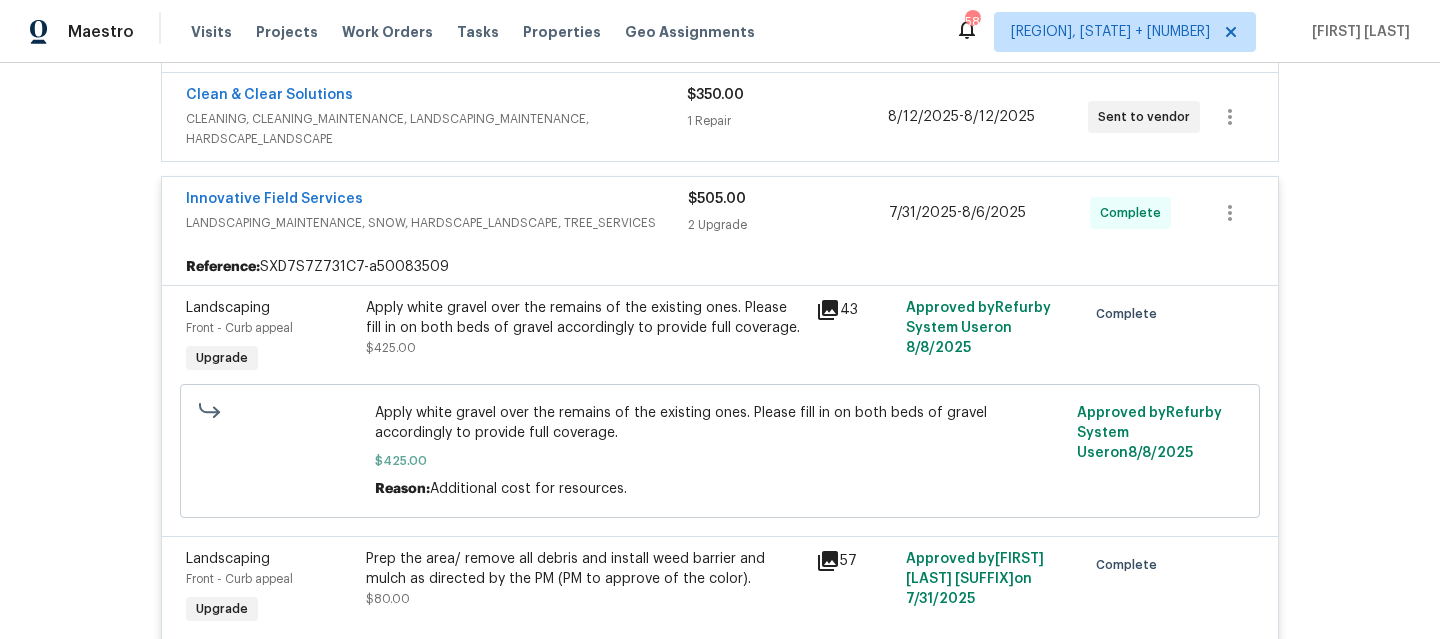click on "Innovative Field Services" at bounding box center [437, 201] 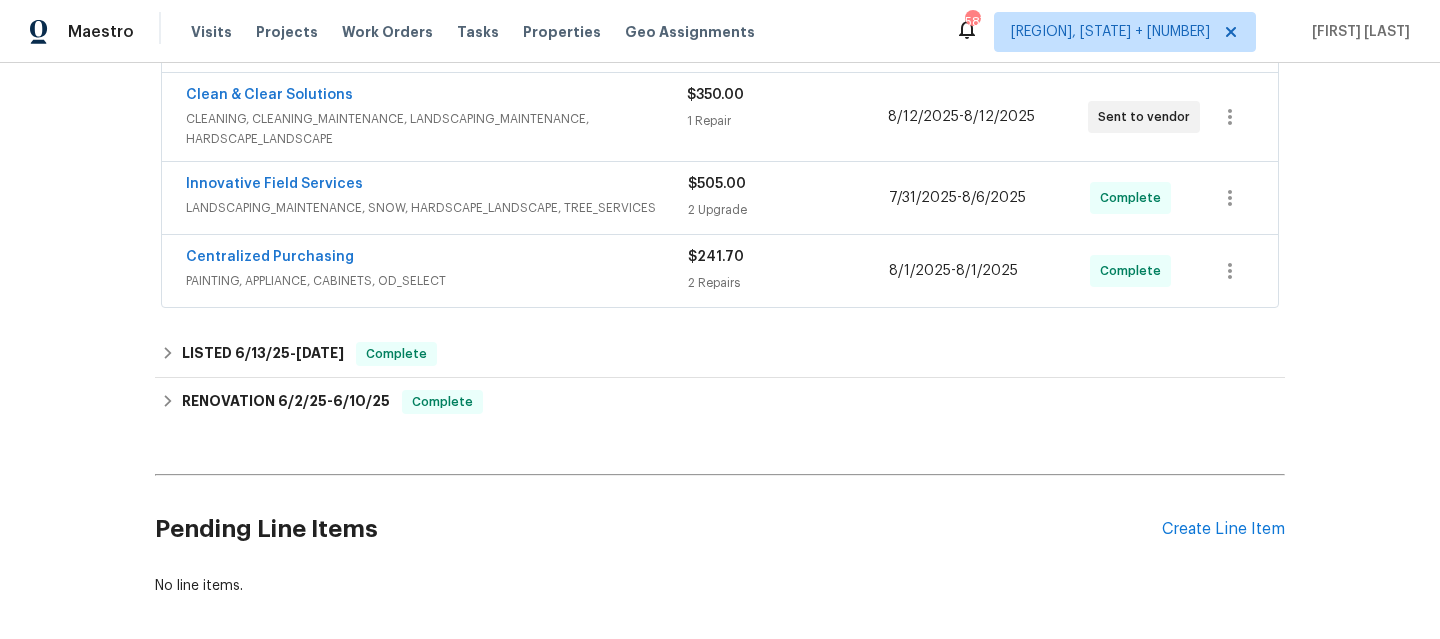 click on "CLEANING, CLEANING_MAINTENANCE, LANDSCAPING_MAINTENANCE, HARDSCAPE_LANDSCAPE" at bounding box center (436, 129) 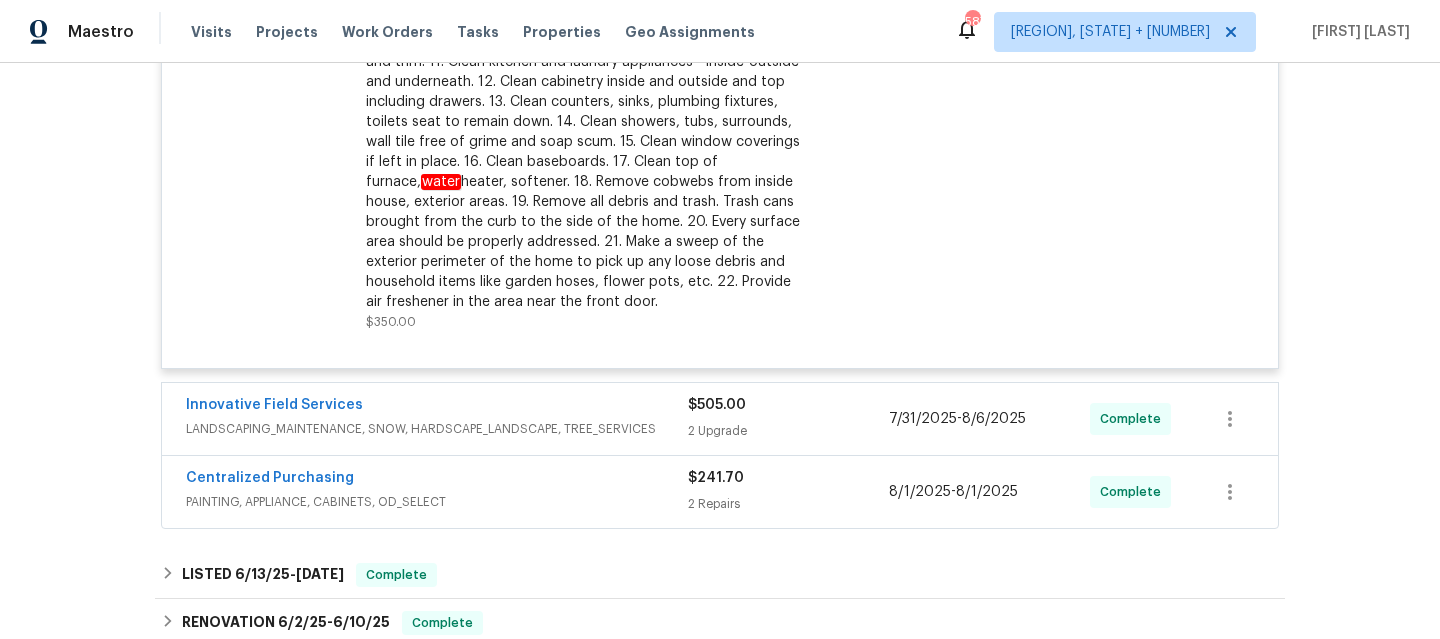 scroll, scrollTop: 487, scrollLeft: 0, axis: vertical 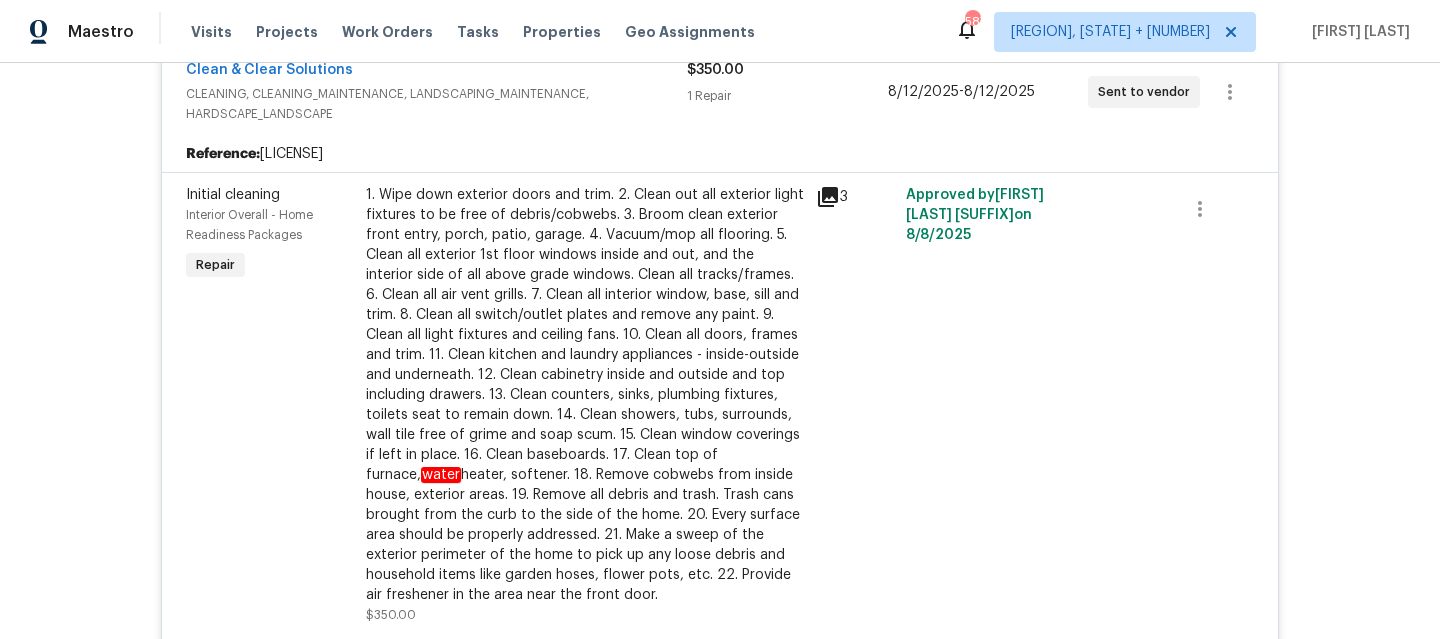 click on "Clean & Clear Solutions CLEANING, CLEANING_MAINTENANCE, LANDSCAPING_MAINTENANCE, HARDSCAPE_LANDSCAPE $350.00 1 Repair 8/12/2025  -  8/12/2025 Sent to vendor" at bounding box center (720, 92) 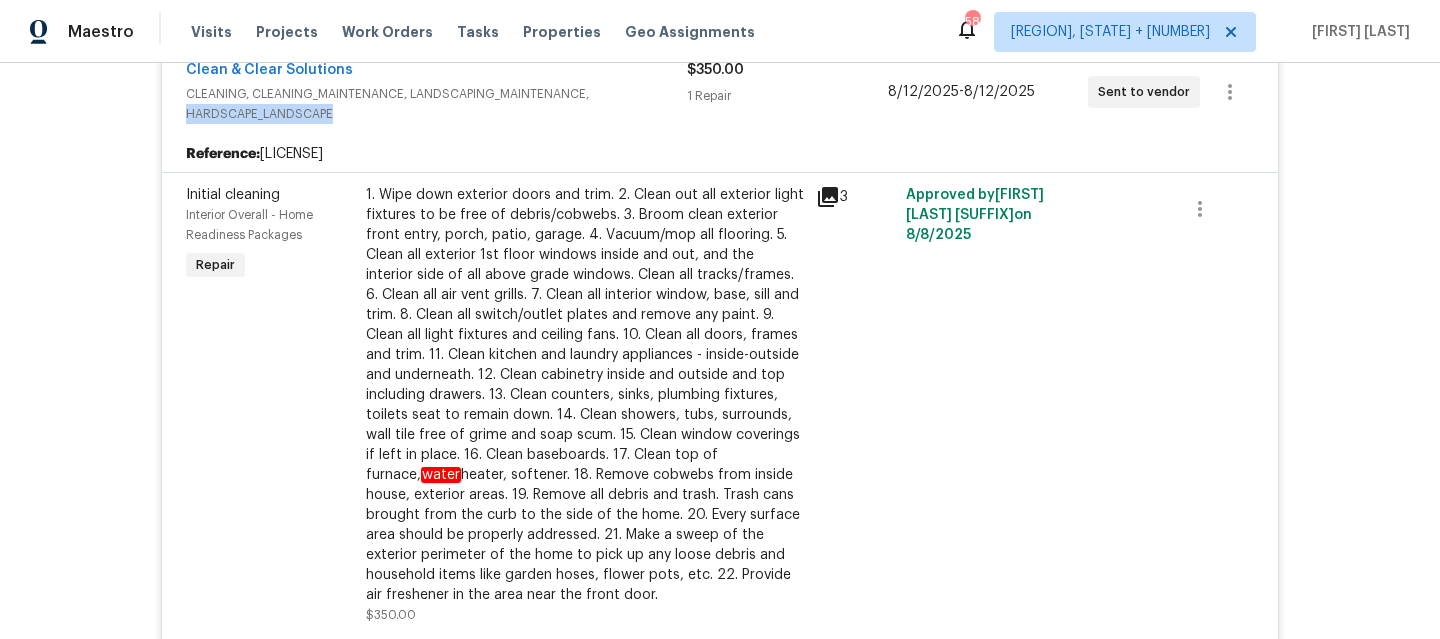 click on "CLEANING, CLEANING_MAINTENANCE, LANDSCAPING_MAINTENANCE, HARDSCAPE_LANDSCAPE" at bounding box center [436, 104] 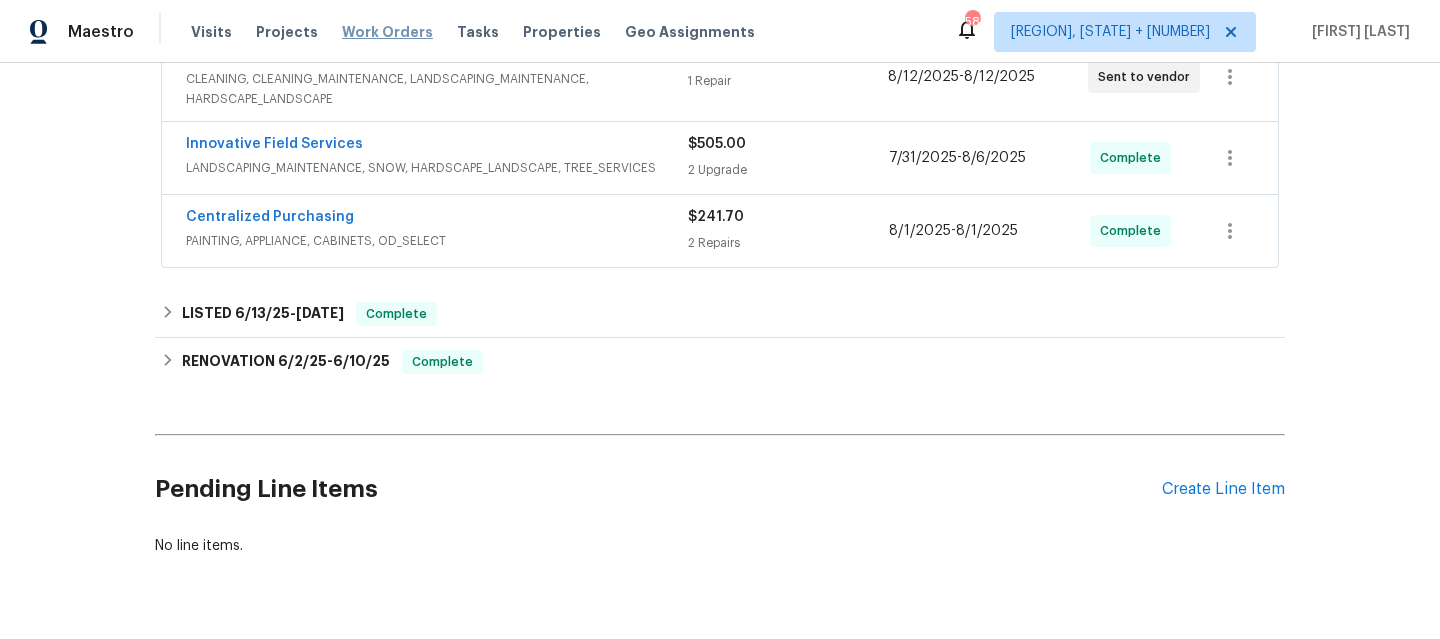click on "Work Orders" at bounding box center (387, 32) 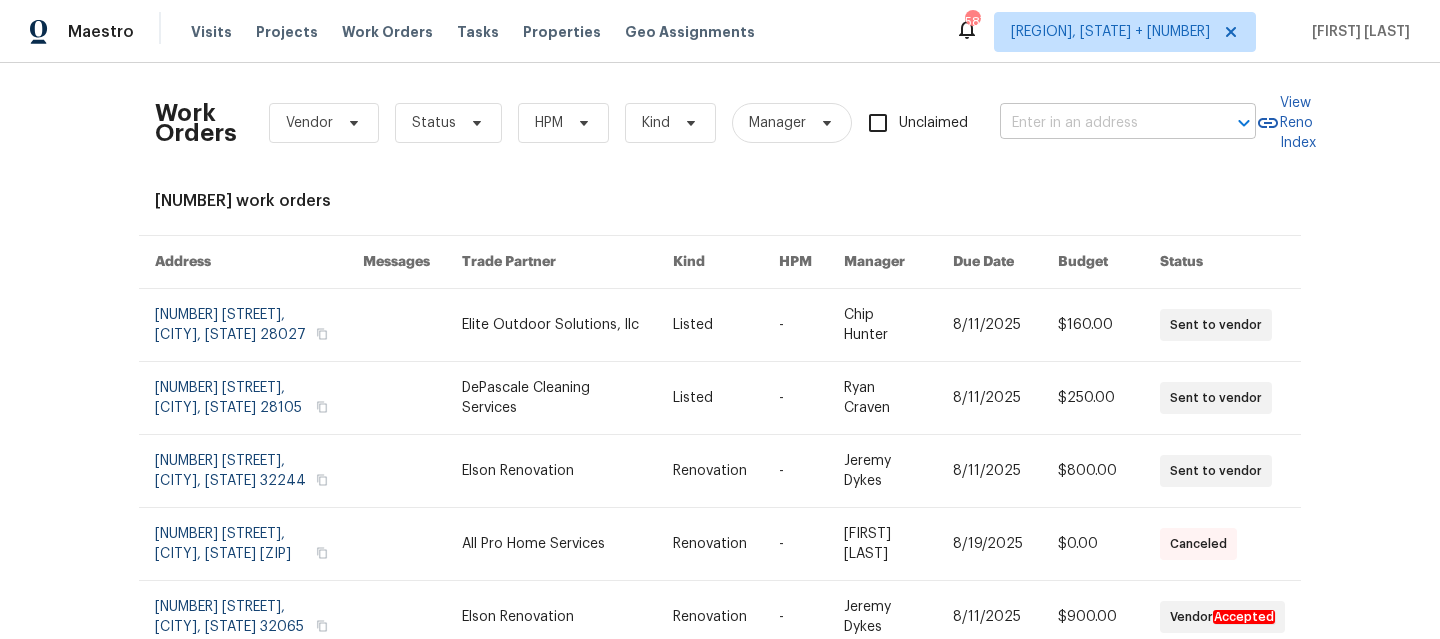 click at bounding box center [1100, 123] 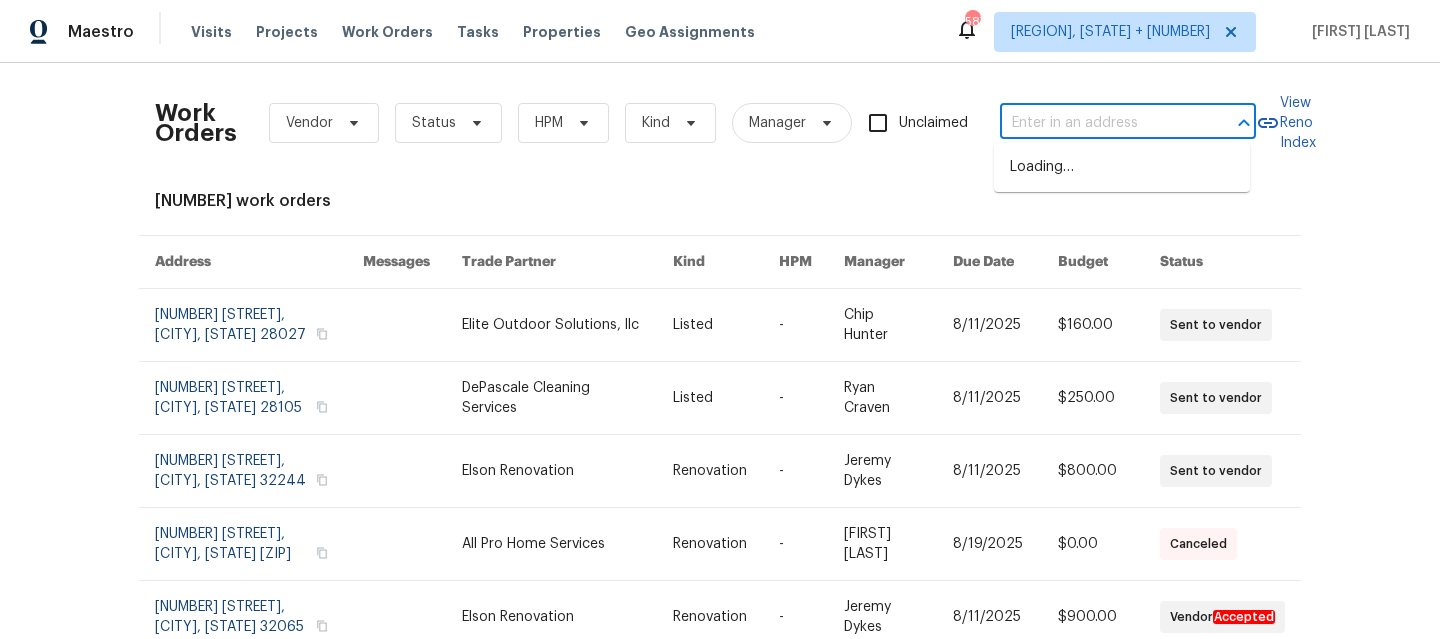 paste on "3309 Red Oak Cir N Burnsville, MN 55337" 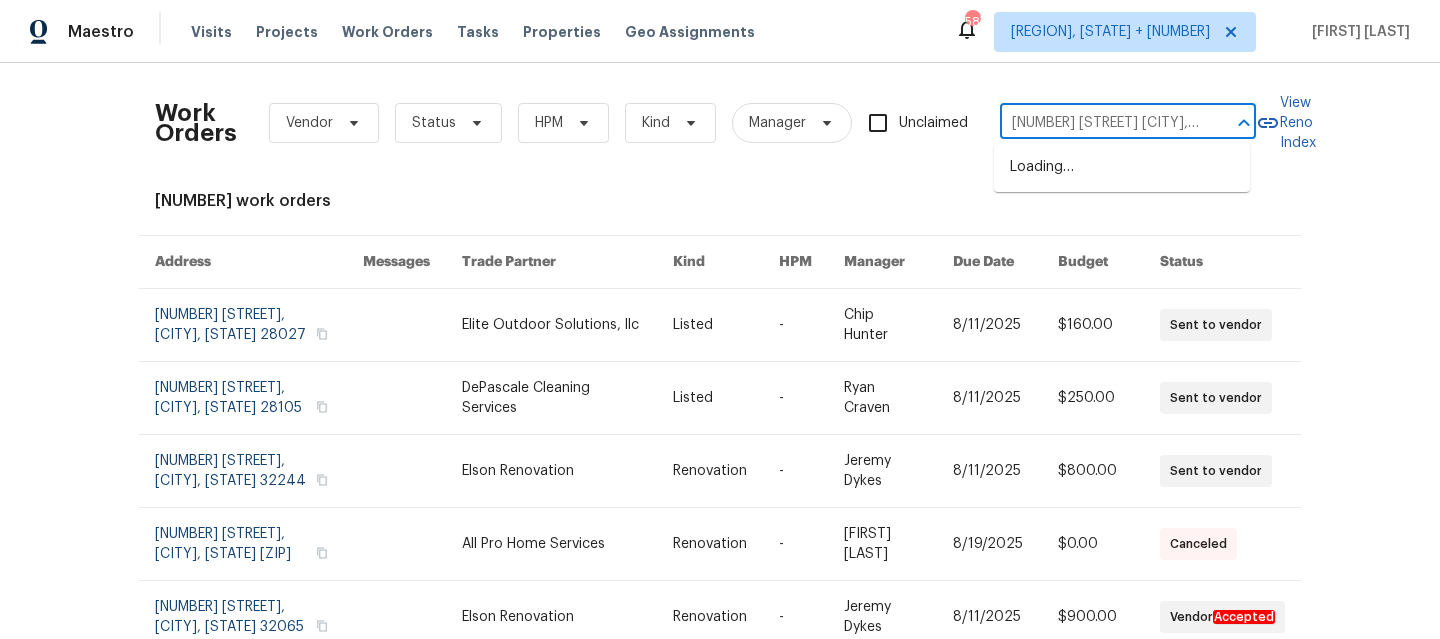 scroll, scrollTop: 0, scrollLeft: 83, axis: horizontal 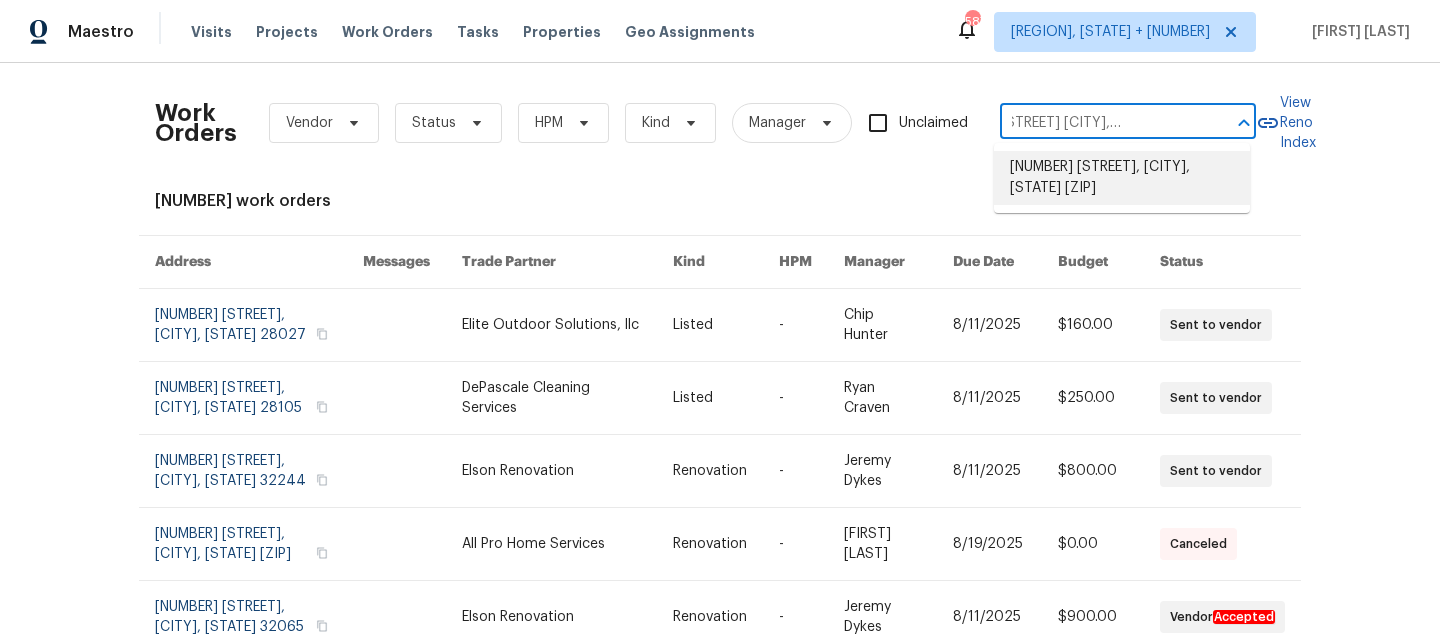 click on "3309 Red Oak Cir N, Burnsville, MN 55337" at bounding box center (1122, 178) 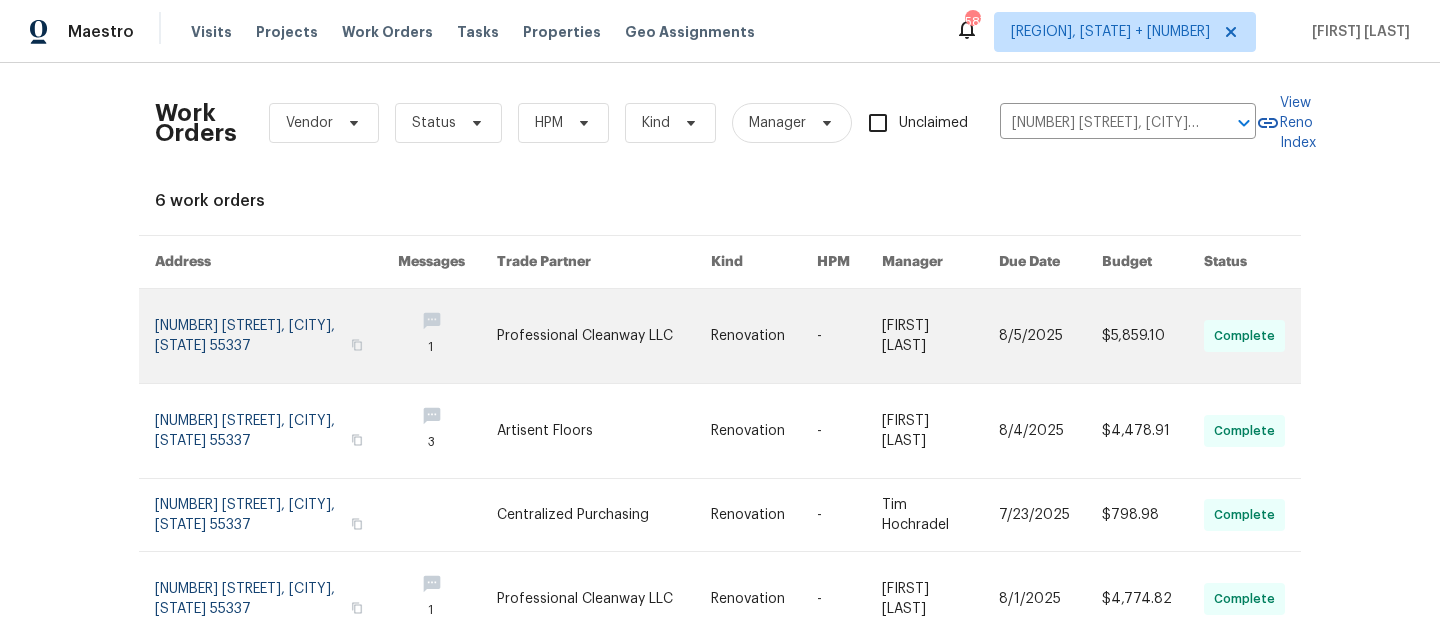 click at bounding box center (276, 336) 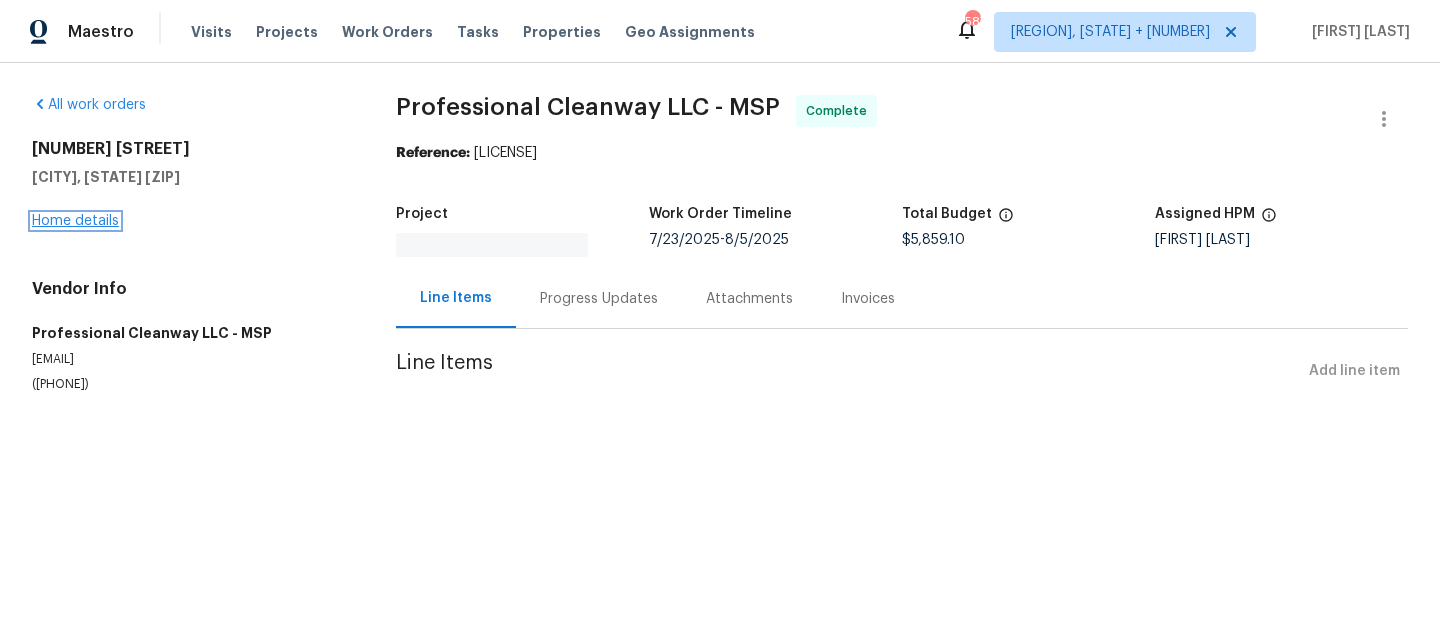 click on "Home details" at bounding box center [75, 221] 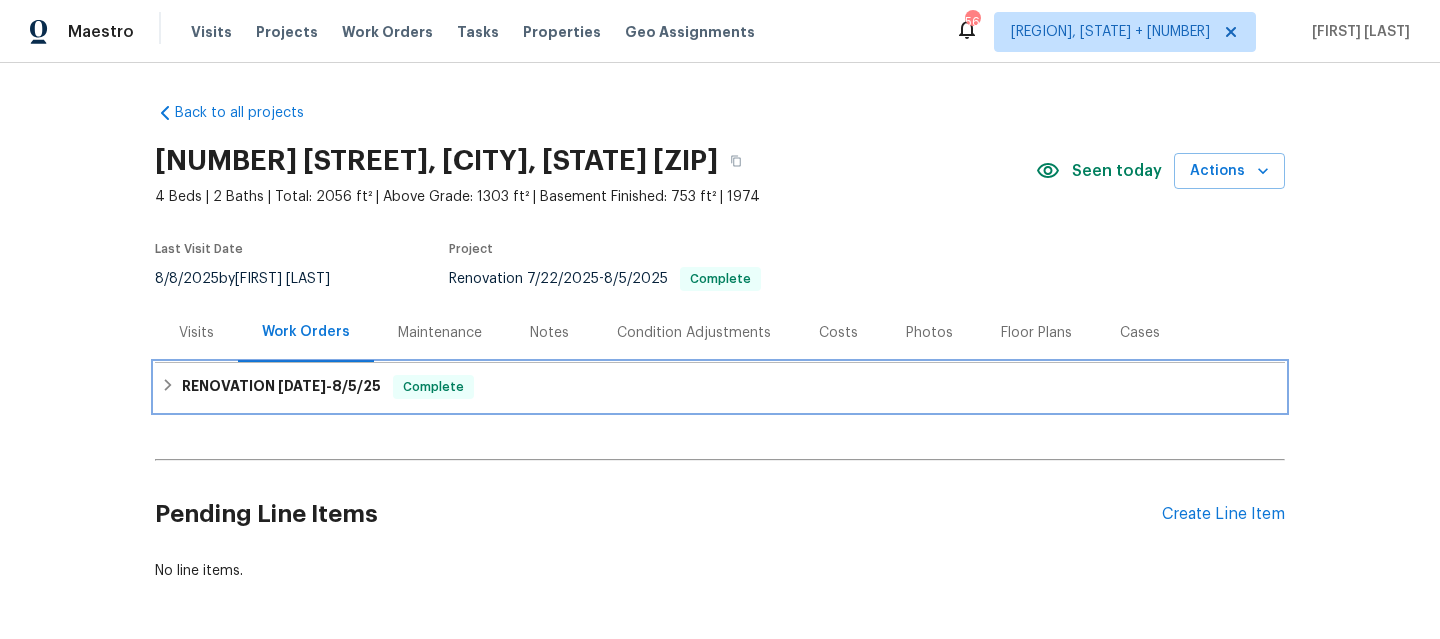 click on "RENOVATION   7/22/25  -  8/5/25 Complete" at bounding box center [720, 387] 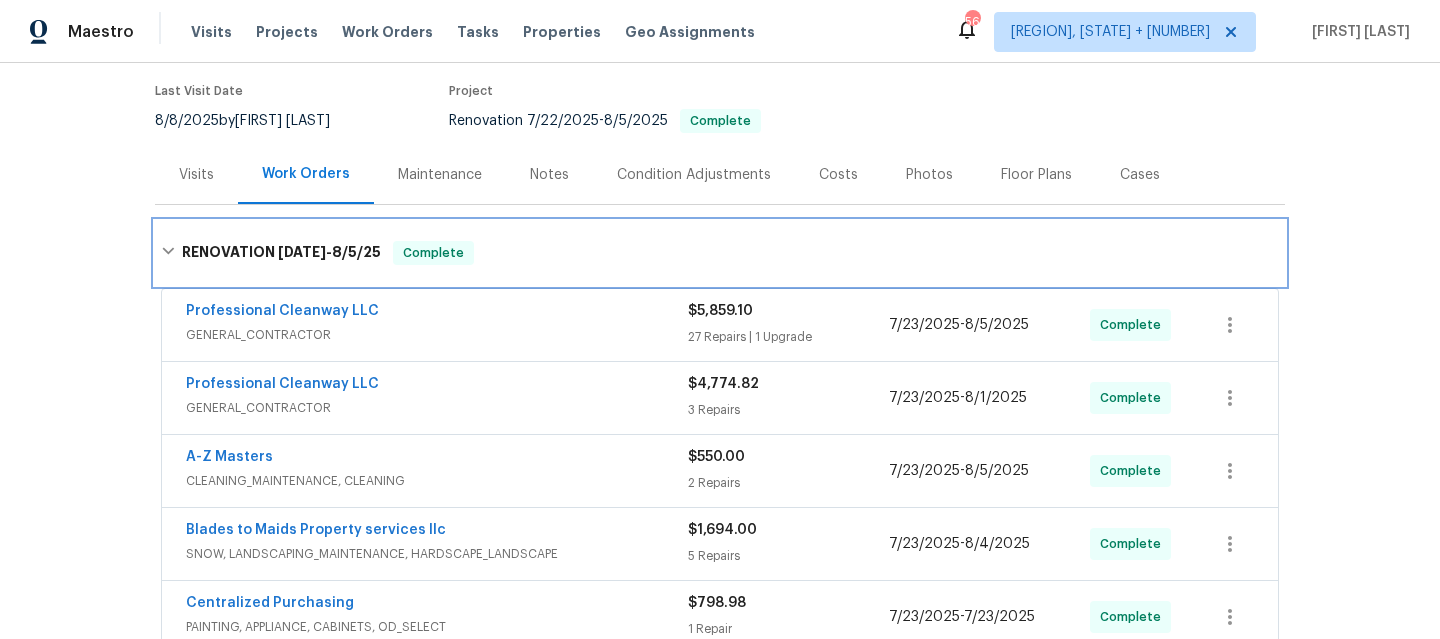 scroll, scrollTop: 469, scrollLeft: 0, axis: vertical 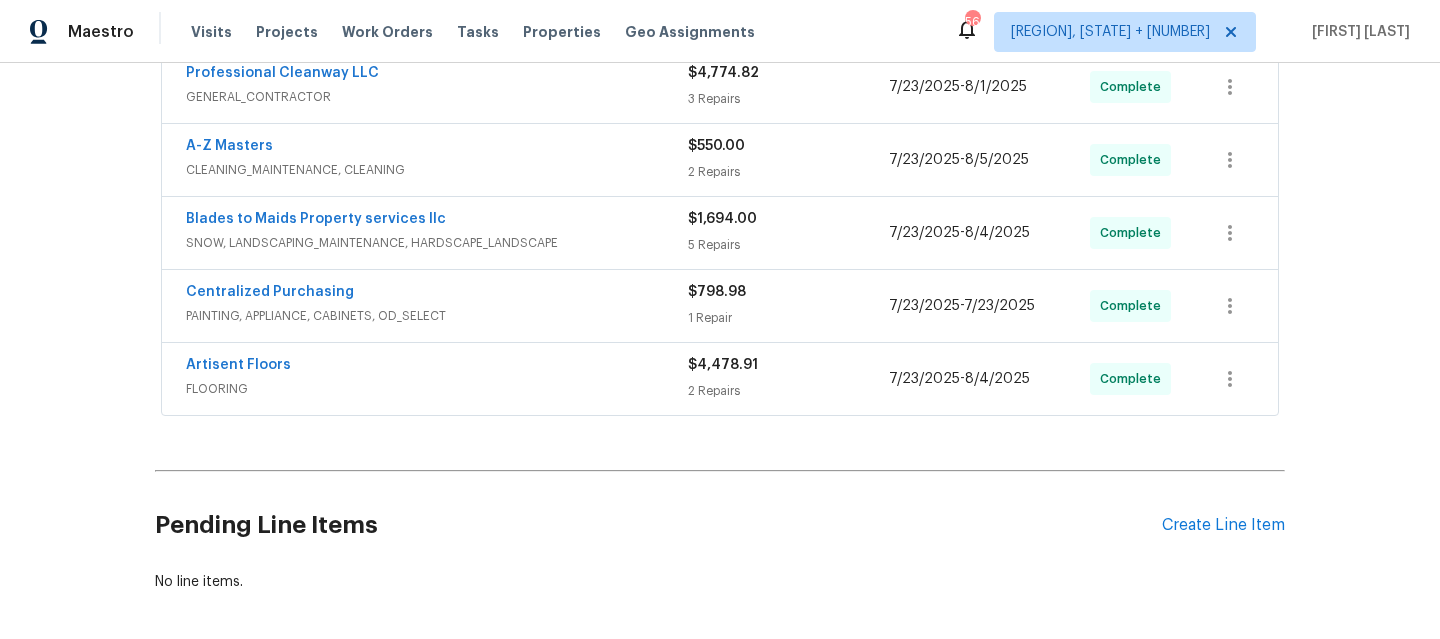 click on "Artisent Floors" at bounding box center (437, 367) 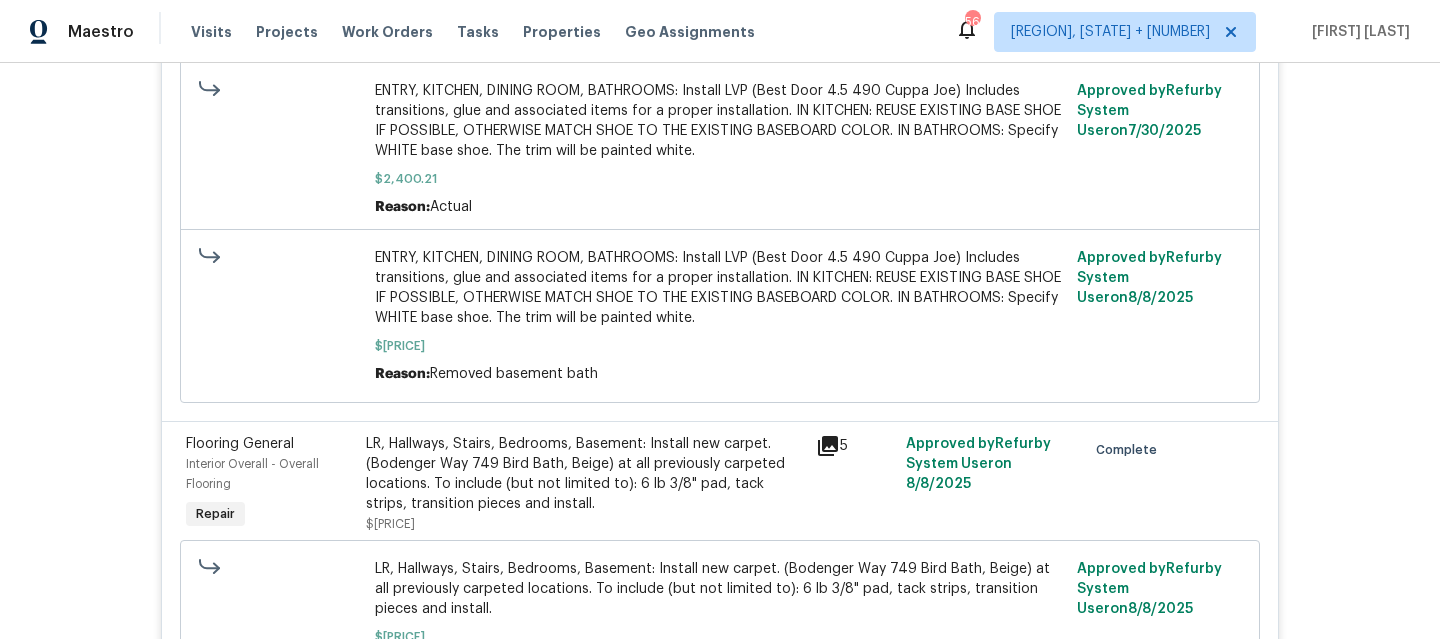 scroll, scrollTop: 1462, scrollLeft: 0, axis: vertical 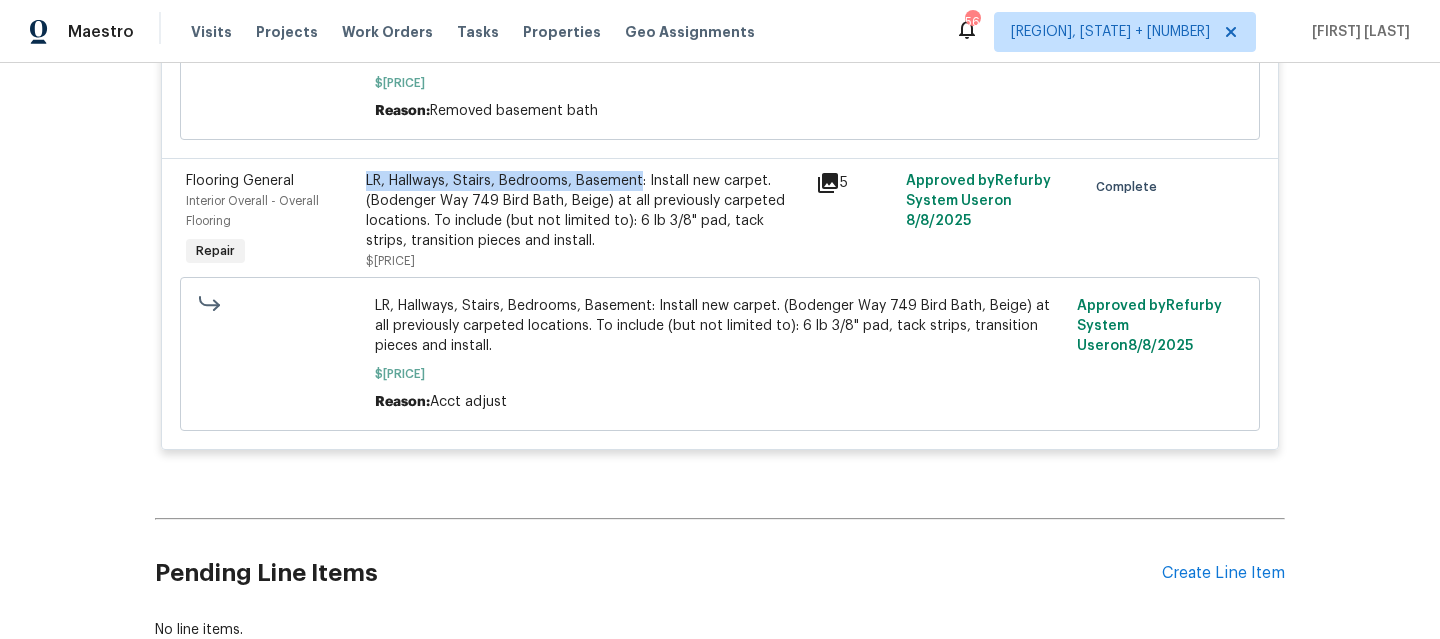 drag, startPoint x: 356, startPoint y: 181, endPoint x: 631, endPoint y: 186, distance: 275.04544 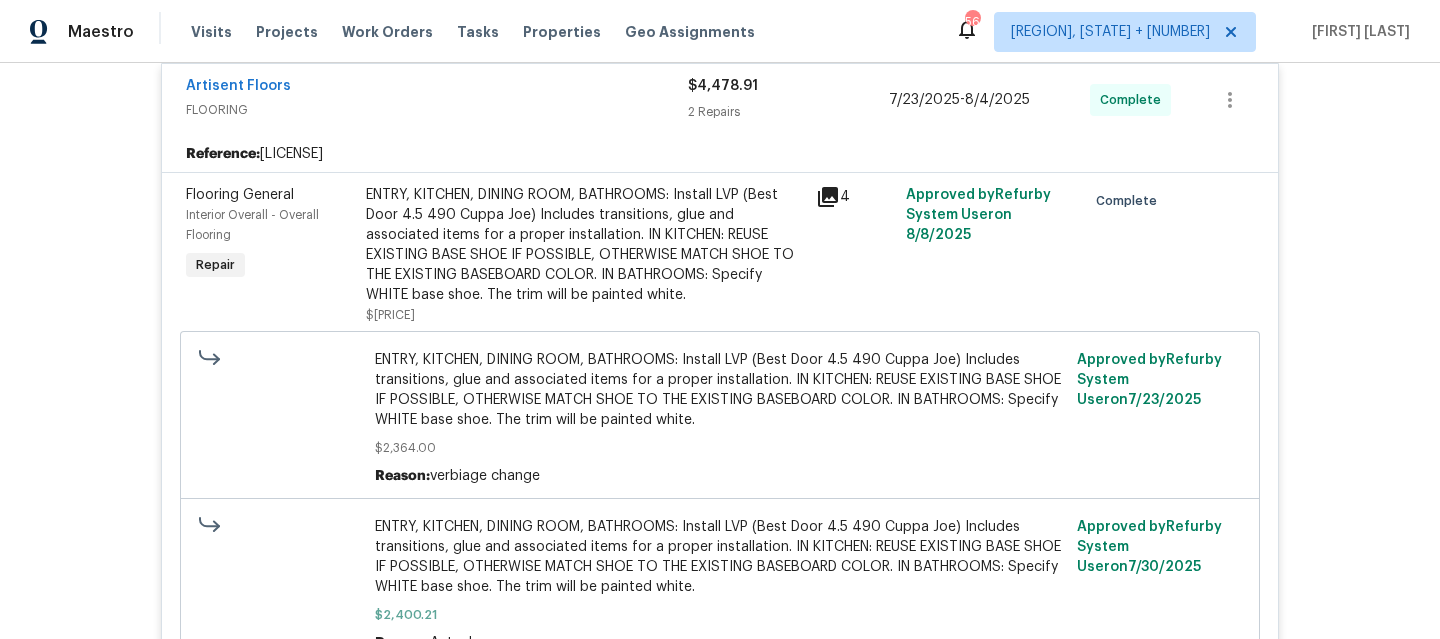 scroll, scrollTop: 752, scrollLeft: 0, axis: vertical 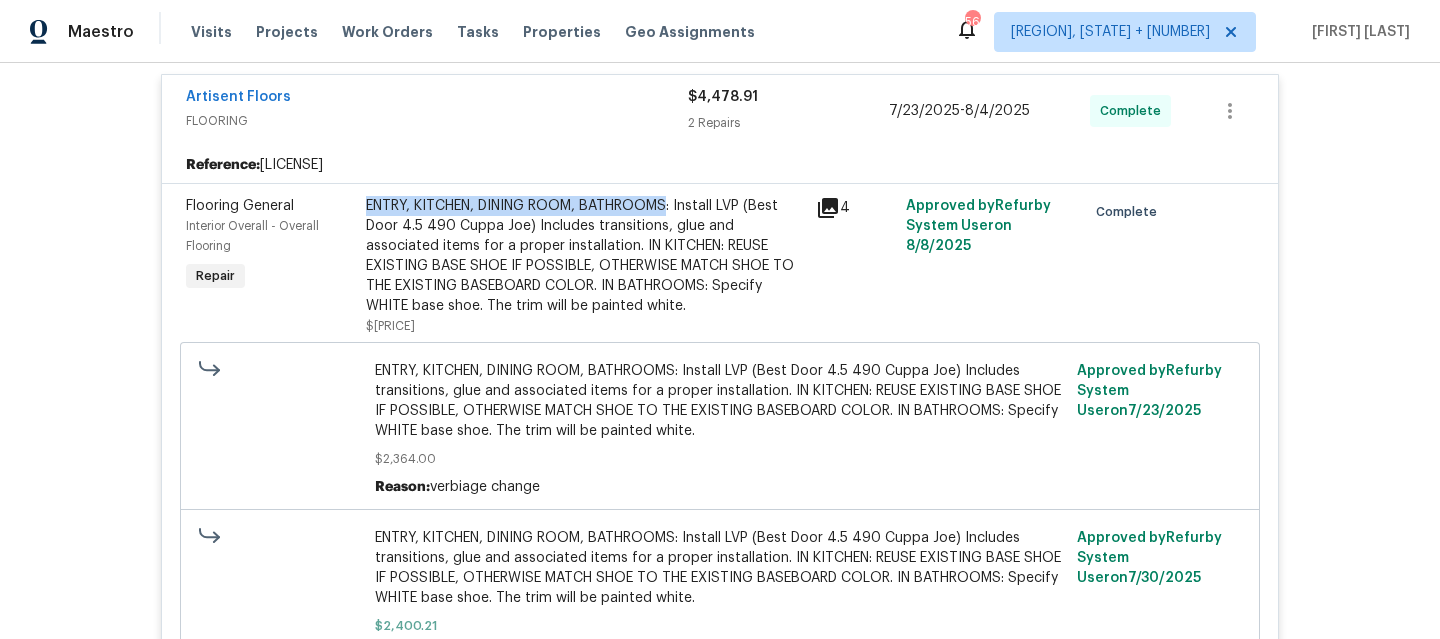drag, startPoint x: 660, startPoint y: 210, endPoint x: 360, endPoint y: 207, distance: 300.015 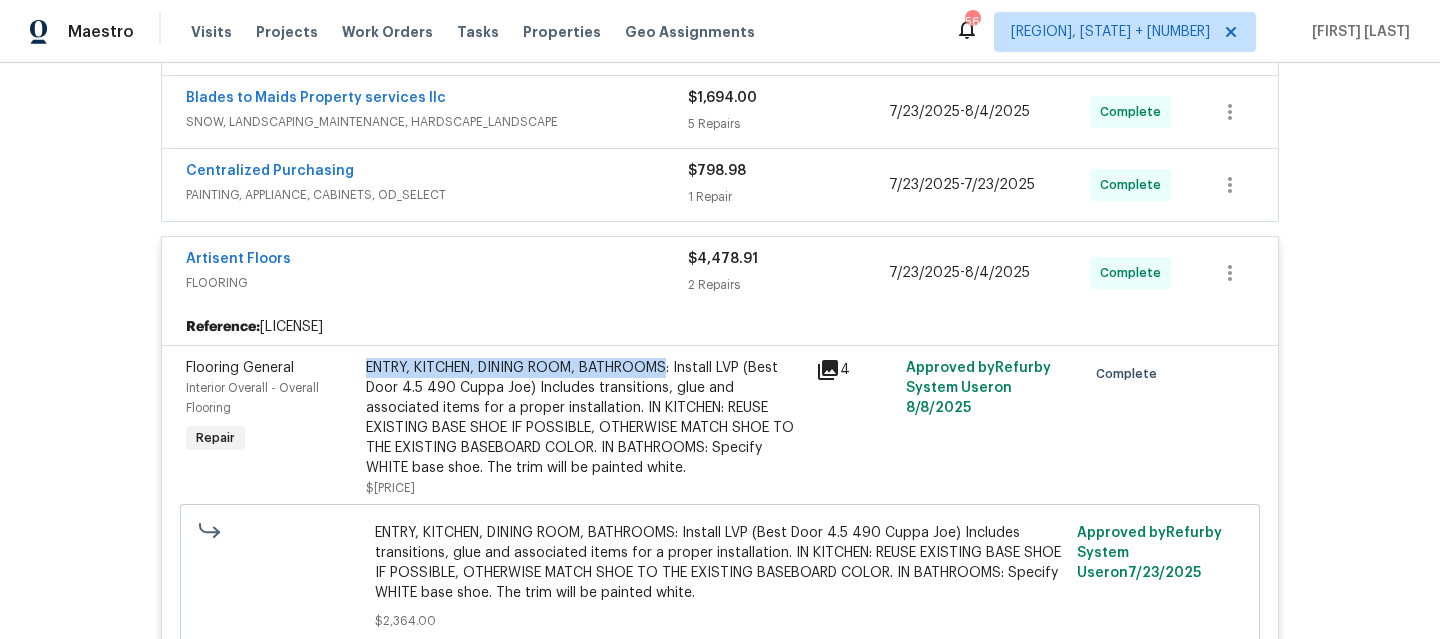 scroll, scrollTop: 558, scrollLeft: 0, axis: vertical 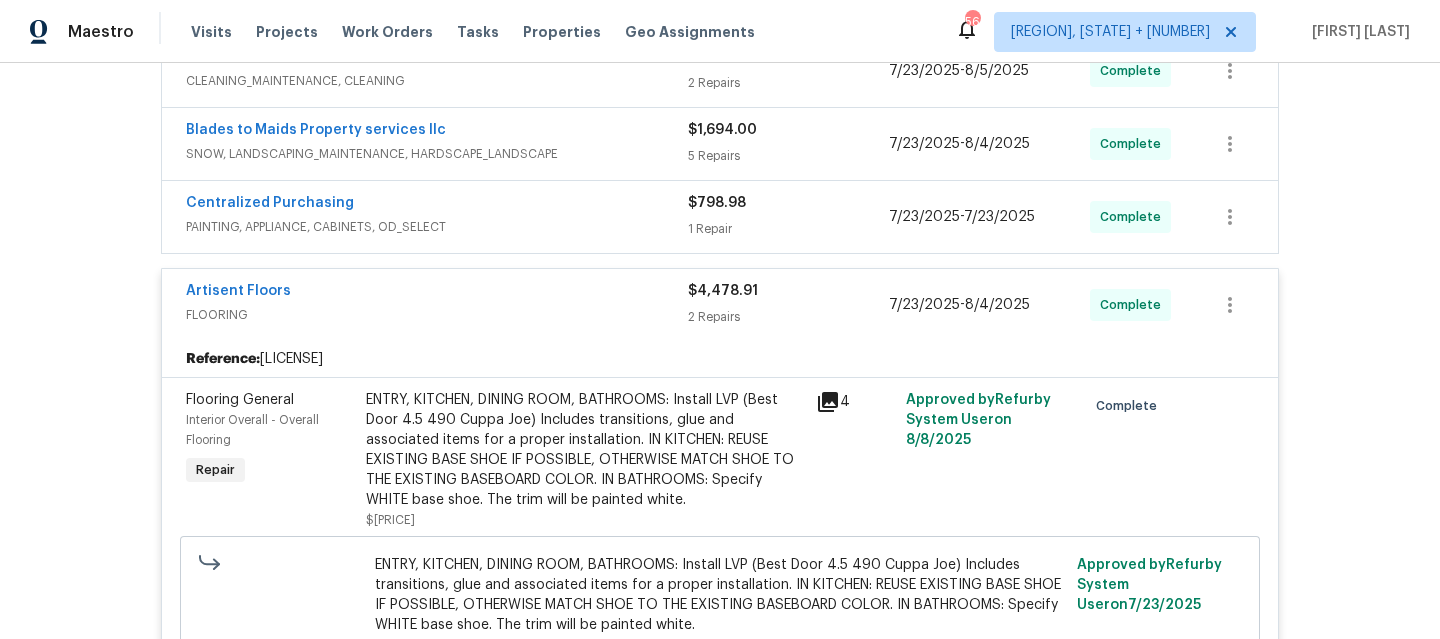 click on "Artisent Floors" at bounding box center [437, 293] 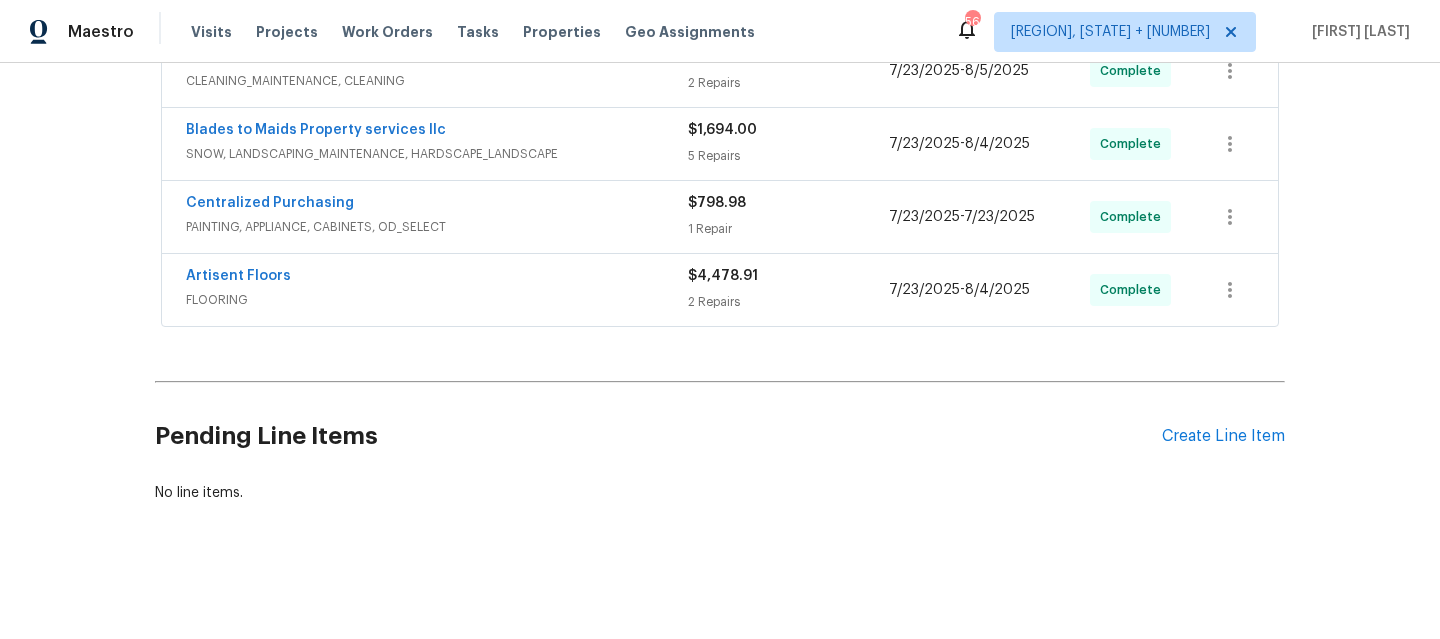 click on "Centralized Purchasing PAINTING, APPLIANCE, CABINETS, OD_SELECT" at bounding box center [437, 217] 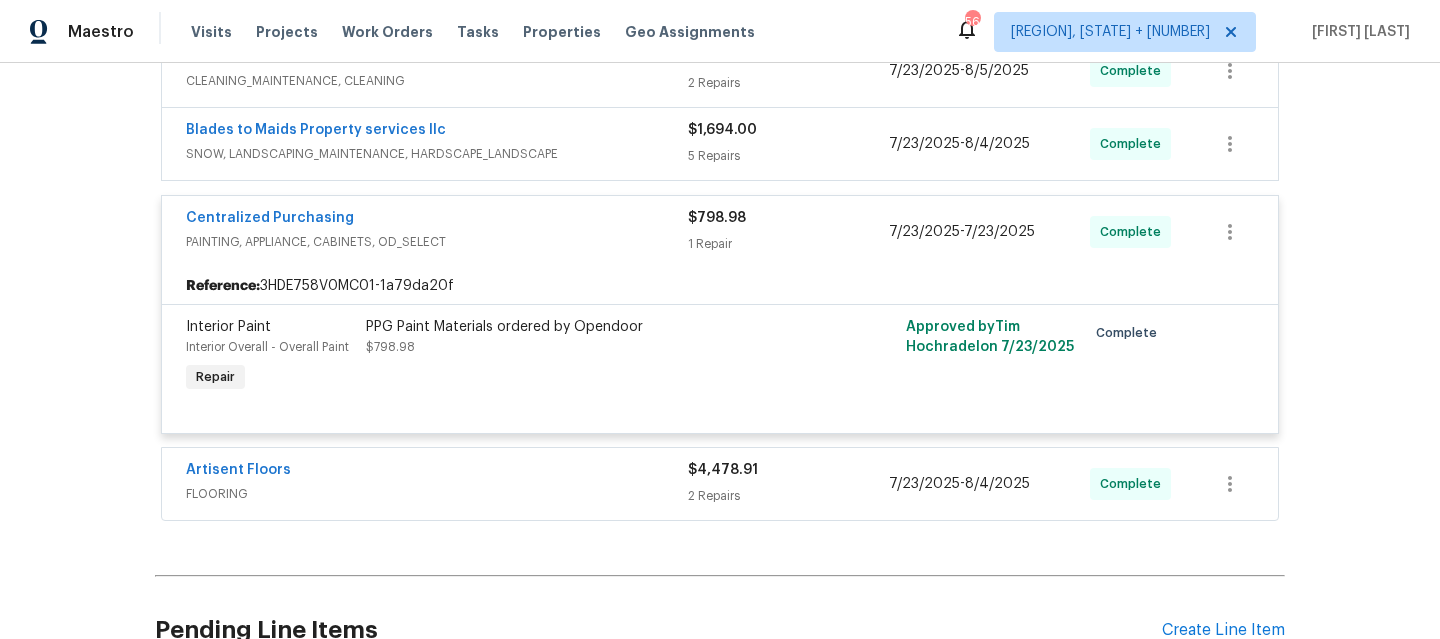 click on "PAINTING, APPLIANCE, CABINETS, OD_SELECT" at bounding box center [437, 242] 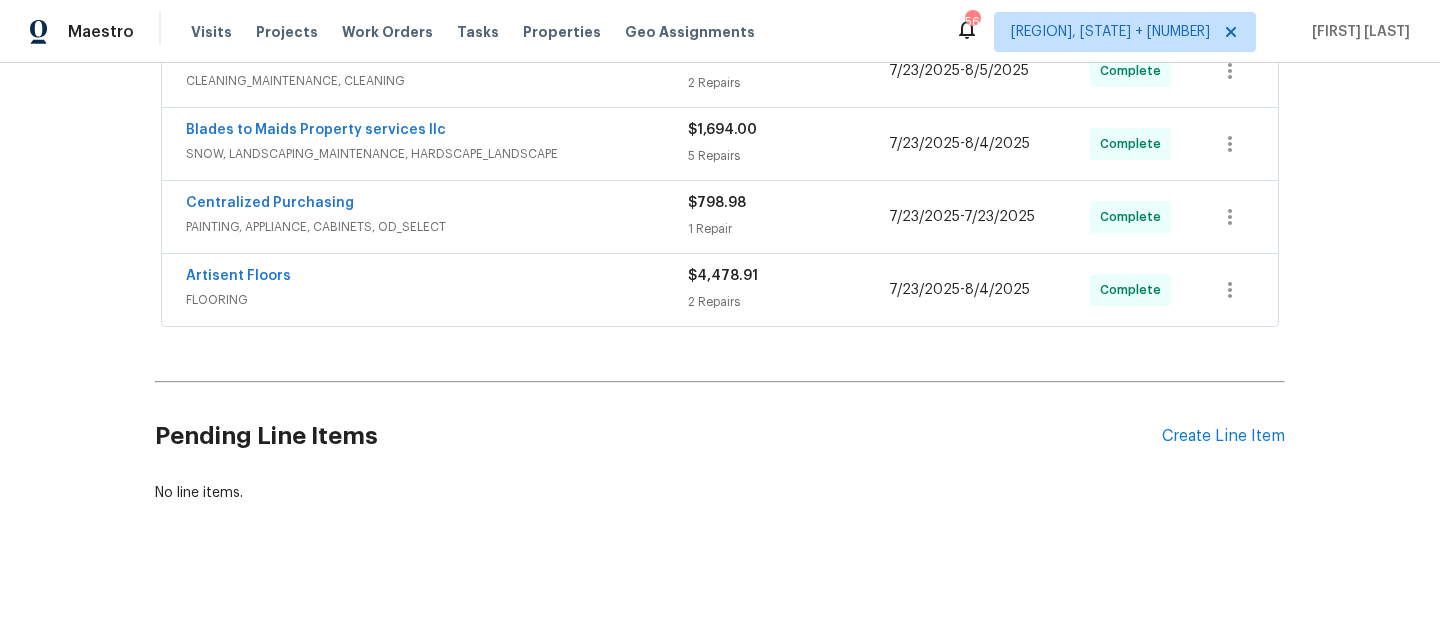 click on "SNOW, LANDSCAPING_MAINTENANCE, HARDSCAPE_LANDSCAPE" at bounding box center [437, 154] 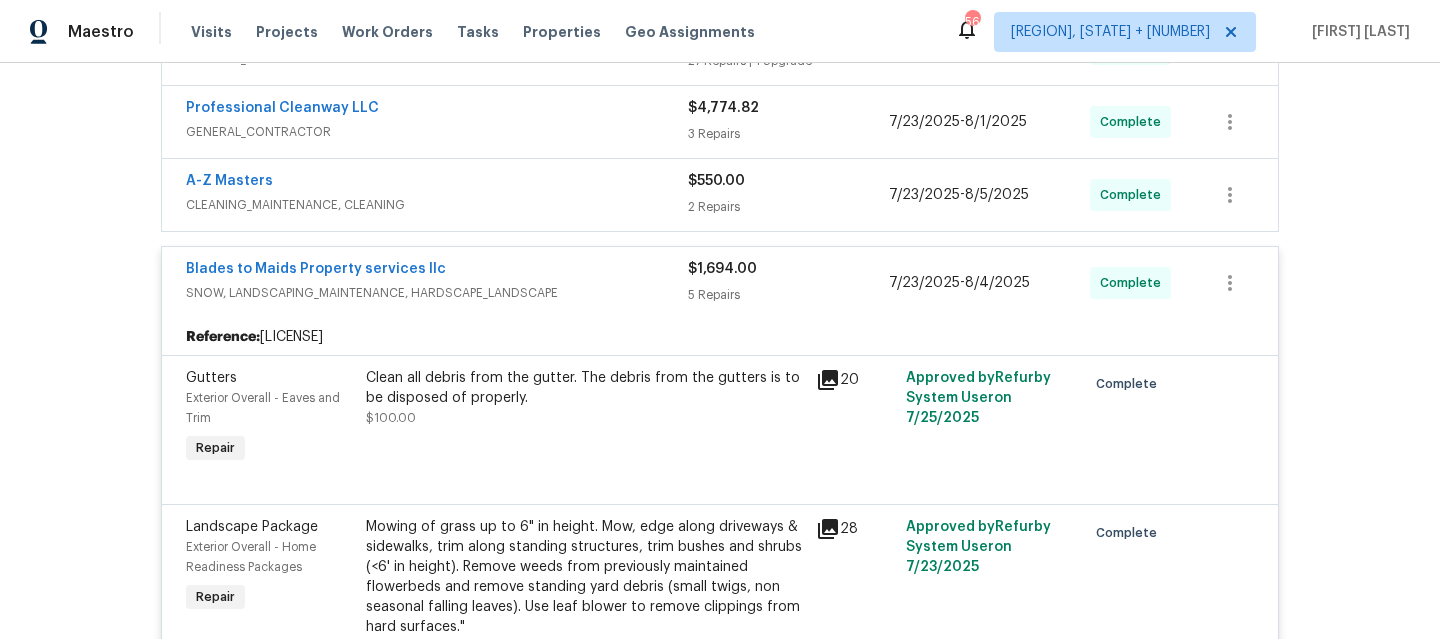 scroll, scrollTop: 431, scrollLeft: 0, axis: vertical 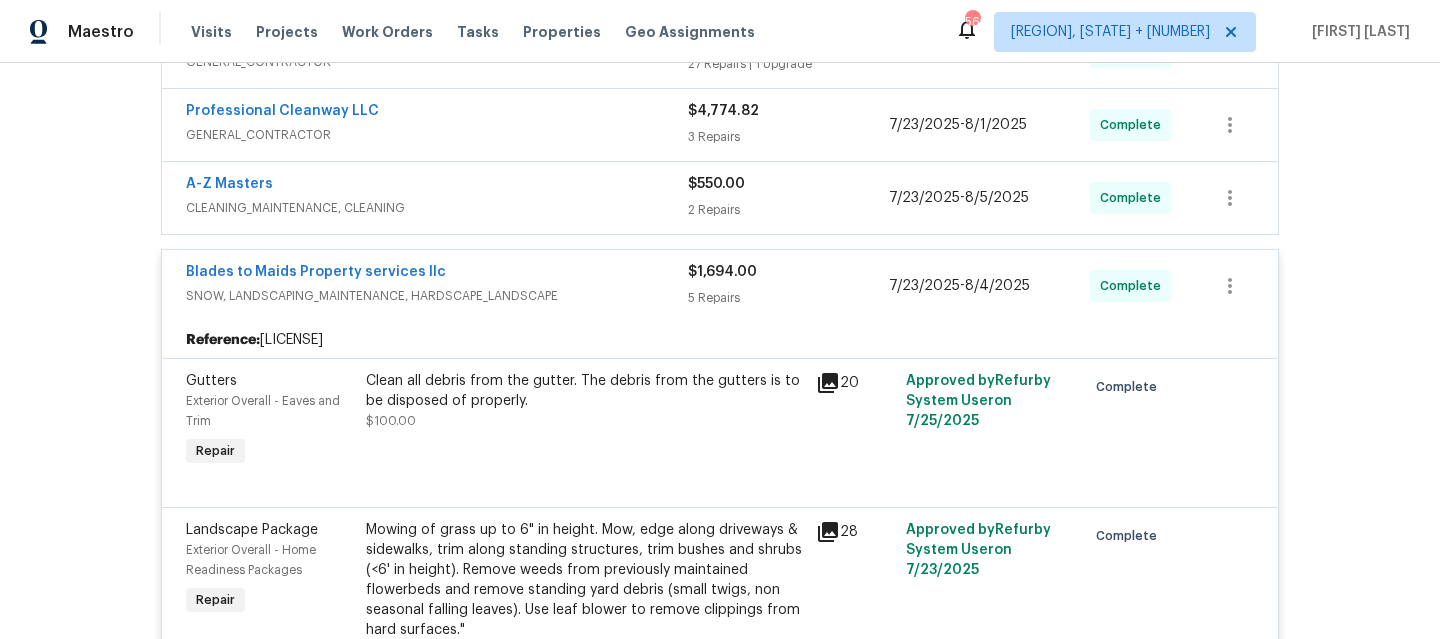 click on "Blades to Maids Property services llc" at bounding box center [437, 274] 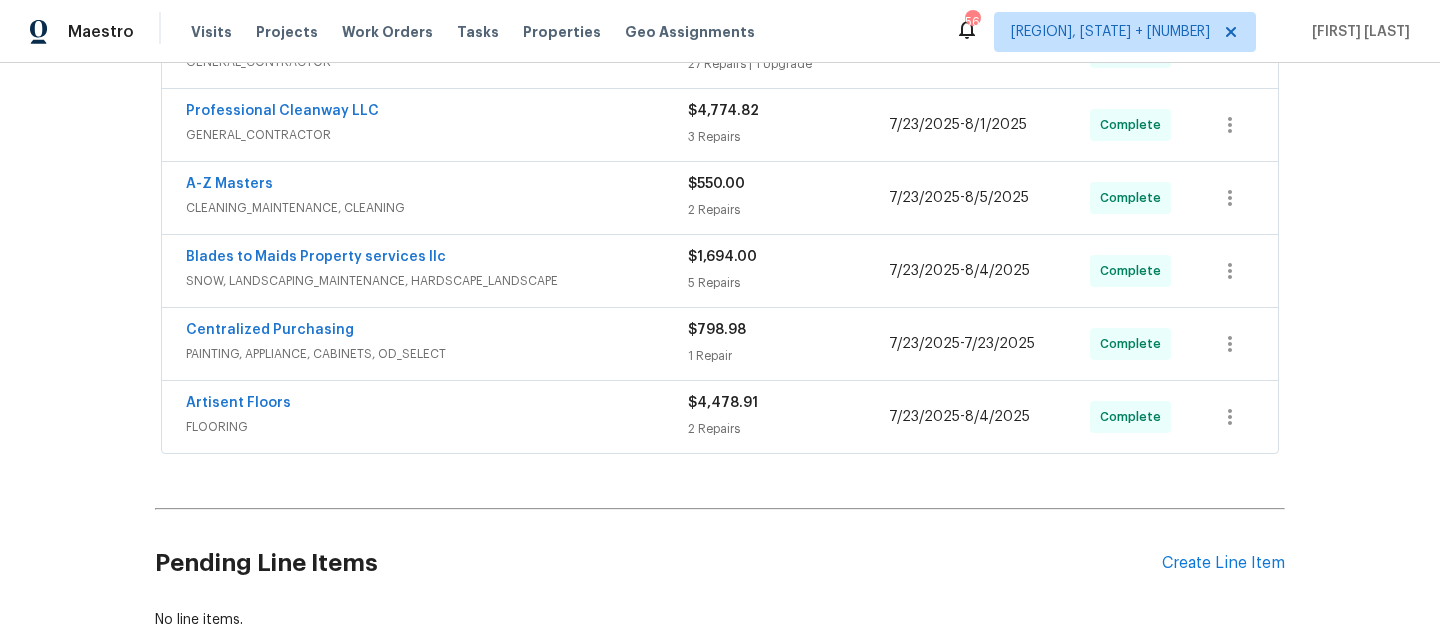 click on "CLEANING_MAINTENANCE, CLEANING" at bounding box center [437, 208] 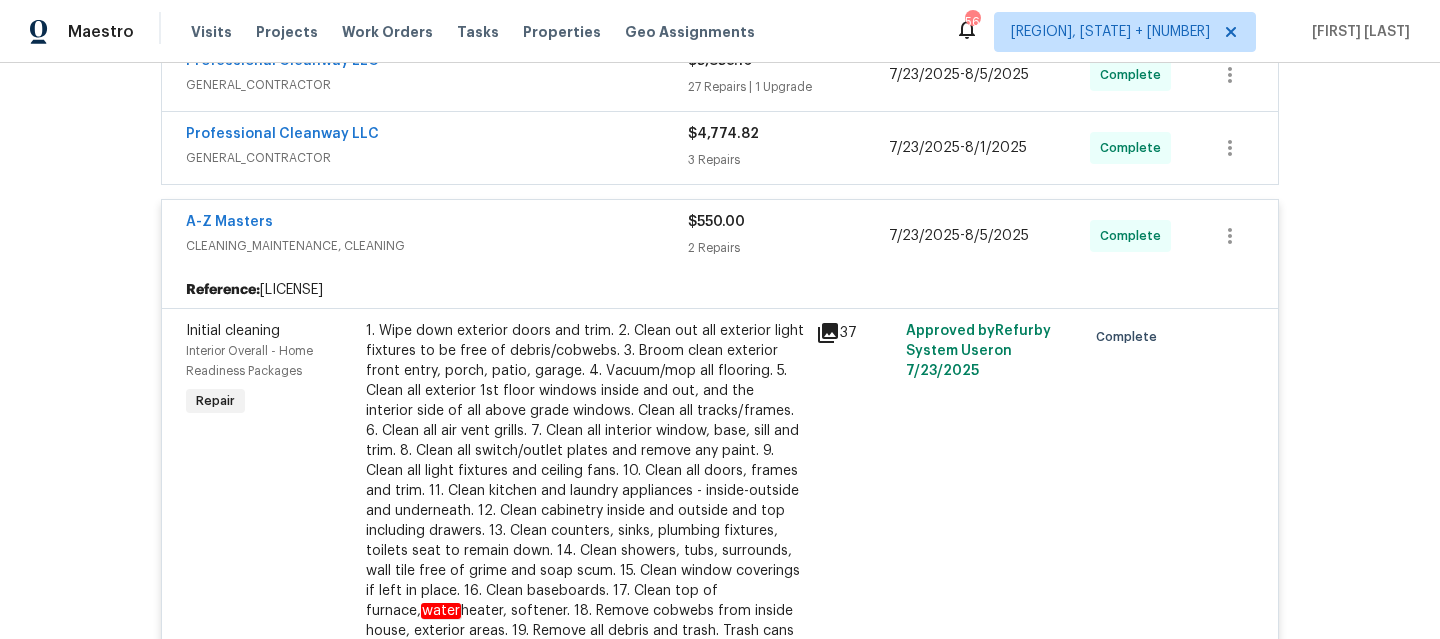 scroll, scrollTop: 246, scrollLeft: 0, axis: vertical 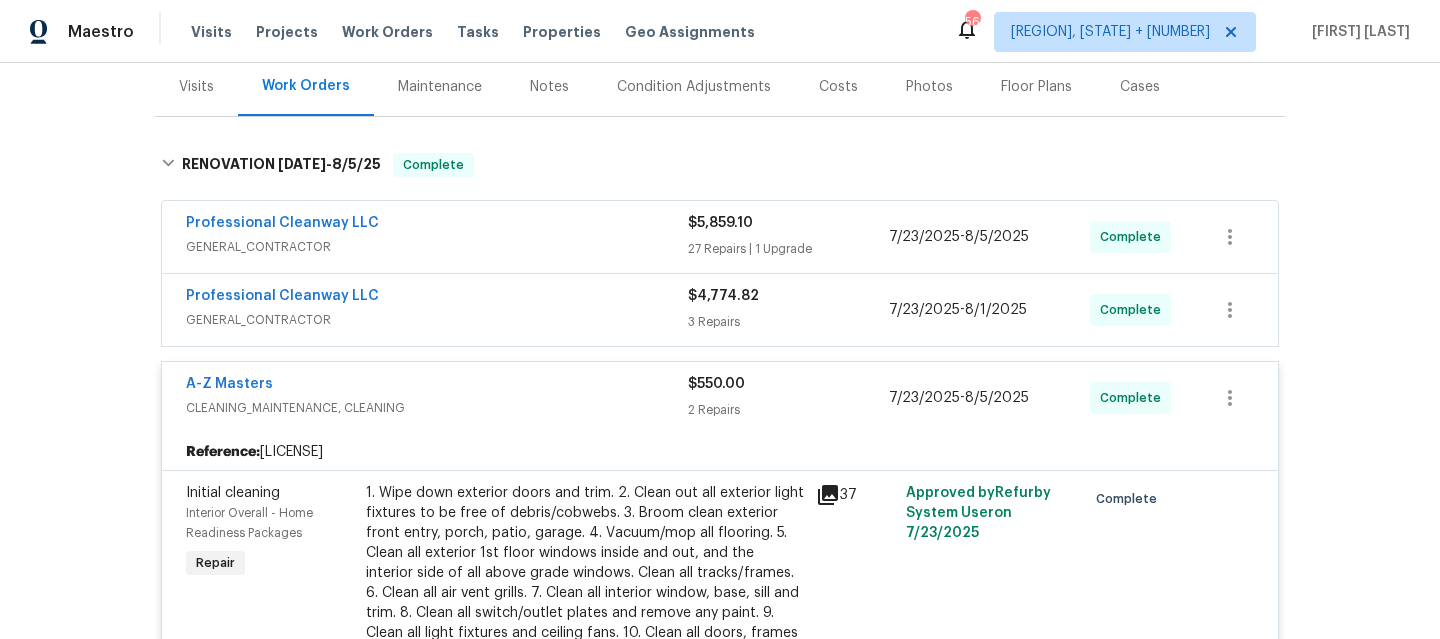 click on "A-Z Masters CLEANING_MAINTENANCE, CLEANING $550.00 2 Repairs 7/23/2025  -  8/5/2025 Complete" at bounding box center [720, 398] 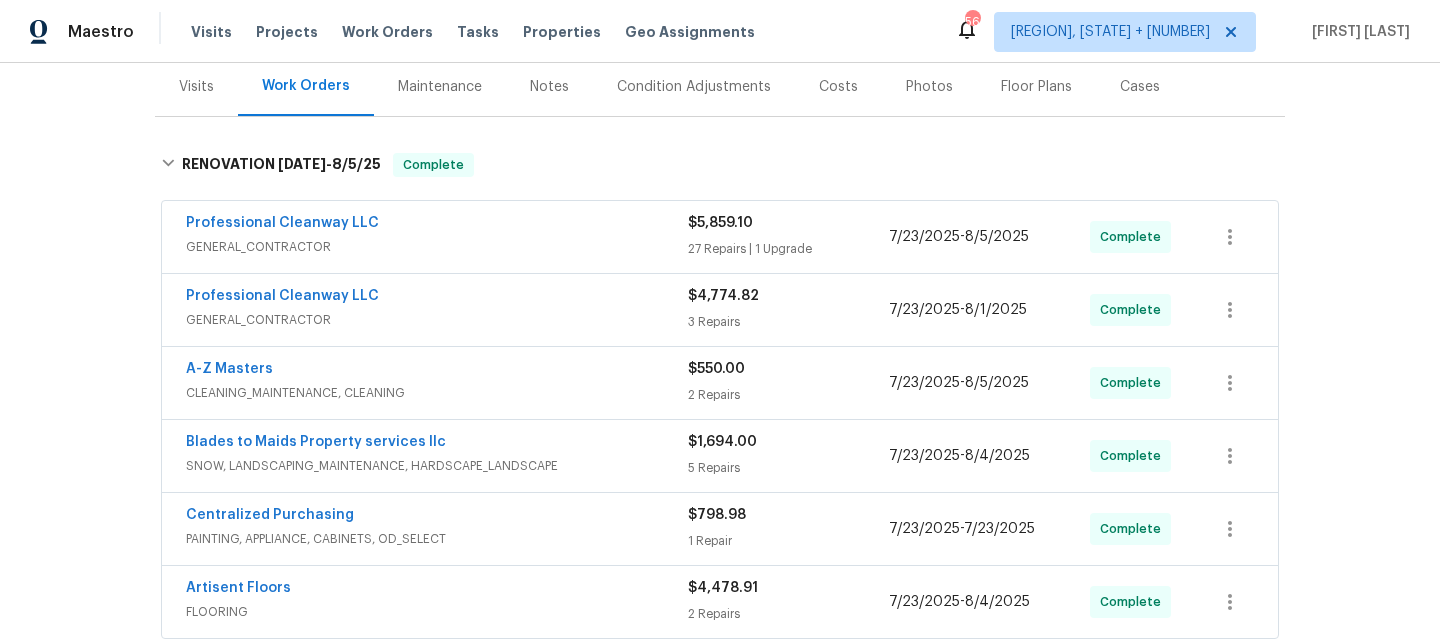 click on "Professional Cleanway LLC GENERAL_CONTRACTOR" at bounding box center [437, 310] 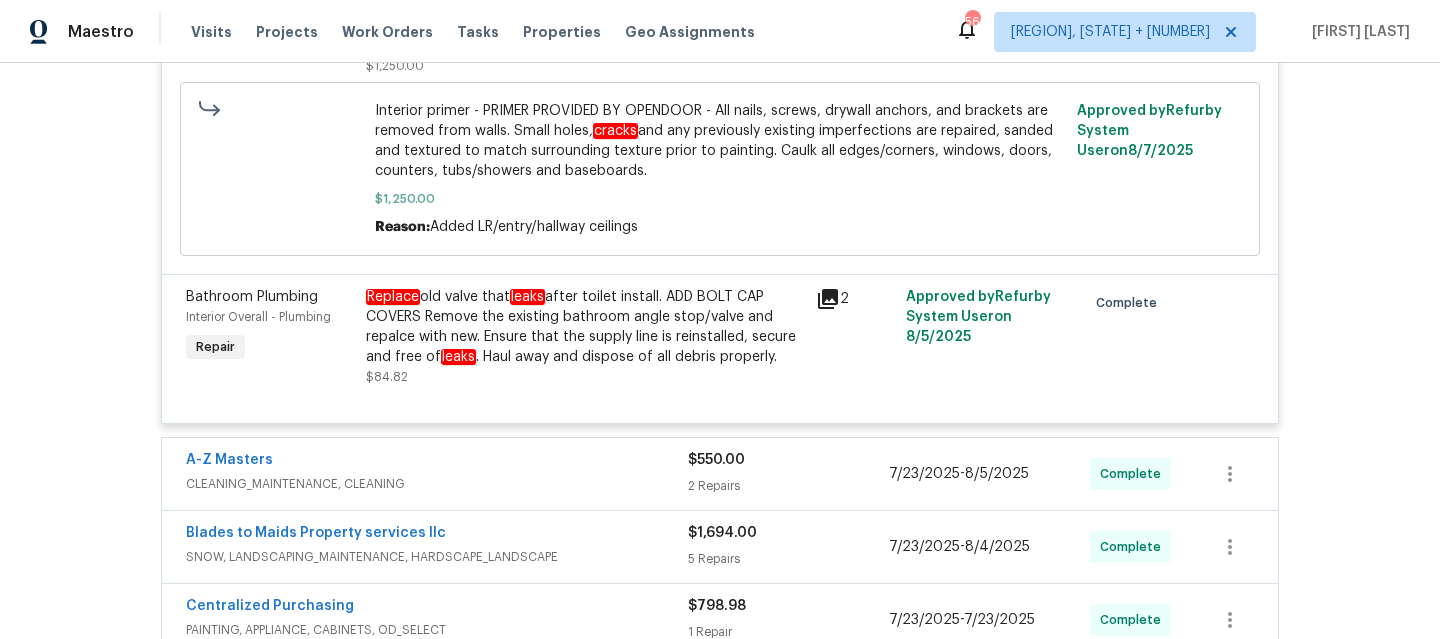scroll, scrollTop: 885, scrollLeft: 0, axis: vertical 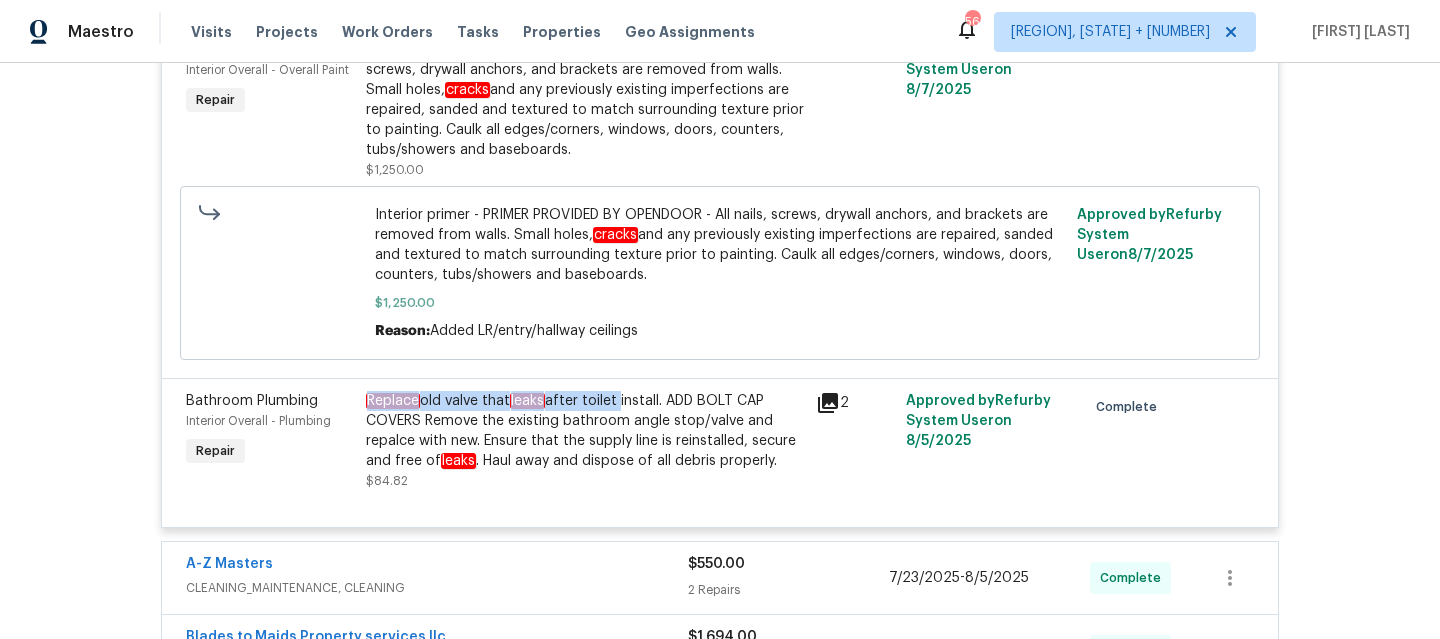 drag, startPoint x: 359, startPoint y: 405, endPoint x: 613, endPoint y: 410, distance: 254.04921 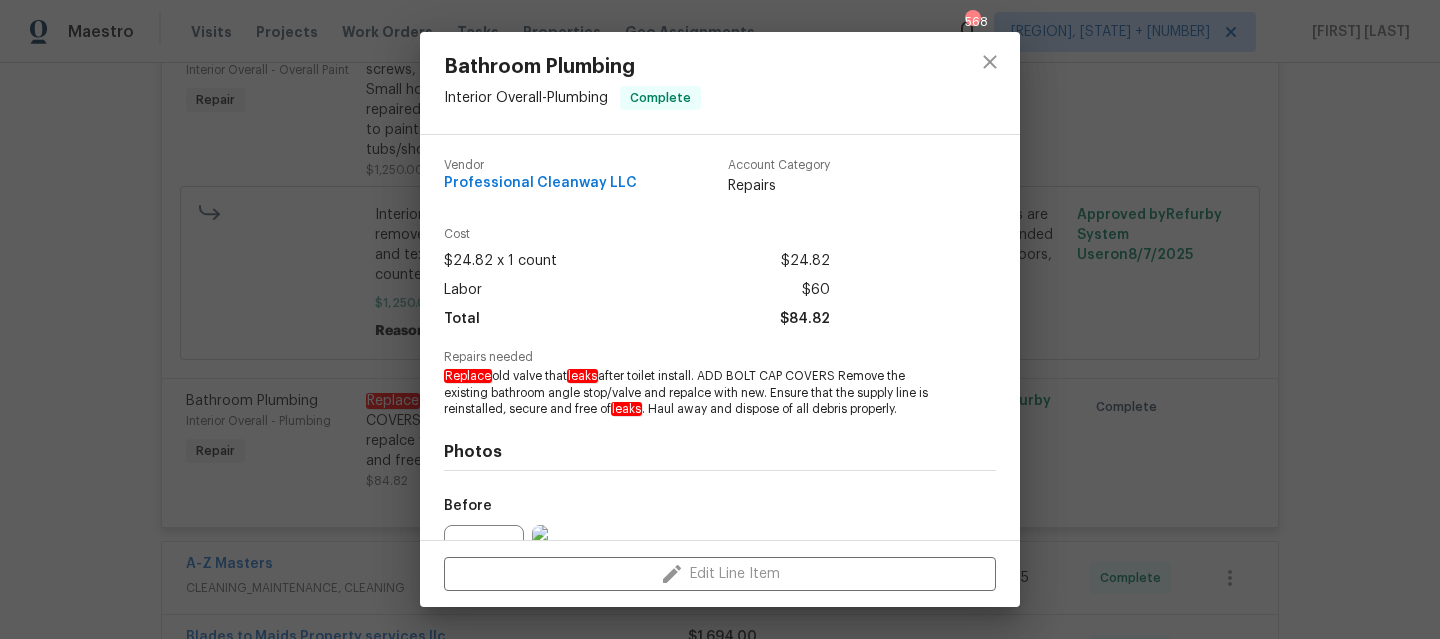 click at bounding box center [990, 83] 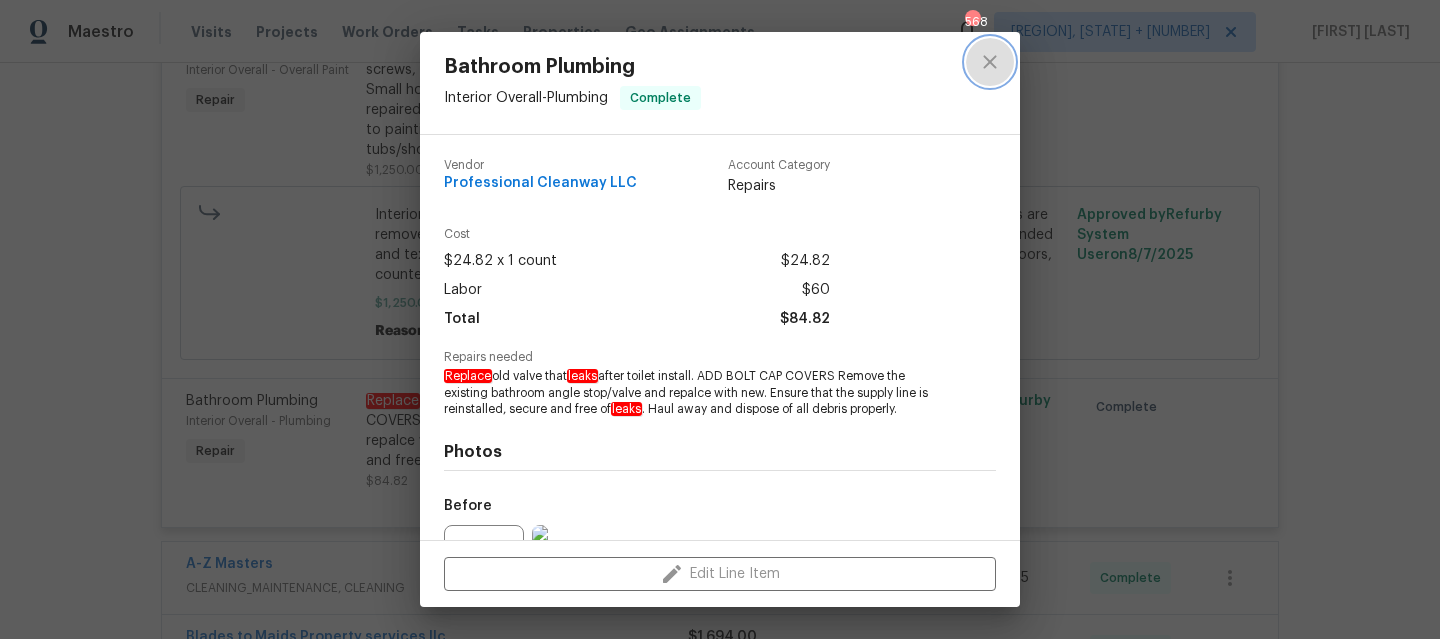 click at bounding box center [990, 62] 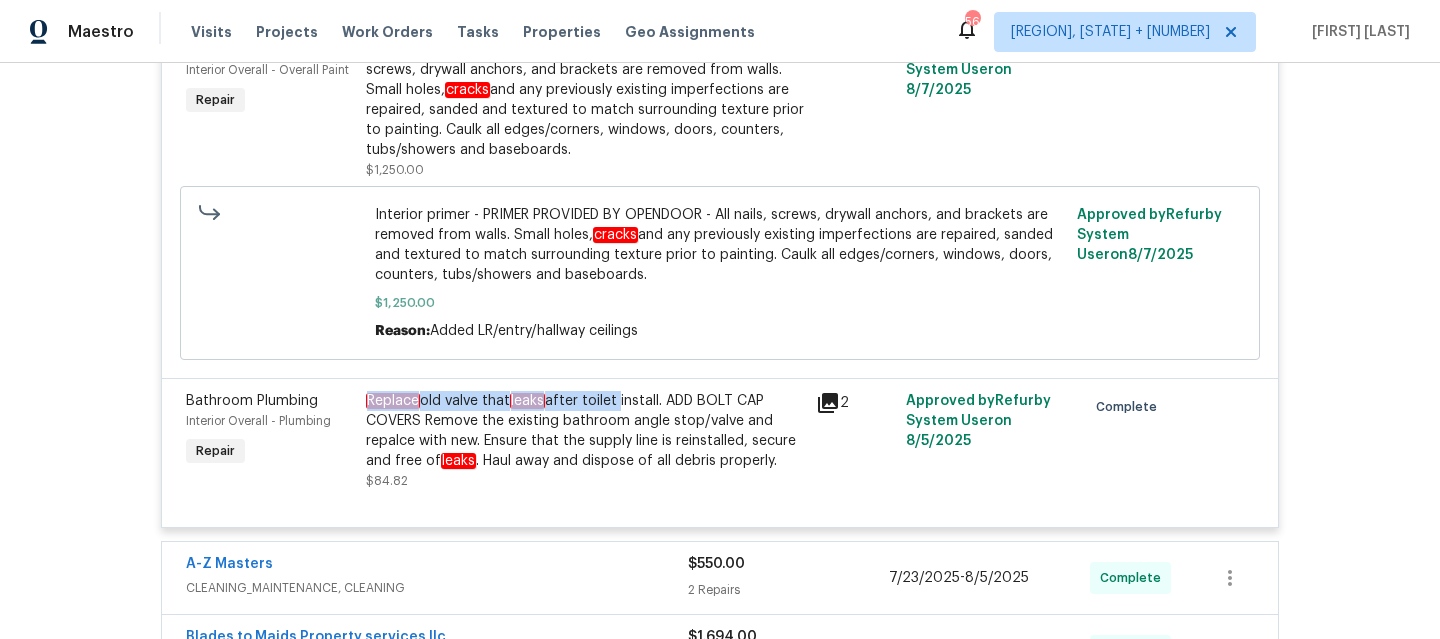 drag, startPoint x: 356, startPoint y: 404, endPoint x: 612, endPoint y: 408, distance: 256.03125 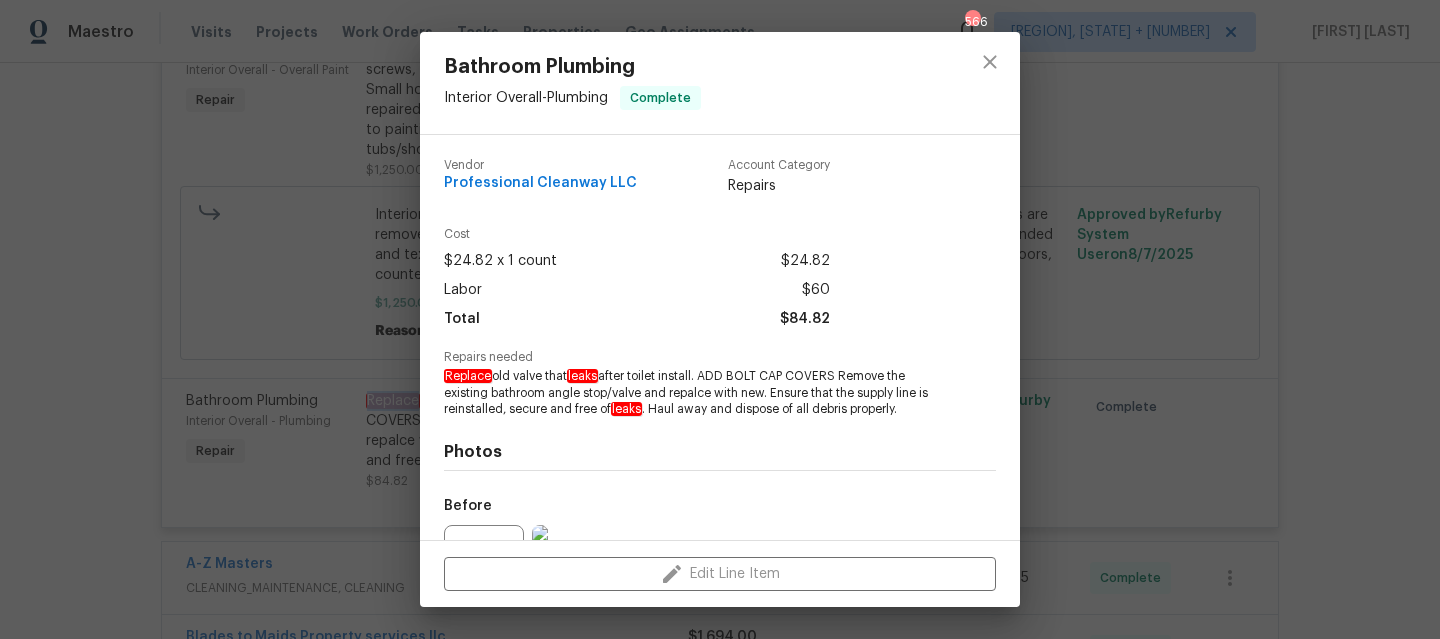 scroll, scrollTop: 215, scrollLeft: 0, axis: vertical 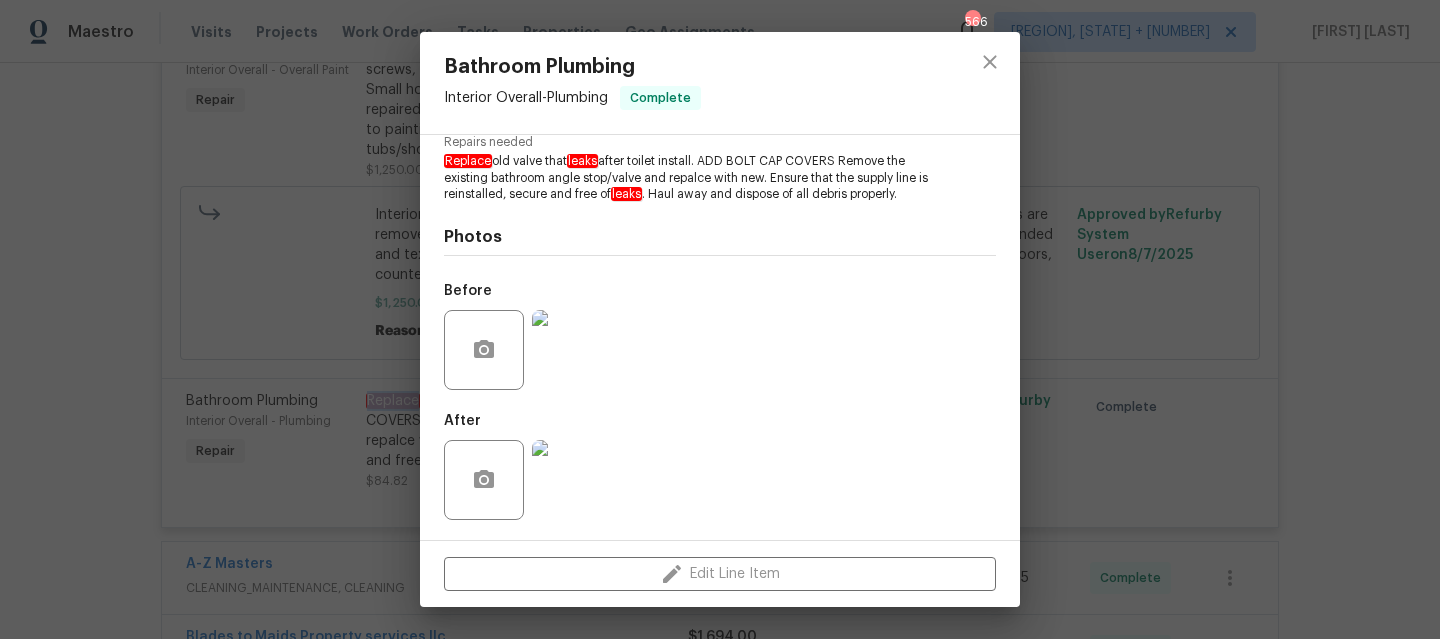 click at bounding box center [572, 350] 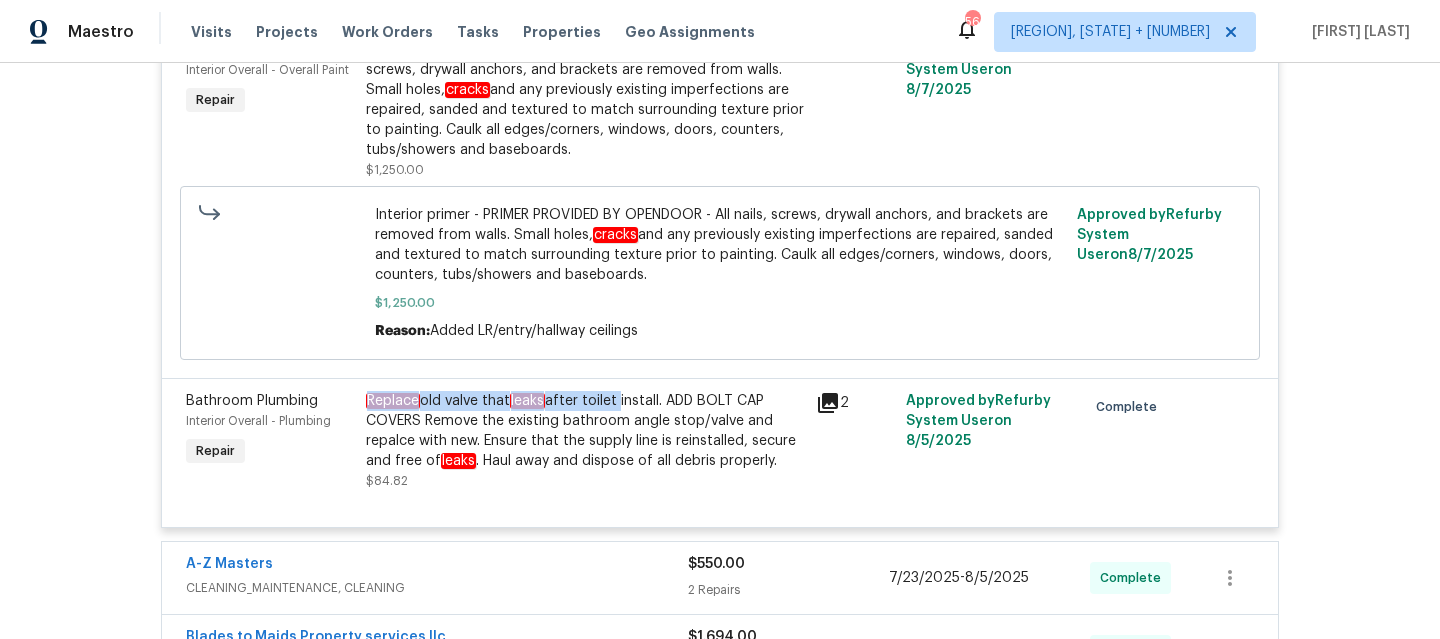 copy on "Replace  old valve that  leaks  after toilet" 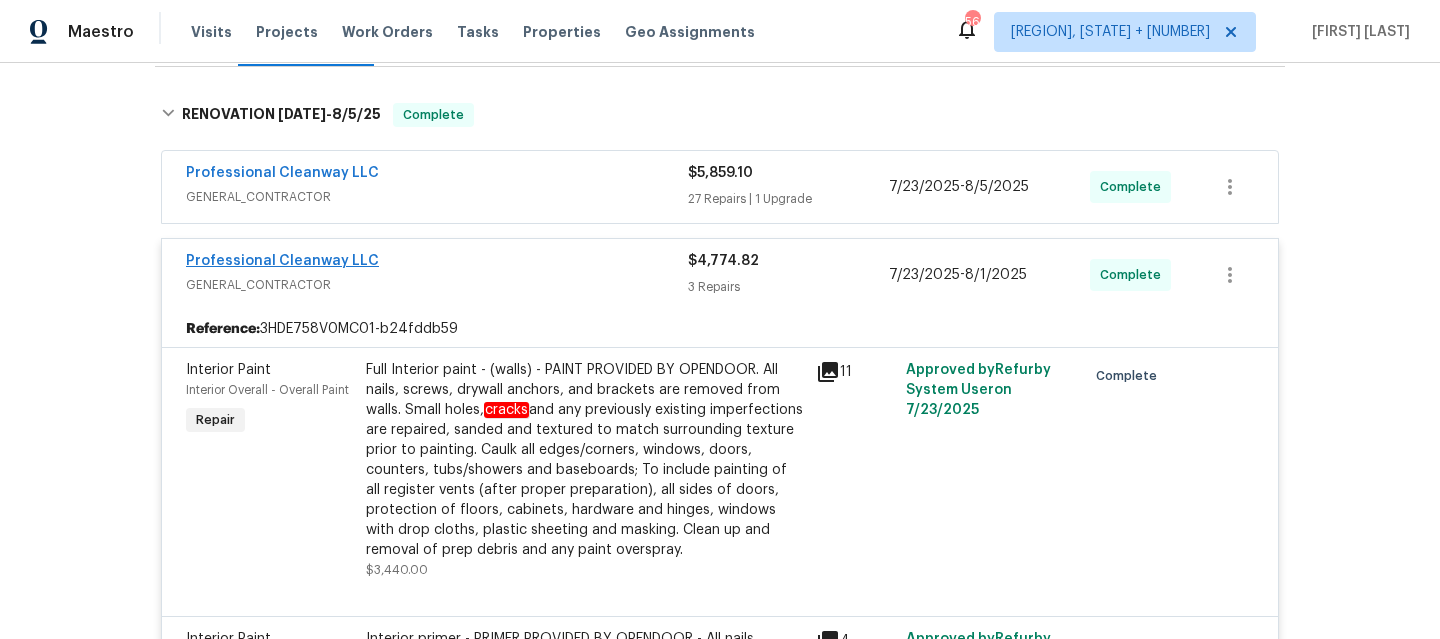 scroll, scrollTop: 293, scrollLeft: 0, axis: vertical 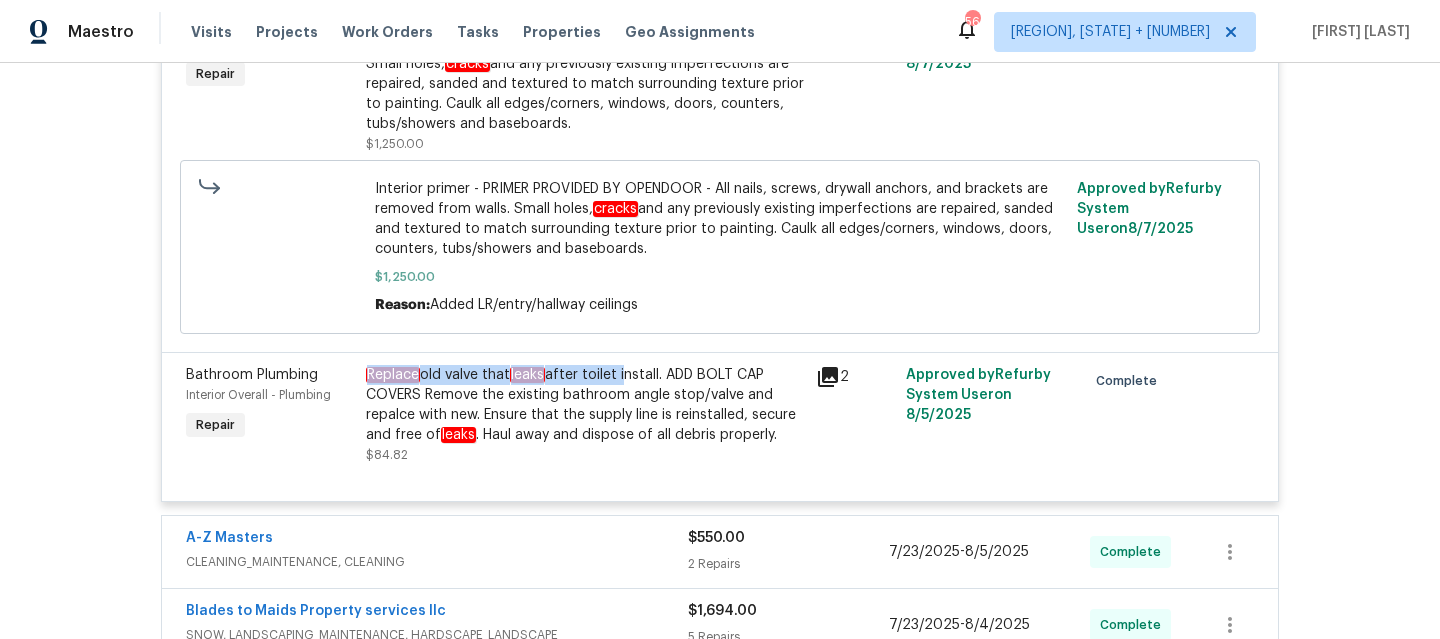 drag, startPoint x: 619, startPoint y: 378, endPoint x: 359, endPoint y: 377, distance: 260.00192 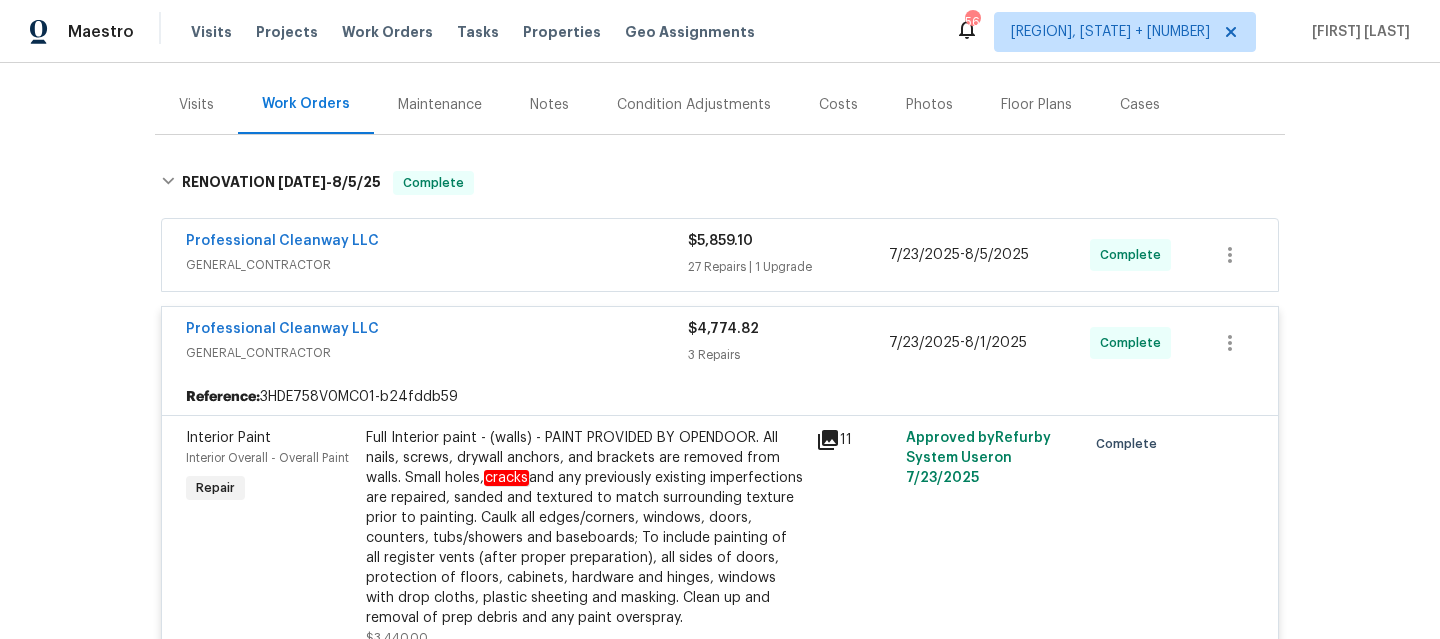 scroll, scrollTop: 211, scrollLeft: 0, axis: vertical 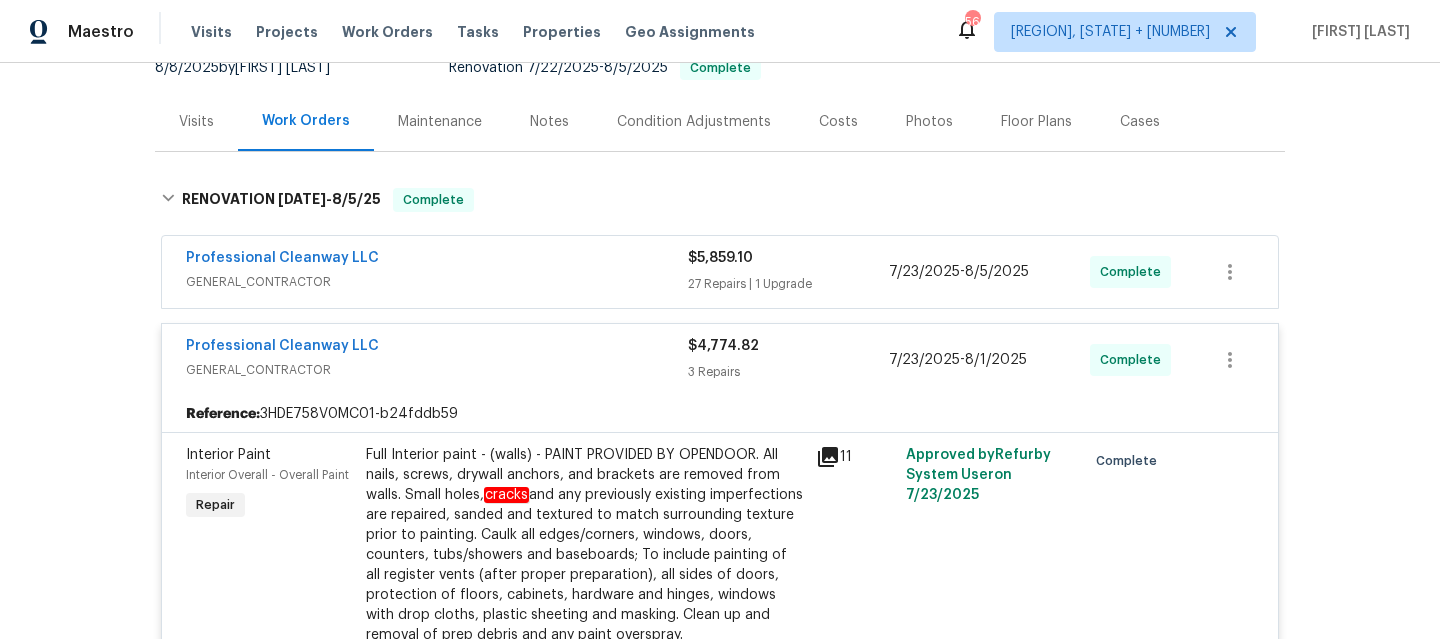 click on "Professional Cleanway LLC GENERAL_CONTRACTOR $4,774.82 3 Repairs 7/23/2025  -  8/1/2025 Complete" at bounding box center [720, 360] 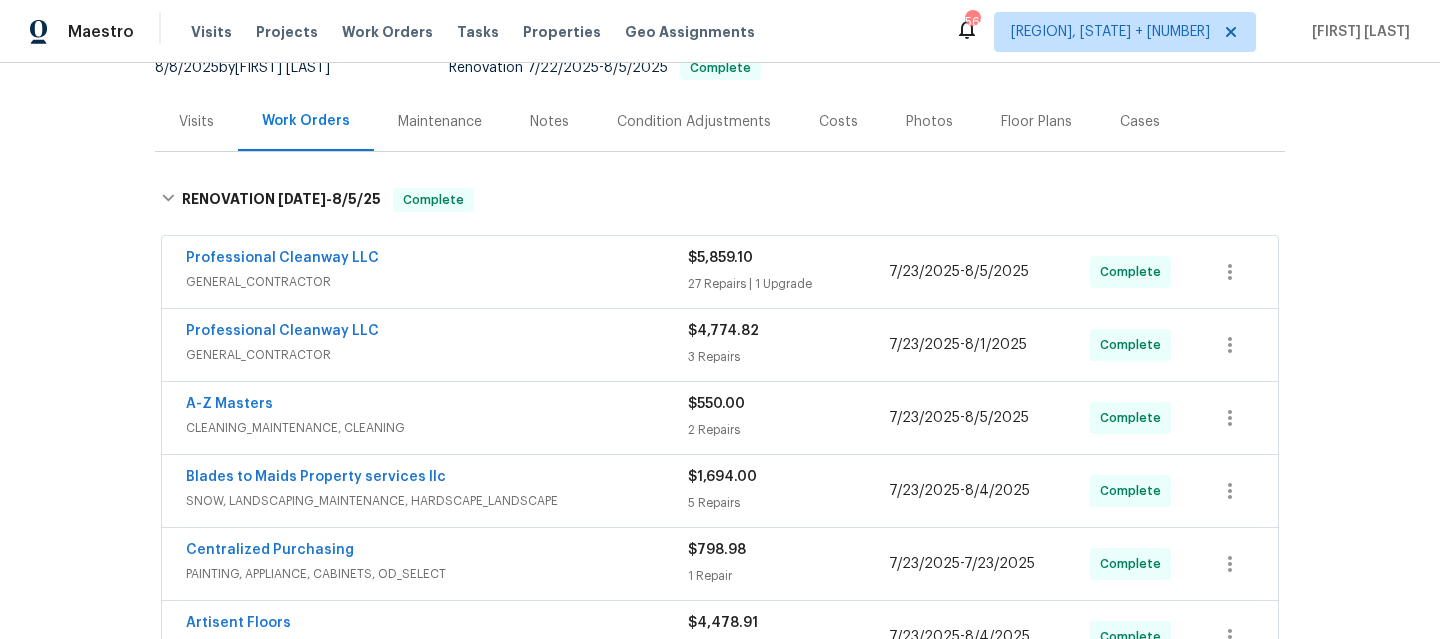 click on "Professional Cleanway LLC GENERAL_CONTRACTOR $5,859.10 27 Repairs | 1 Upgrade 7/23/2025  -  8/5/2025 Complete" at bounding box center (720, 272) 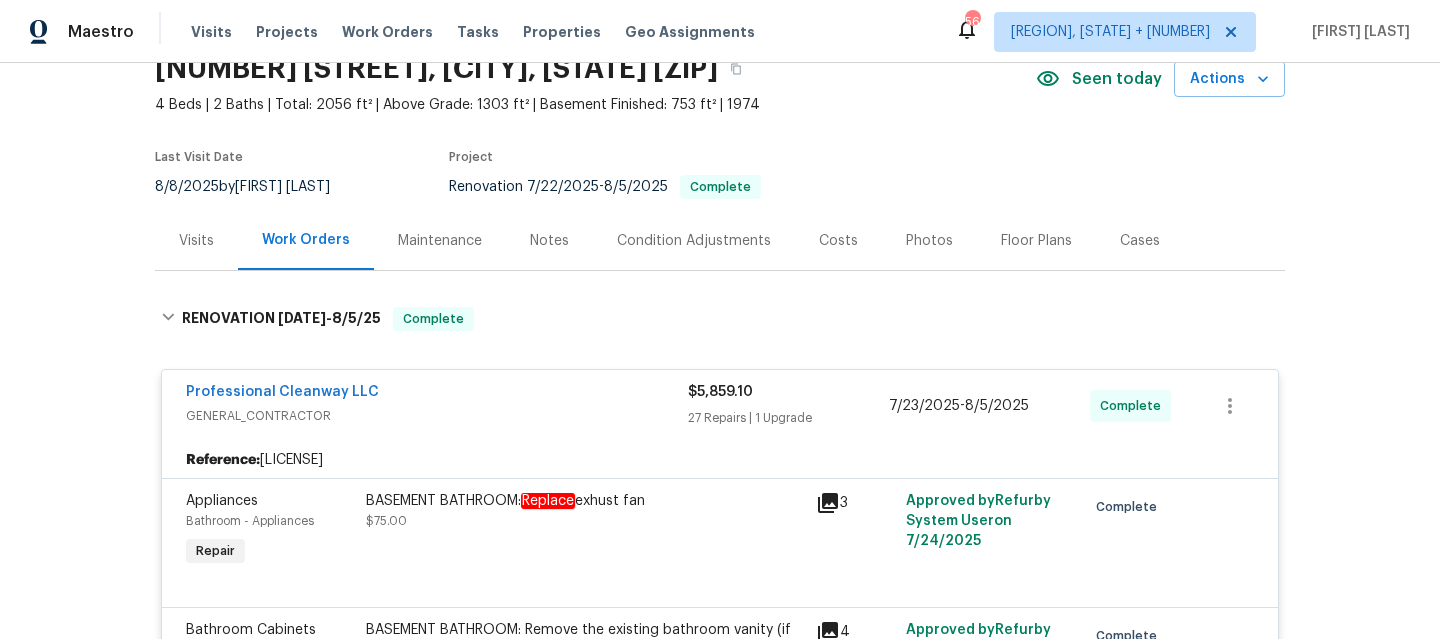 scroll, scrollTop: 69, scrollLeft: 0, axis: vertical 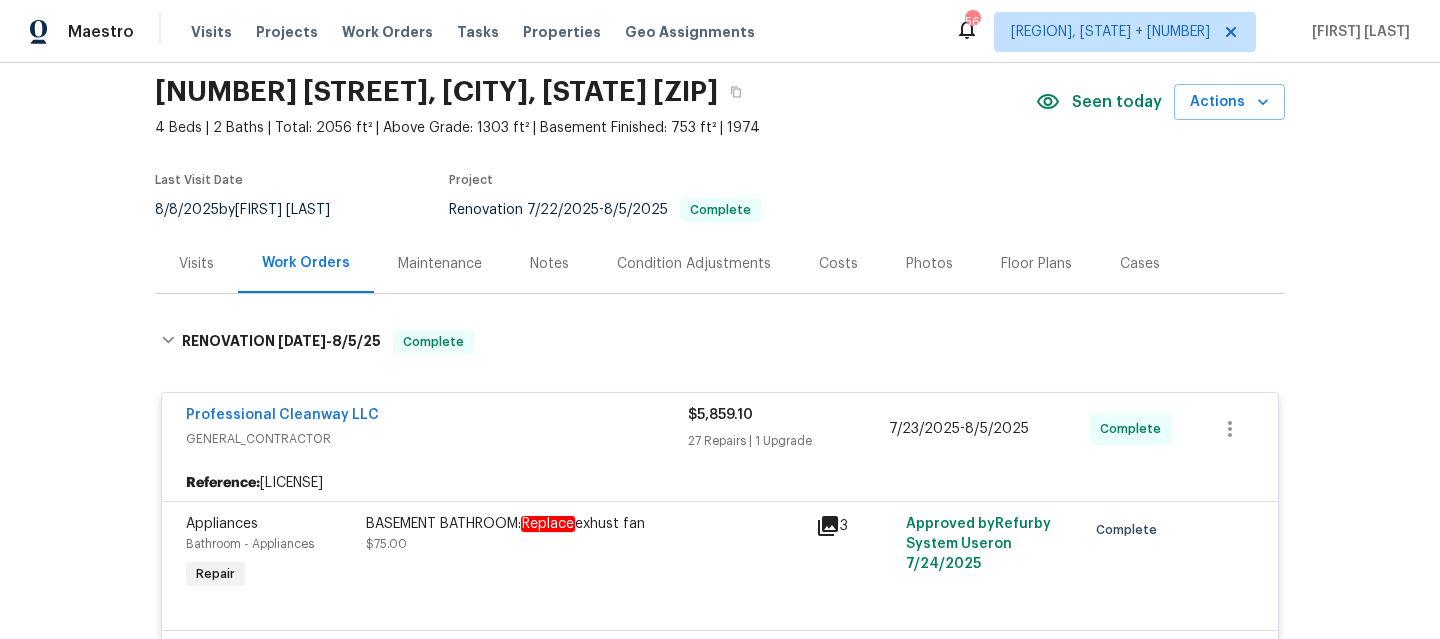 click on "Professional Cleanway LLC" at bounding box center (437, 417) 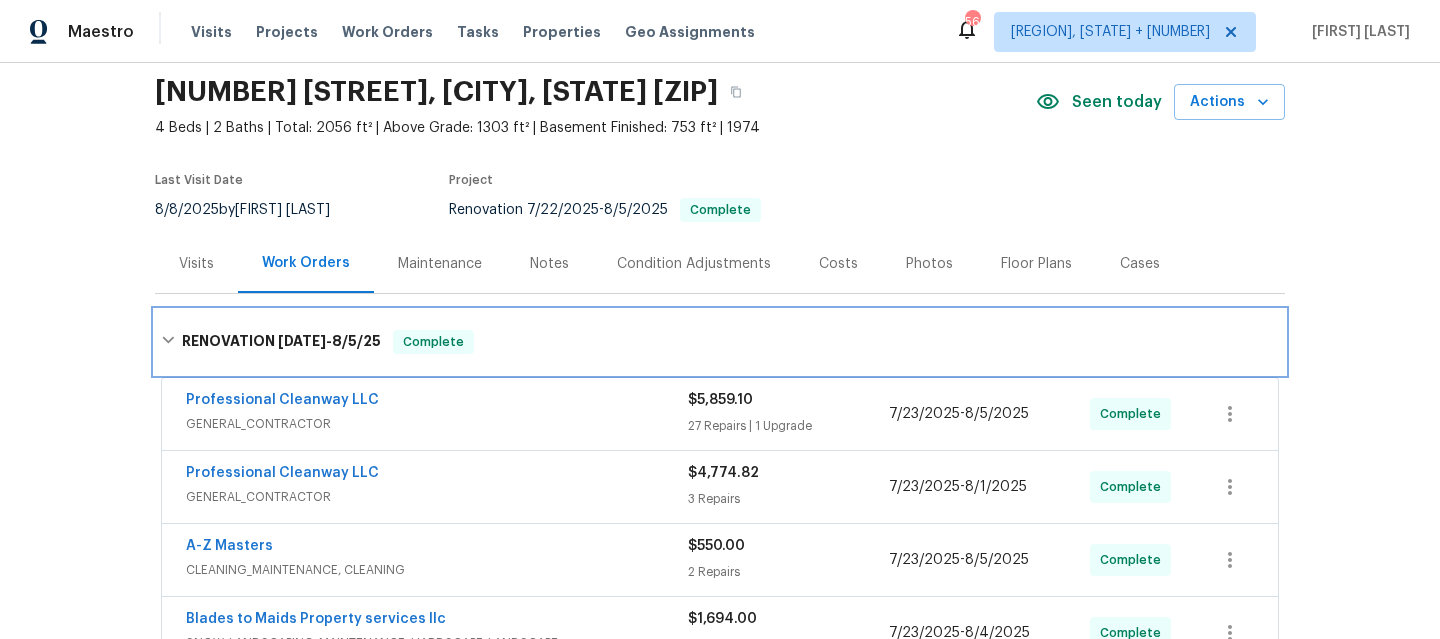 click on "RENOVATION   7/22/25  -  8/5/25 Complete" at bounding box center [720, 342] 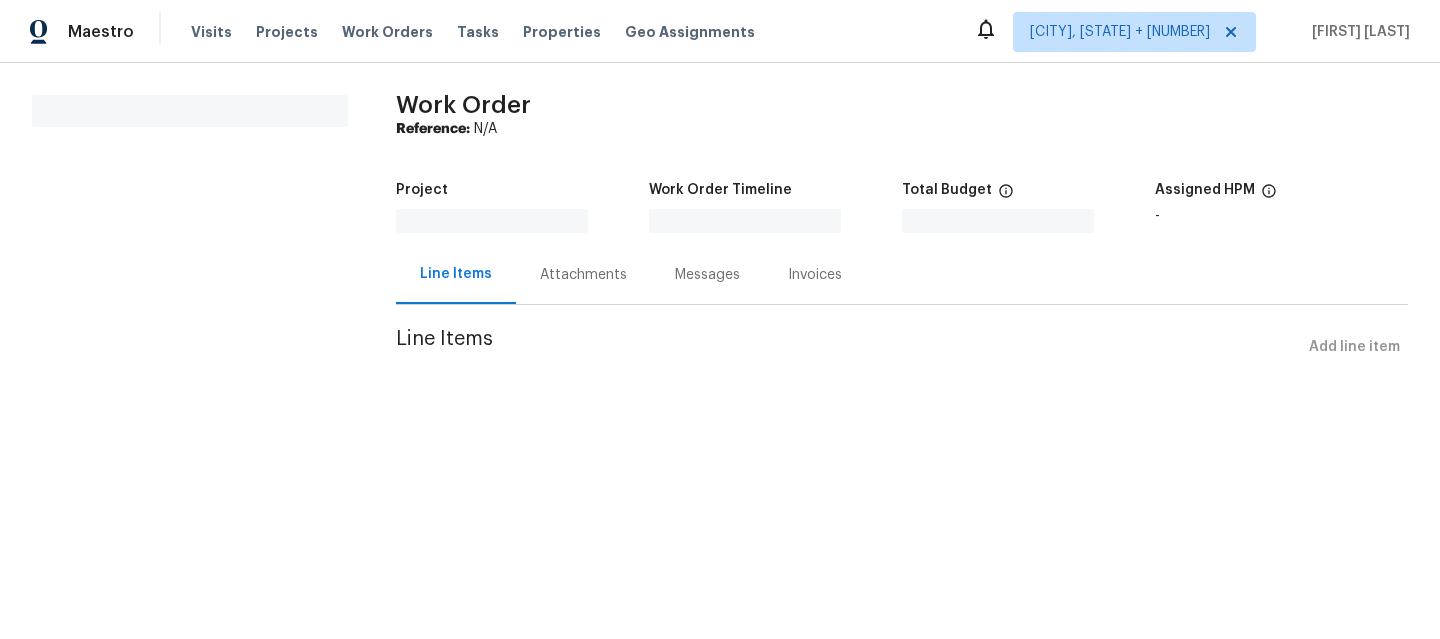 scroll, scrollTop: 0, scrollLeft: 0, axis: both 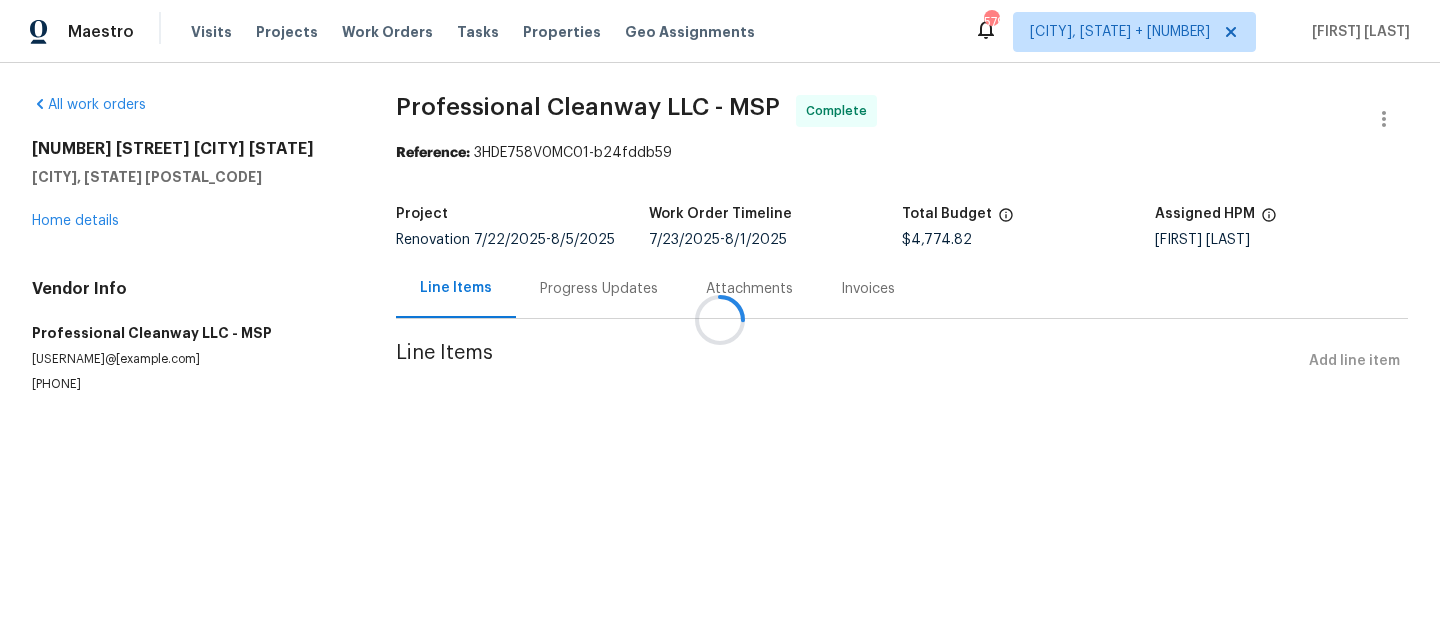 click at bounding box center (720, 319) 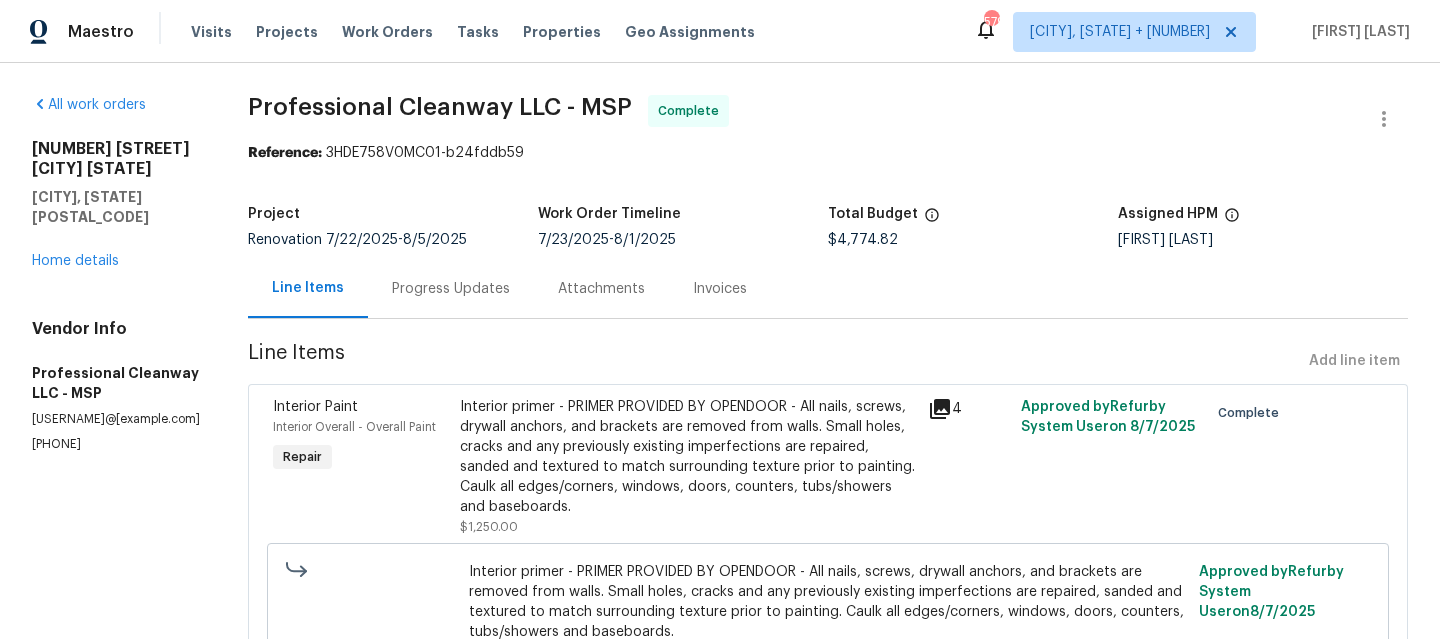 click on "Progress Updates" at bounding box center [451, 289] 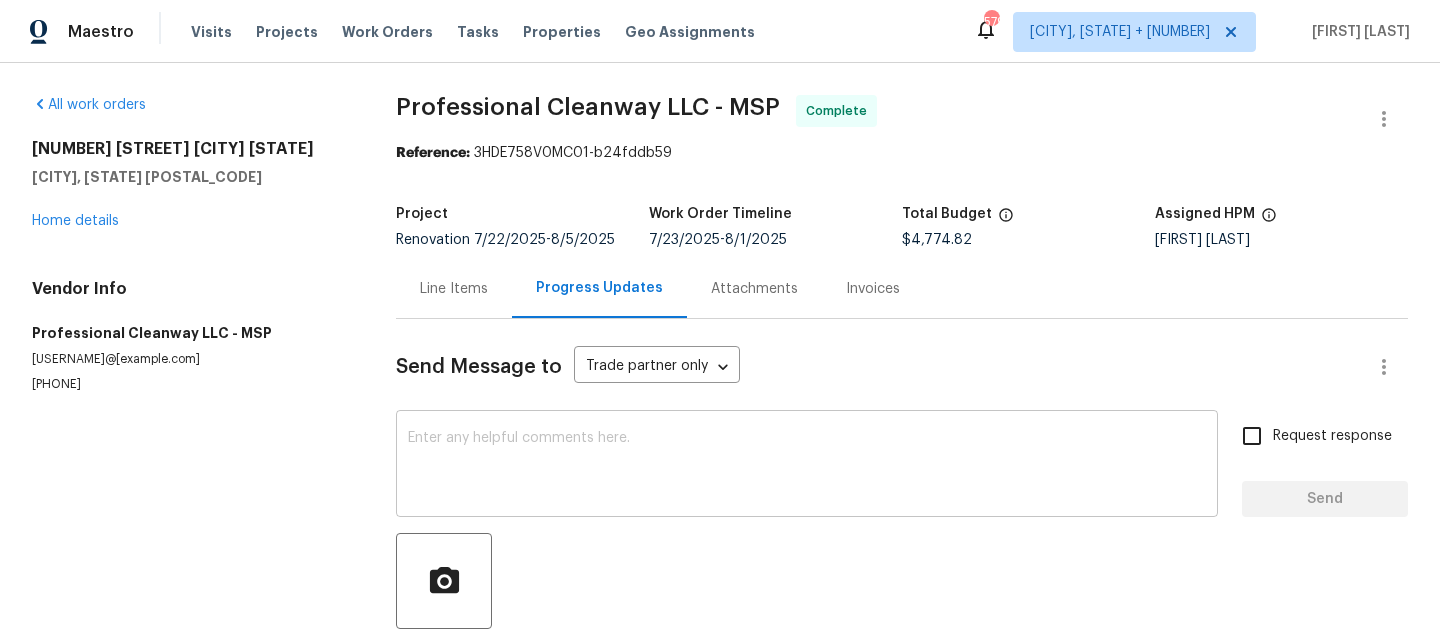 scroll, scrollTop: 217, scrollLeft: 0, axis: vertical 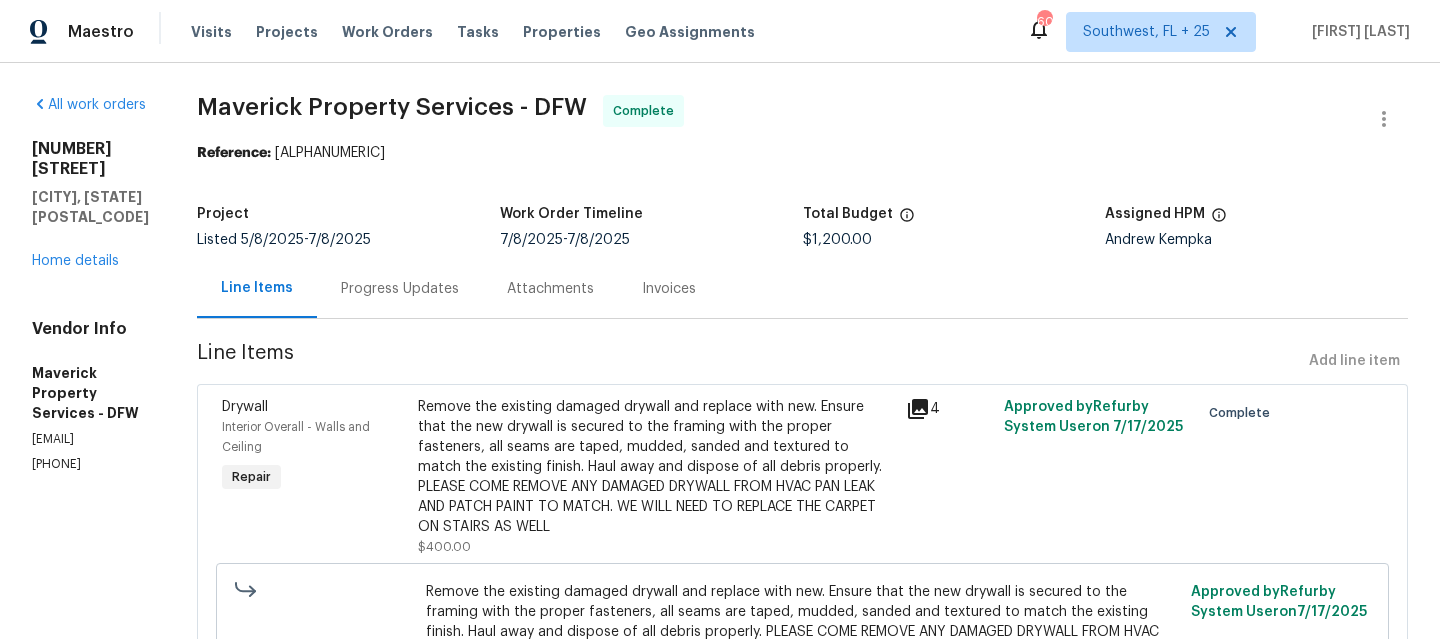 click on "Progress Updates" at bounding box center [400, 288] 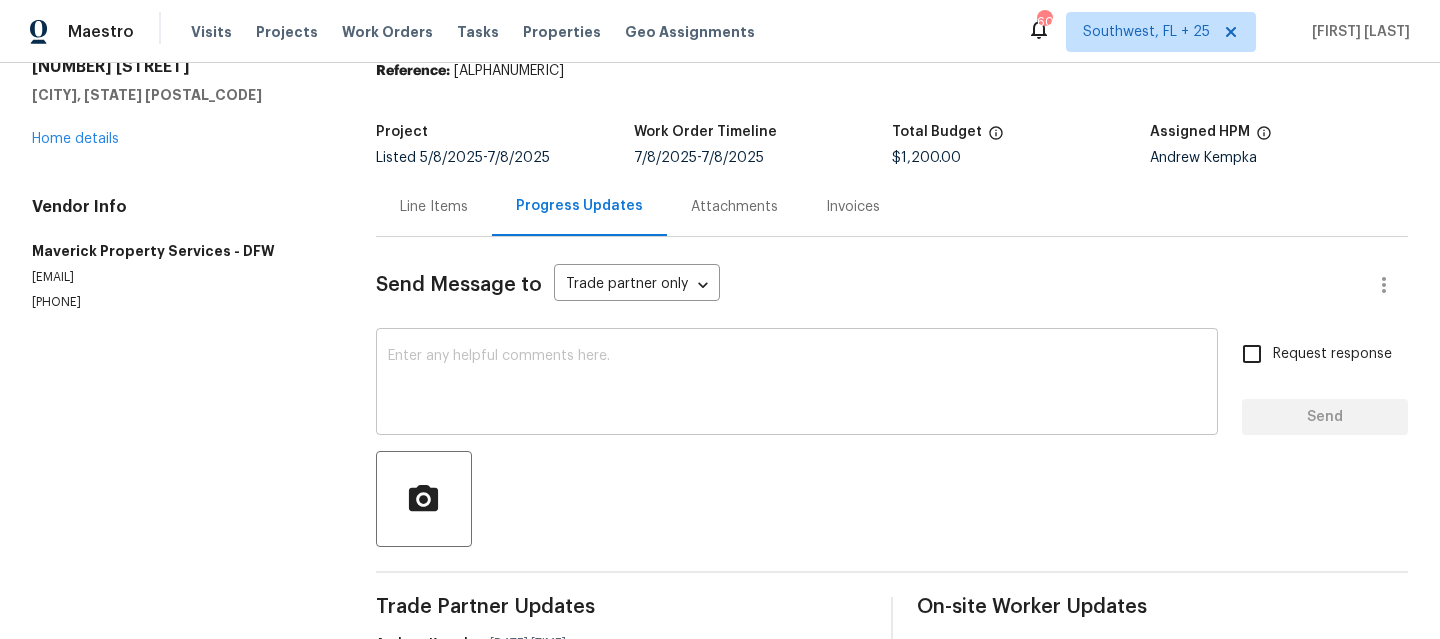scroll, scrollTop: 66, scrollLeft: 0, axis: vertical 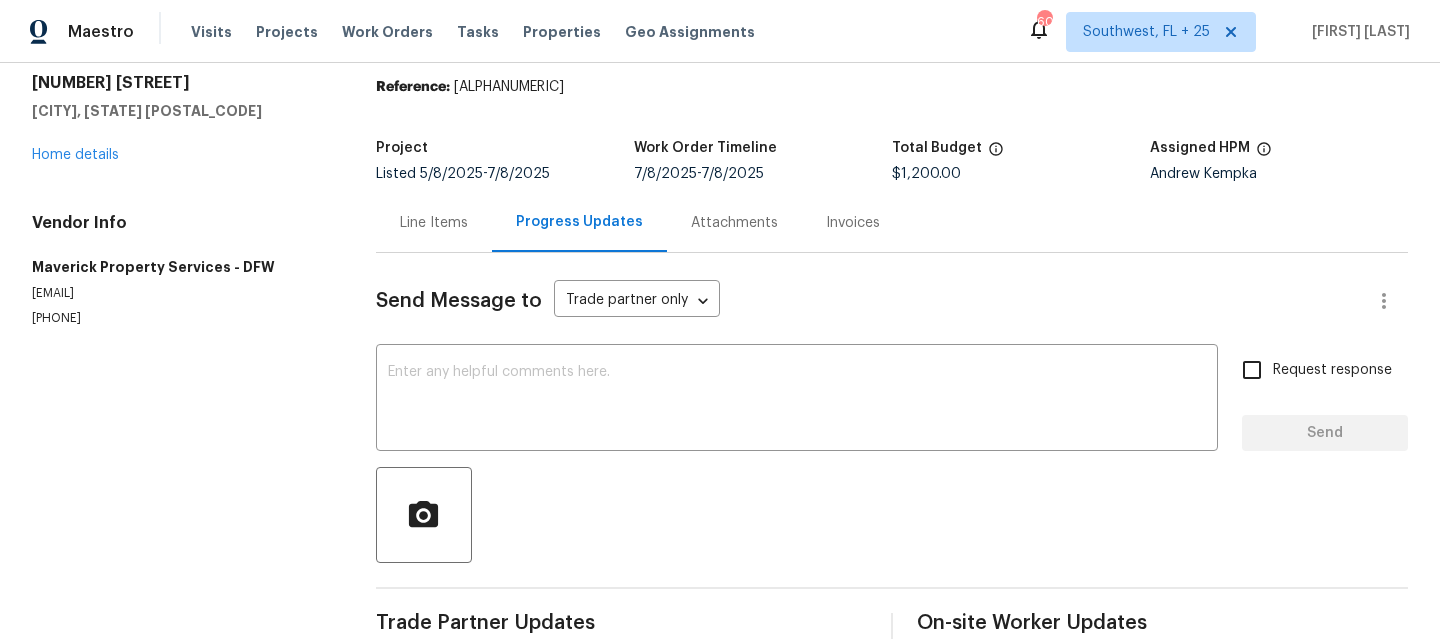 click on "Line Items" at bounding box center [434, 222] 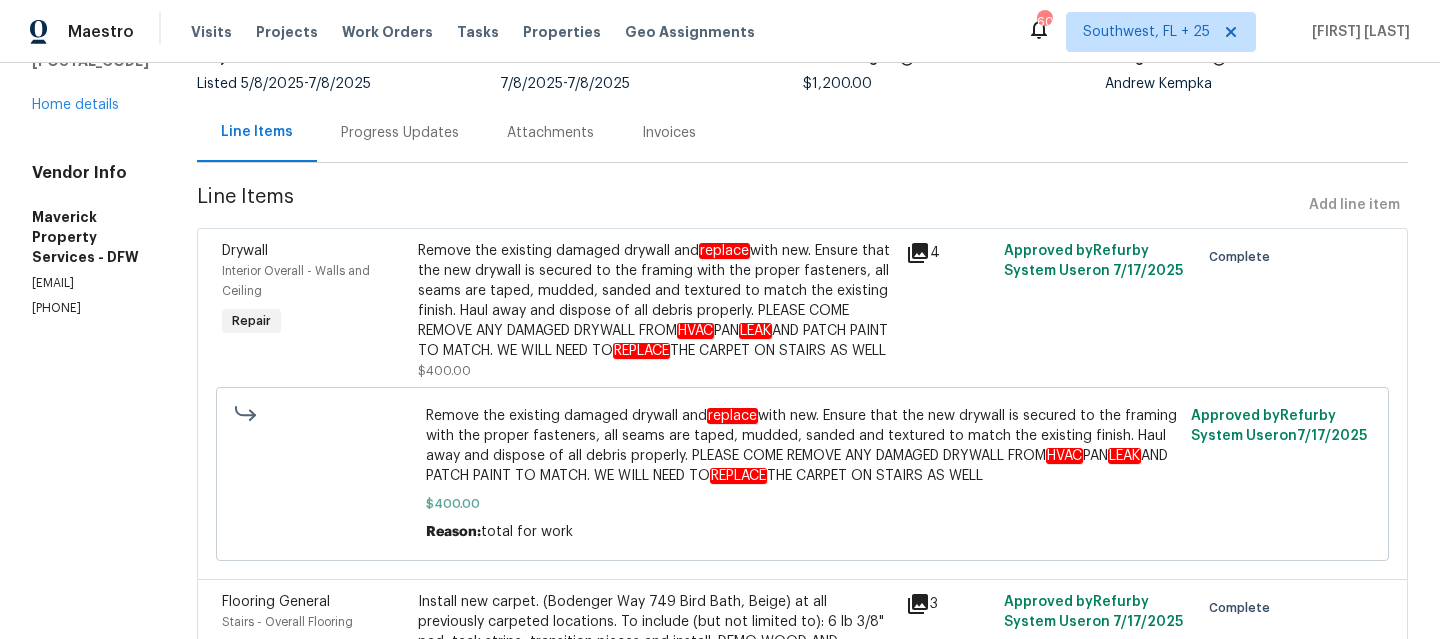 scroll, scrollTop: 197, scrollLeft: 0, axis: vertical 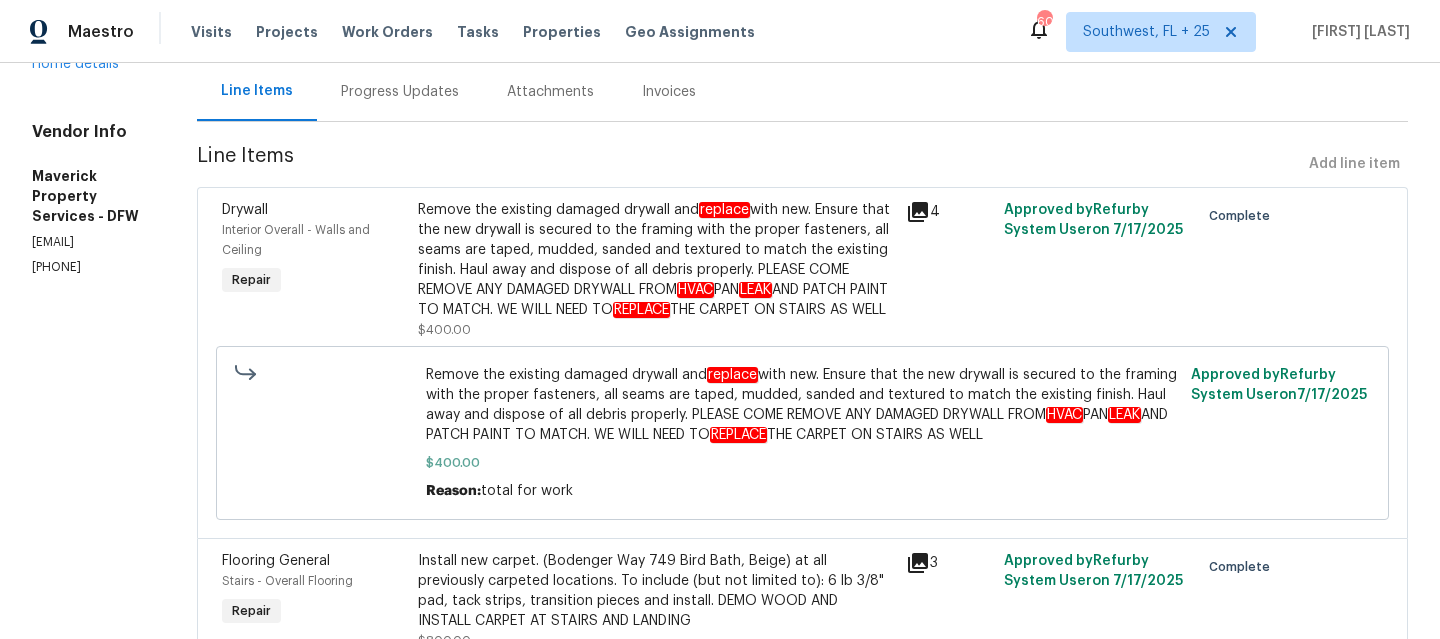 click on "Remove the existing damaged drywall and  replace  with new. Ensure that the new drywall is secured to the framing with the proper fasteners, all seams are taped, mudded, sanded and textured to match the existing finish. Haul away and dispose of all debris properly.
PLEASE COME REMOVE ANY DAMAGED DRYWALL FROM  HVAC  PAN  LEAK  AND PATCH PAINT TO MATCH.  WE WILL NEED TO  REPLACE  THE CARPET ON STAIRS AS WELL" at bounding box center (656, 260) 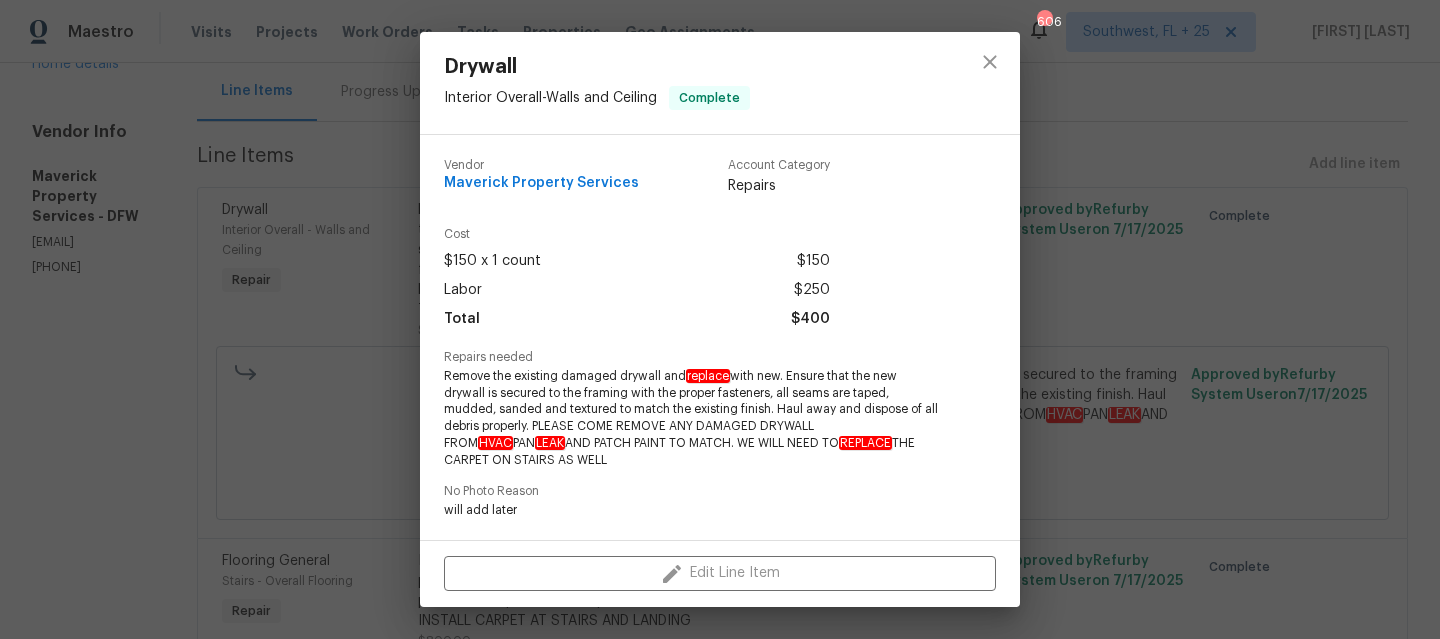 scroll, scrollTop: 315, scrollLeft: 0, axis: vertical 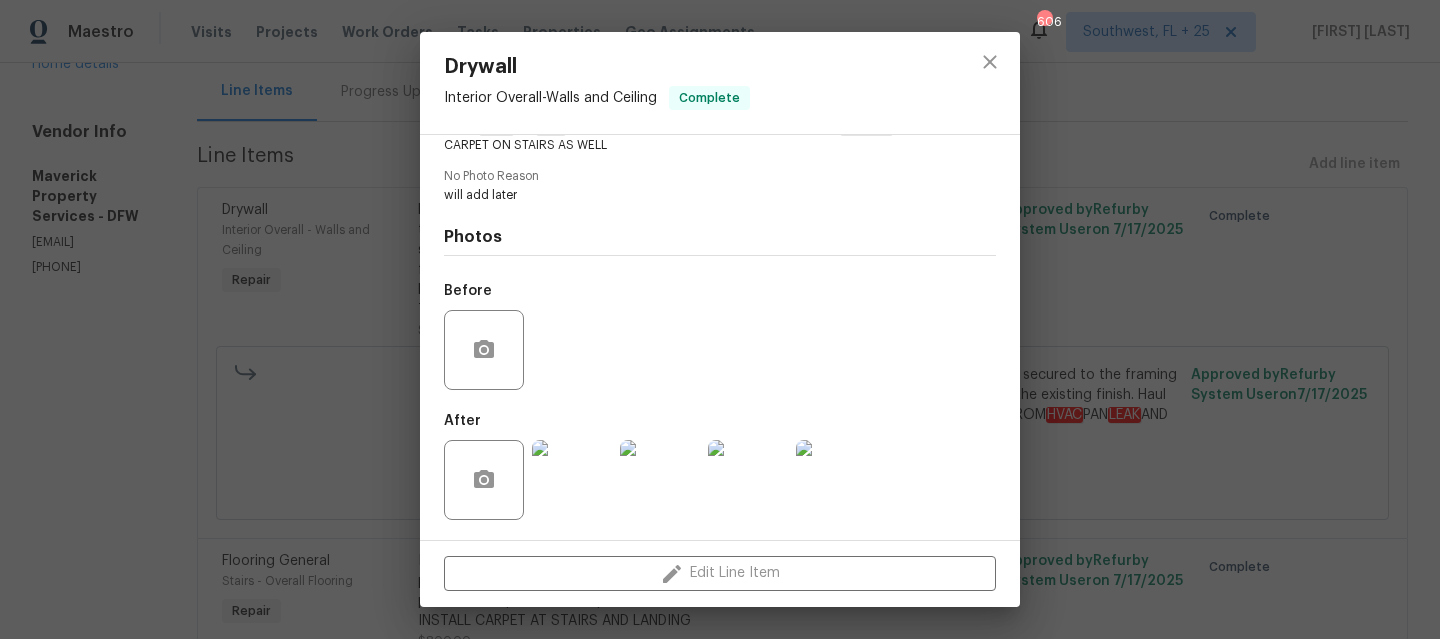 click at bounding box center (572, 480) 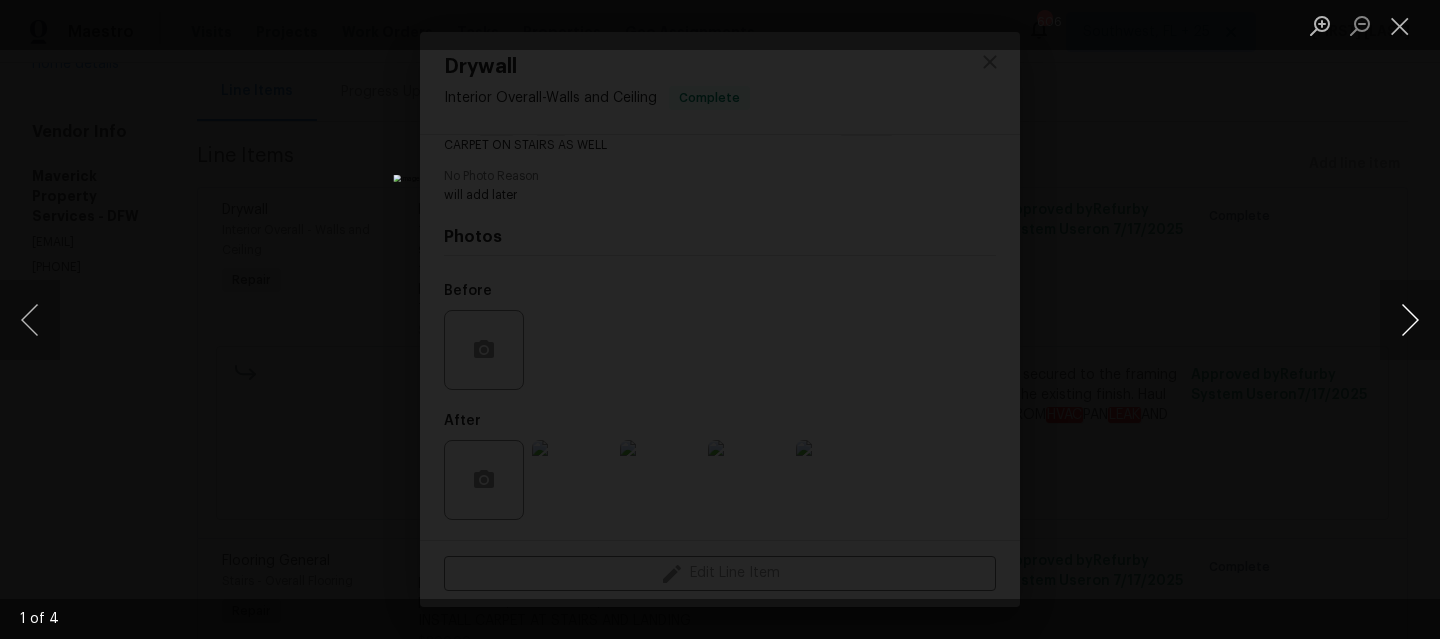 click at bounding box center [1410, 320] 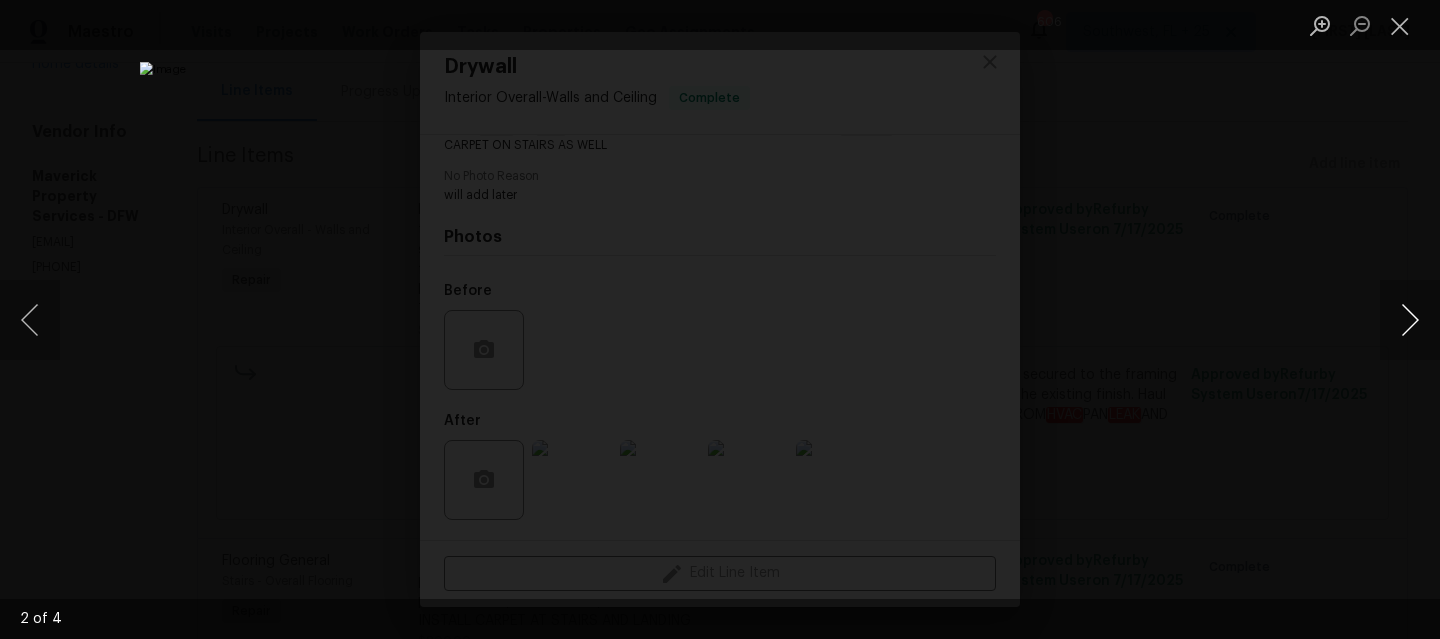 click at bounding box center (1410, 320) 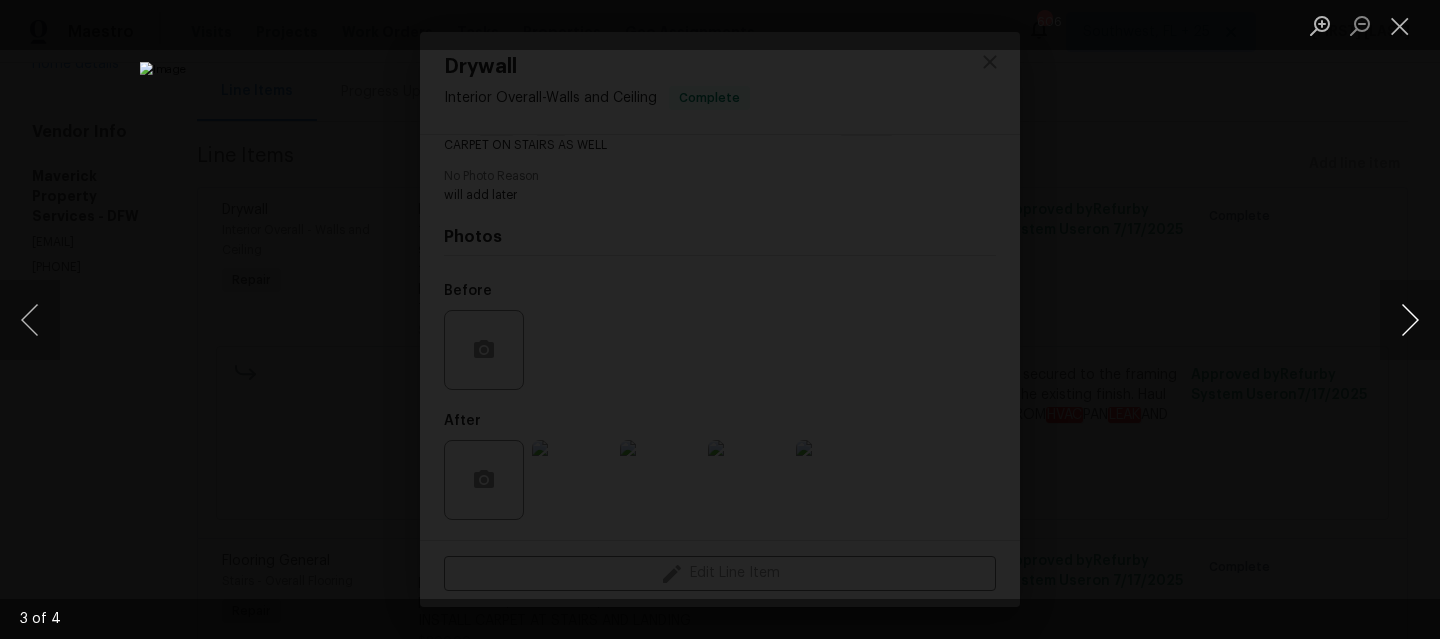 click at bounding box center (1410, 320) 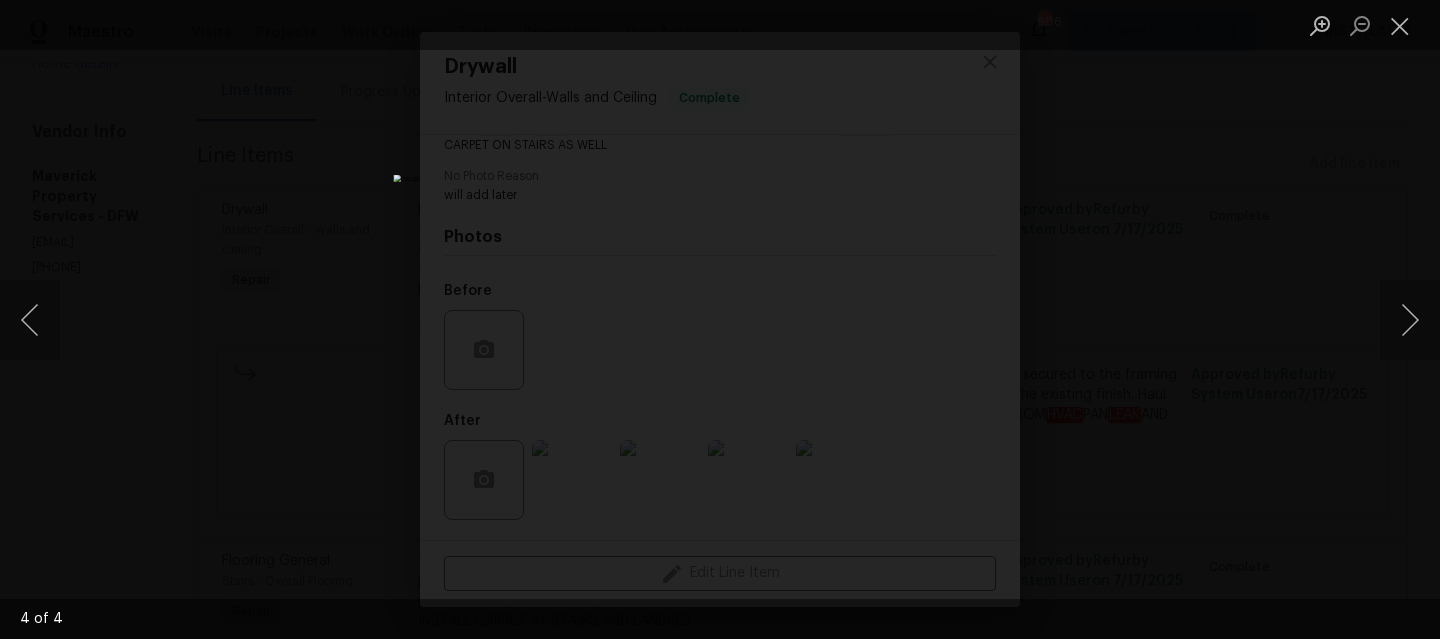 drag, startPoint x: 1406, startPoint y: 329, endPoint x: 948, endPoint y: 411, distance: 465.2827 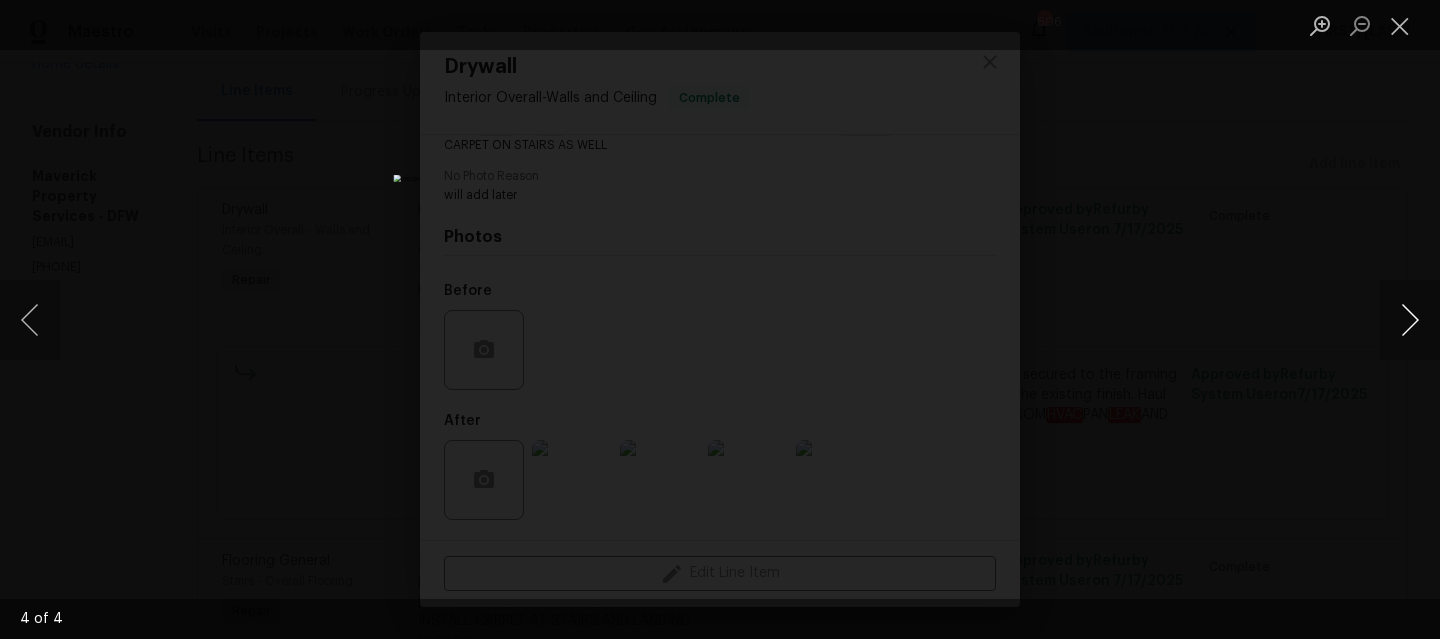 click at bounding box center [1410, 320] 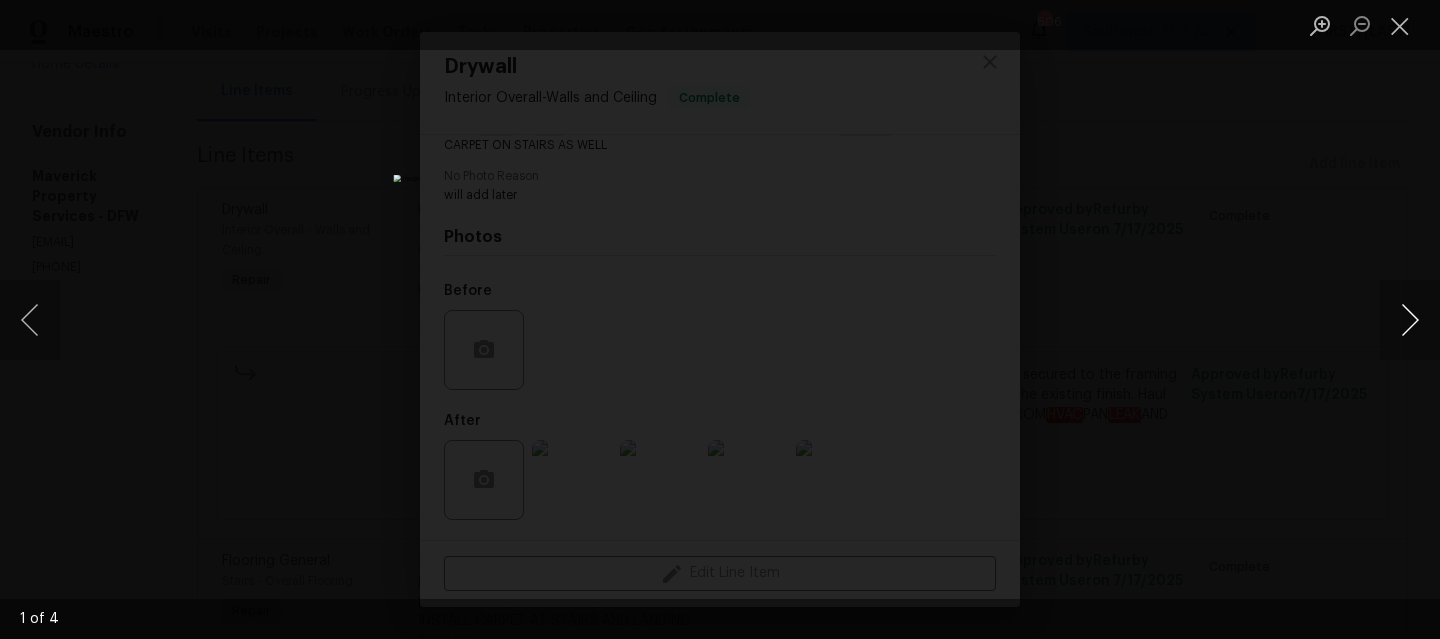 click at bounding box center (1410, 320) 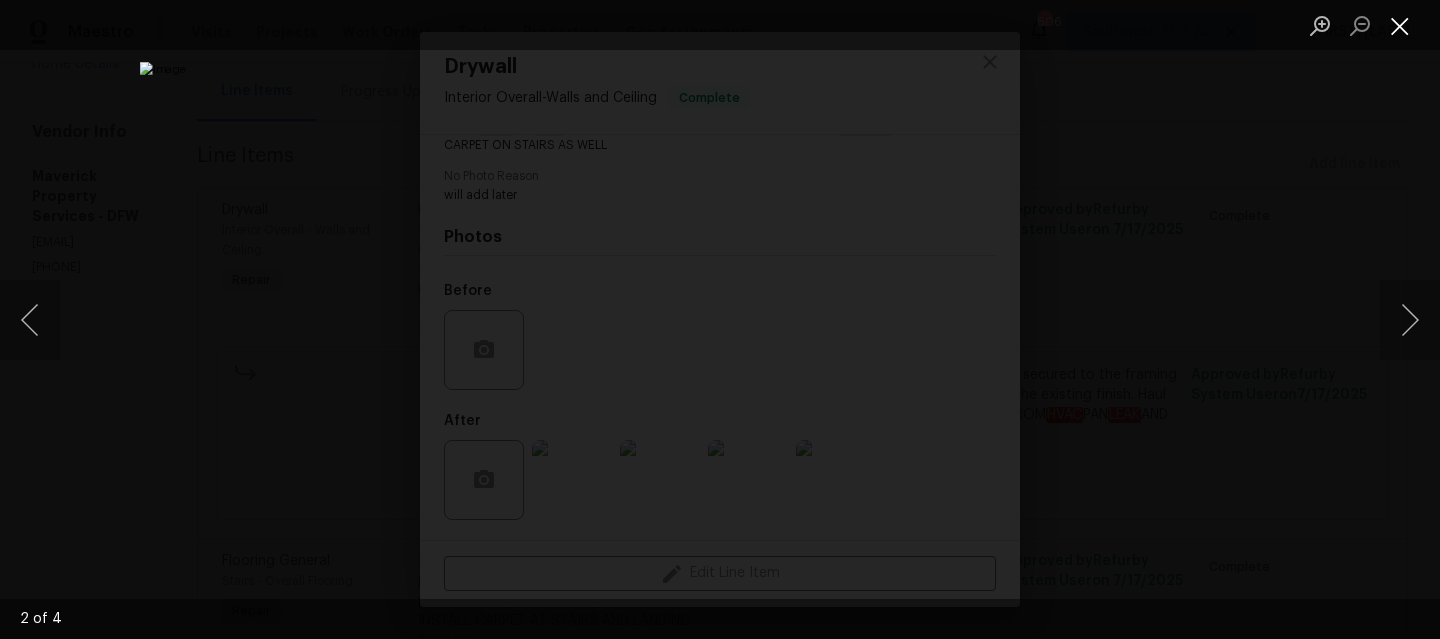 click at bounding box center [1400, 25] 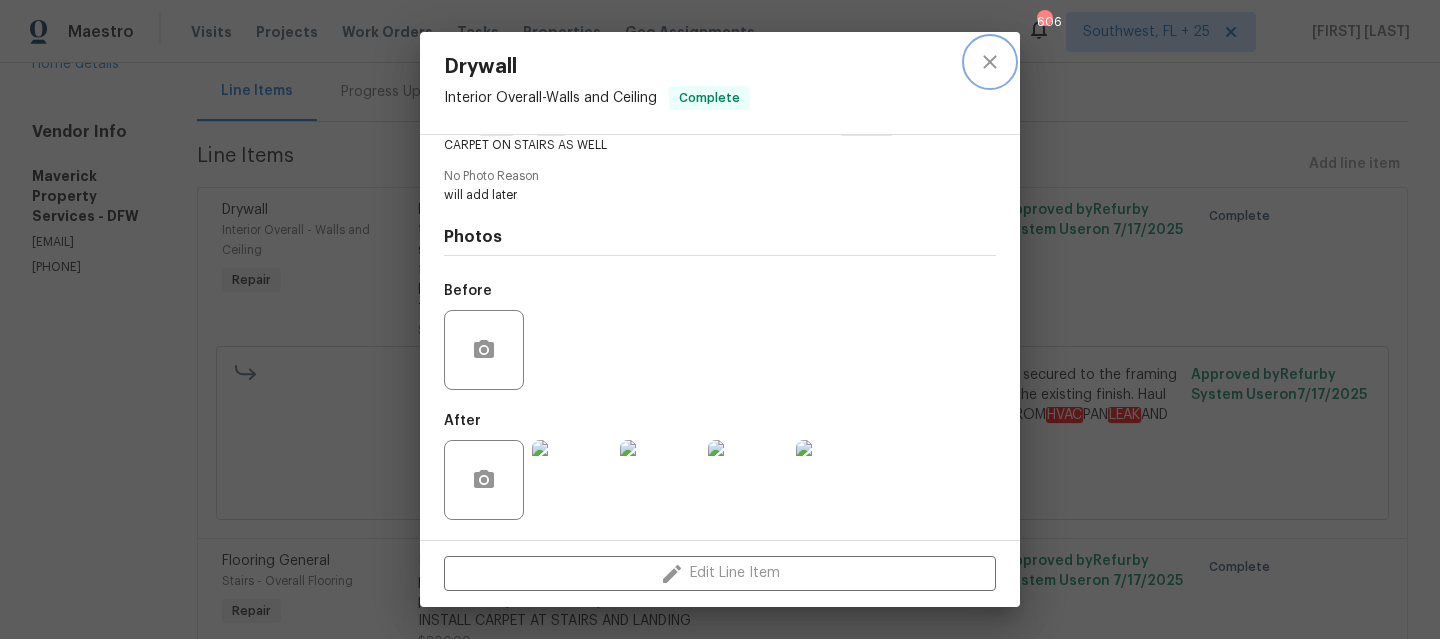 click 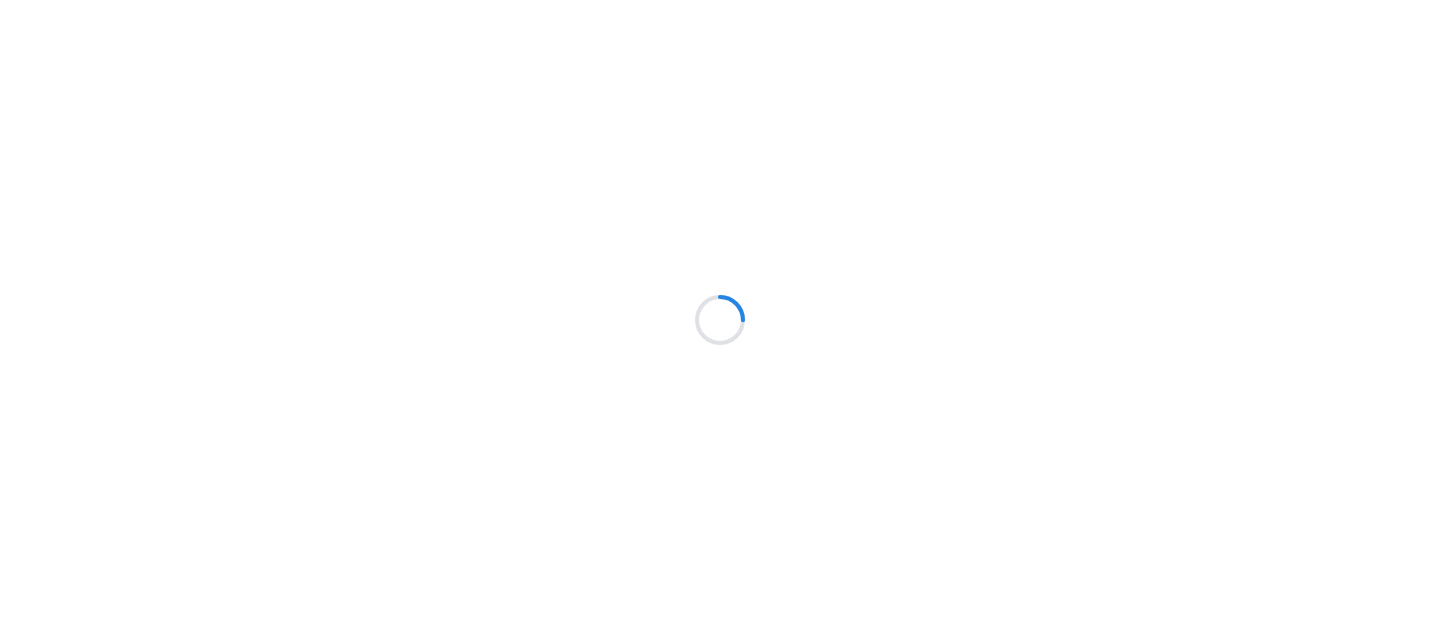 scroll, scrollTop: 0, scrollLeft: 0, axis: both 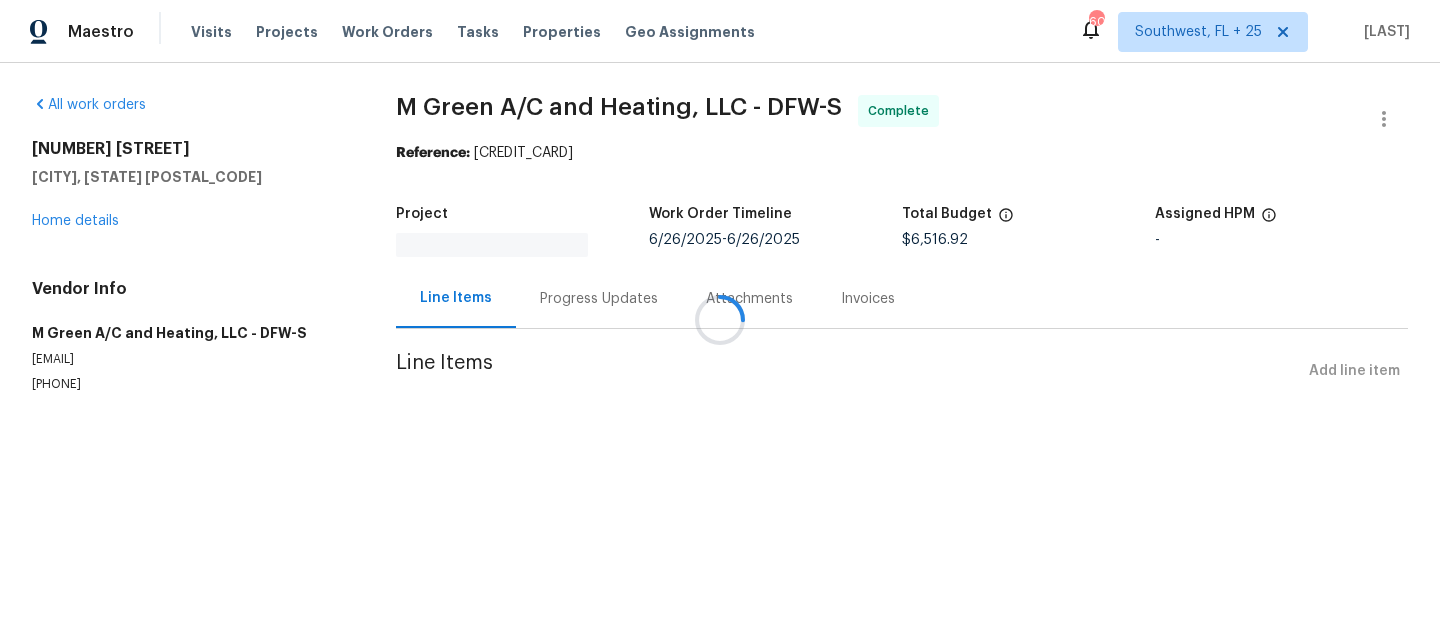 click at bounding box center [720, 319] 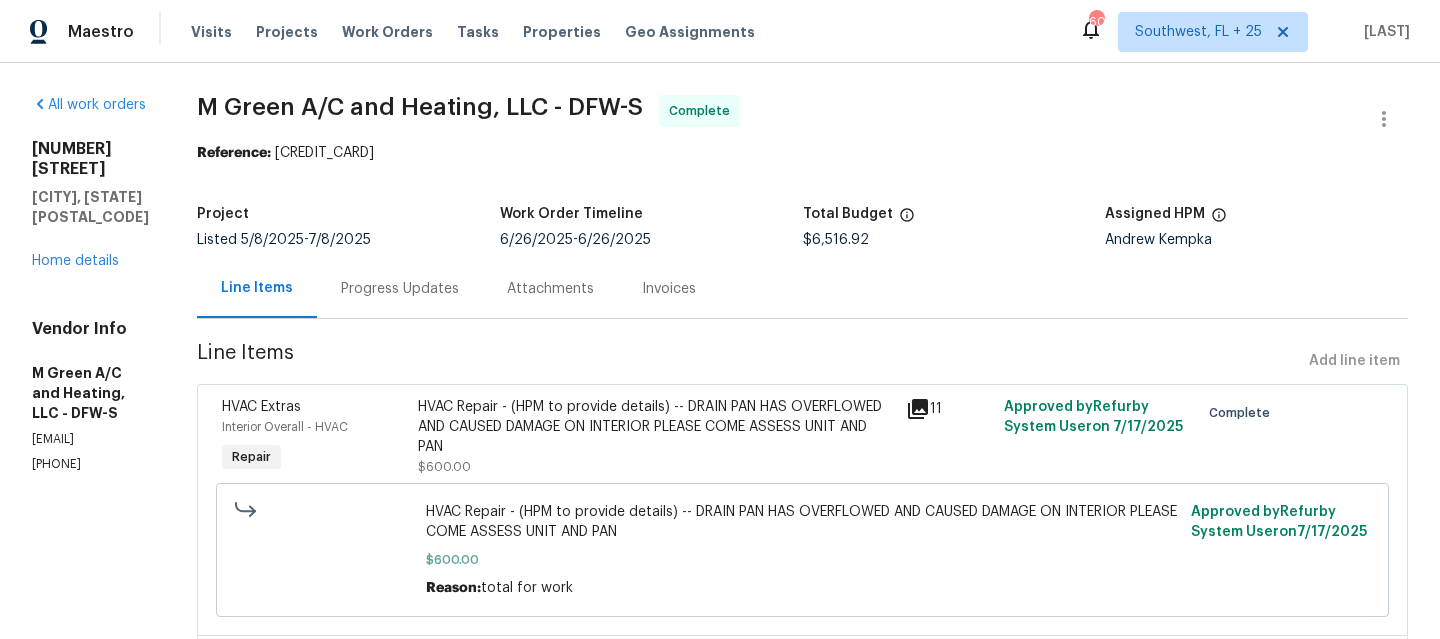 click on "Progress Updates" at bounding box center (400, 289) 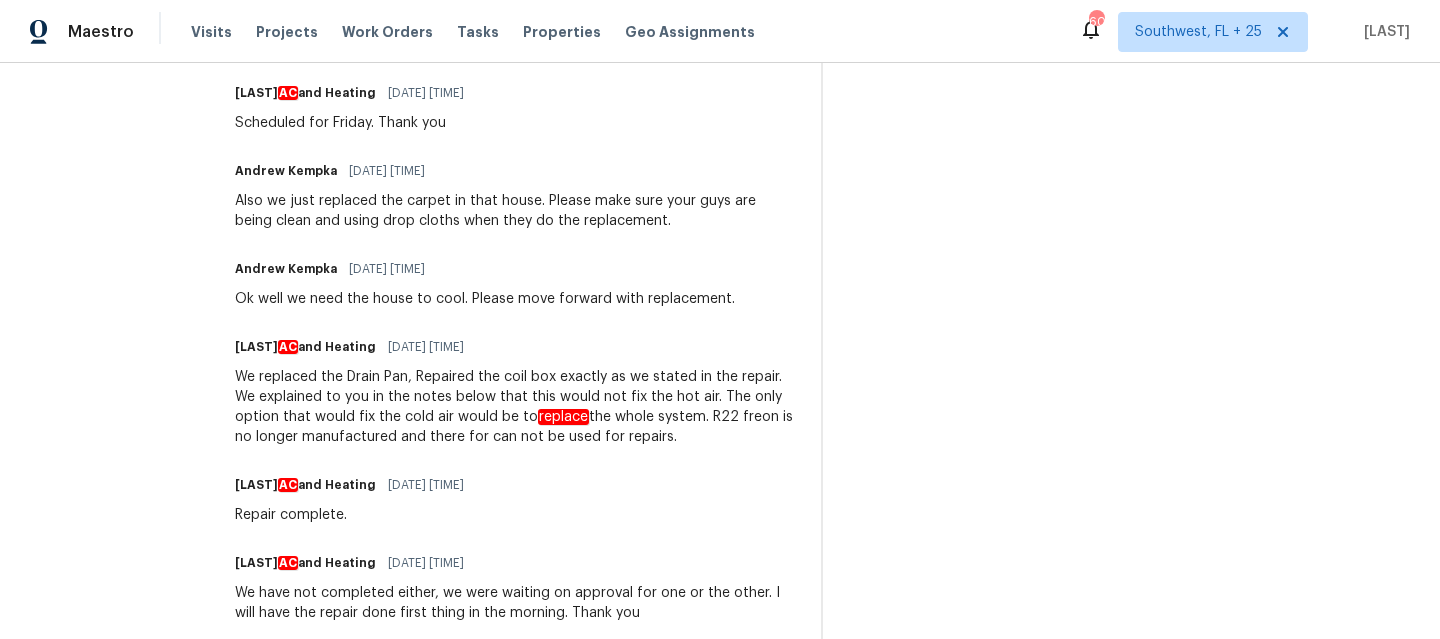 scroll, scrollTop: 880, scrollLeft: 0, axis: vertical 